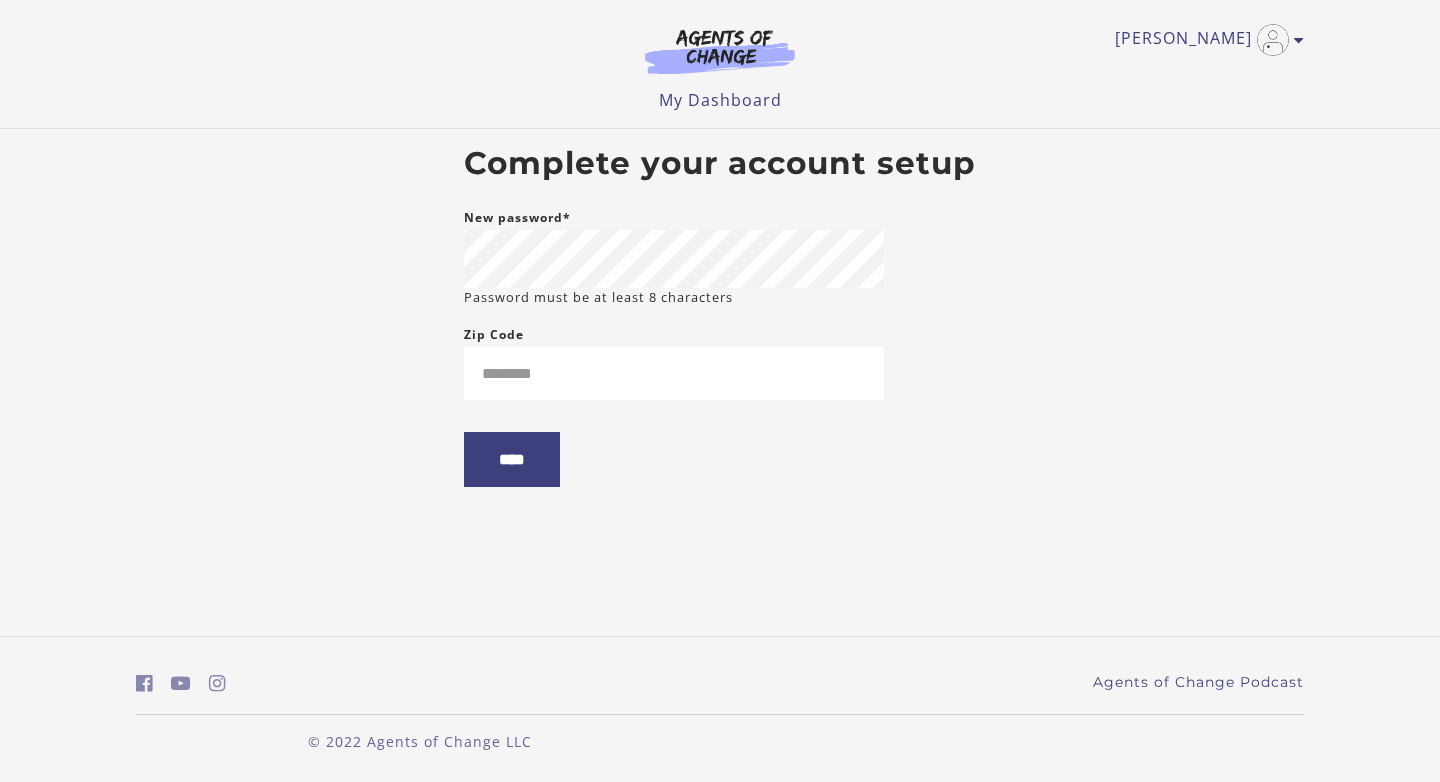 scroll, scrollTop: 0, scrollLeft: 0, axis: both 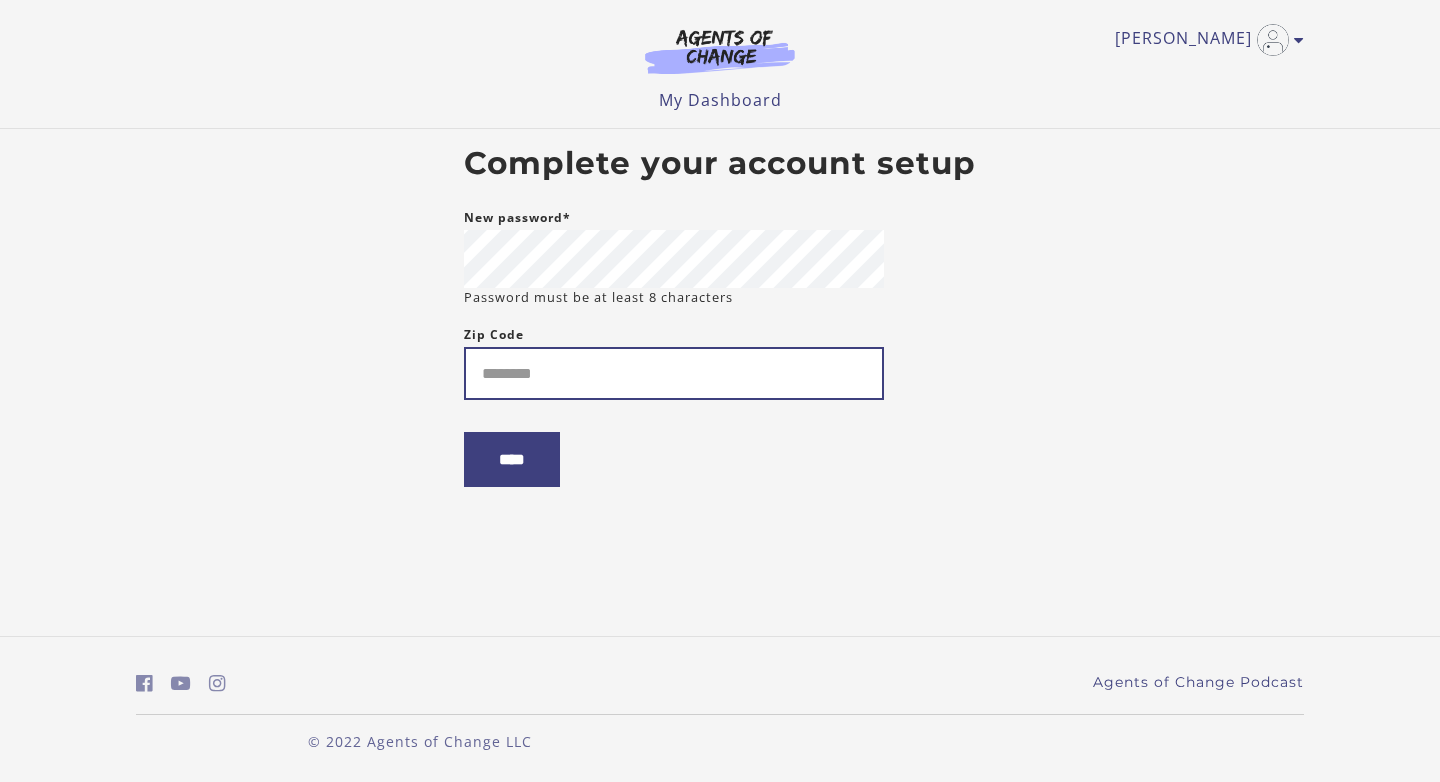 click on "Zip Code" at bounding box center [674, 373] 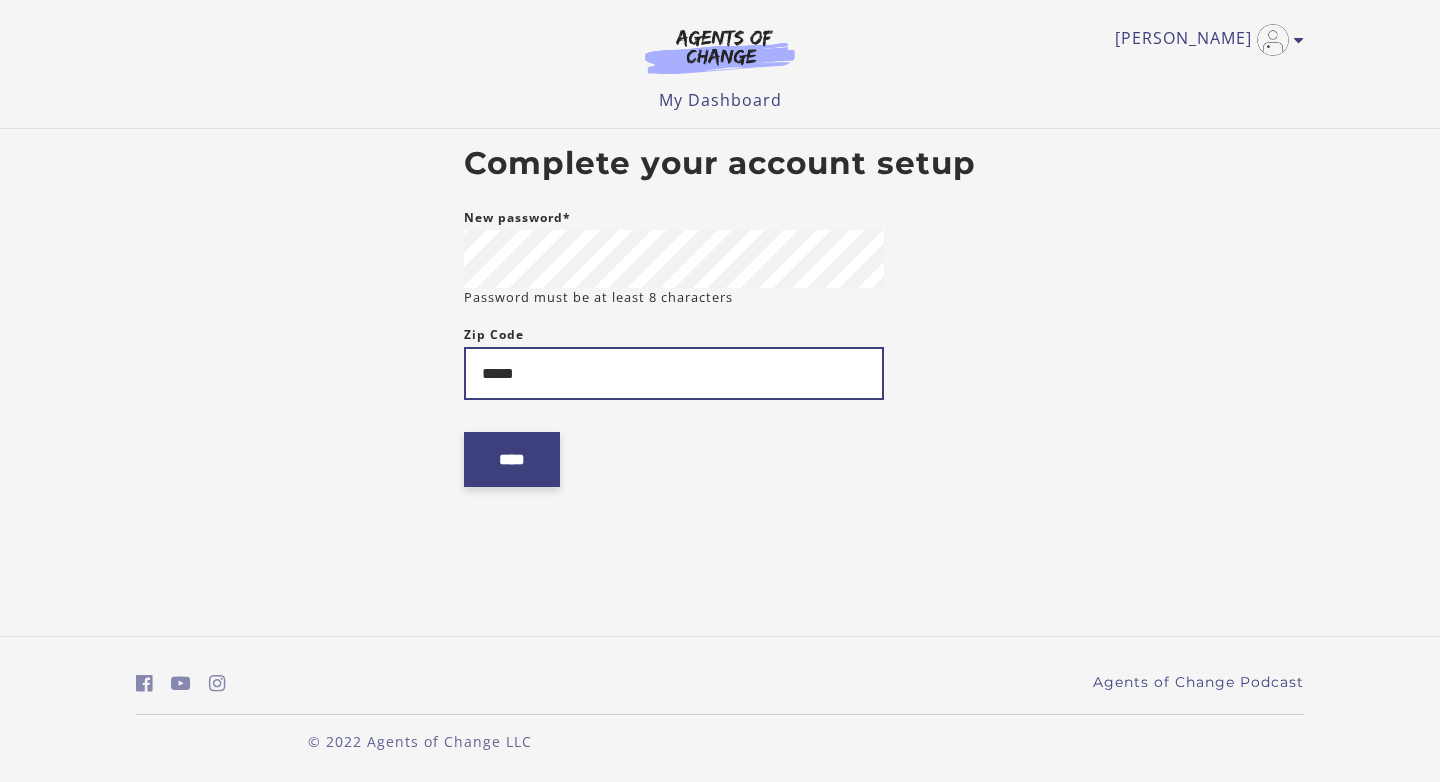 type on "*****" 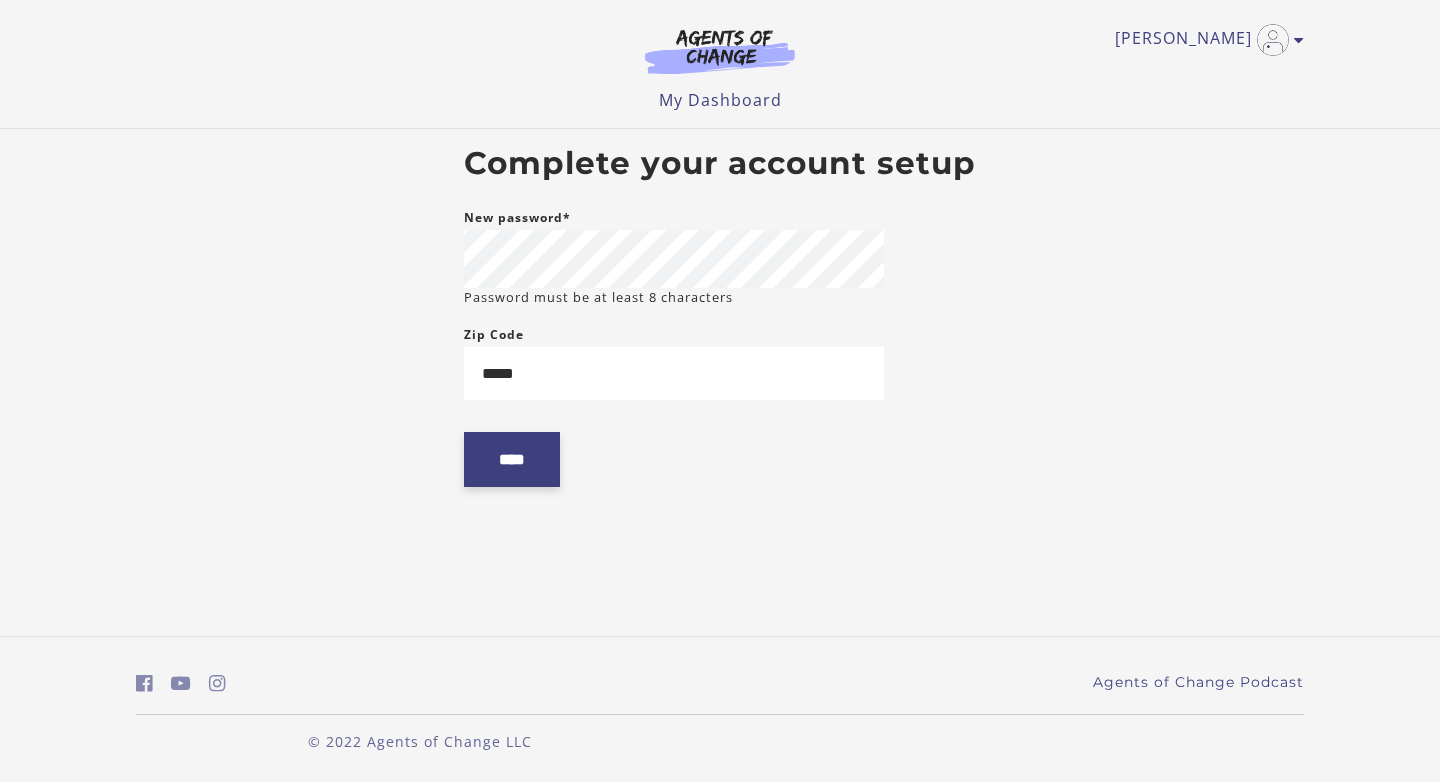 click on "****" at bounding box center [512, 459] 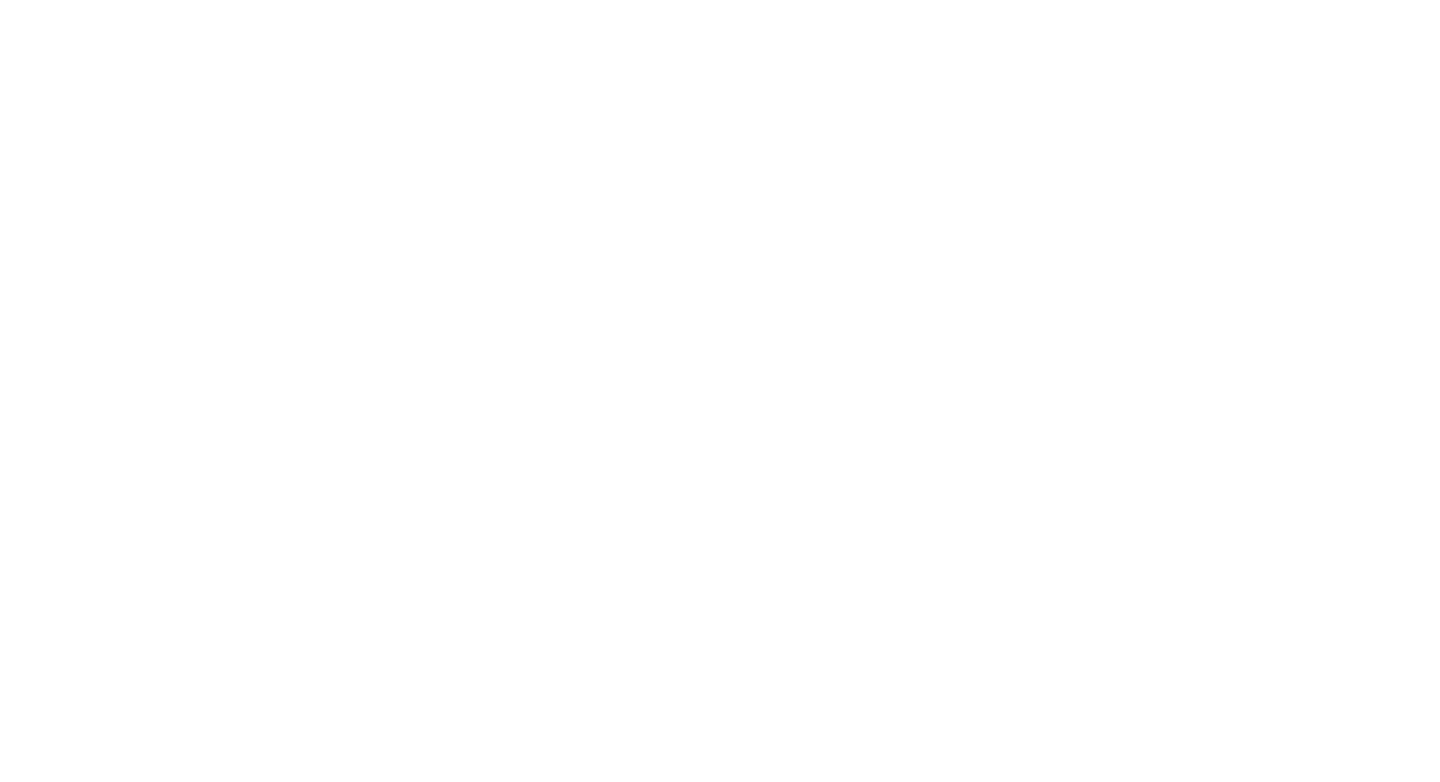 scroll, scrollTop: 0, scrollLeft: 0, axis: both 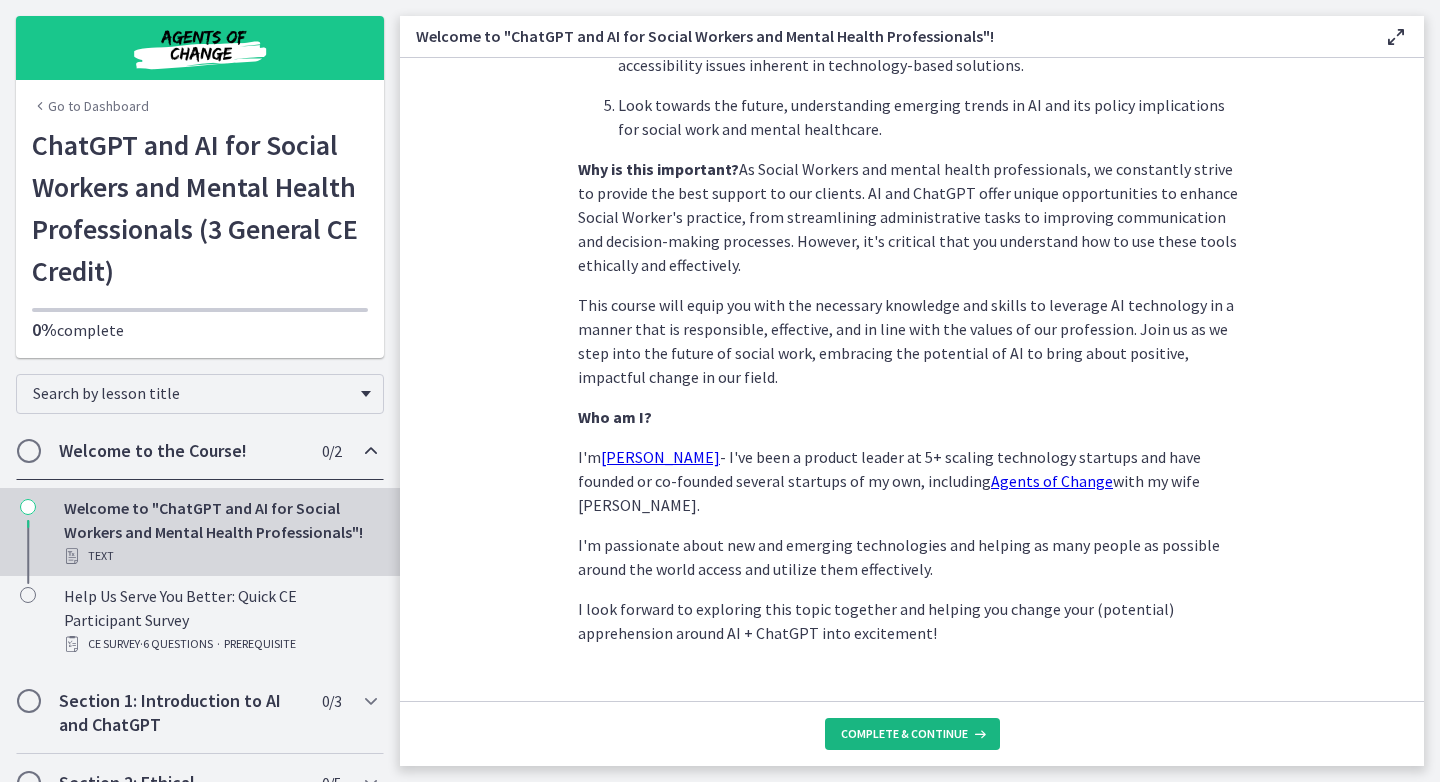 click on "Complete & continue" at bounding box center (904, 734) 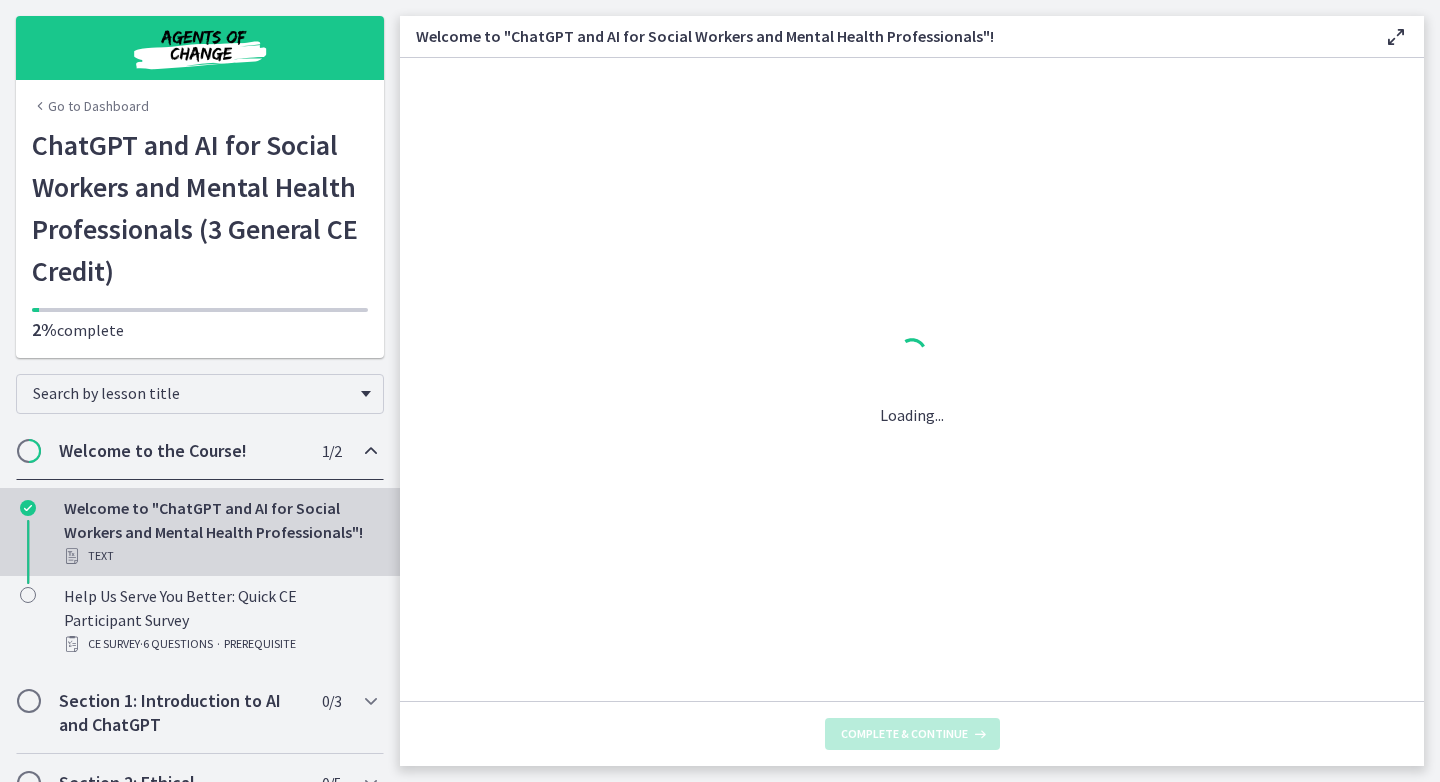 scroll, scrollTop: 0, scrollLeft: 0, axis: both 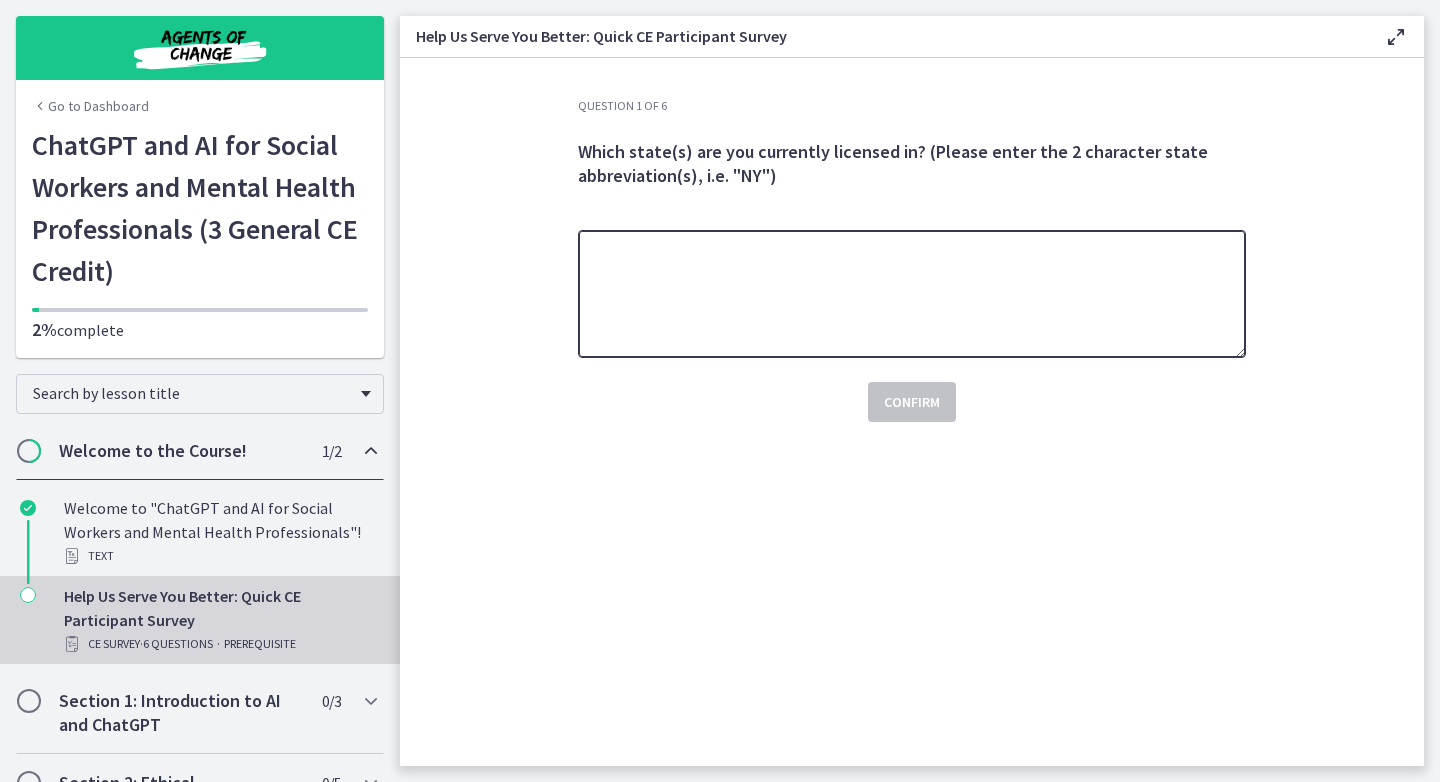 click at bounding box center (912, 294) 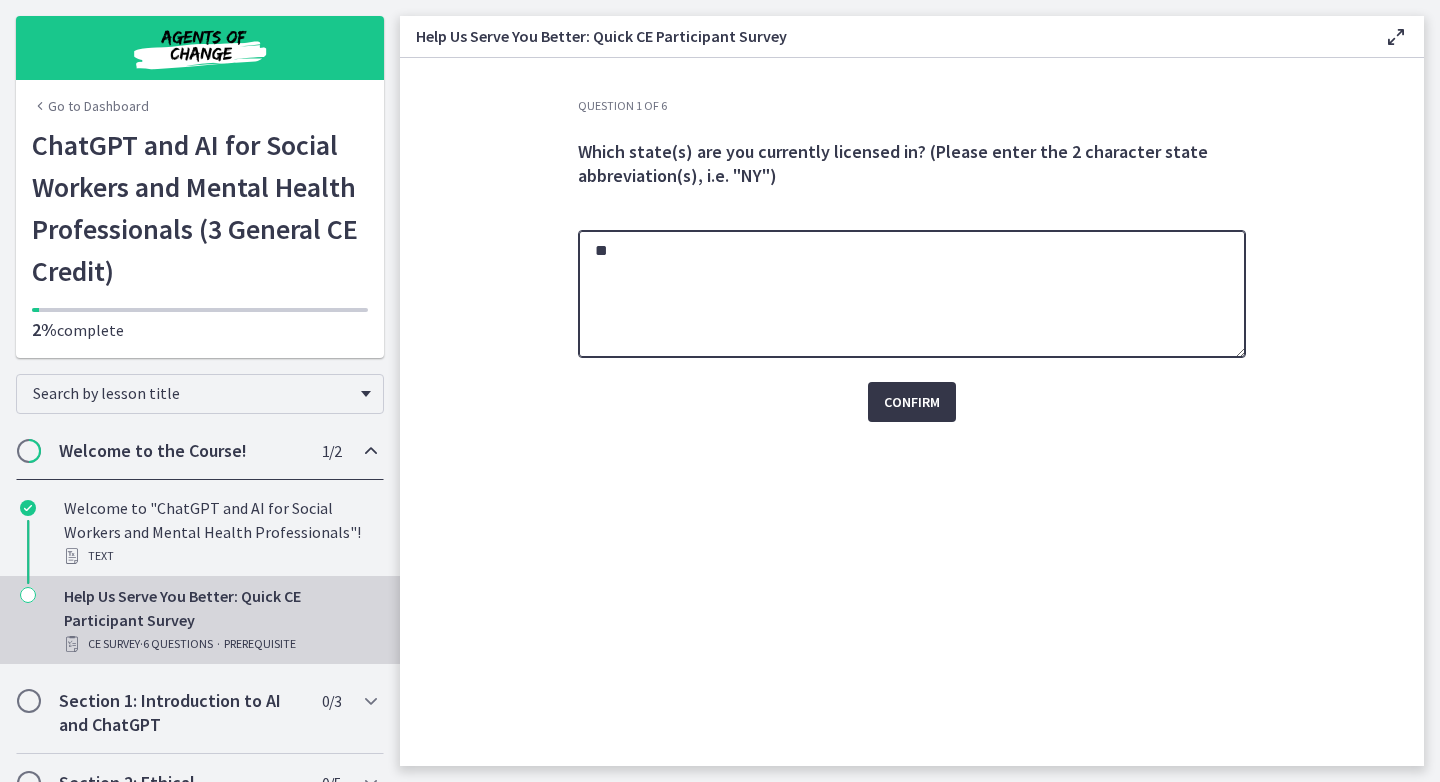type on "**" 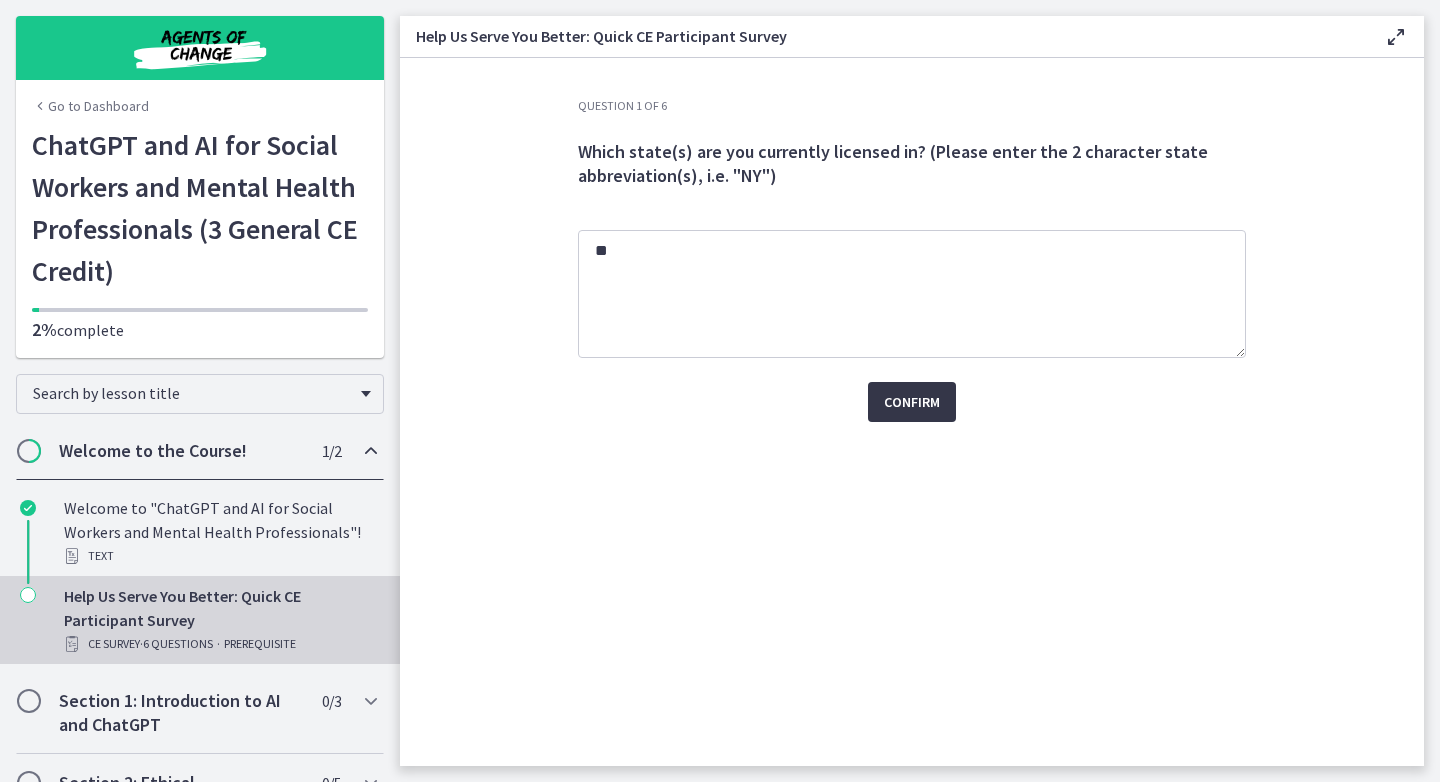 click on "Confirm" at bounding box center (912, 402) 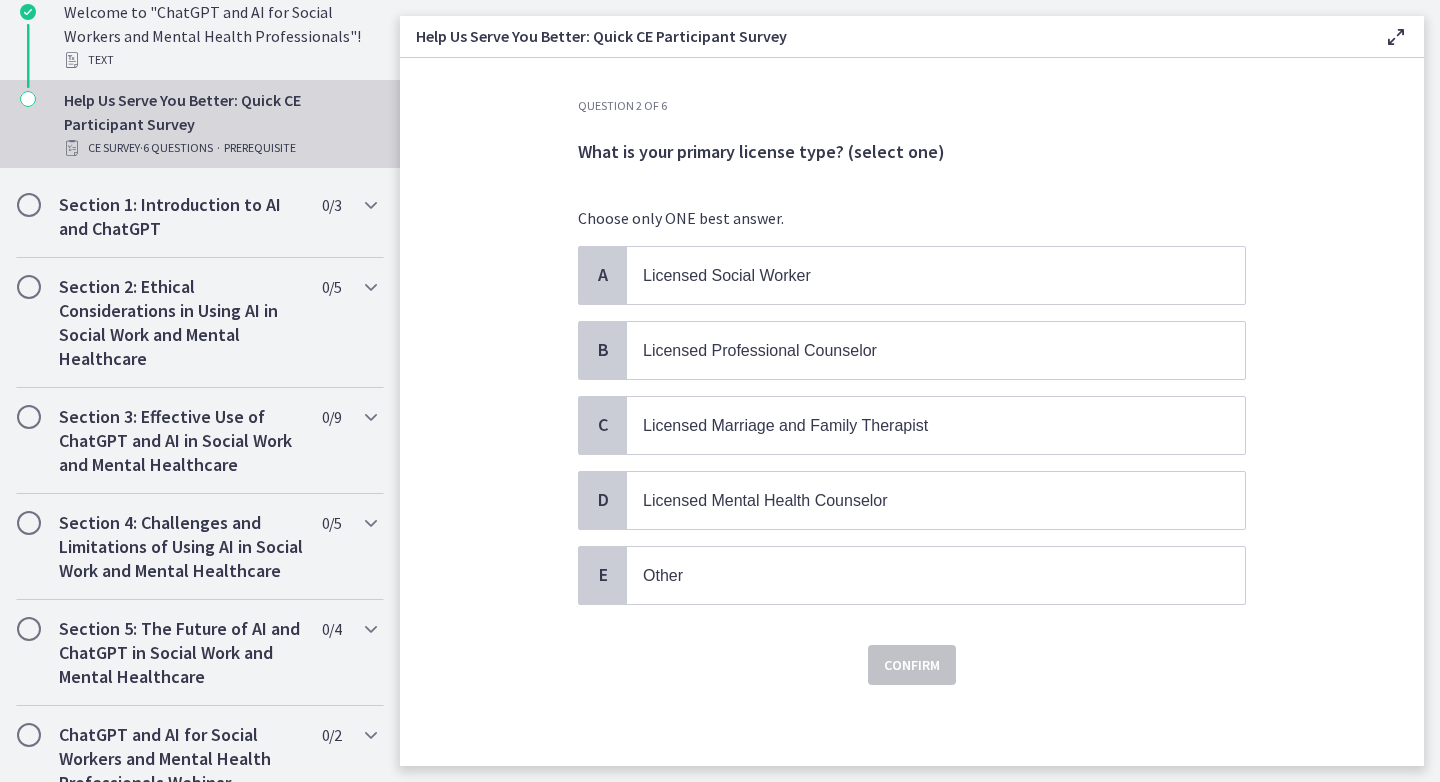 scroll, scrollTop: 0, scrollLeft: 0, axis: both 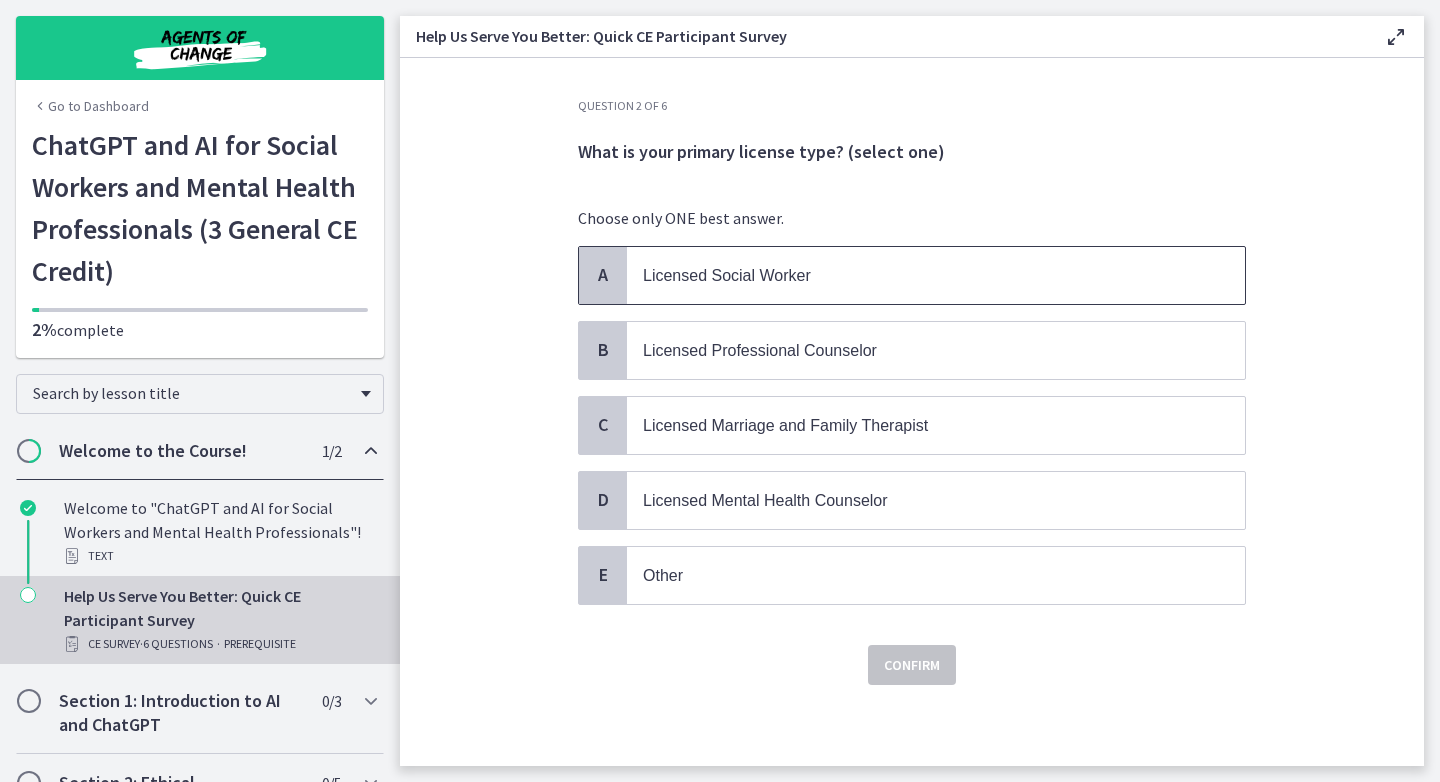 click on "Licensed Social Worker" at bounding box center (727, 275) 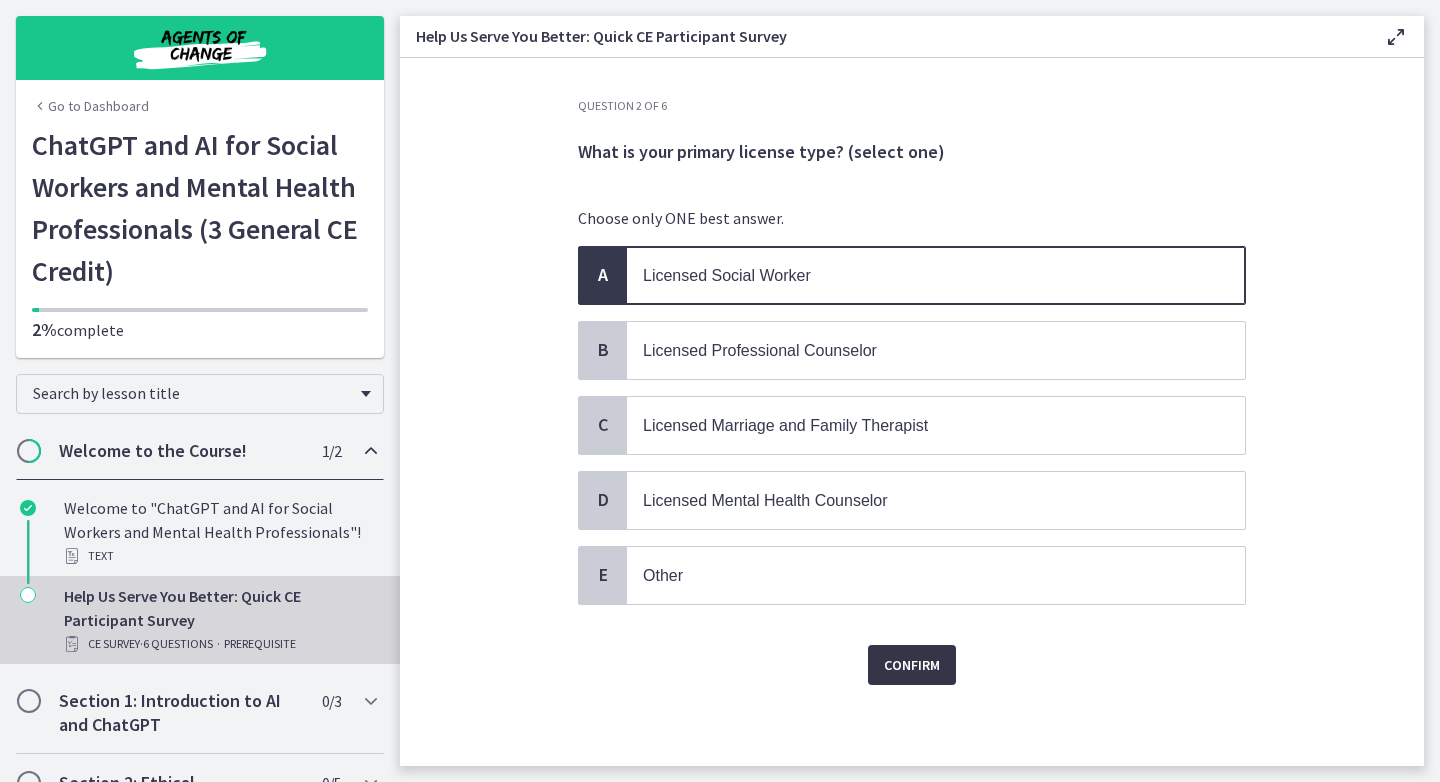 click on "Confirm" at bounding box center (912, 665) 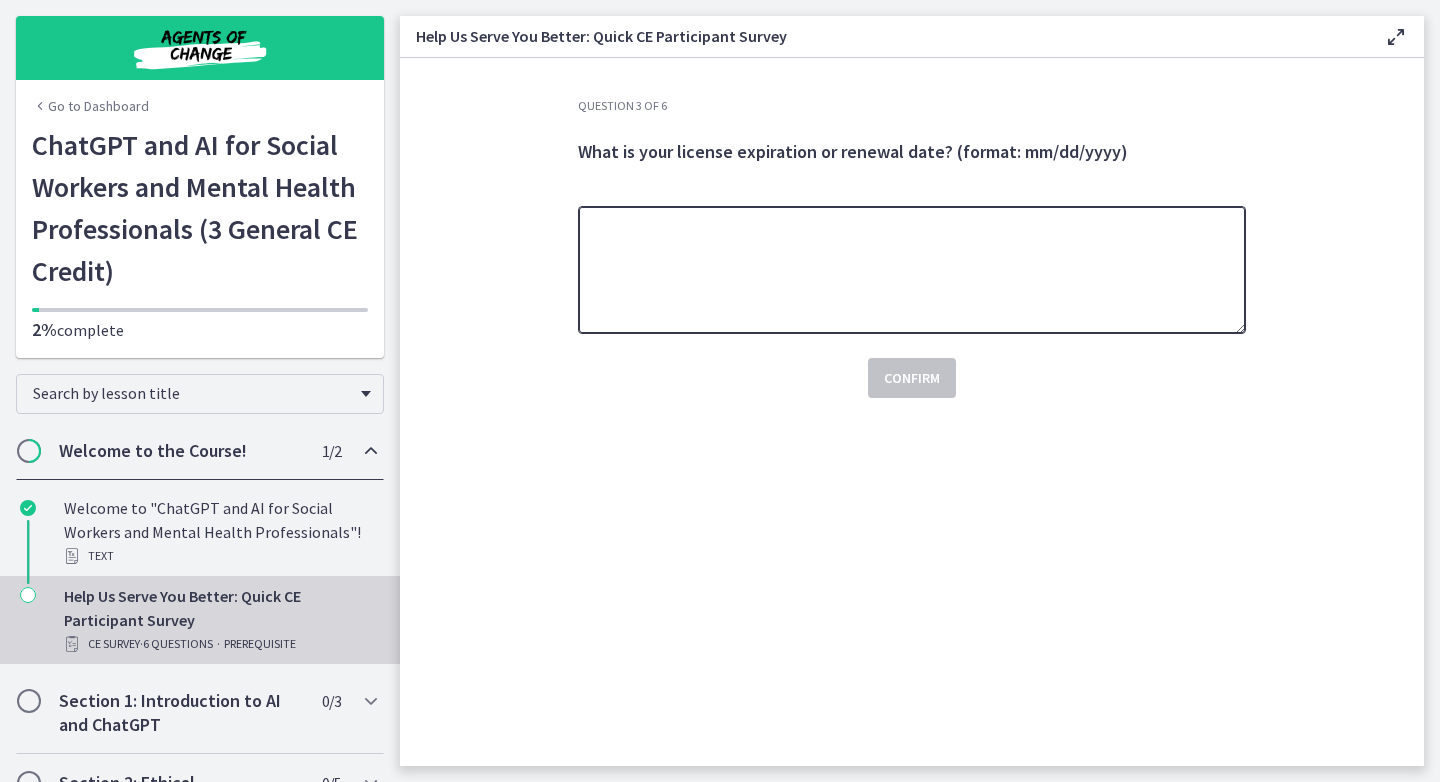 click at bounding box center [912, 270] 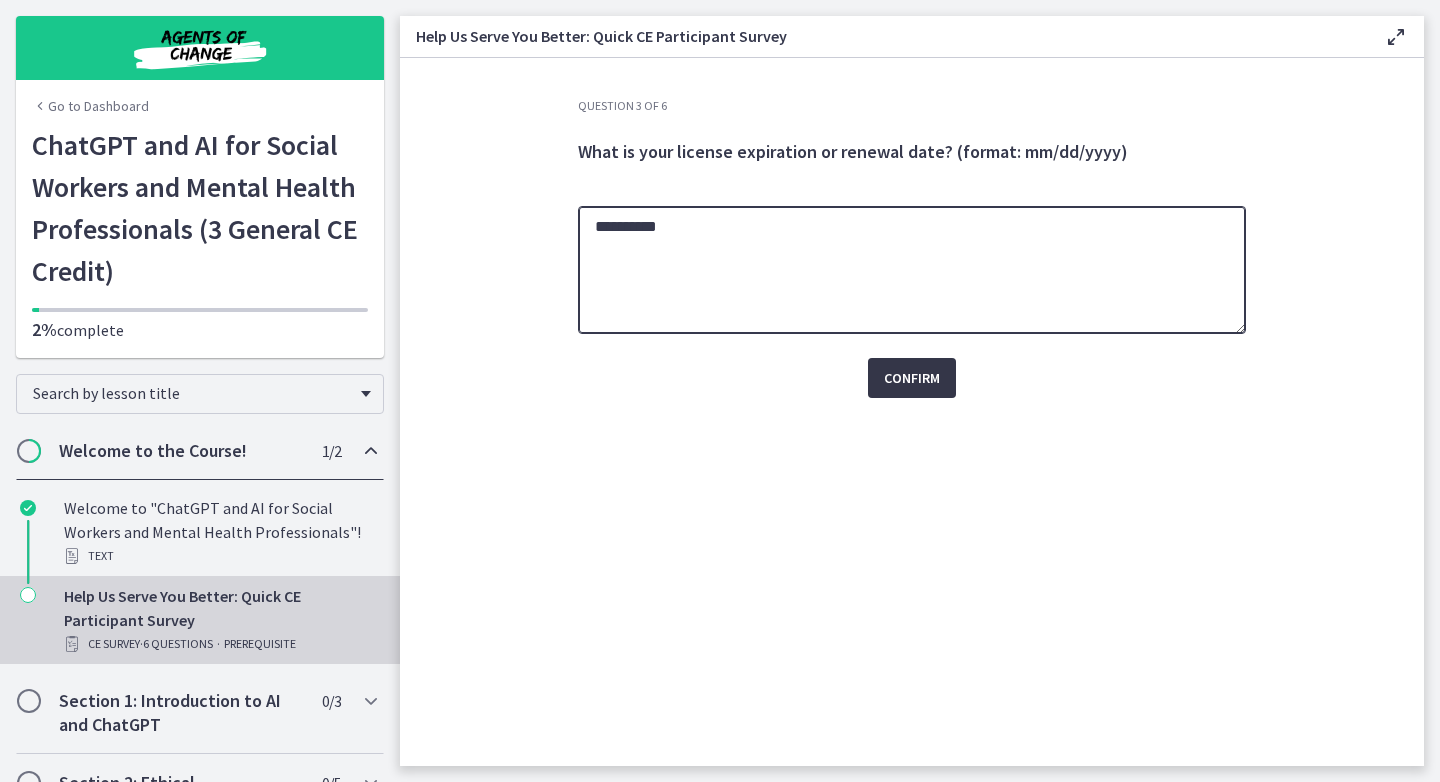 type on "**********" 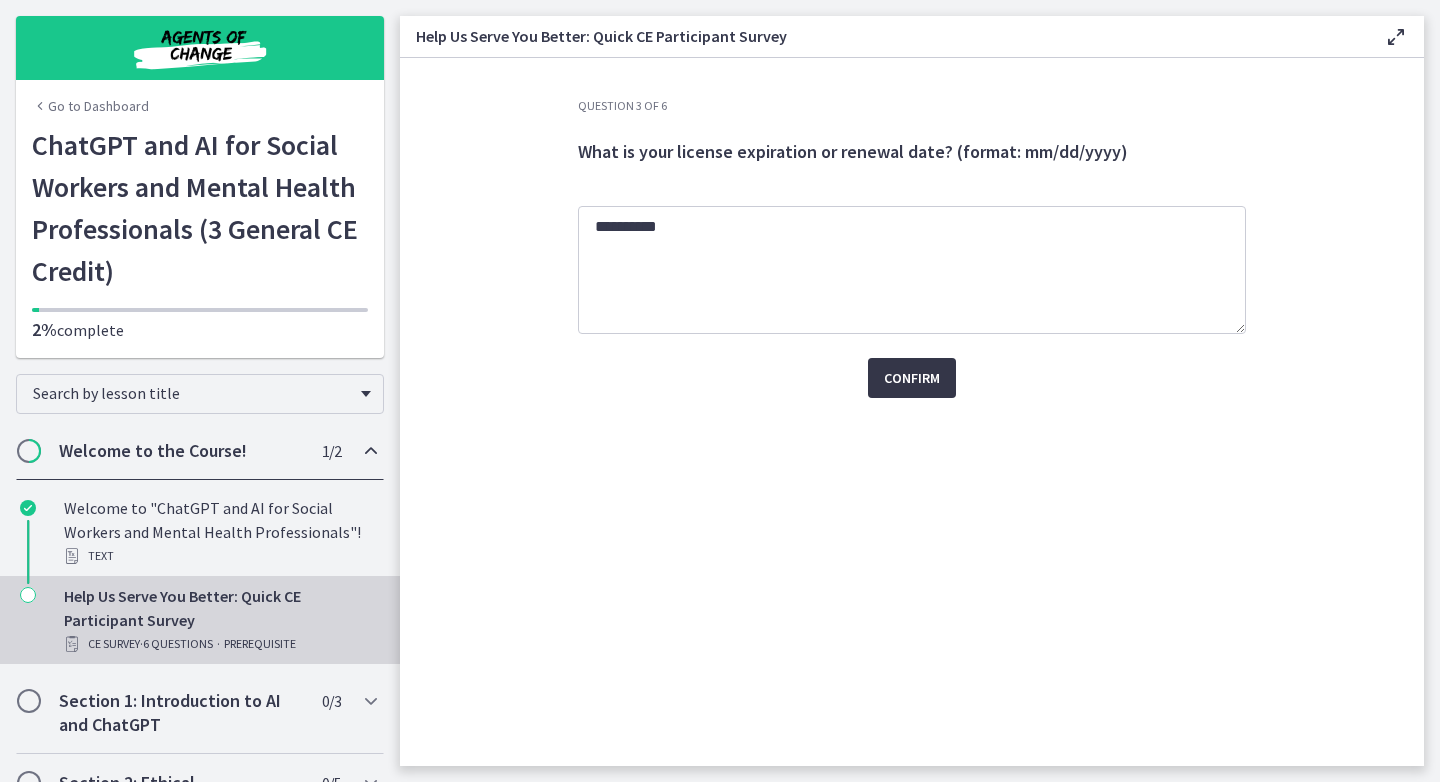 click on "Confirm" at bounding box center [912, 378] 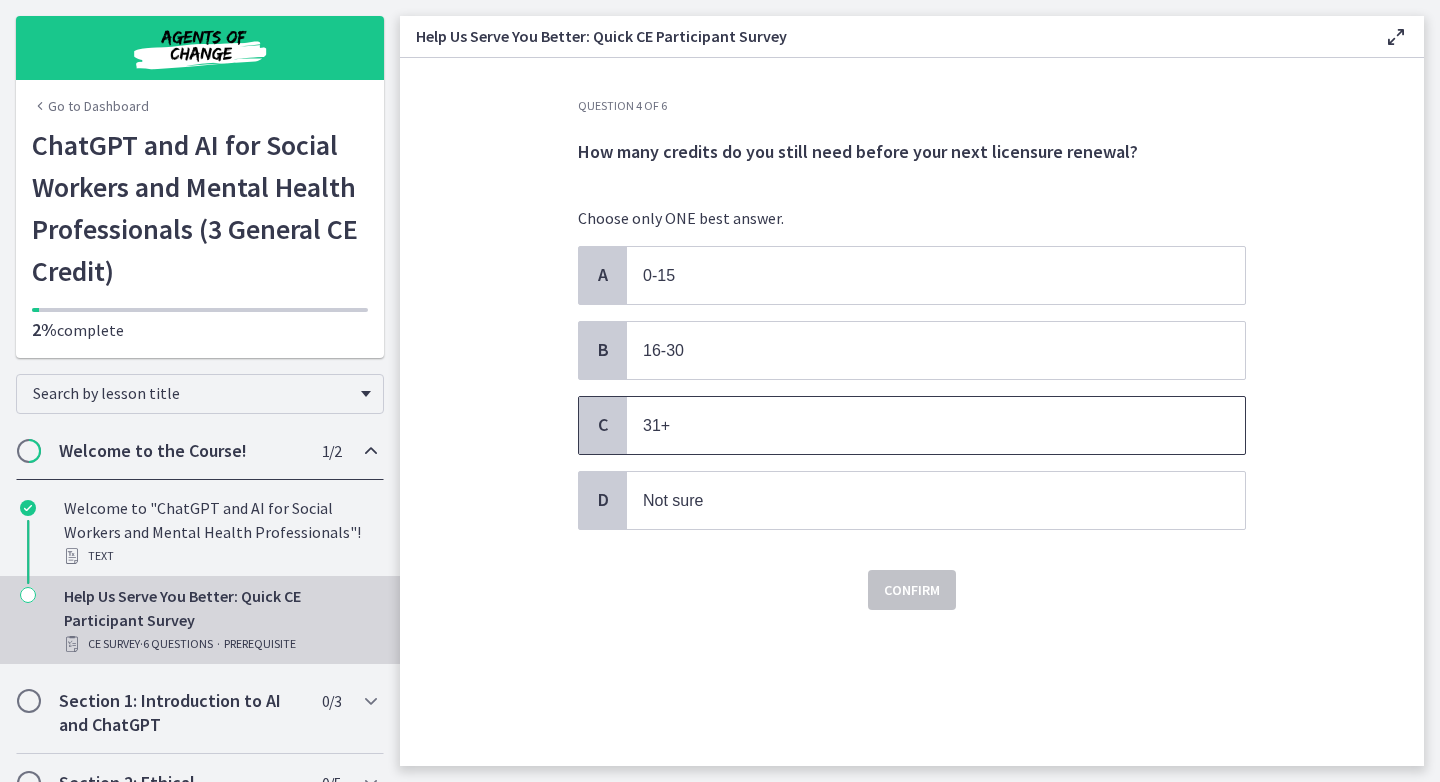 click on "31+" at bounding box center [936, 425] 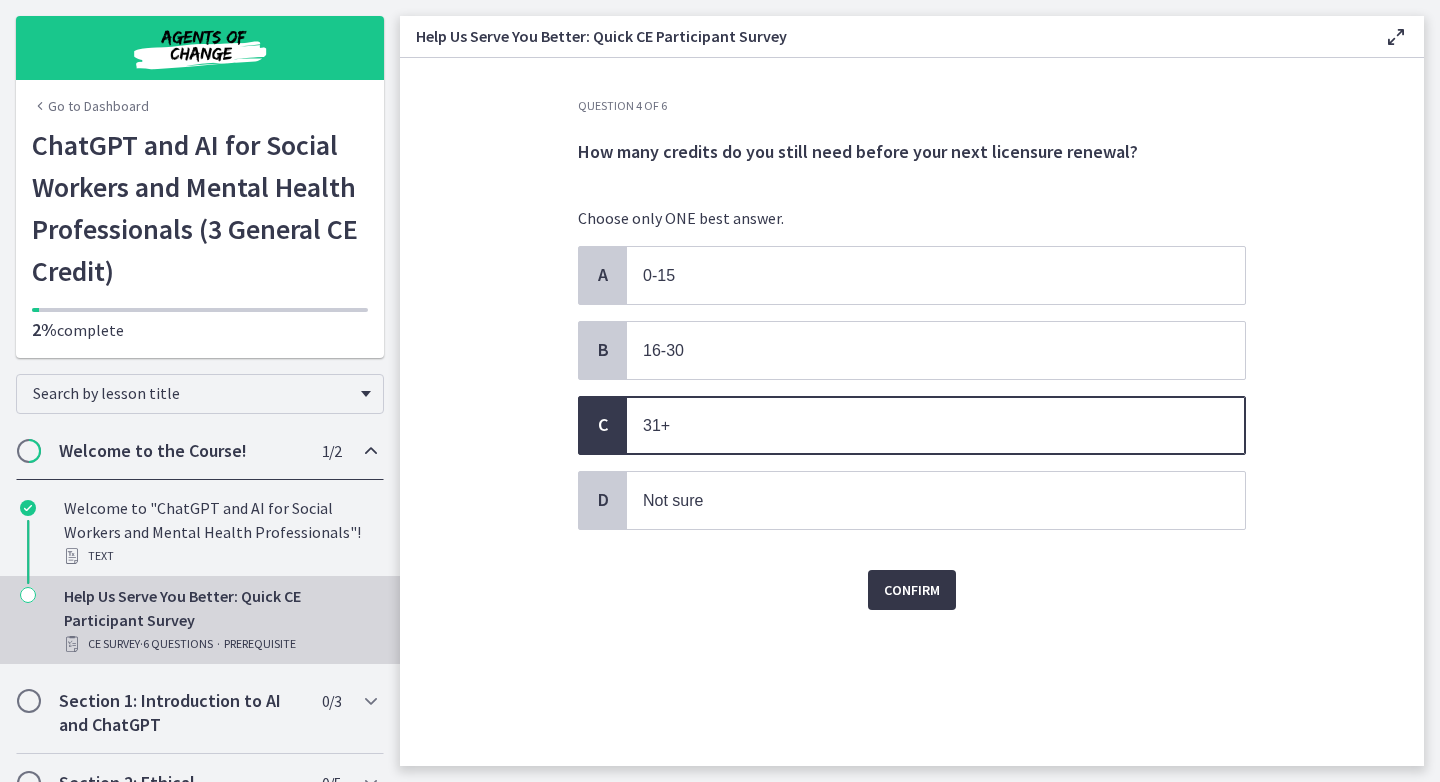 click on "Confirm" at bounding box center [912, 590] 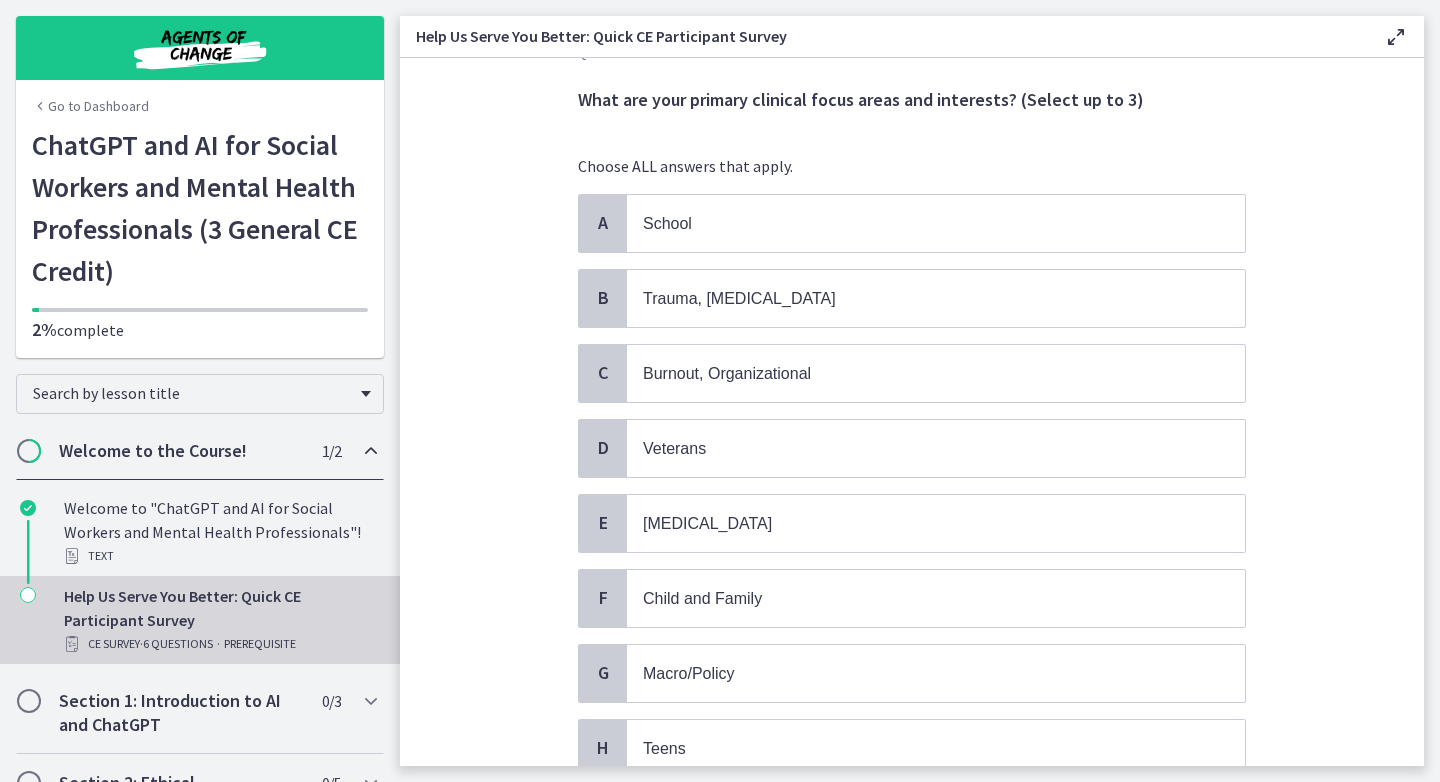 scroll, scrollTop: 110, scrollLeft: 0, axis: vertical 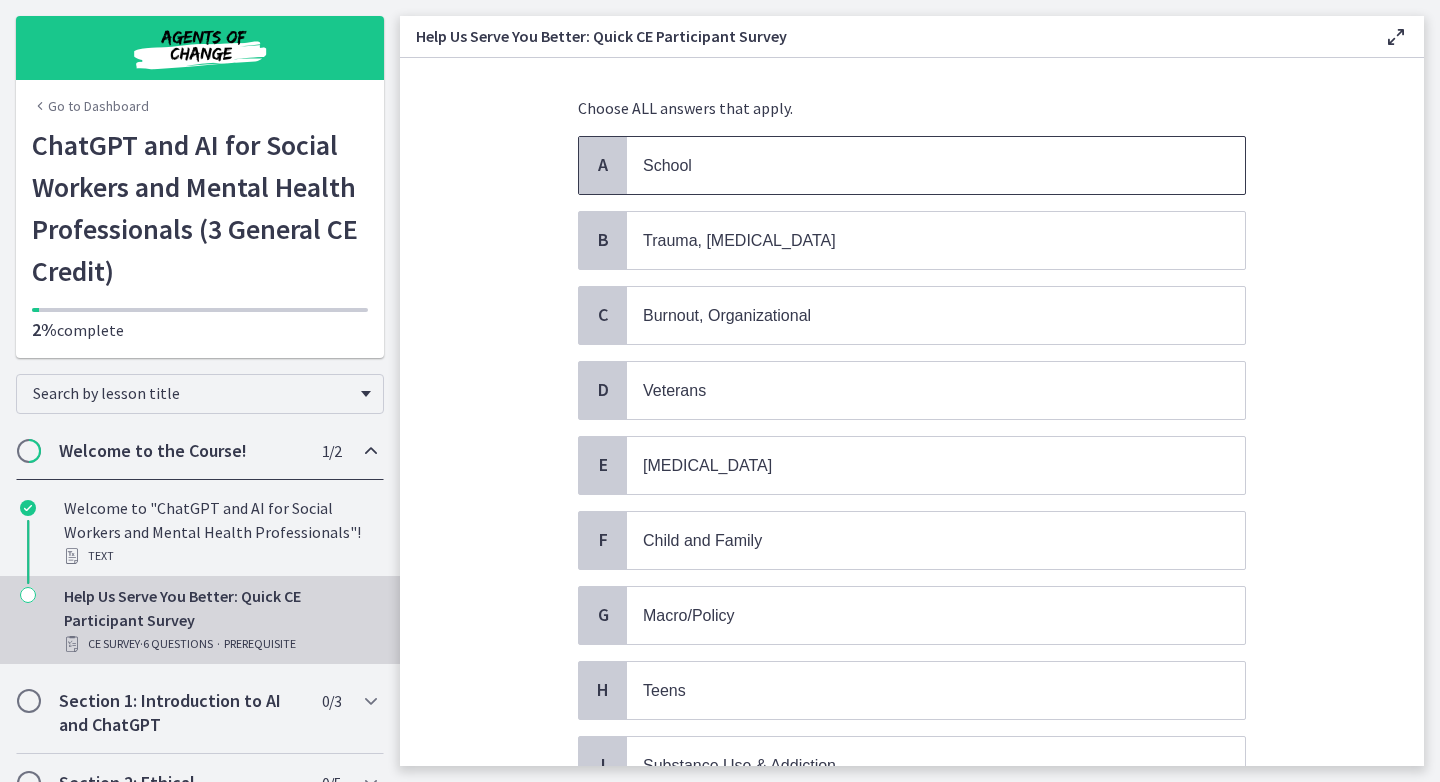 click on "School" at bounding box center [936, 165] 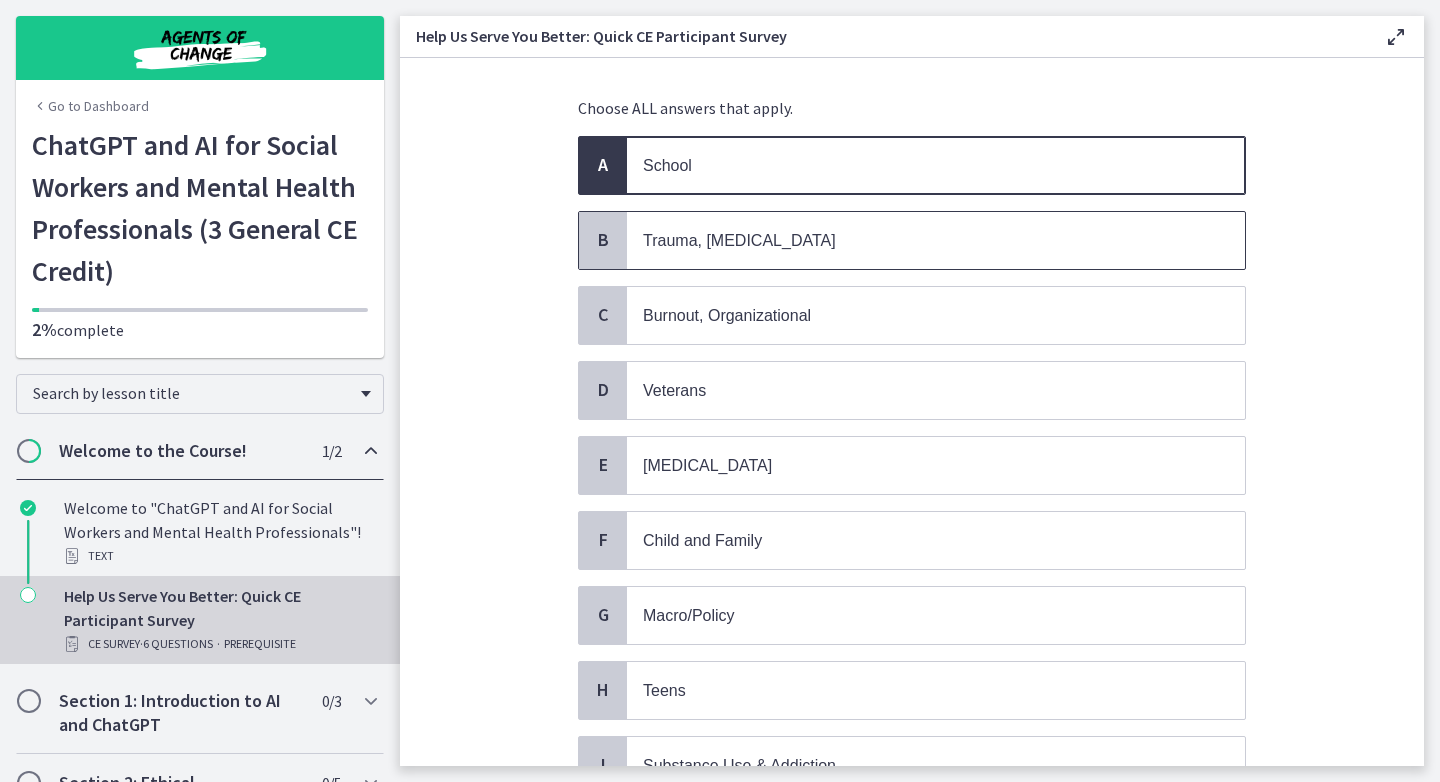click on "Trauma, [MEDICAL_DATA]" at bounding box center (936, 240) 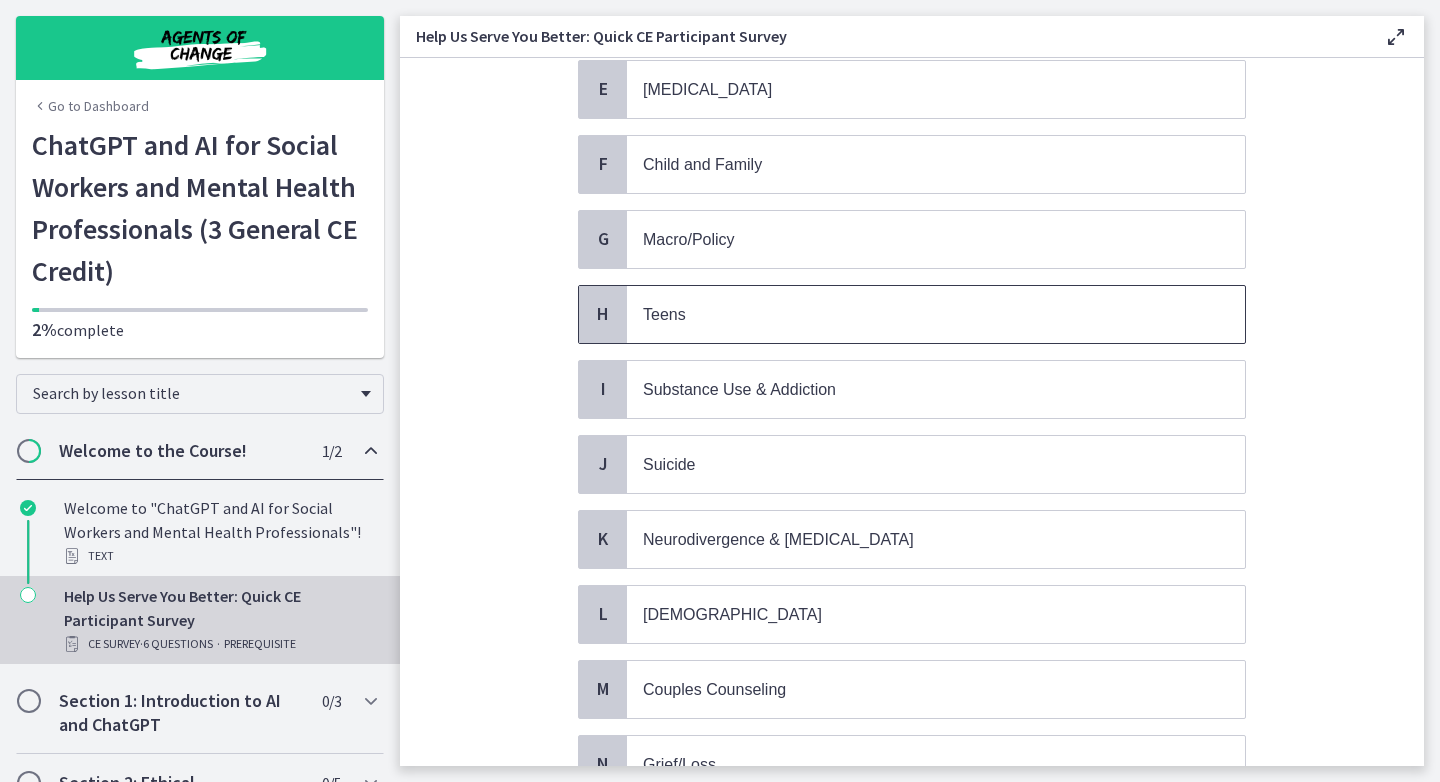 scroll, scrollTop: 475, scrollLeft: 0, axis: vertical 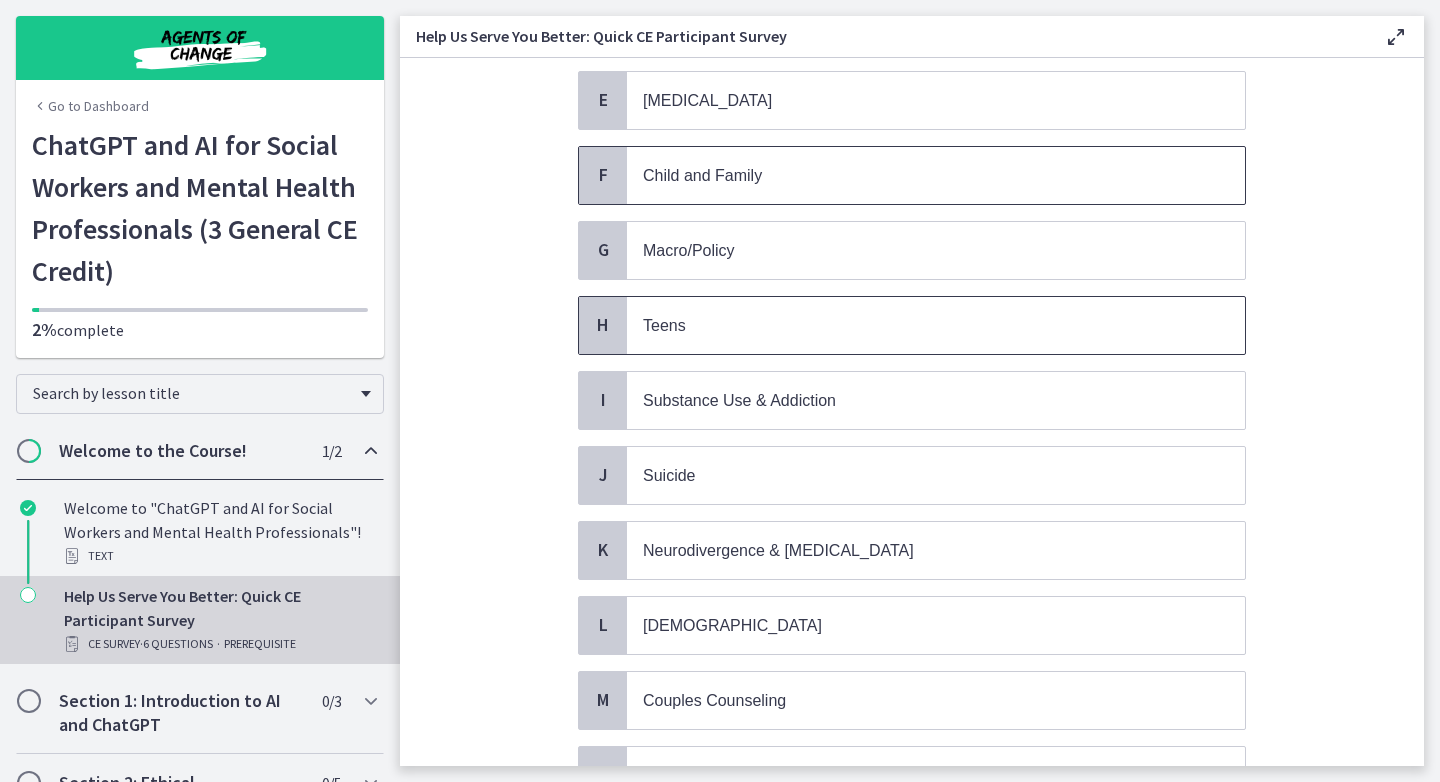 click on "Child and Family" at bounding box center (936, 175) 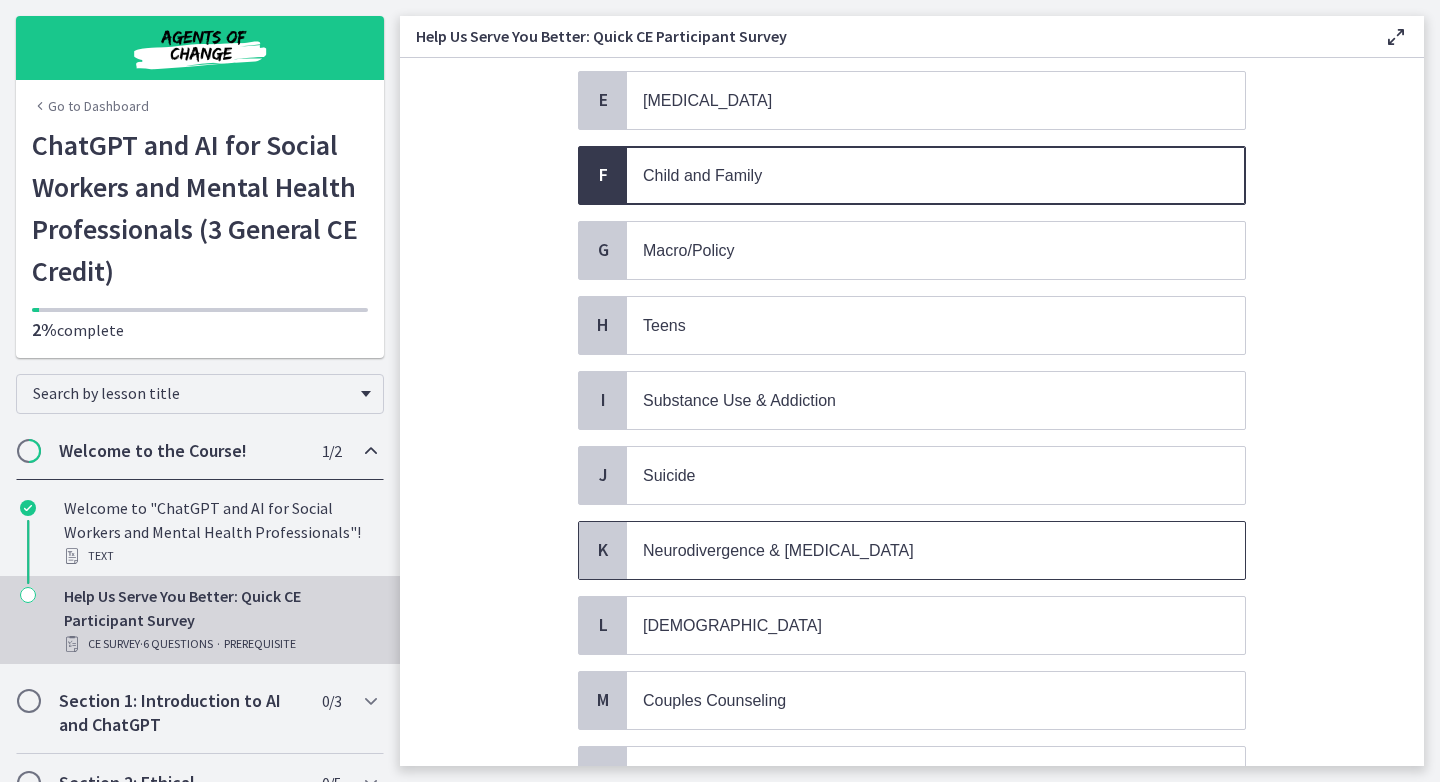 scroll, scrollTop: 734, scrollLeft: 0, axis: vertical 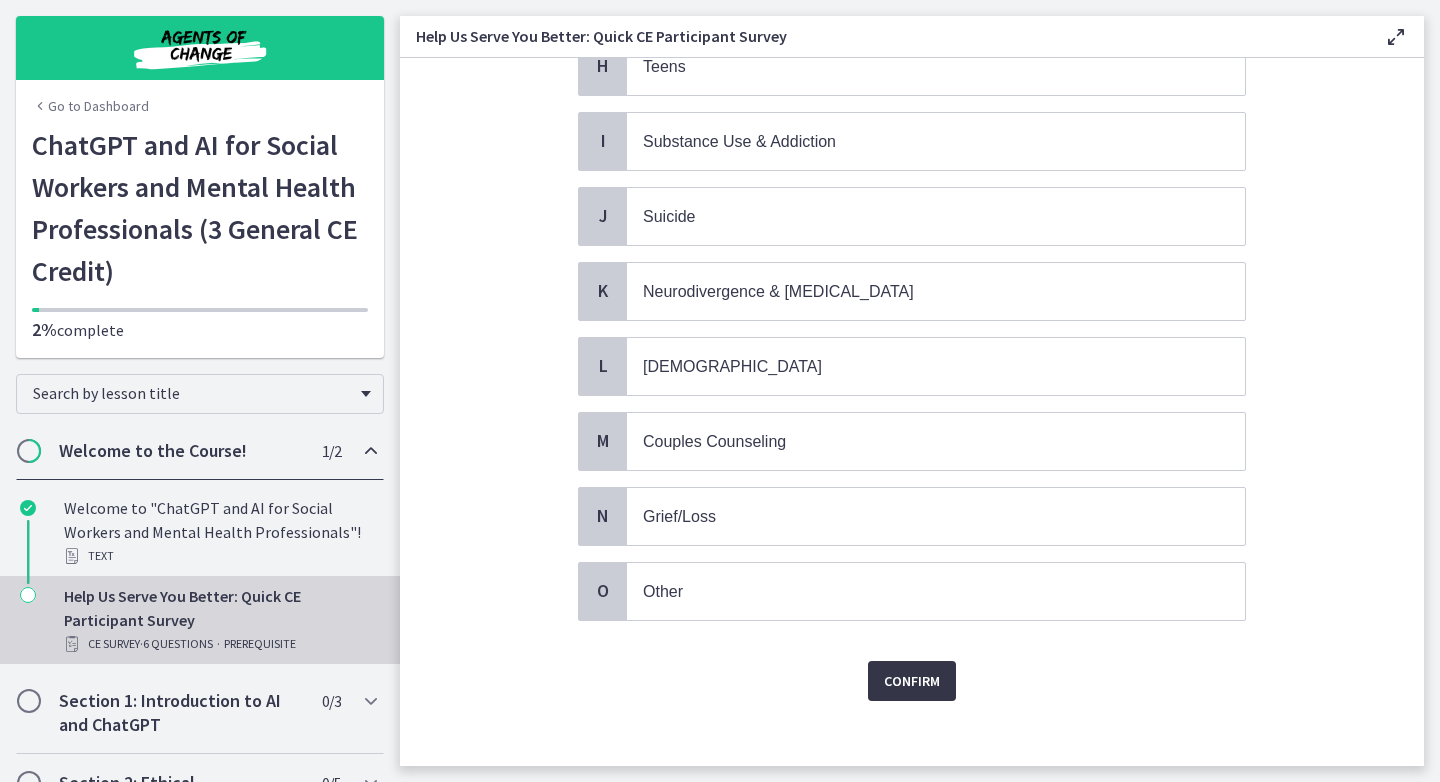 click on "Confirm" at bounding box center (912, 681) 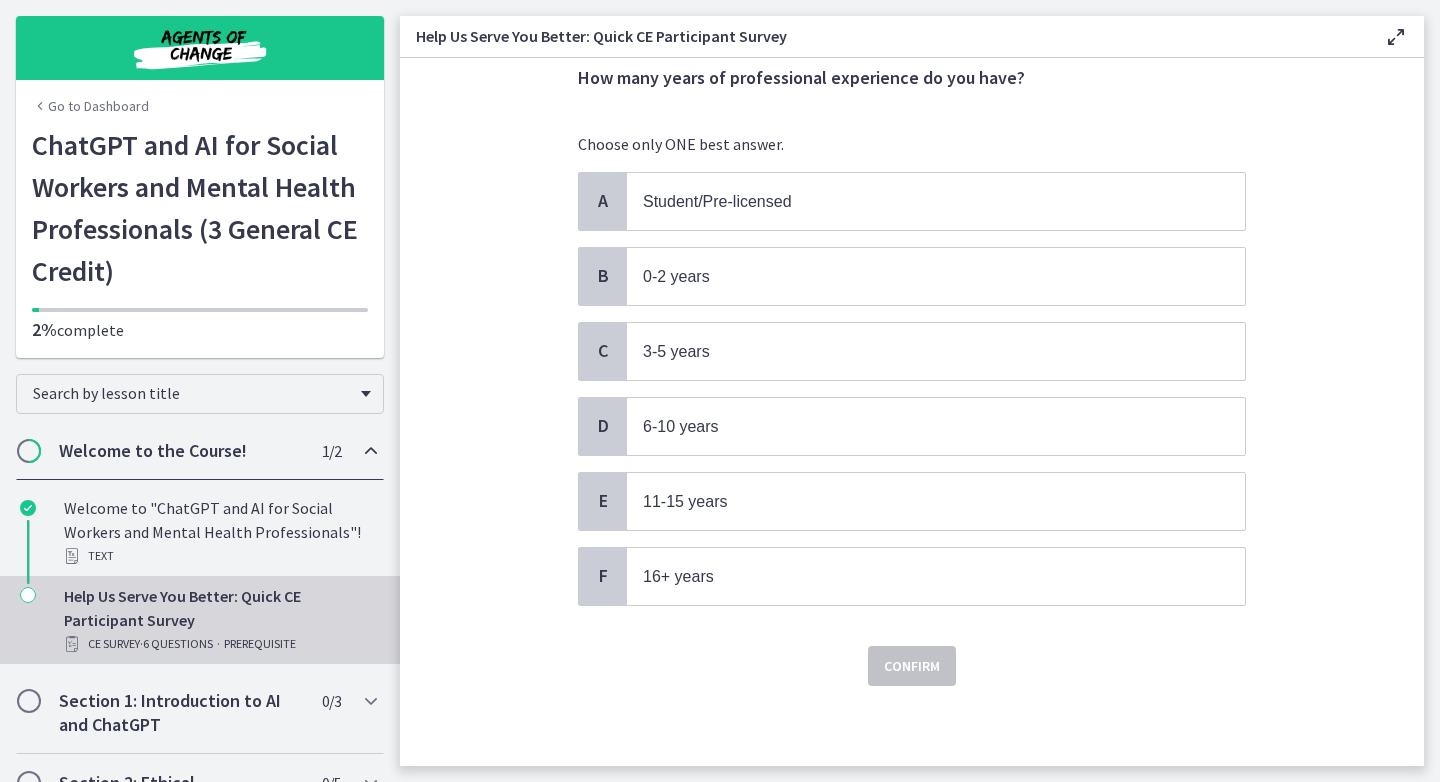 scroll, scrollTop: 0, scrollLeft: 0, axis: both 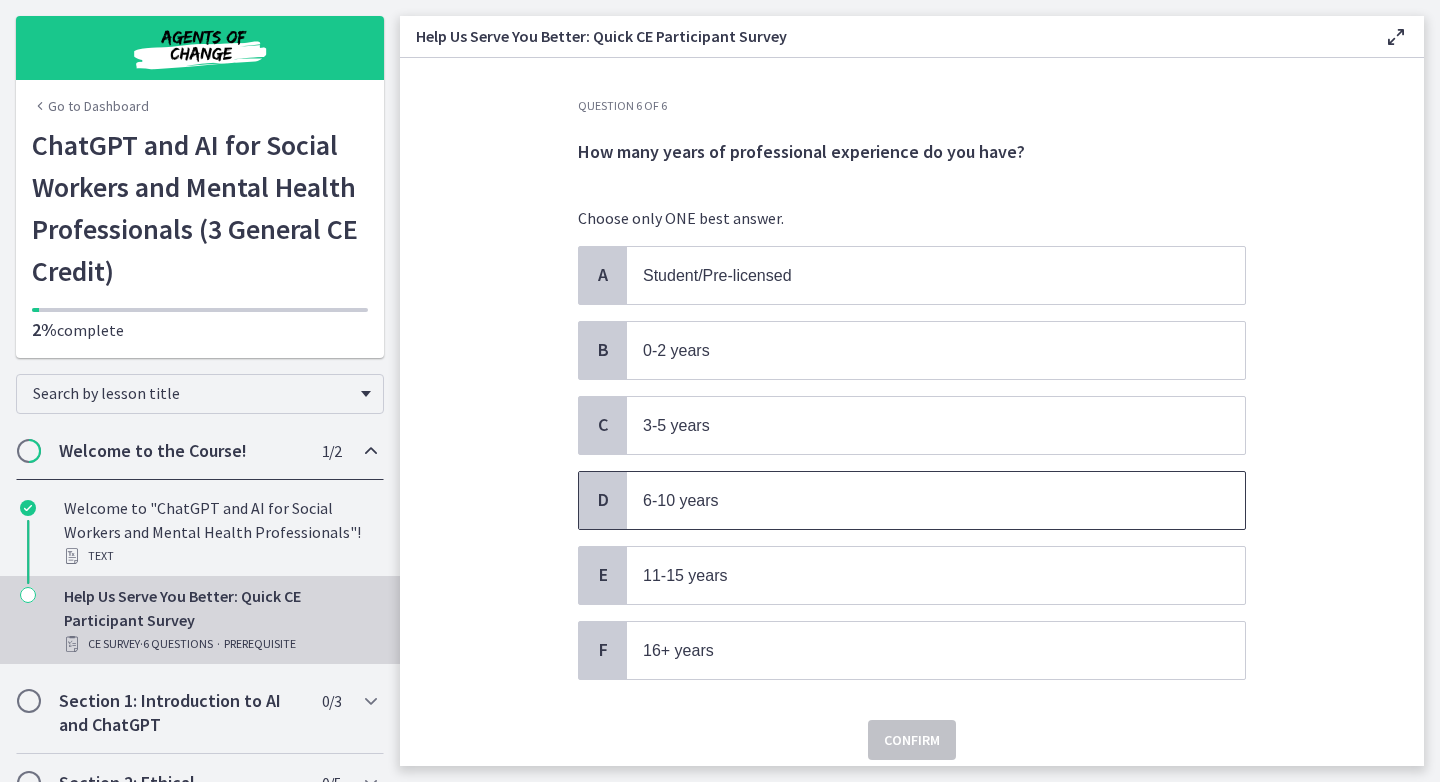 click on "6-10 years" at bounding box center [916, 500] 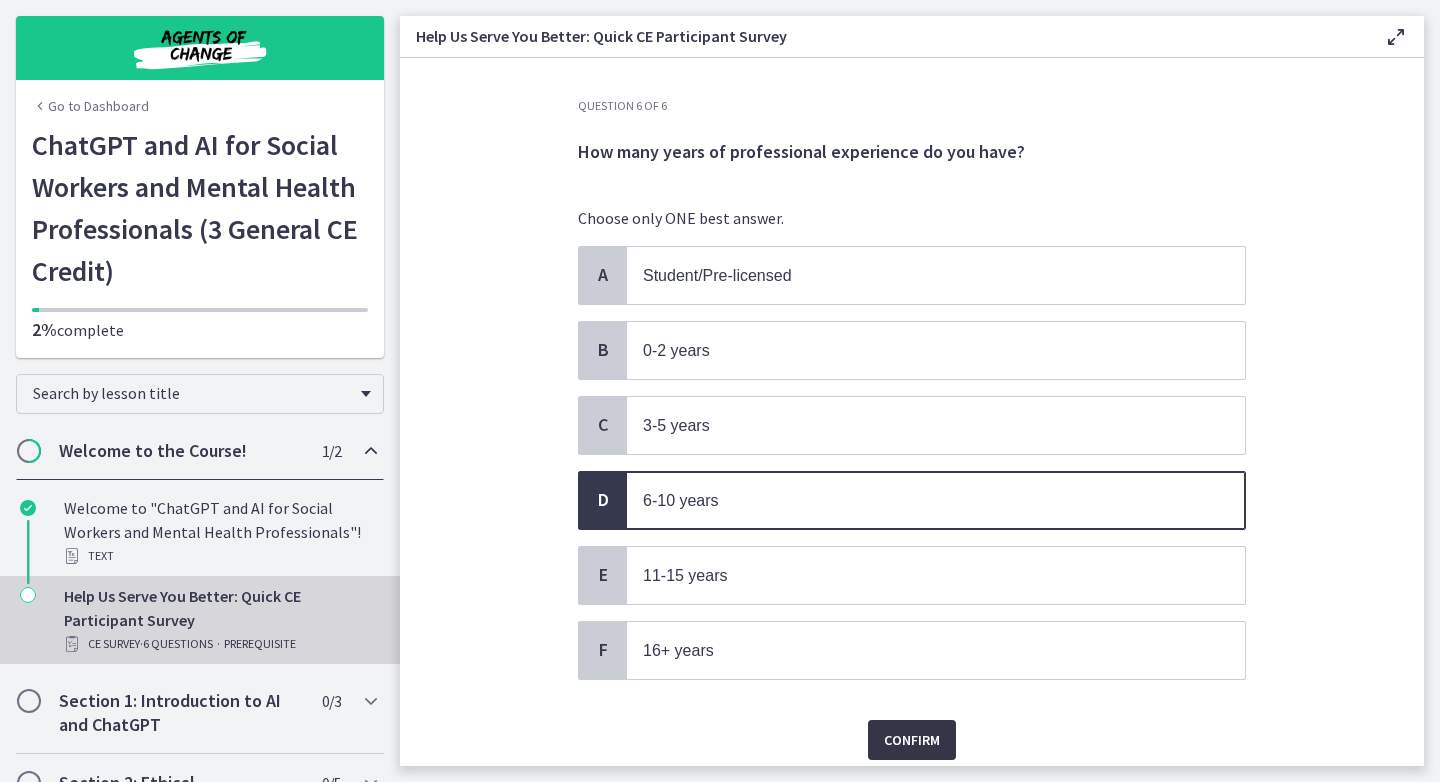 click on "Confirm" at bounding box center [912, 740] 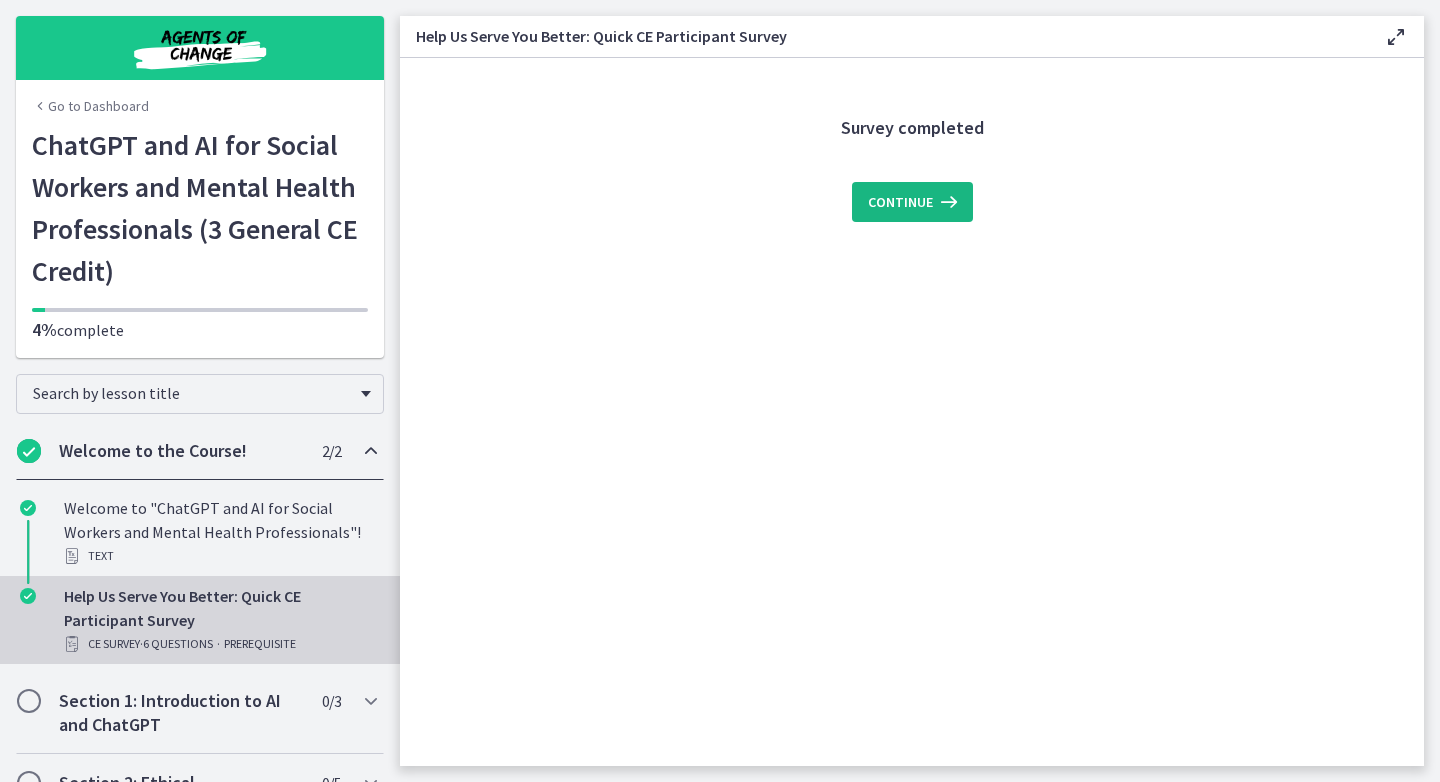 click at bounding box center (947, 202) 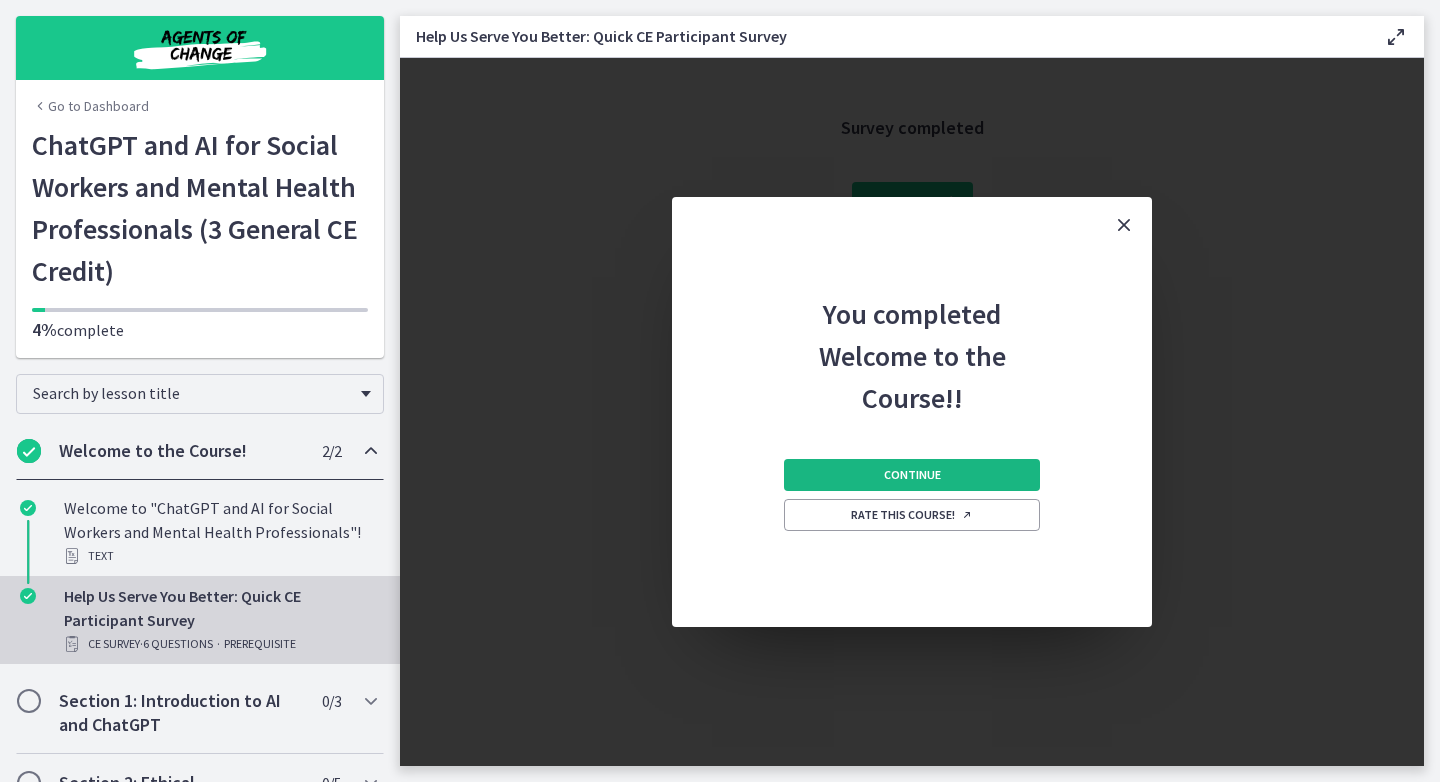 click on "Continue" at bounding box center (912, 475) 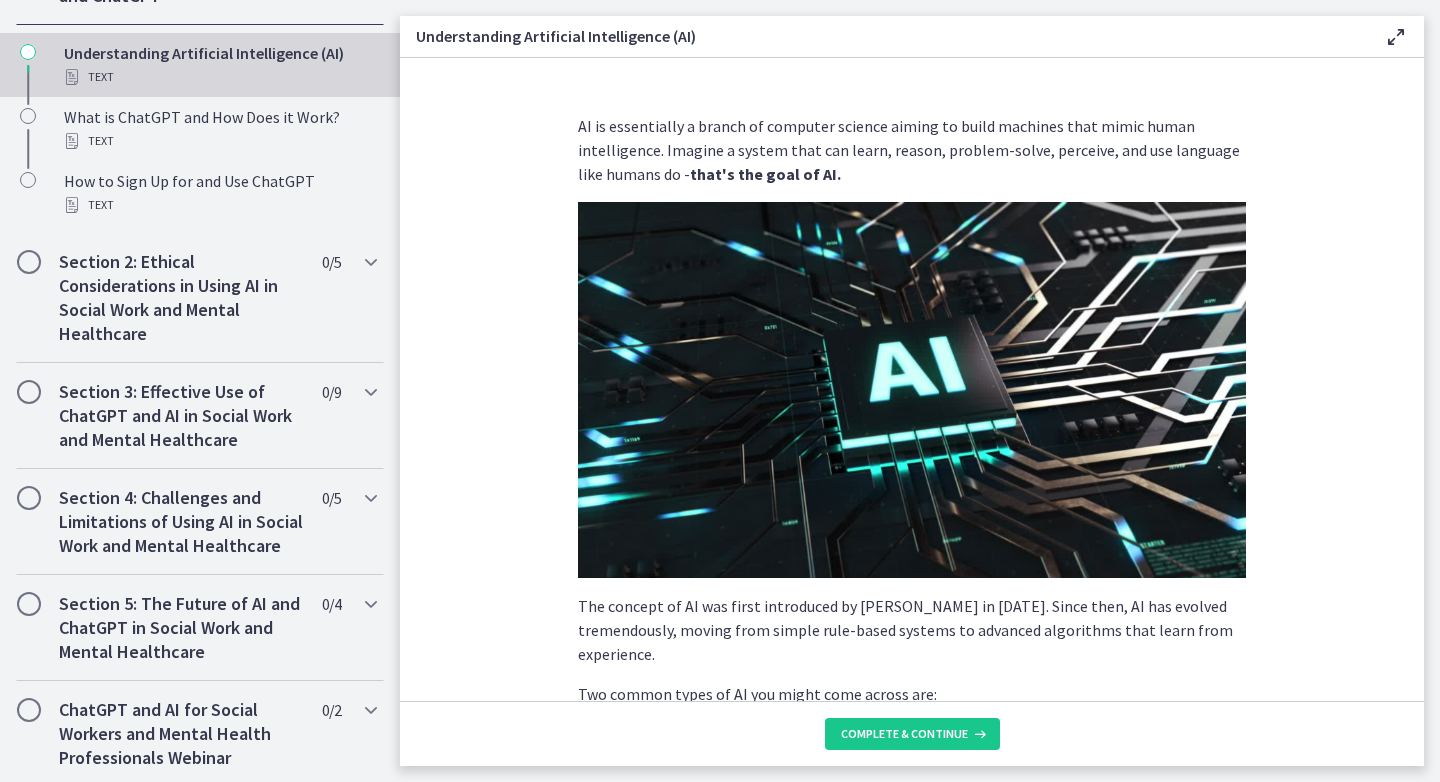 scroll, scrollTop: 0, scrollLeft: 0, axis: both 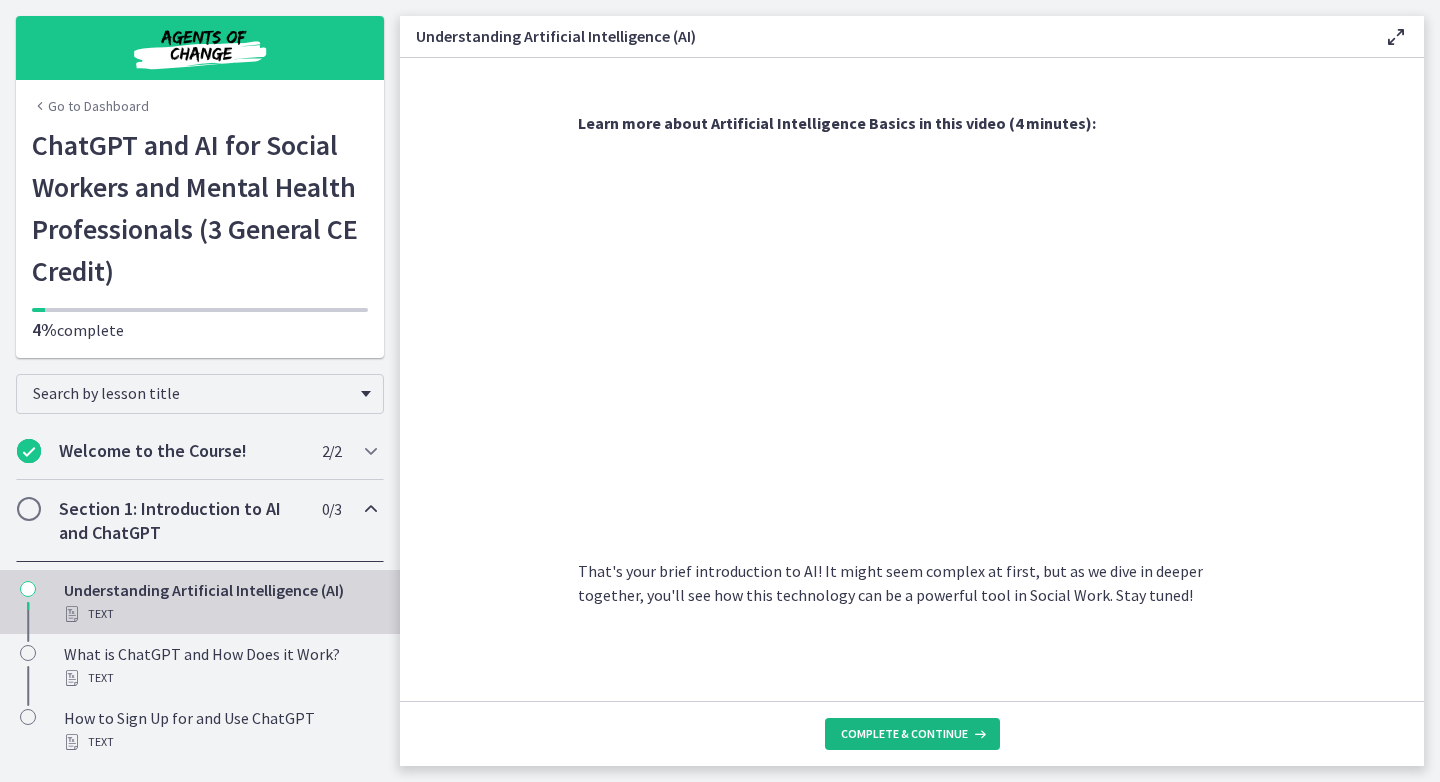 click on "Complete & continue" at bounding box center (904, 734) 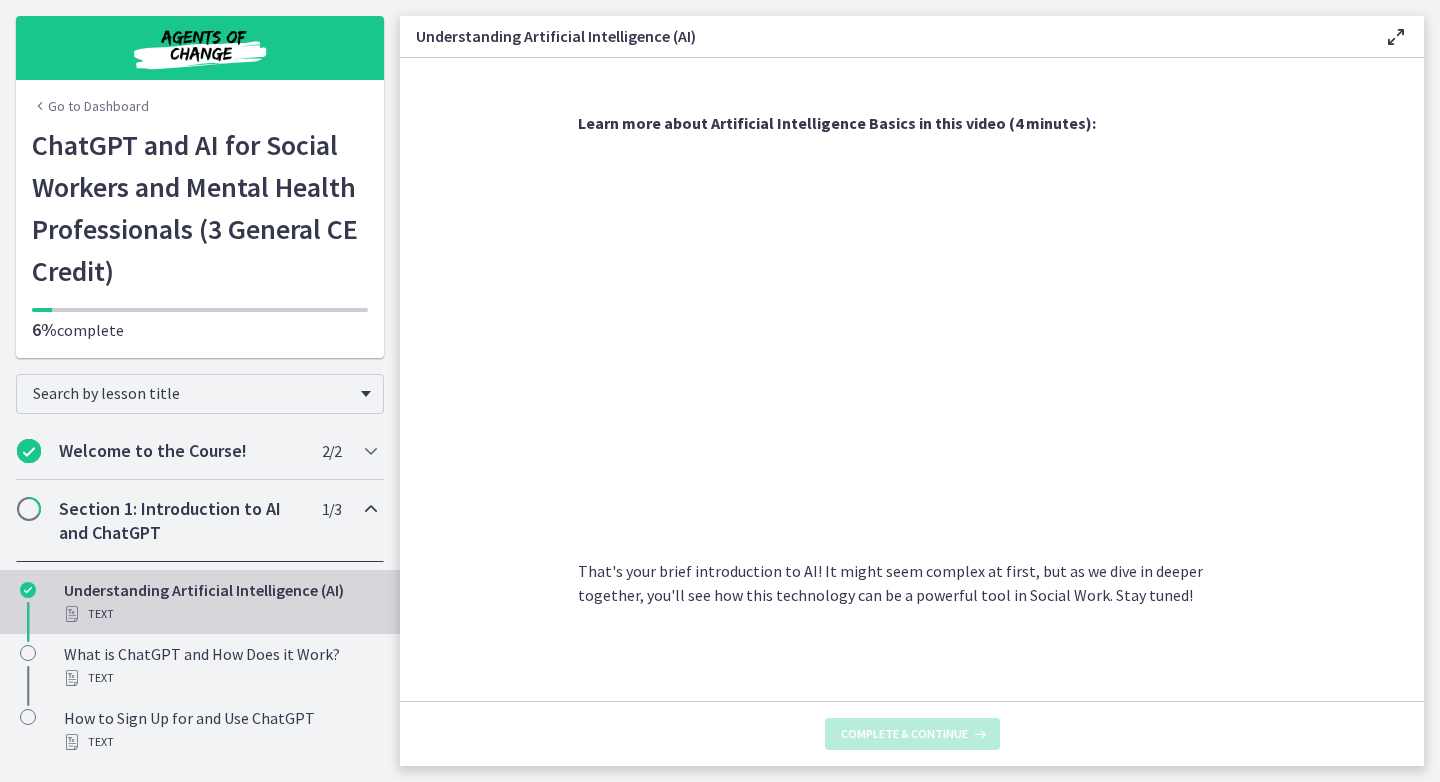 scroll, scrollTop: 0, scrollLeft: 0, axis: both 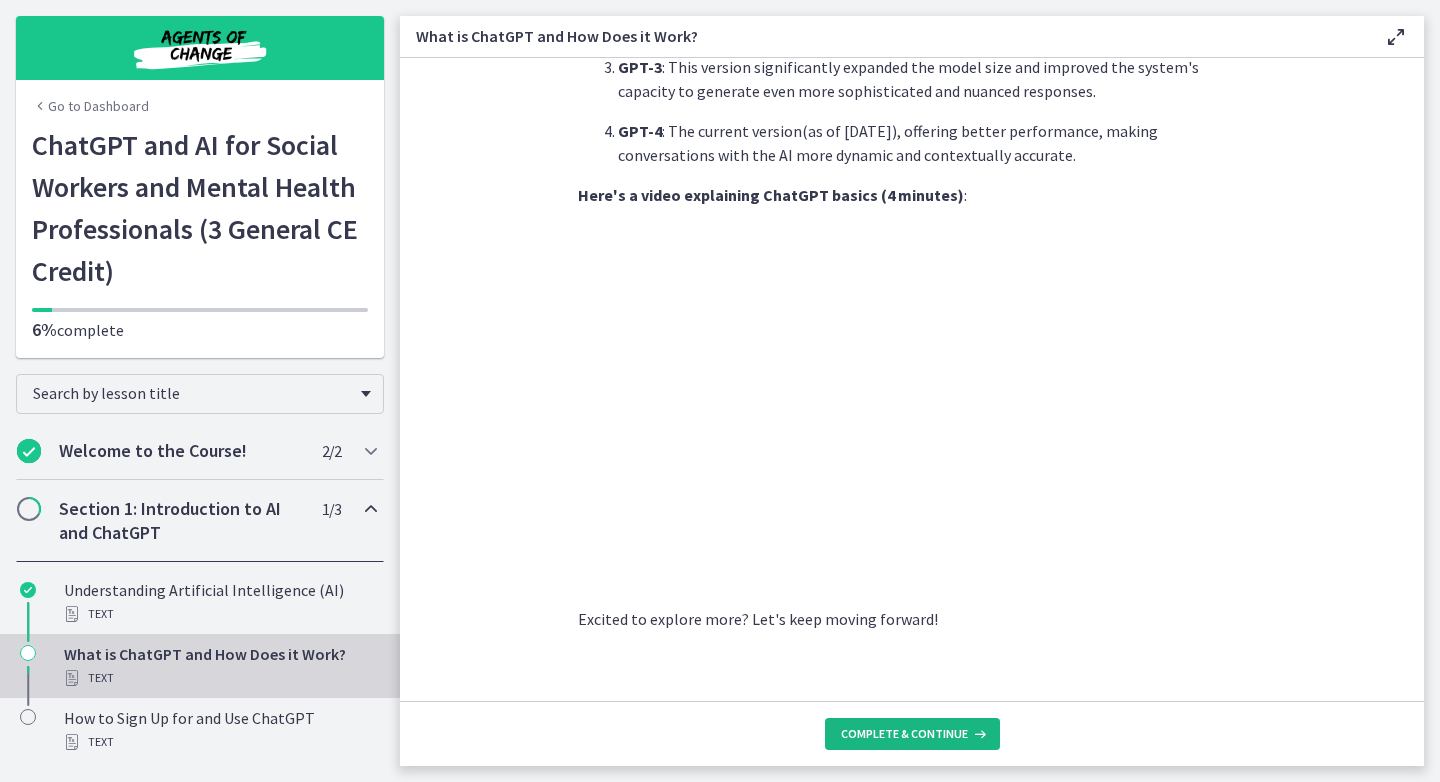 click on "Complete & continue" at bounding box center [904, 734] 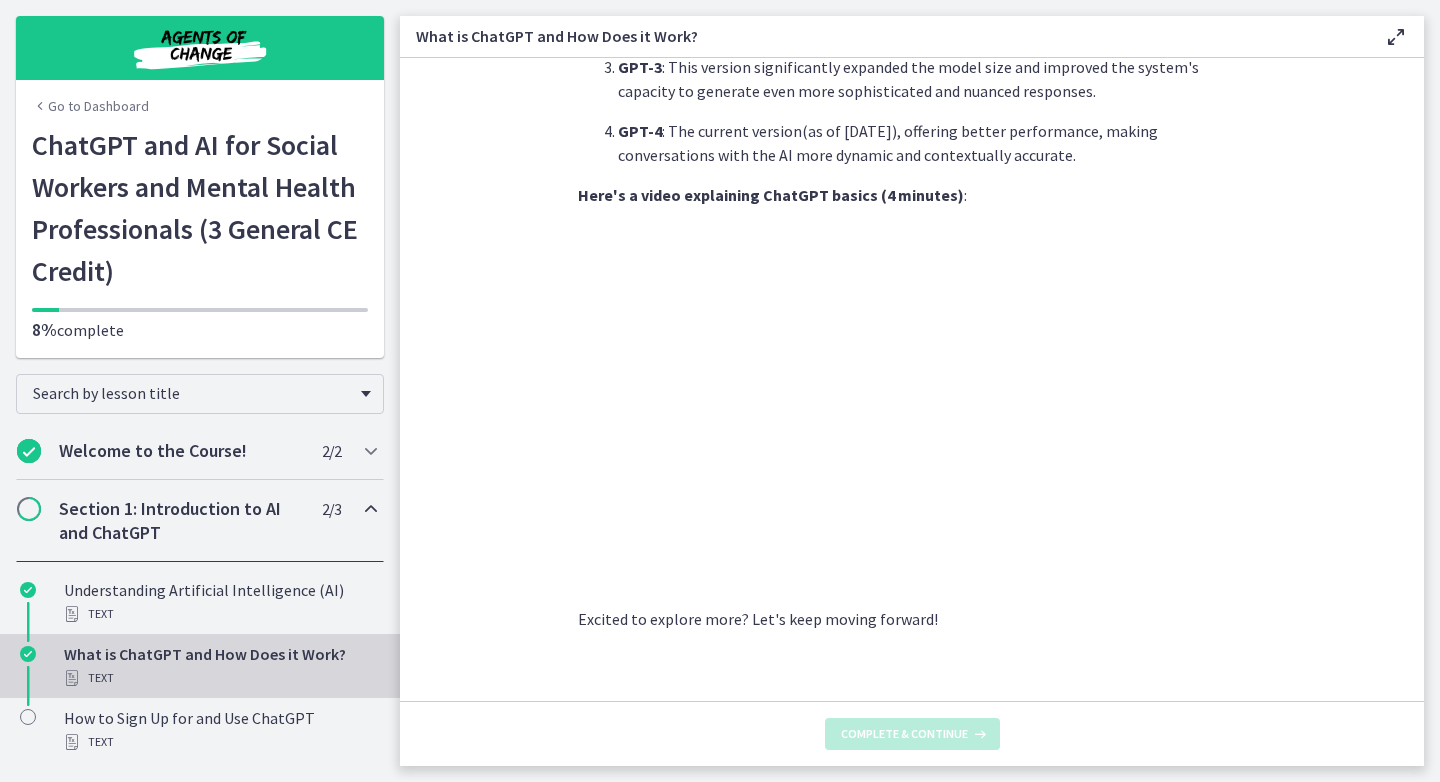 scroll, scrollTop: 0, scrollLeft: 0, axis: both 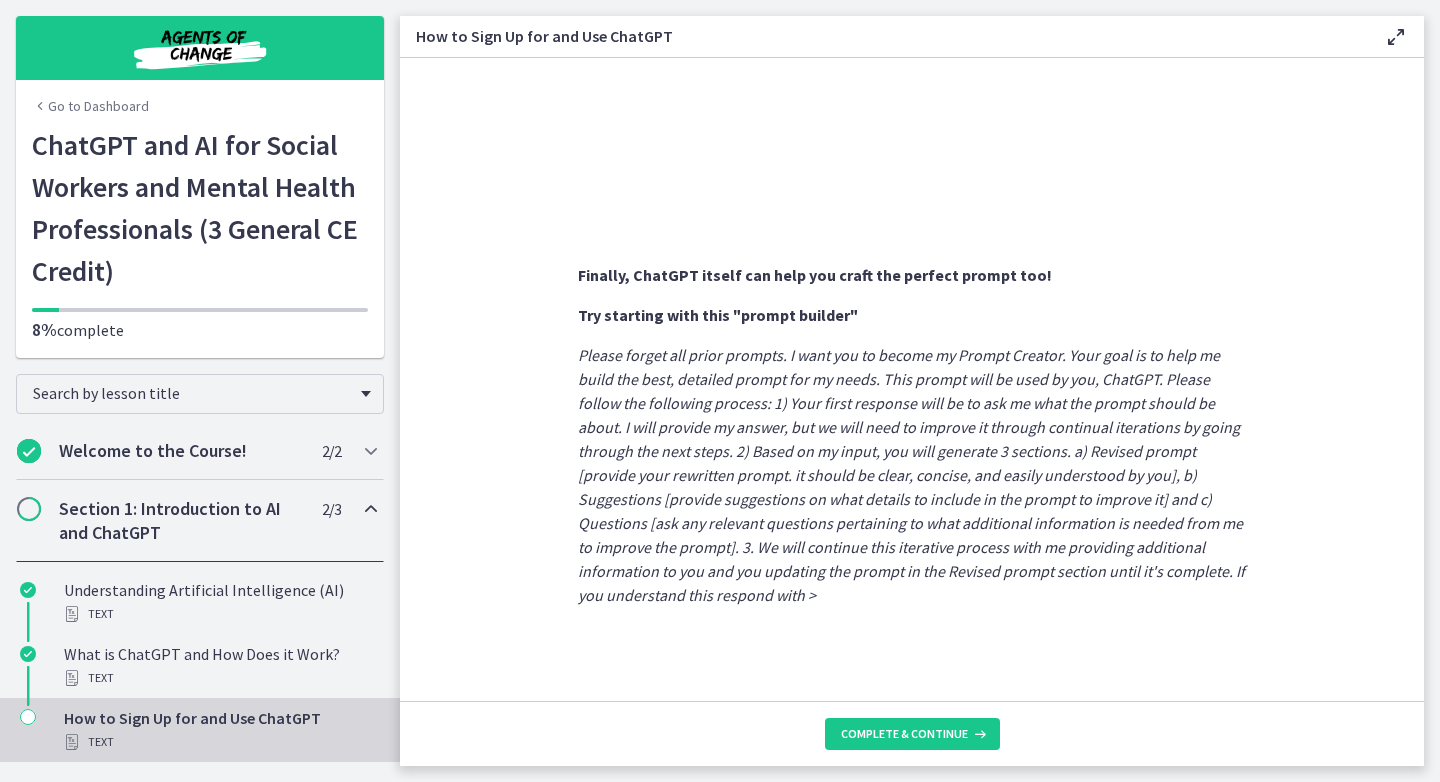 click on "Complete & continue" at bounding box center [912, 733] 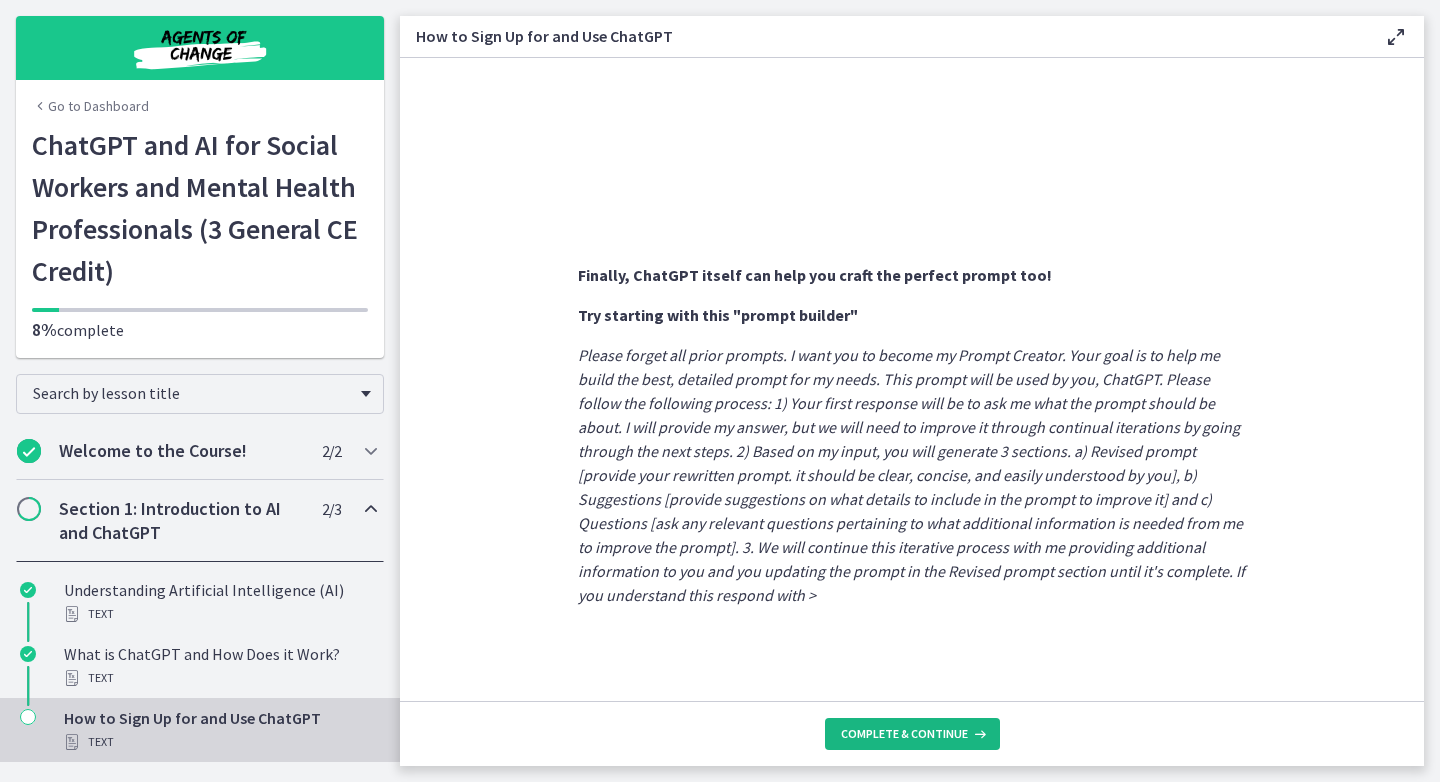 click on "Complete & continue" at bounding box center [904, 734] 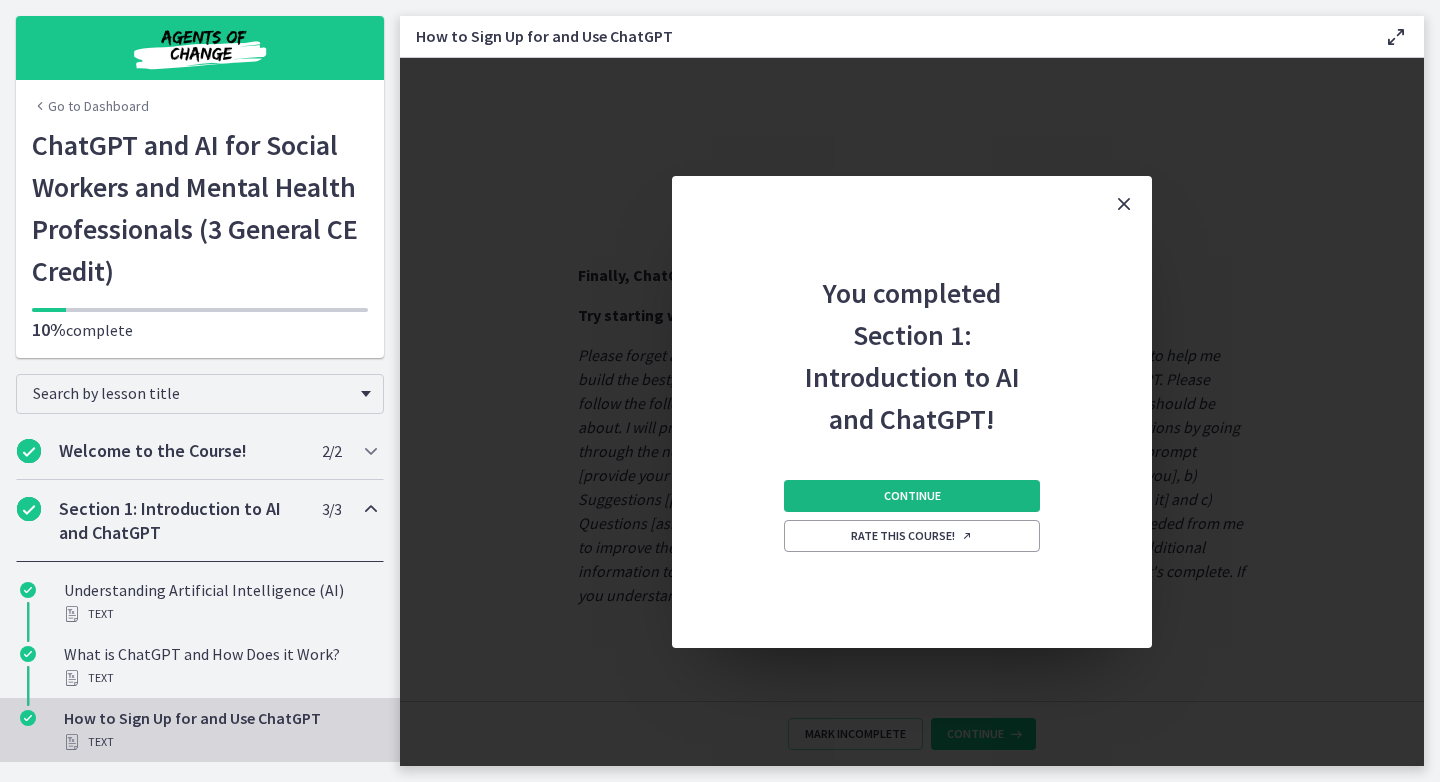 click on "Continue" at bounding box center [912, 496] 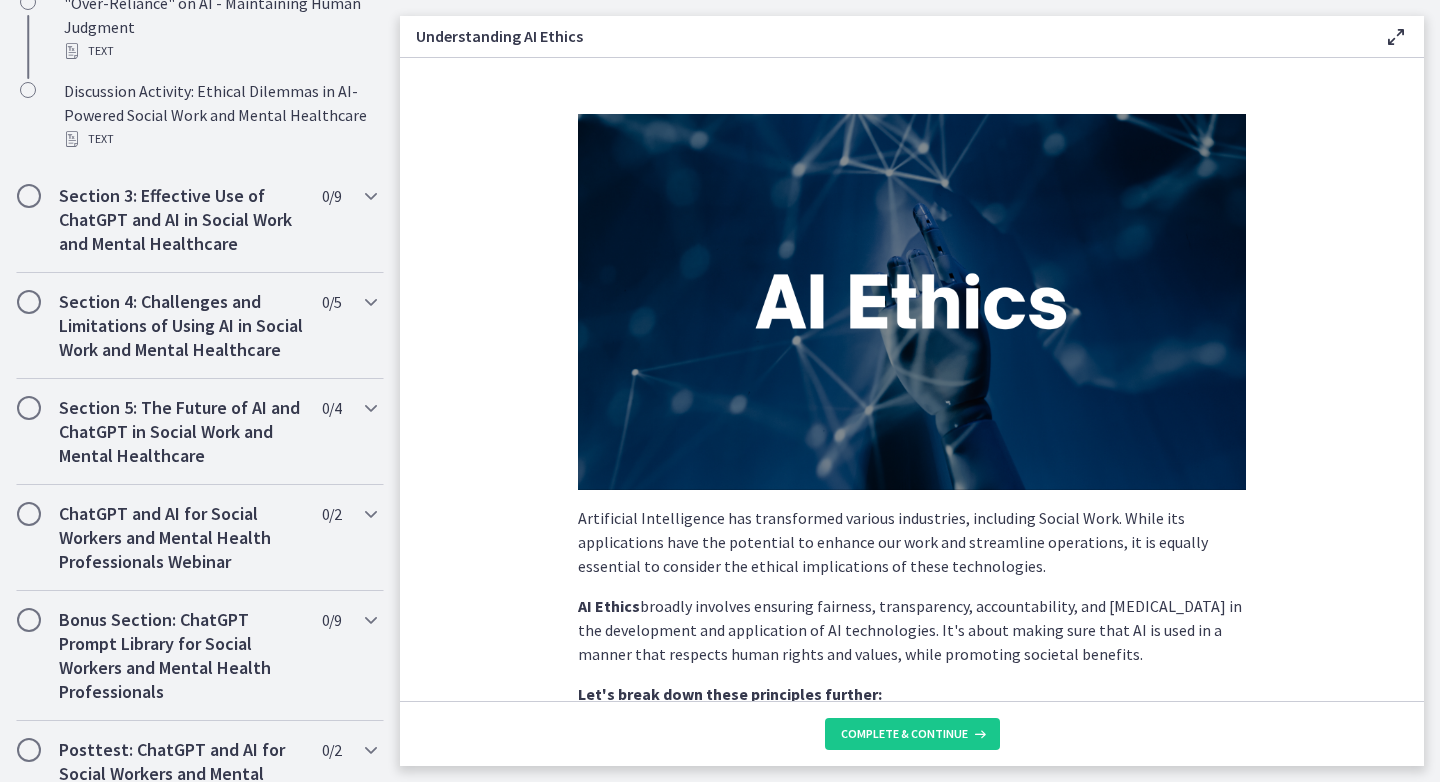scroll, scrollTop: 1166, scrollLeft: 0, axis: vertical 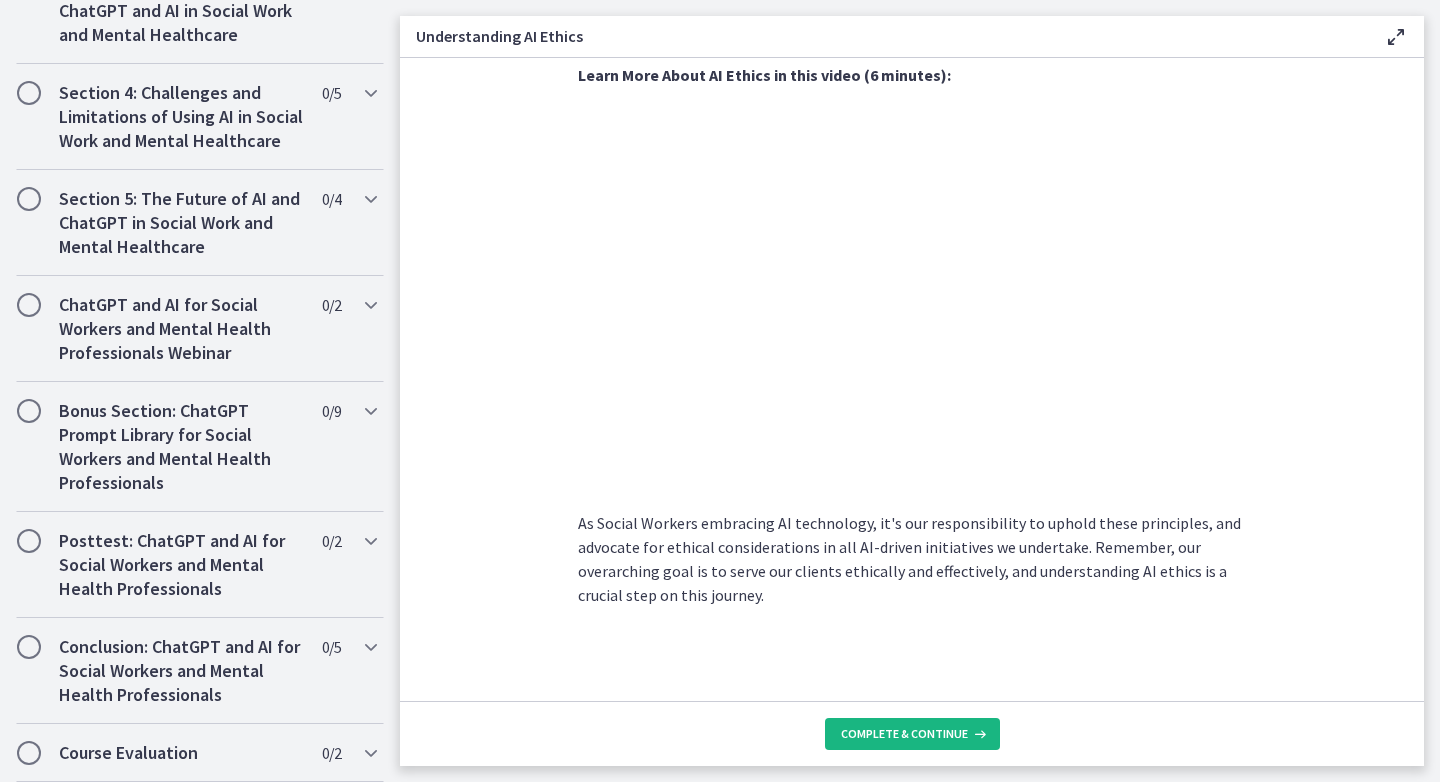 click on "Complete & continue" at bounding box center (904, 734) 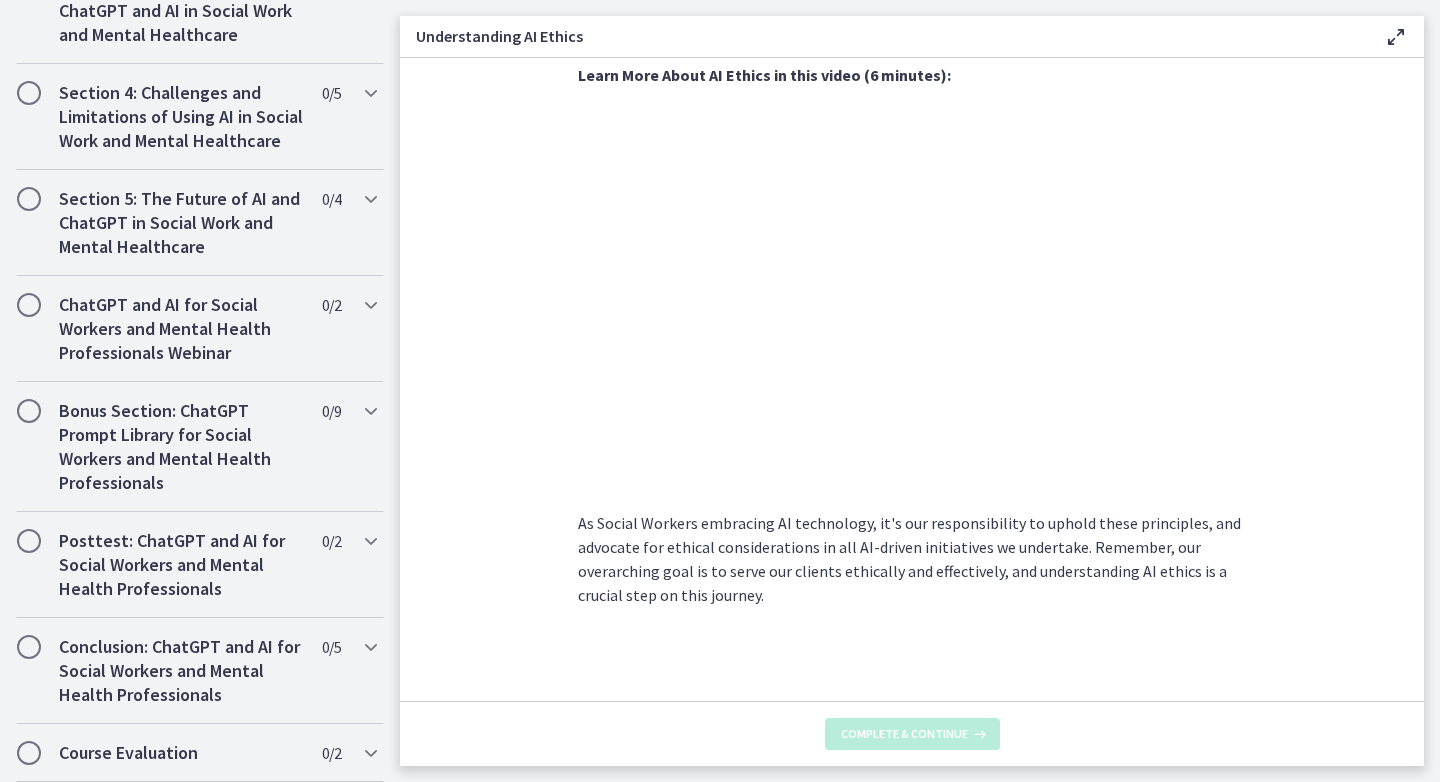 scroll, scrollTop: 0, scrollLeft: 0, axis: both 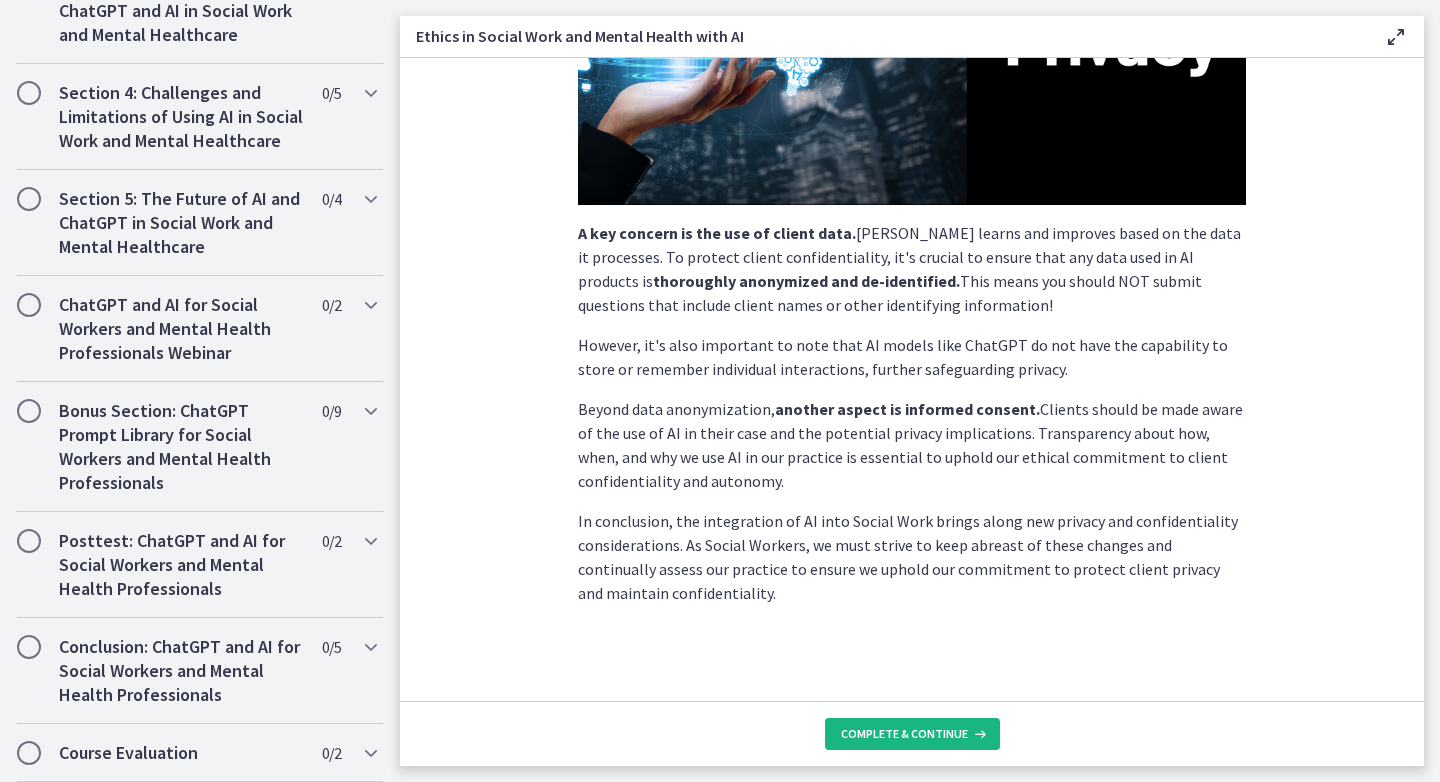 click on "Complete & continue" at bounding box center [904, 734] 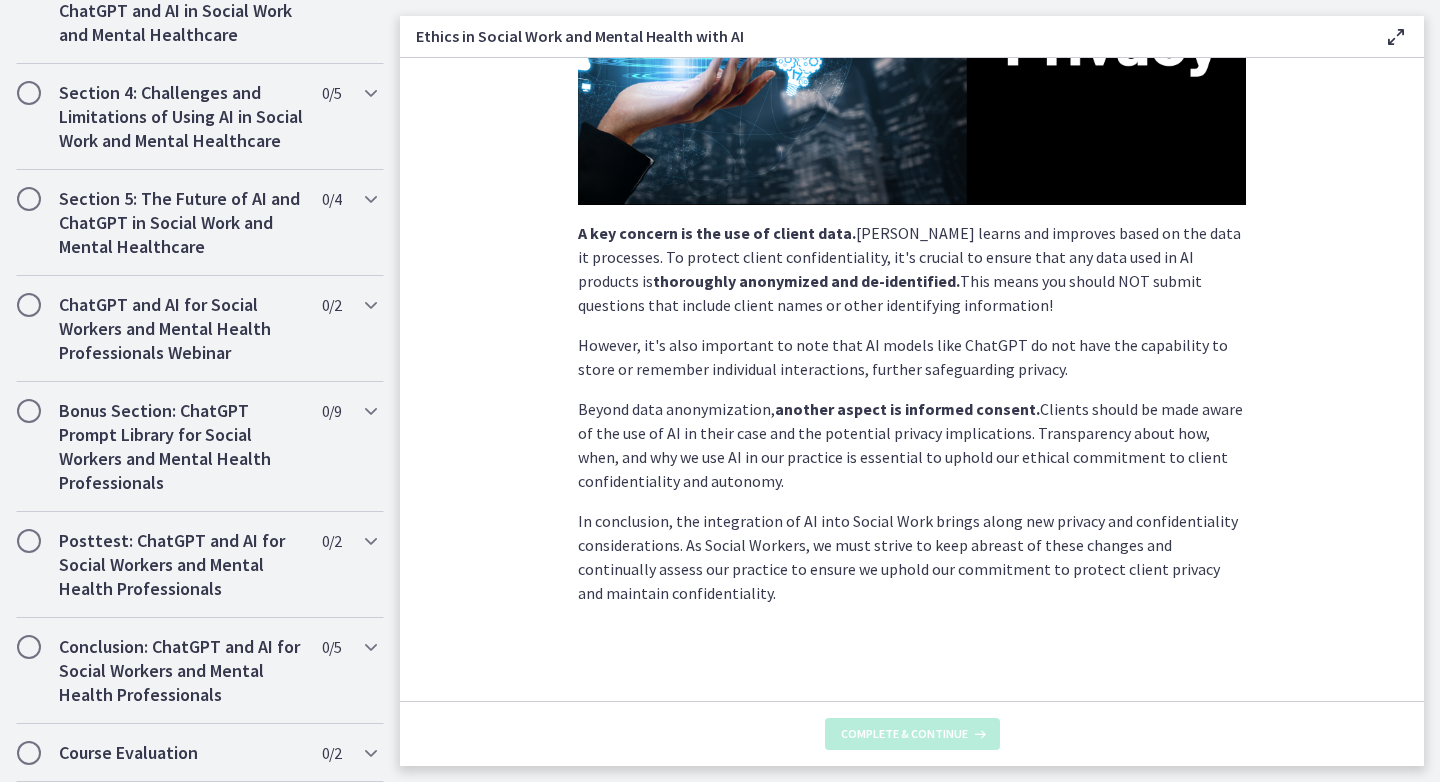 scroll, scrollTop: 0, scrollLeft: 0, axis: both 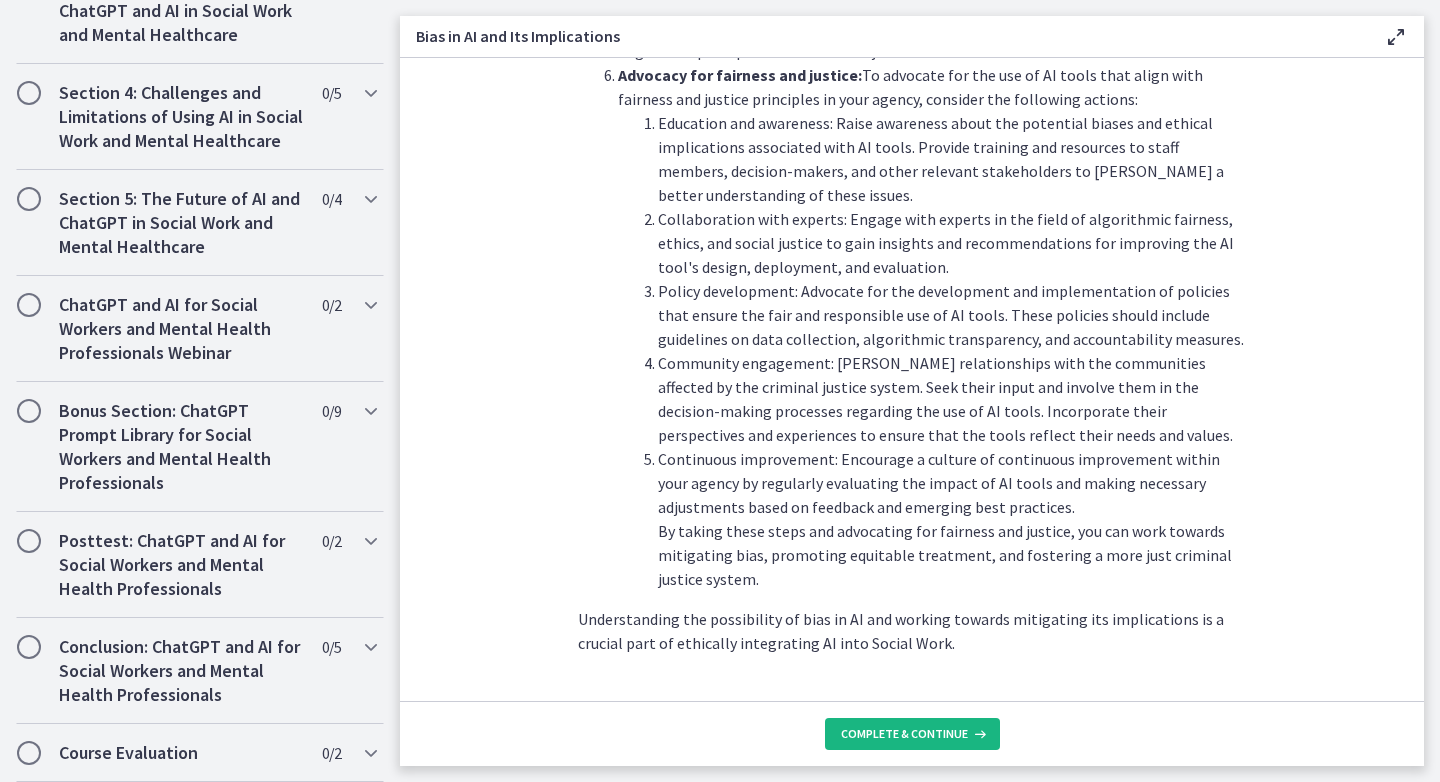 click on "Complete & continue" at bounding box center (904, 734) 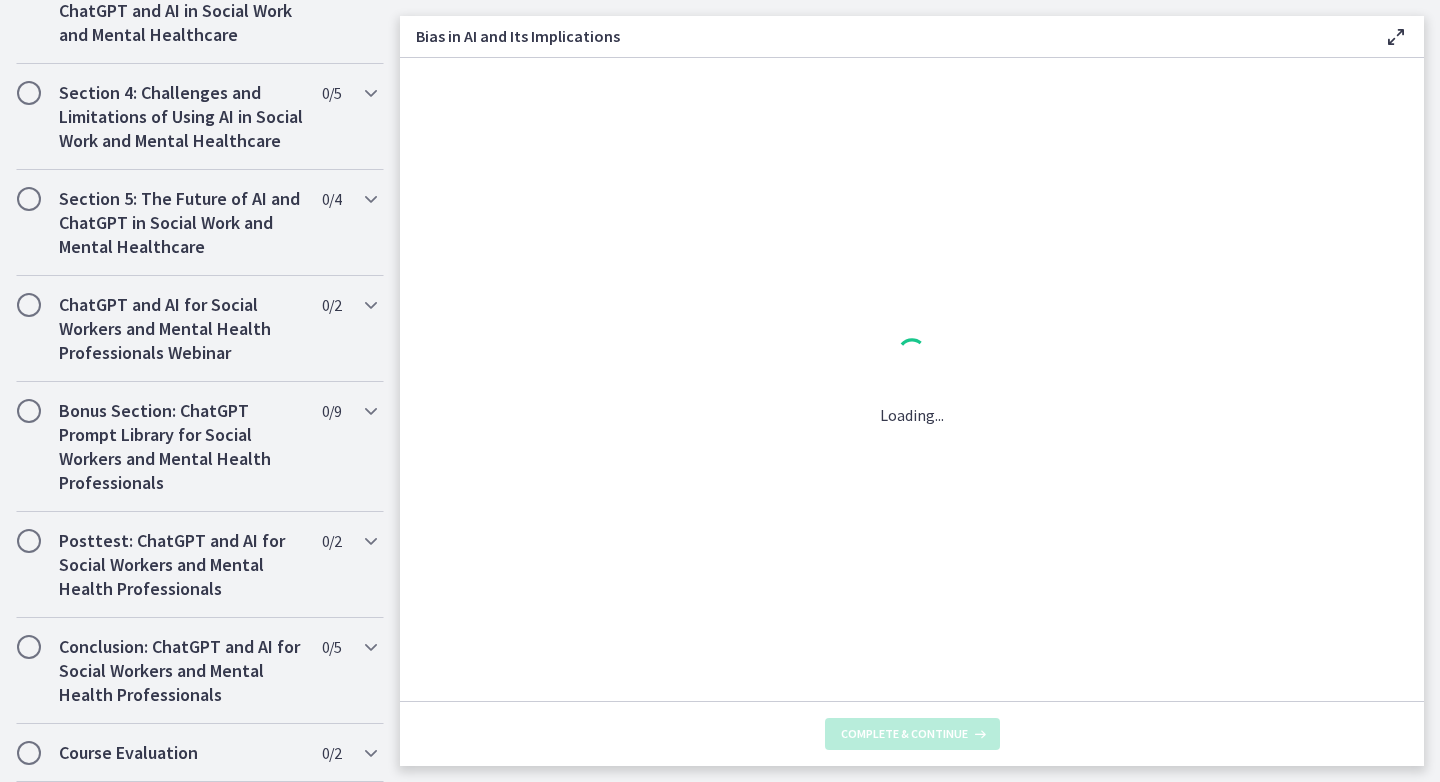 scroll, scrollTop: 0, scrollLeft: 0, axis: both 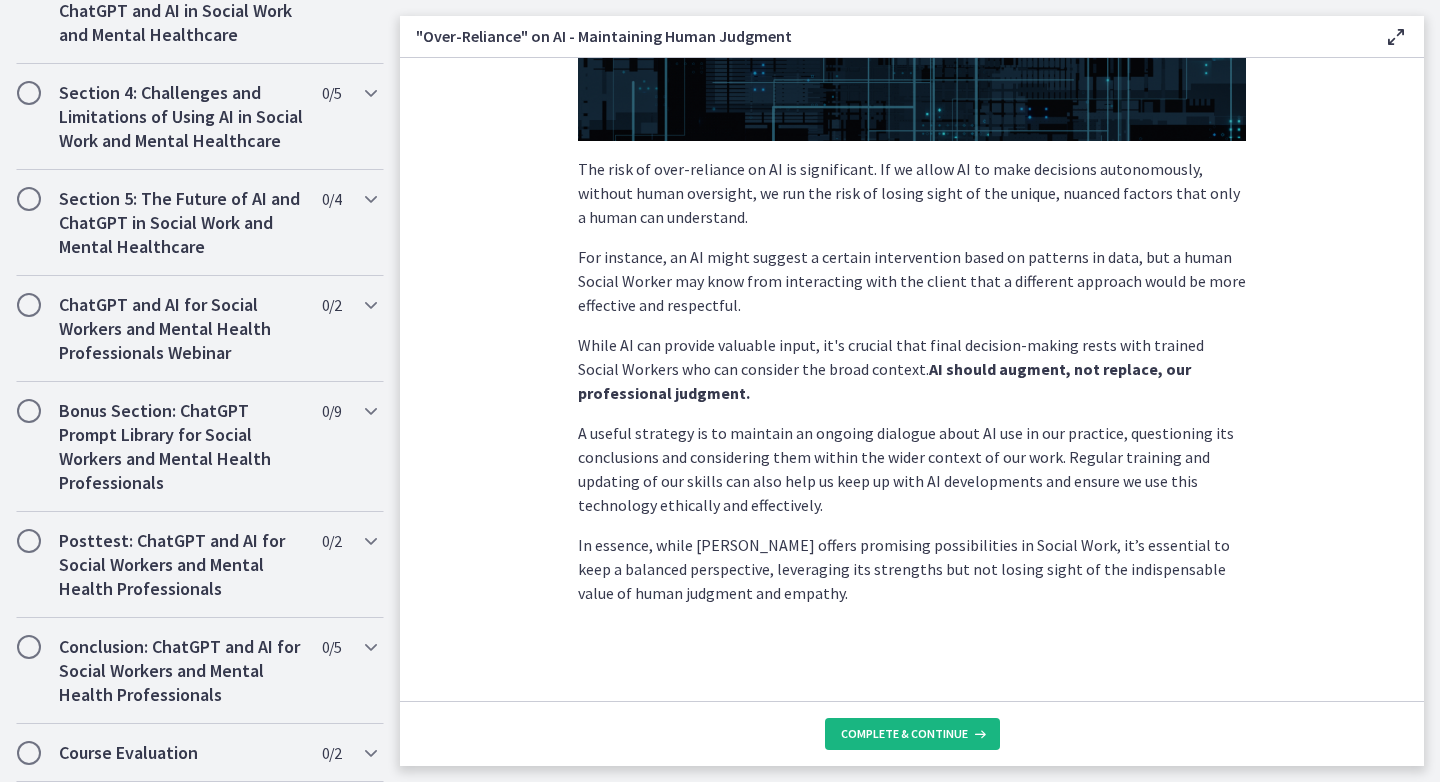 click on "Complete & continue" at bounding box center (904, 734) 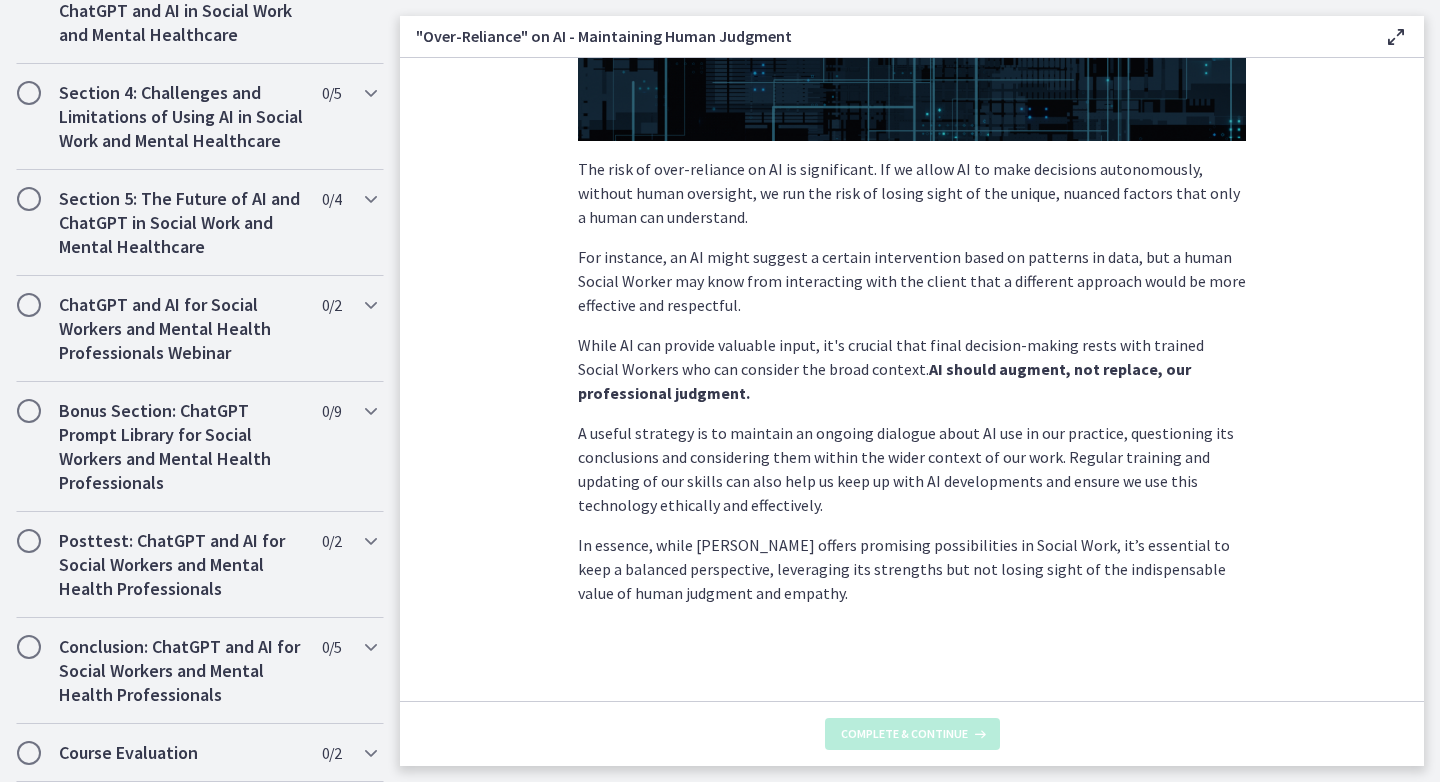 scroll, scrollTop: 0, scrollLeft: 0, axis: both 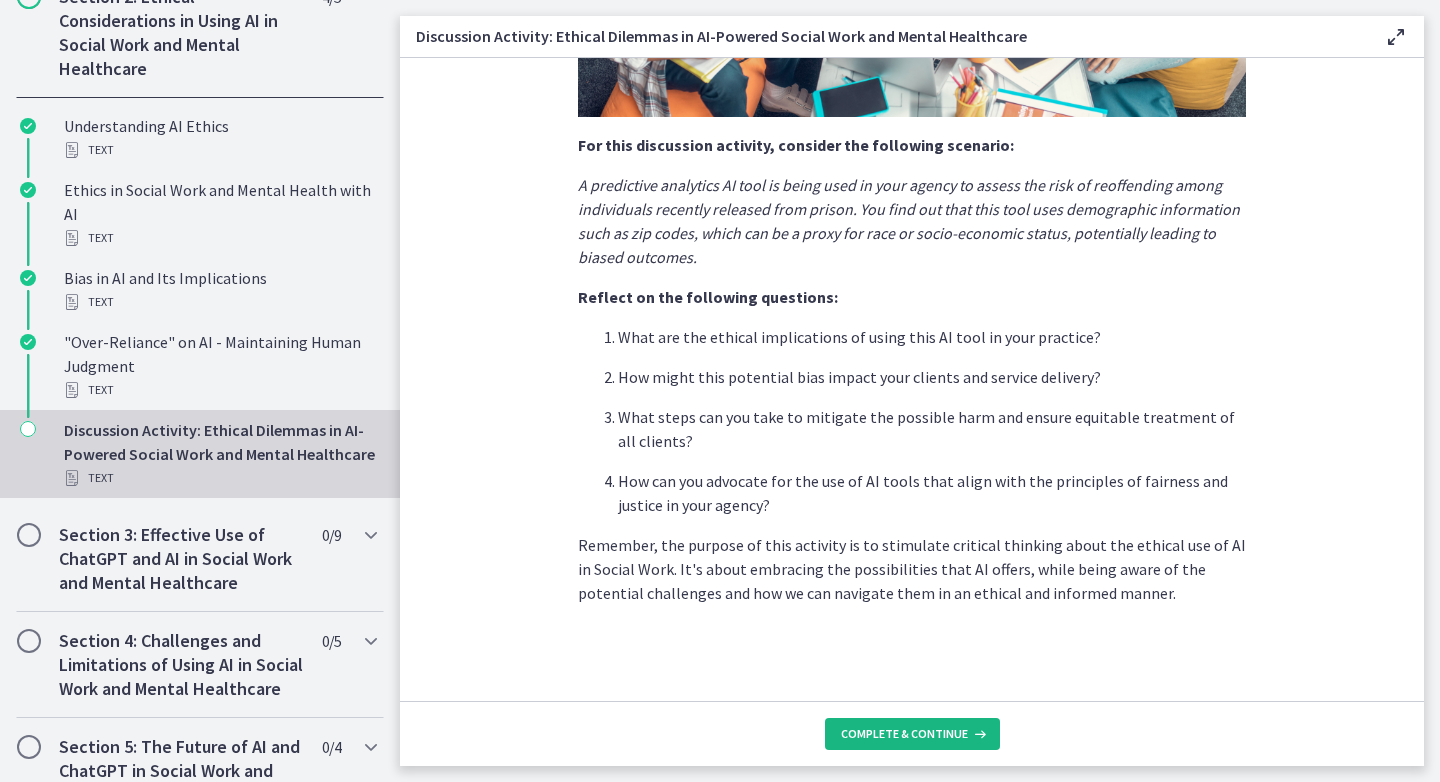 click on "Complete & continue" at bounding box center (904, 734) 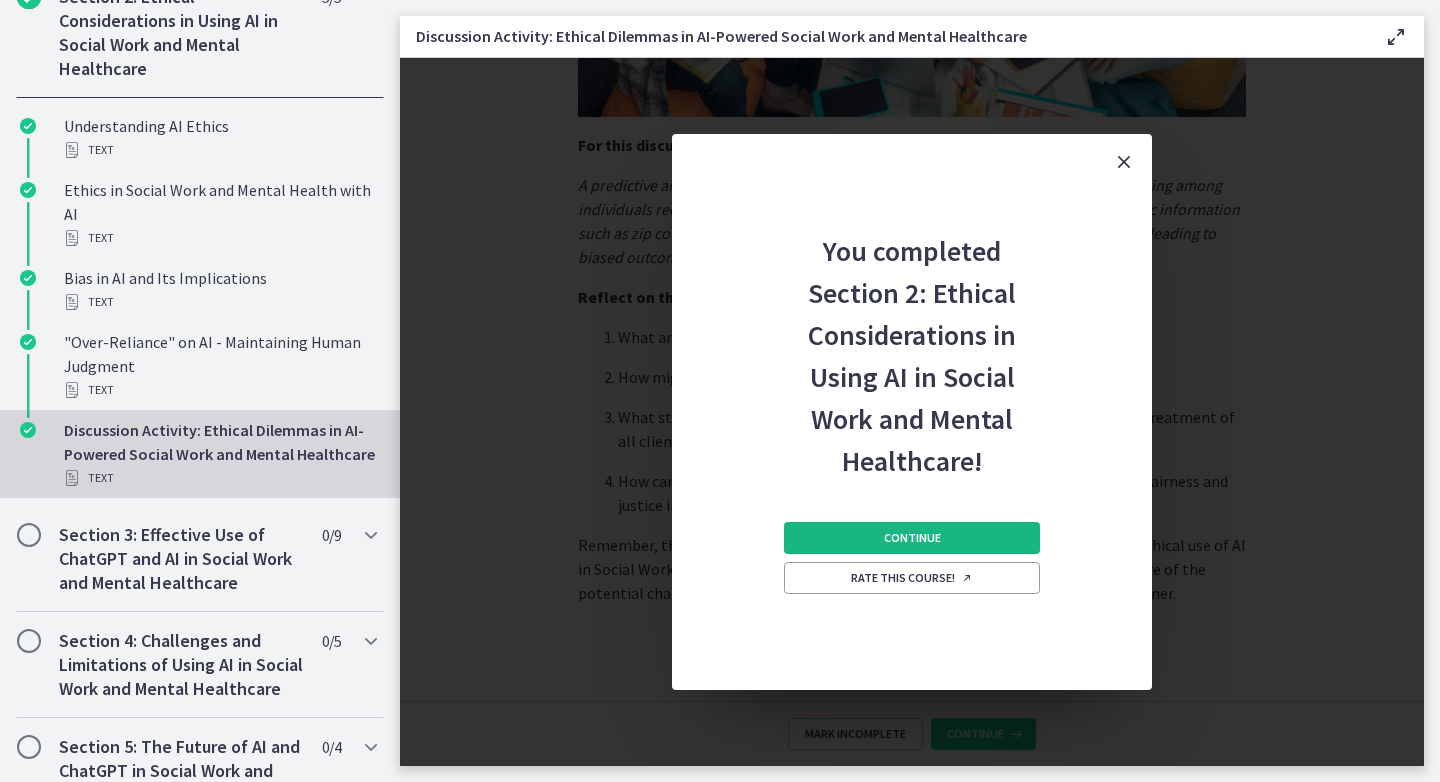 click on "Continue" at bounding box center (912, 538) 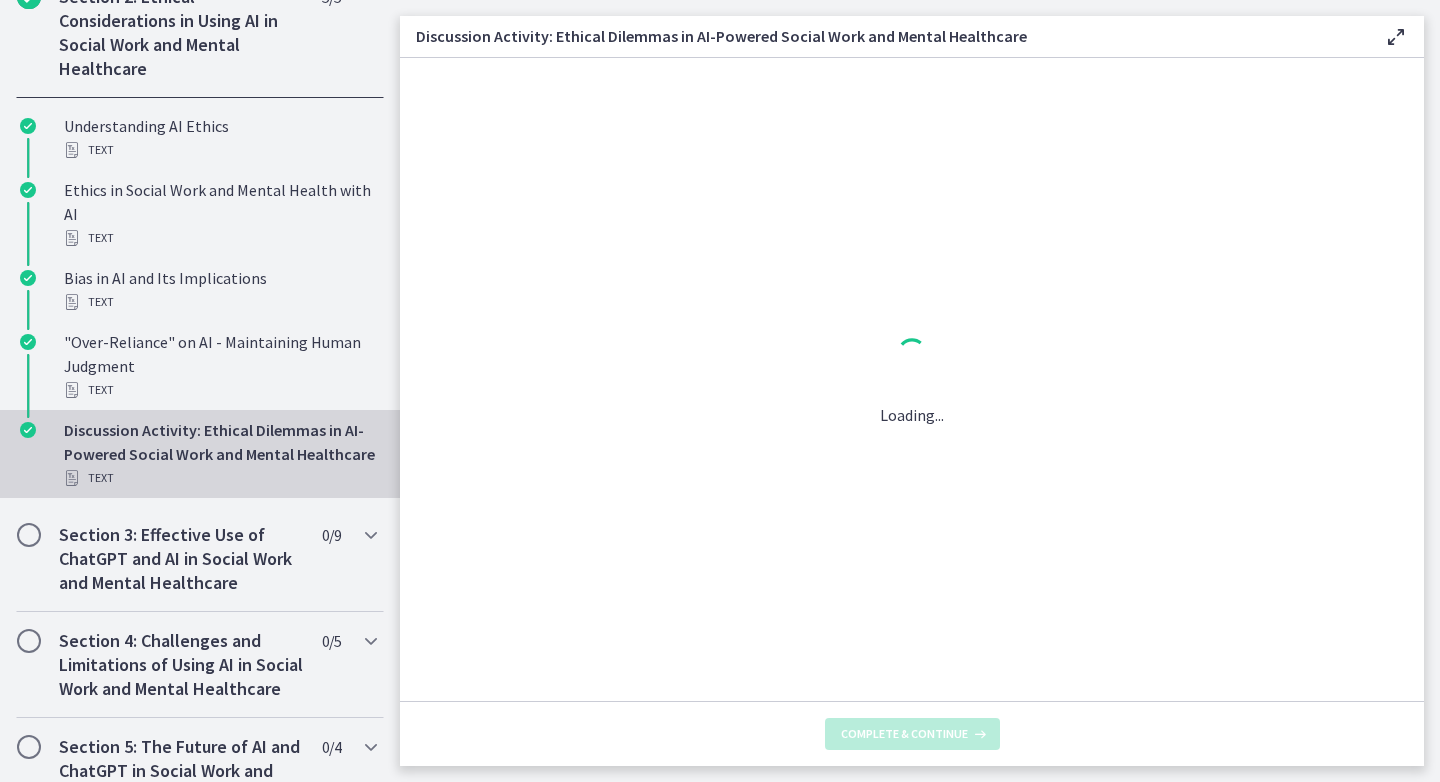 scroll, scrollTop: 0, scrollLeft: 0, axis: both 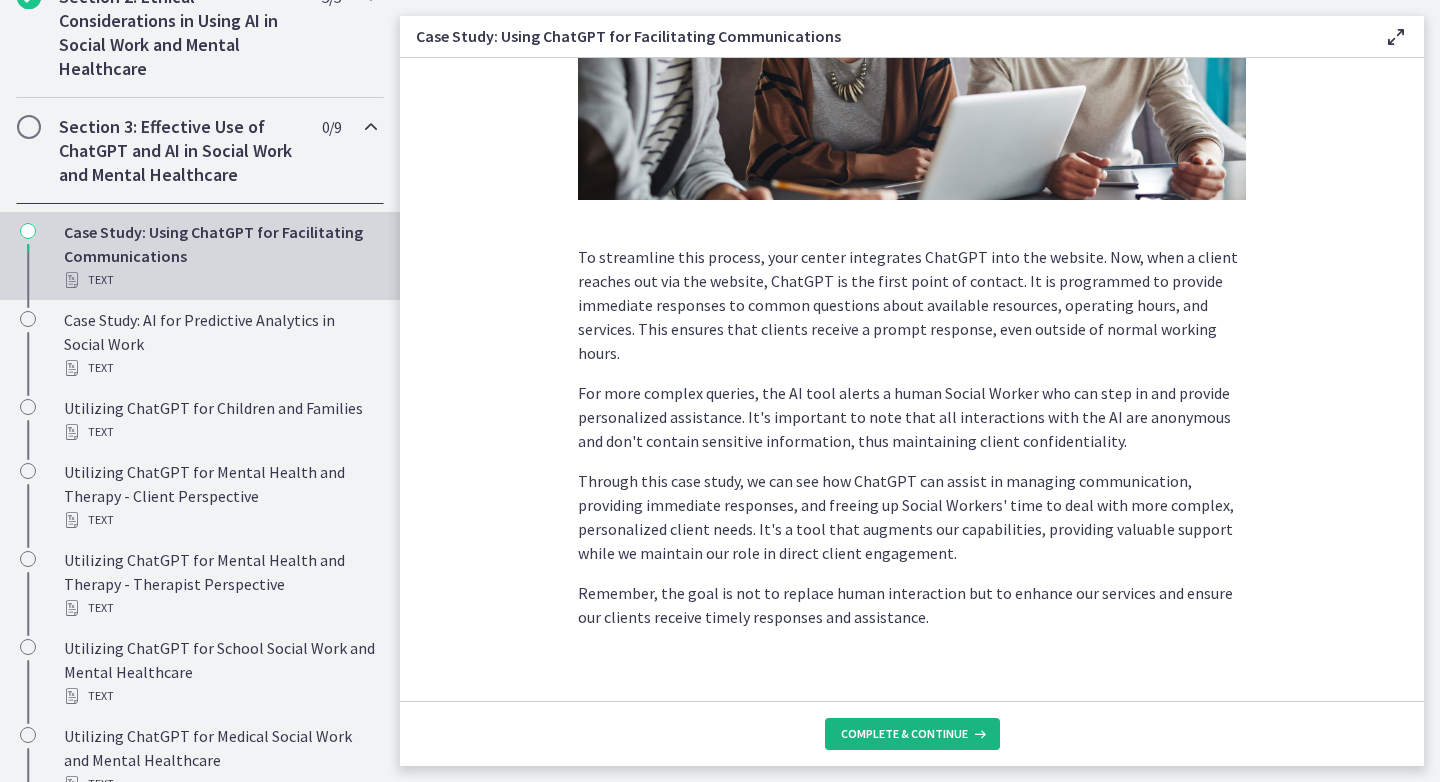 click on "Complete & continue" at bounding box center [904, 734] 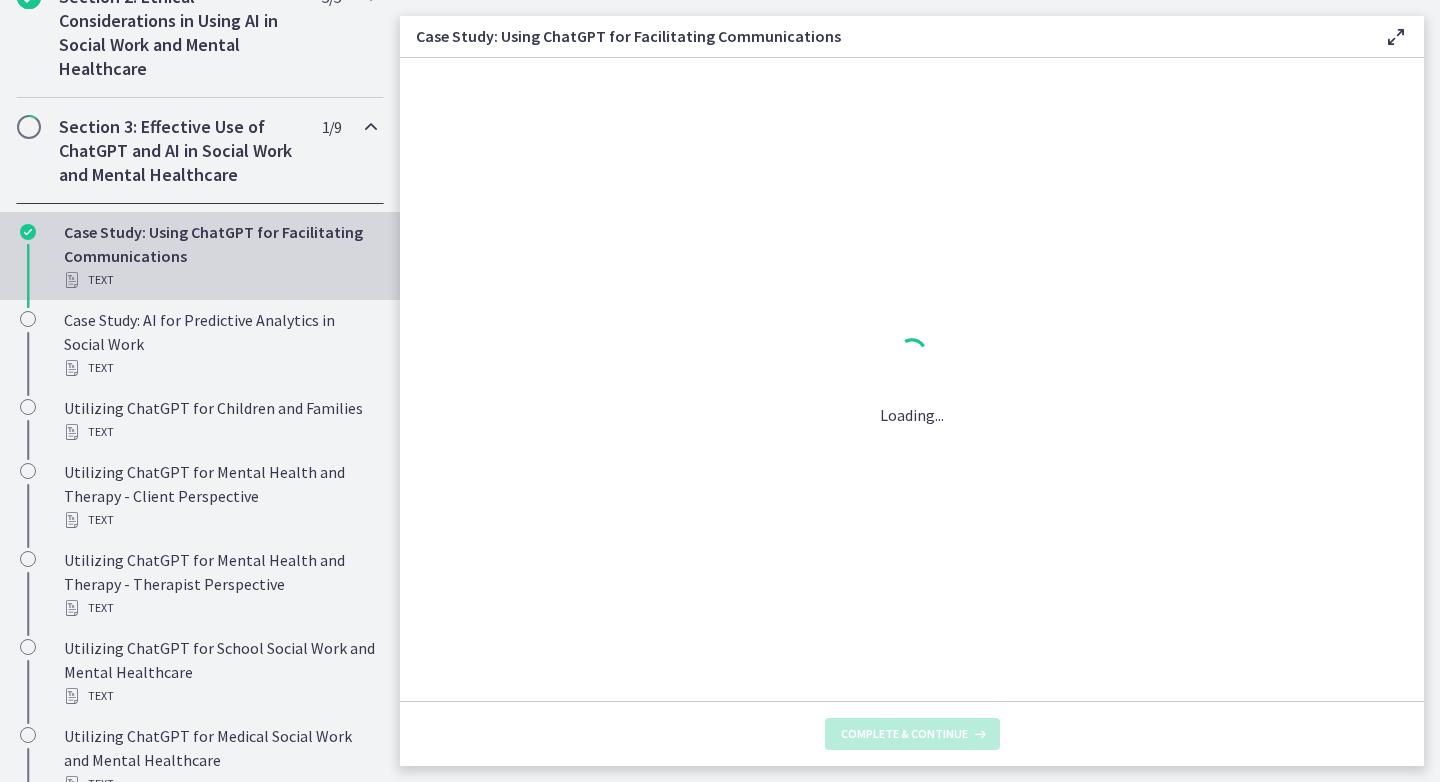 scroll, scrollTop: 0, scrollLeft: 0, axis: both 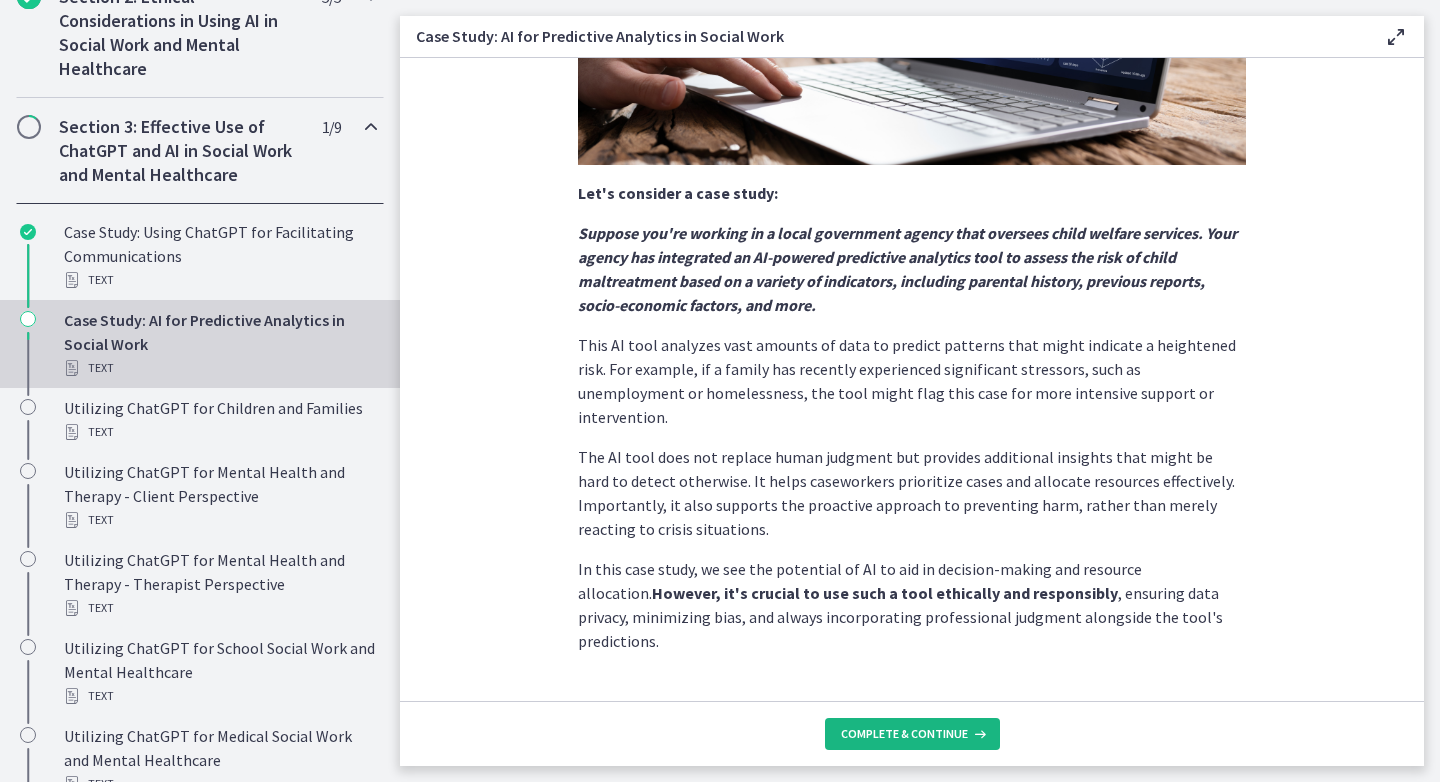 click on "Complete & continue" at bounding box center [904, 734] 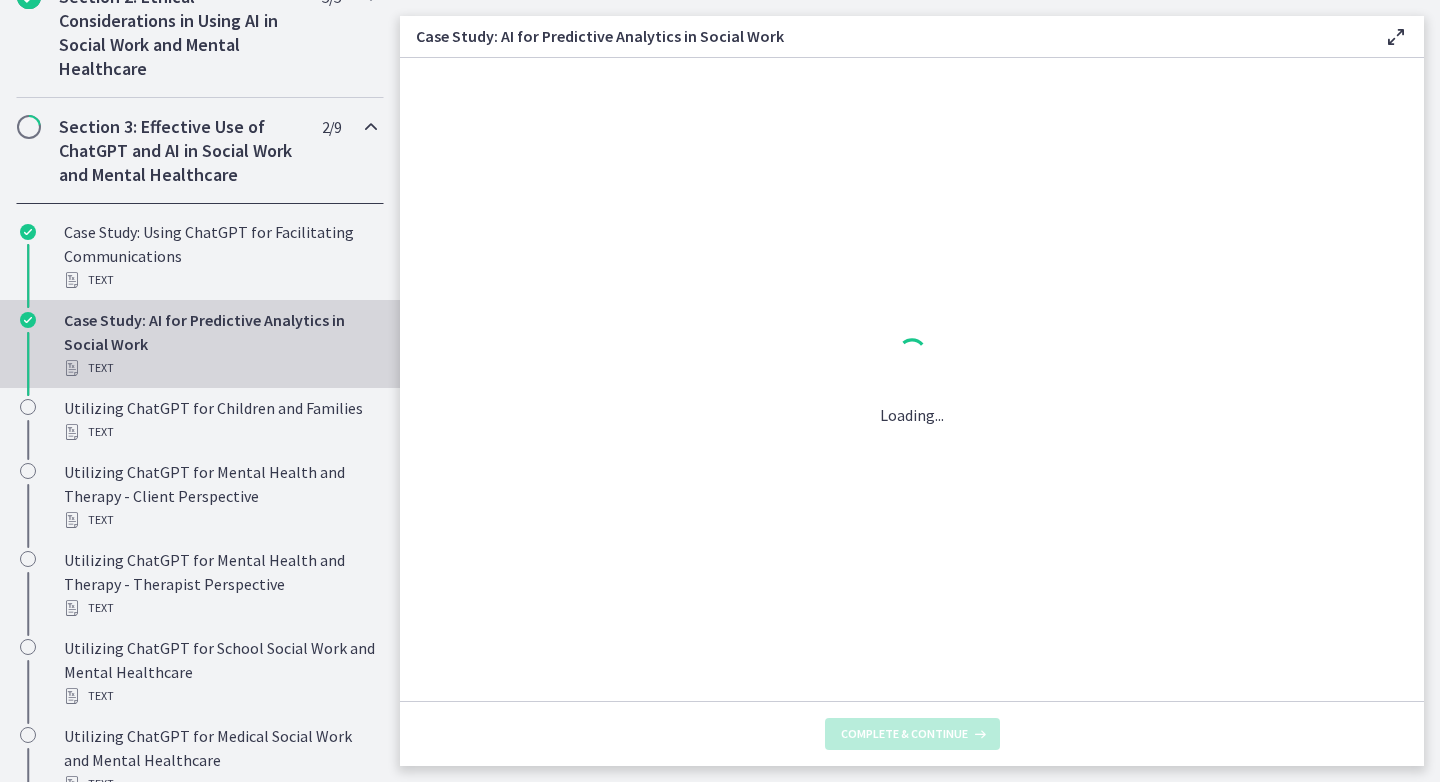 scroll, scrollTop: 0, scrollLeft: 0, axis: both 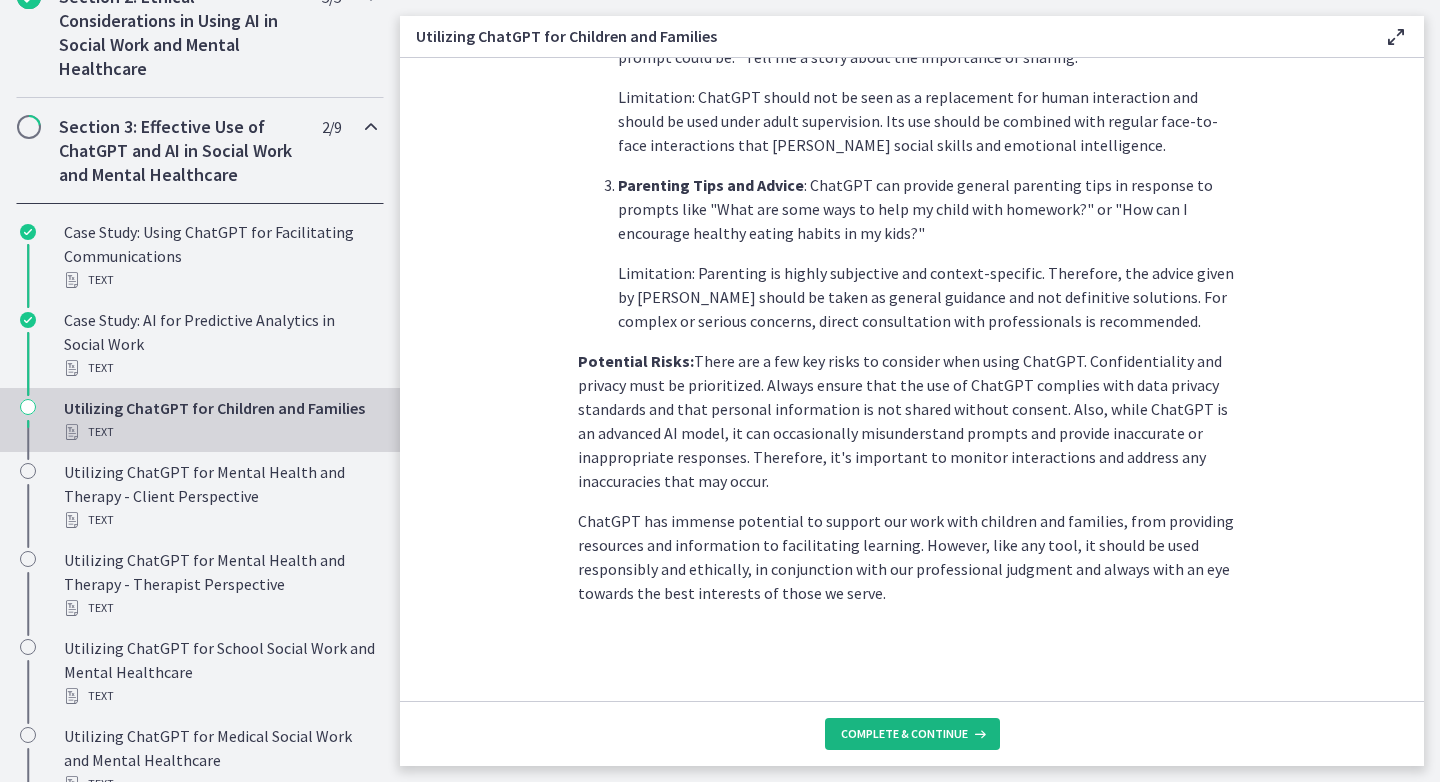 click on "Complete & continue" at bounding box center (912, 734) 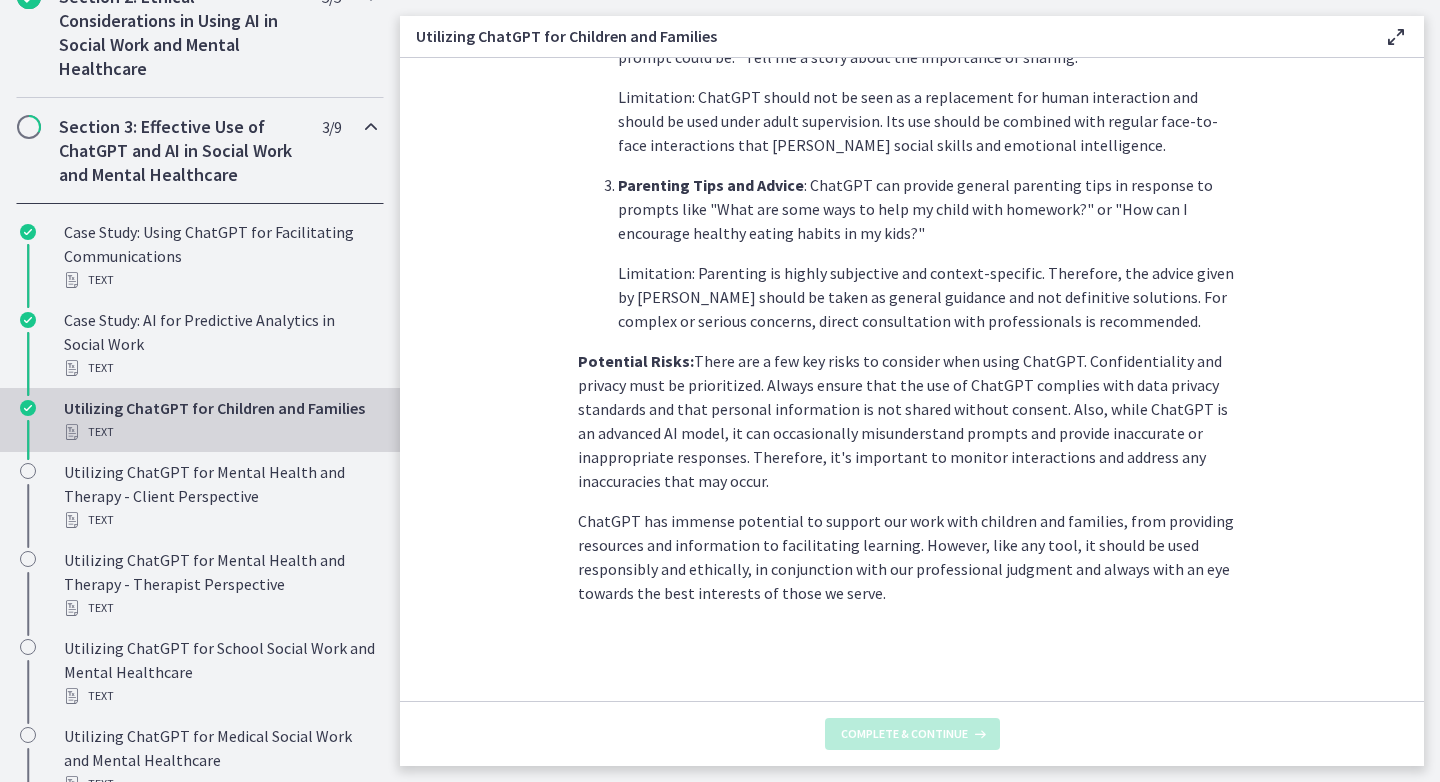 scroll, scrollTop: 0, scrollLeft: 0, axis: both 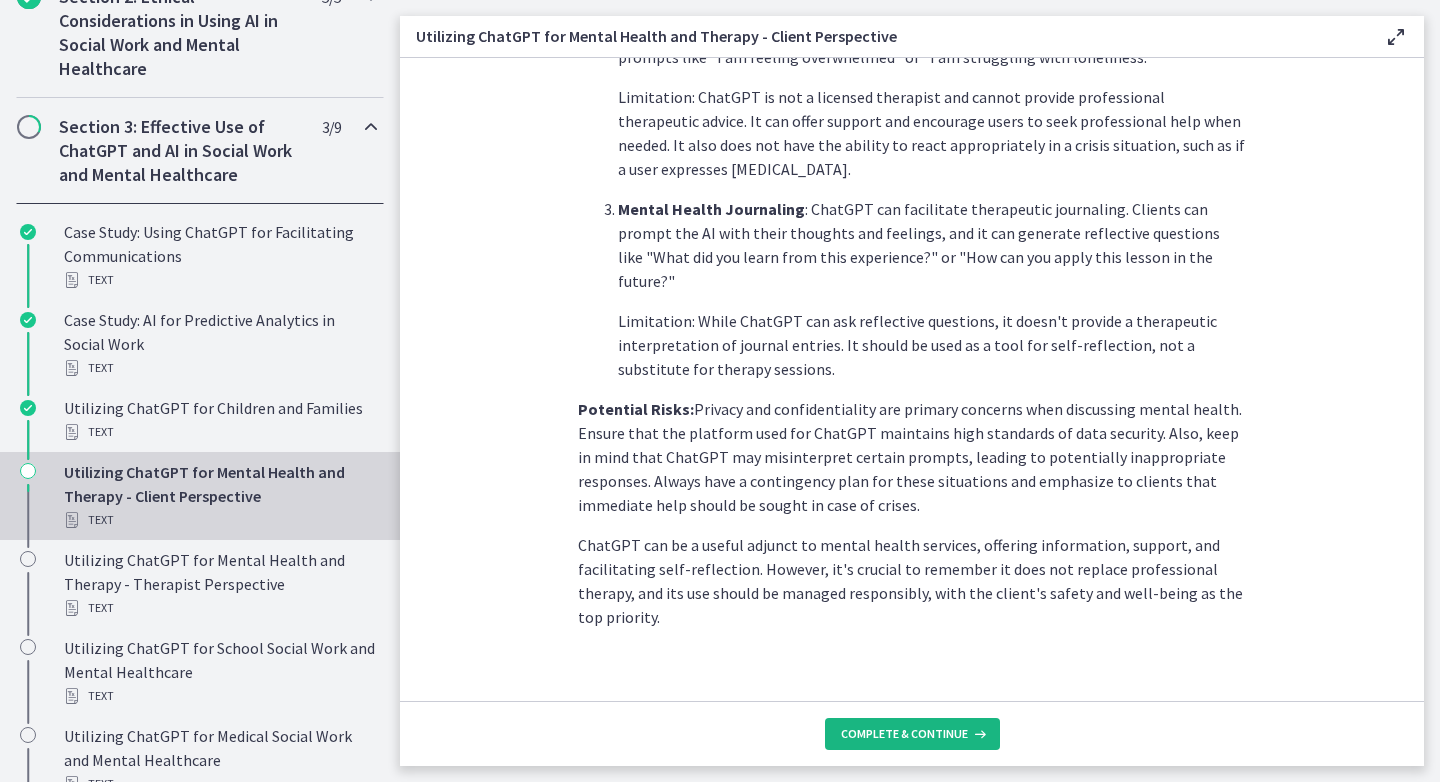 click on "Complete & continue" at bounding box center [904, 734] 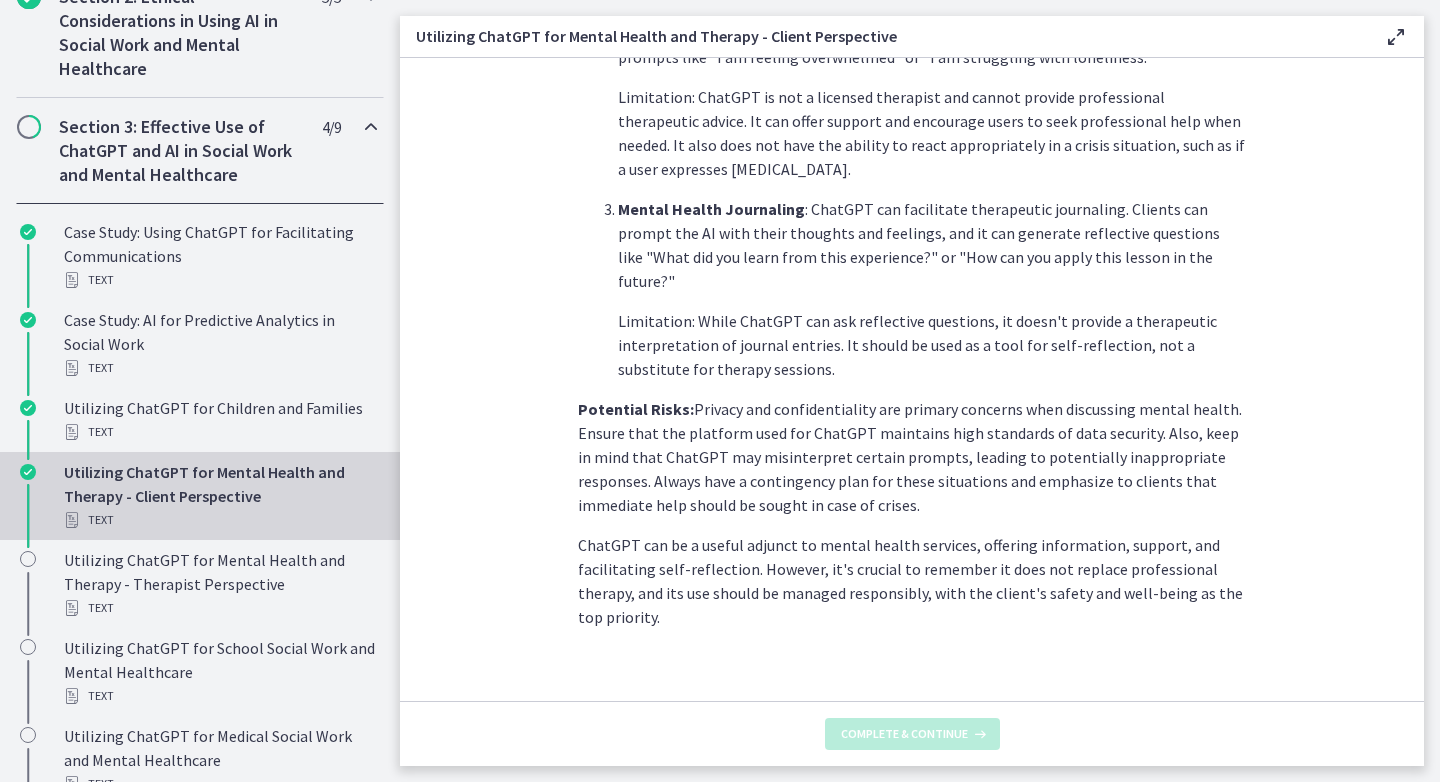 scroll, scrollTop: 0, scrollLeft: 0, axis: both 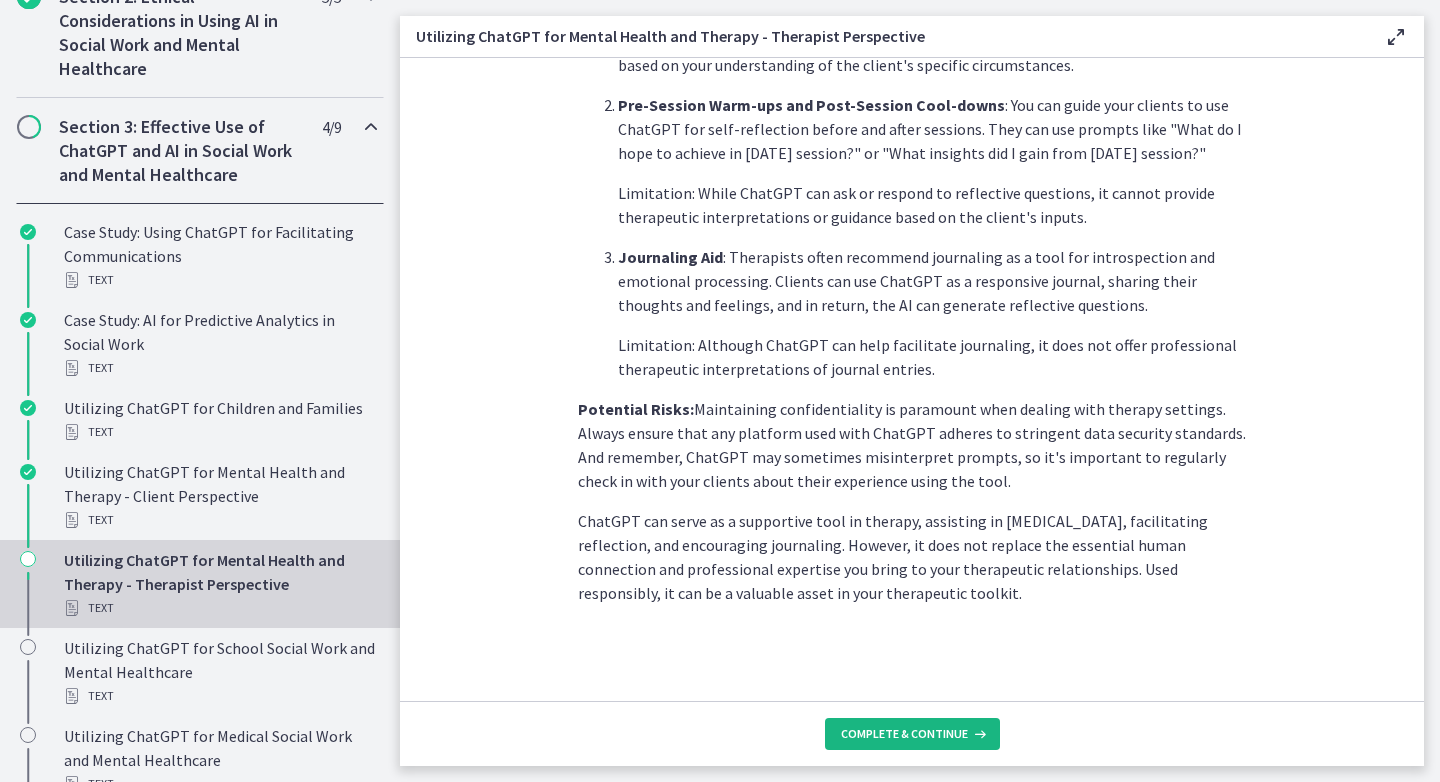 click on "Complete & continue" at bounding box center (904, 734) 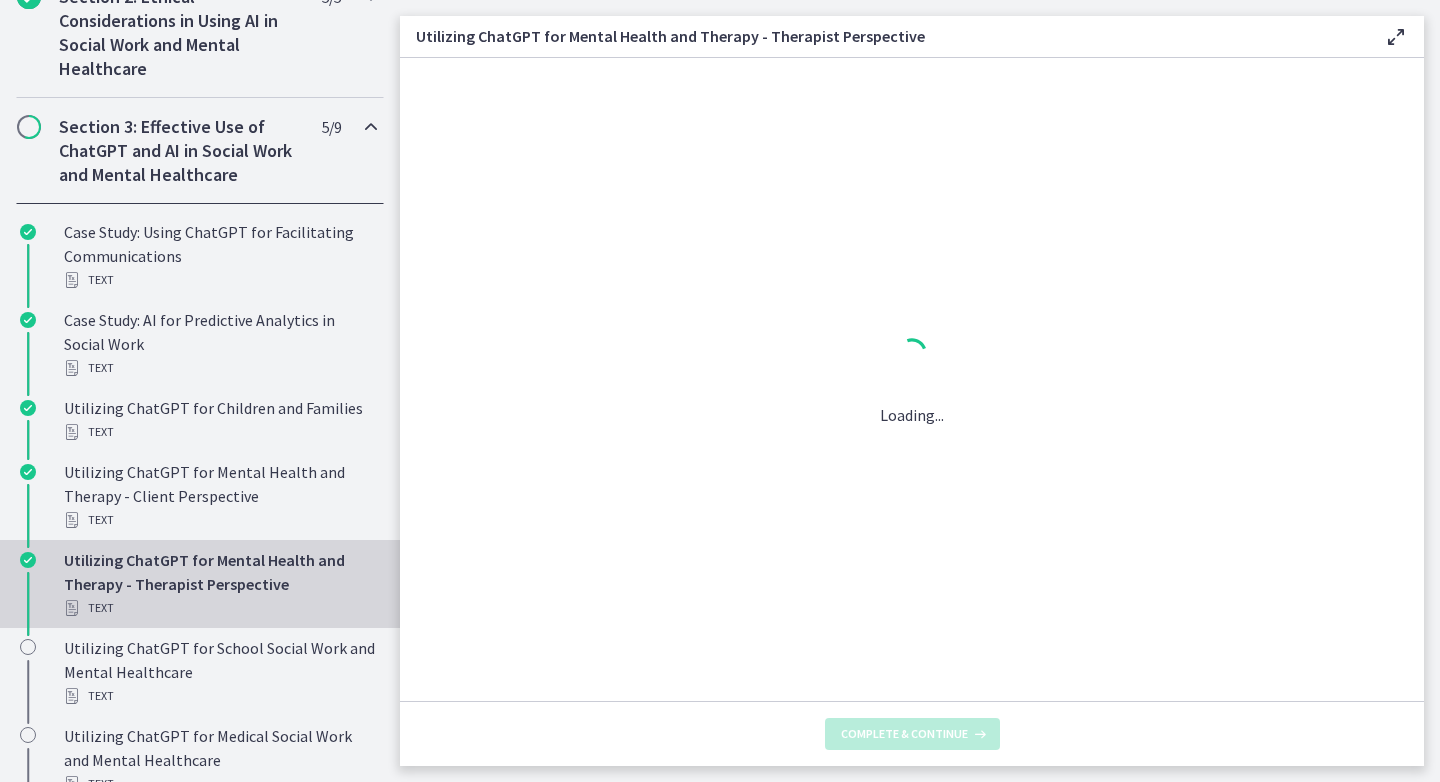 scroll, scrollTop: 0, scrollLeft: 0, axis: both 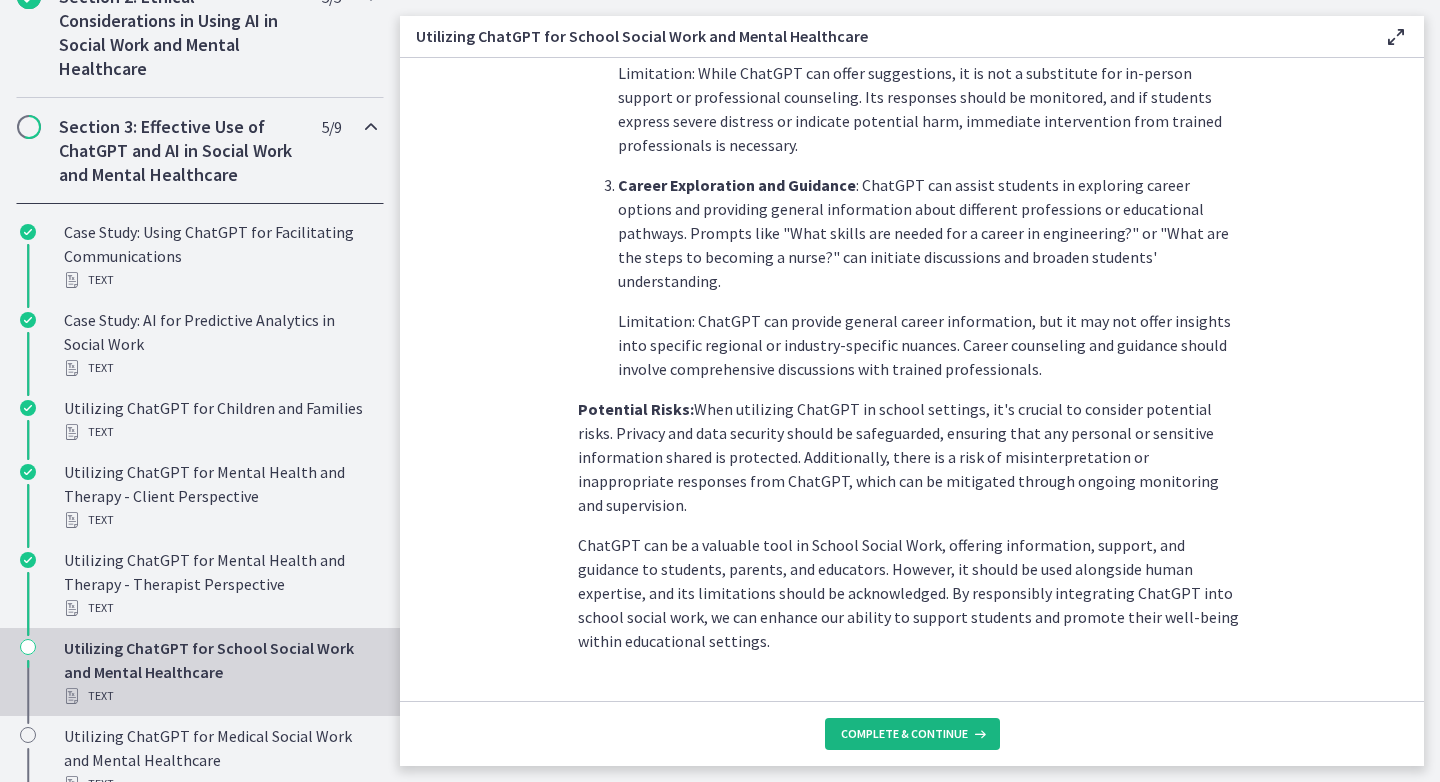 click on "Complete & continue" at bounding box center [904, 734] 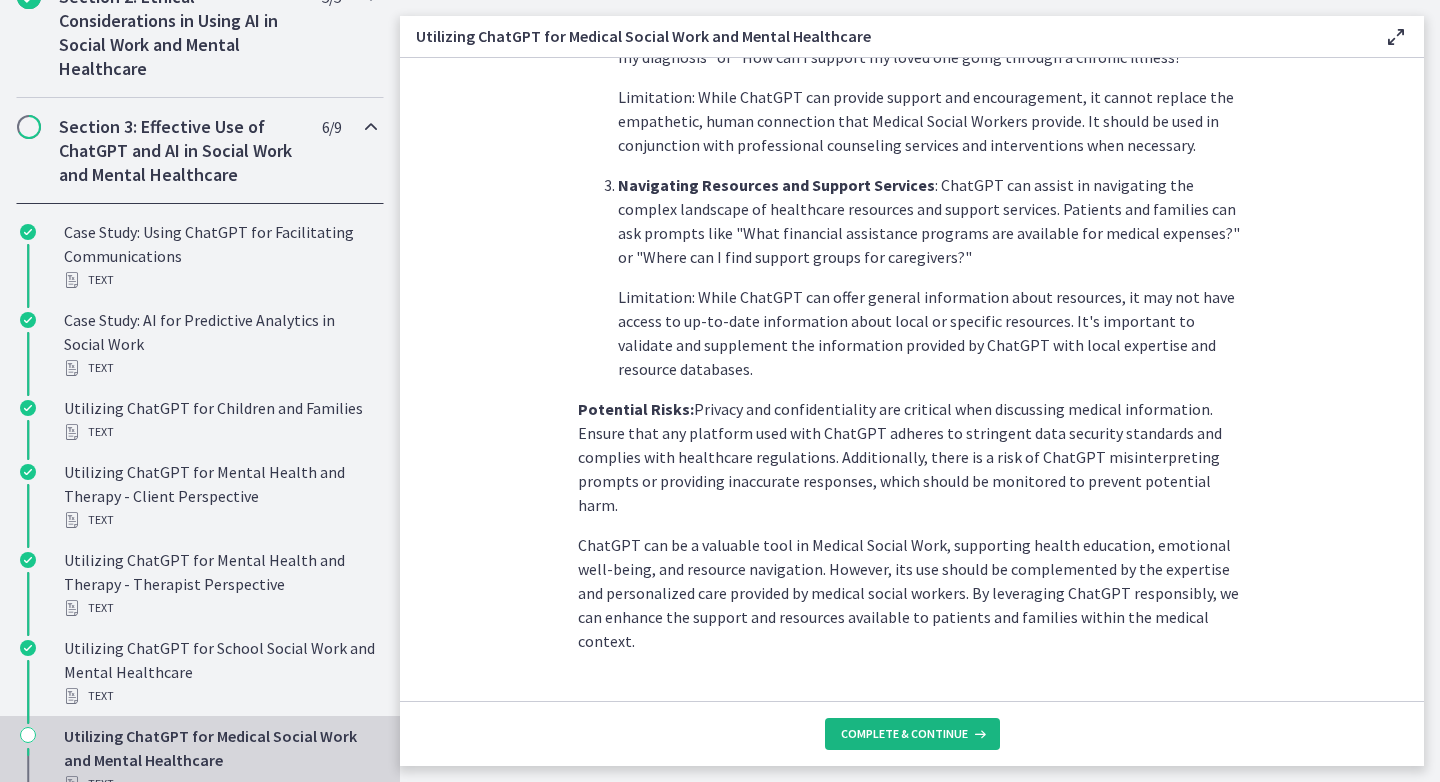 click on "Complete & continue" at bounding box center [904, 734] 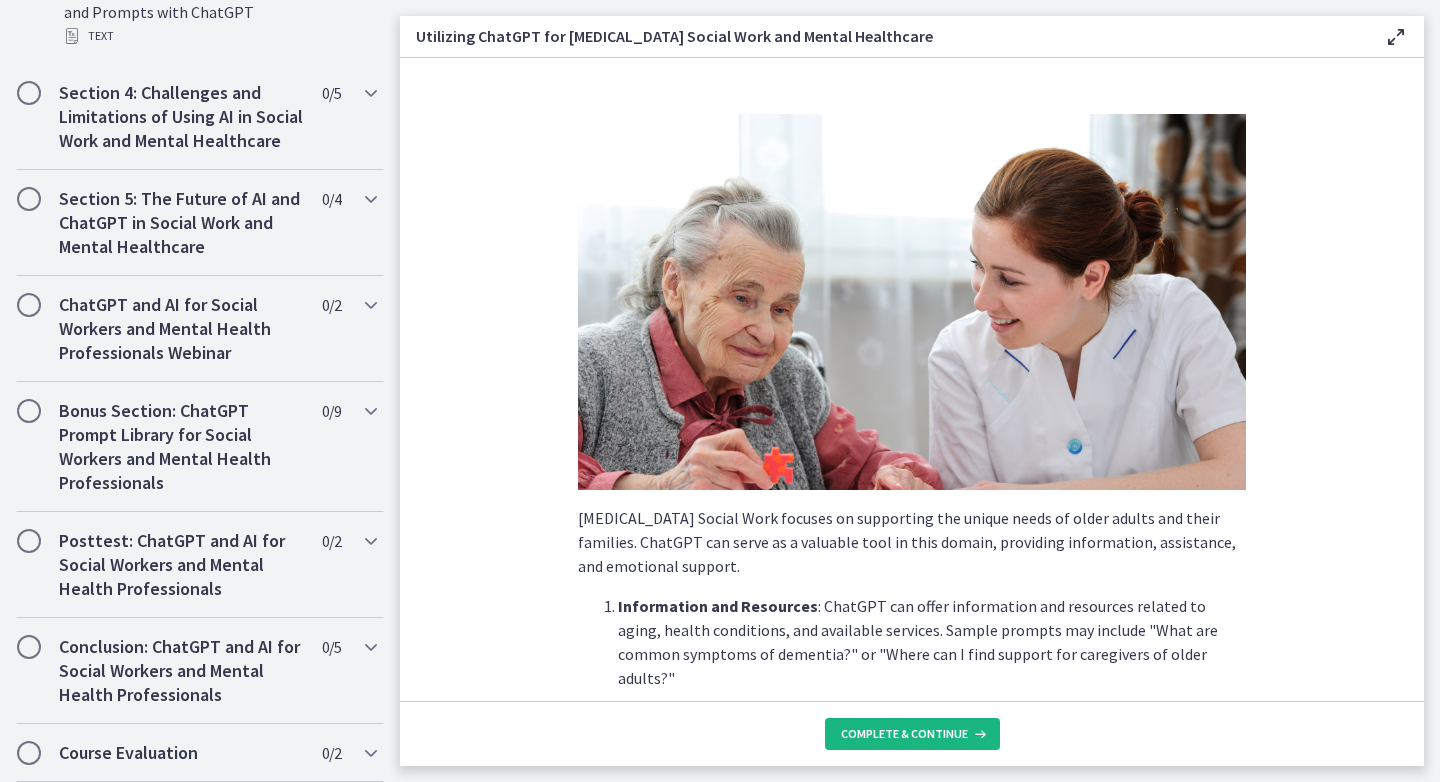 click on "Complete & continue" at bounding box center [912, 734] 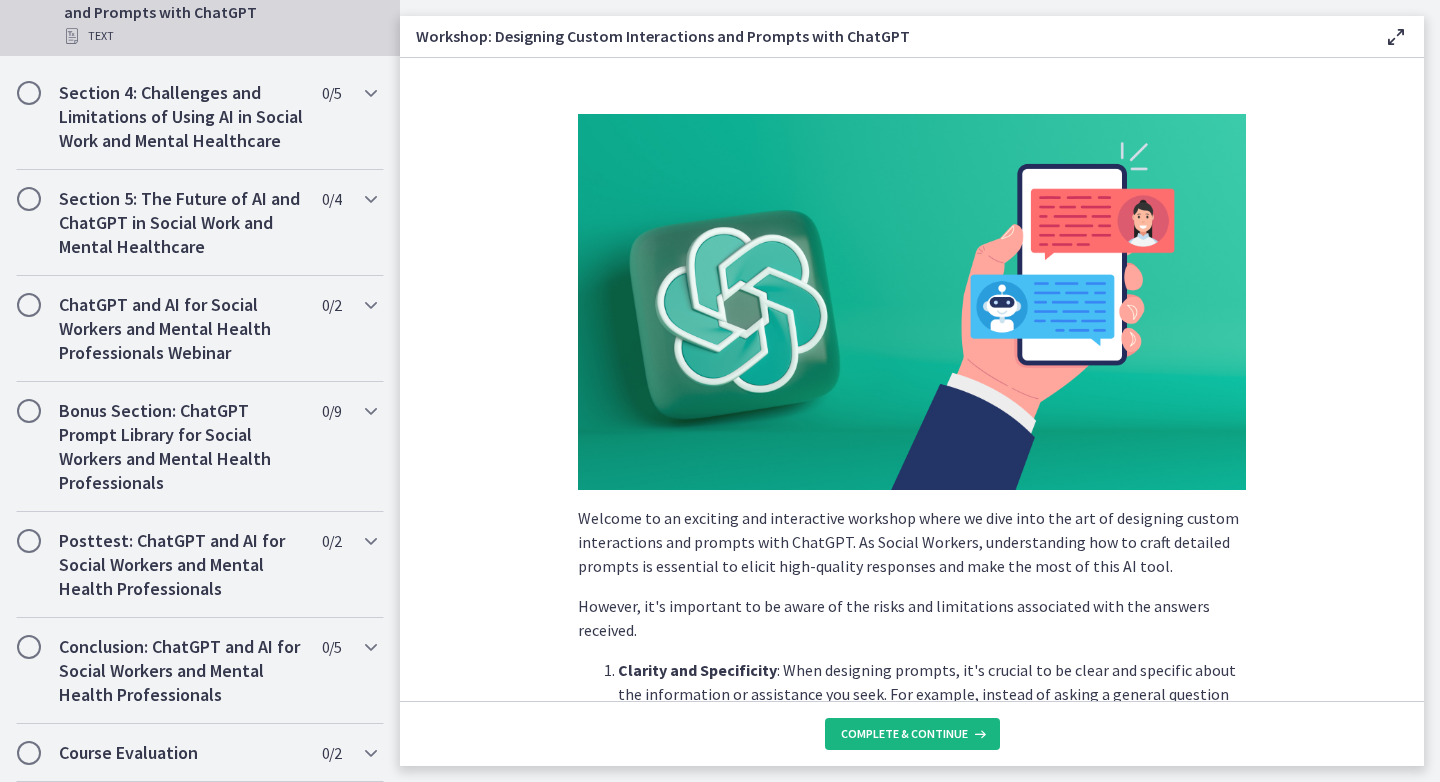 click on "Complete & continue" at bounding box center (912, 734) 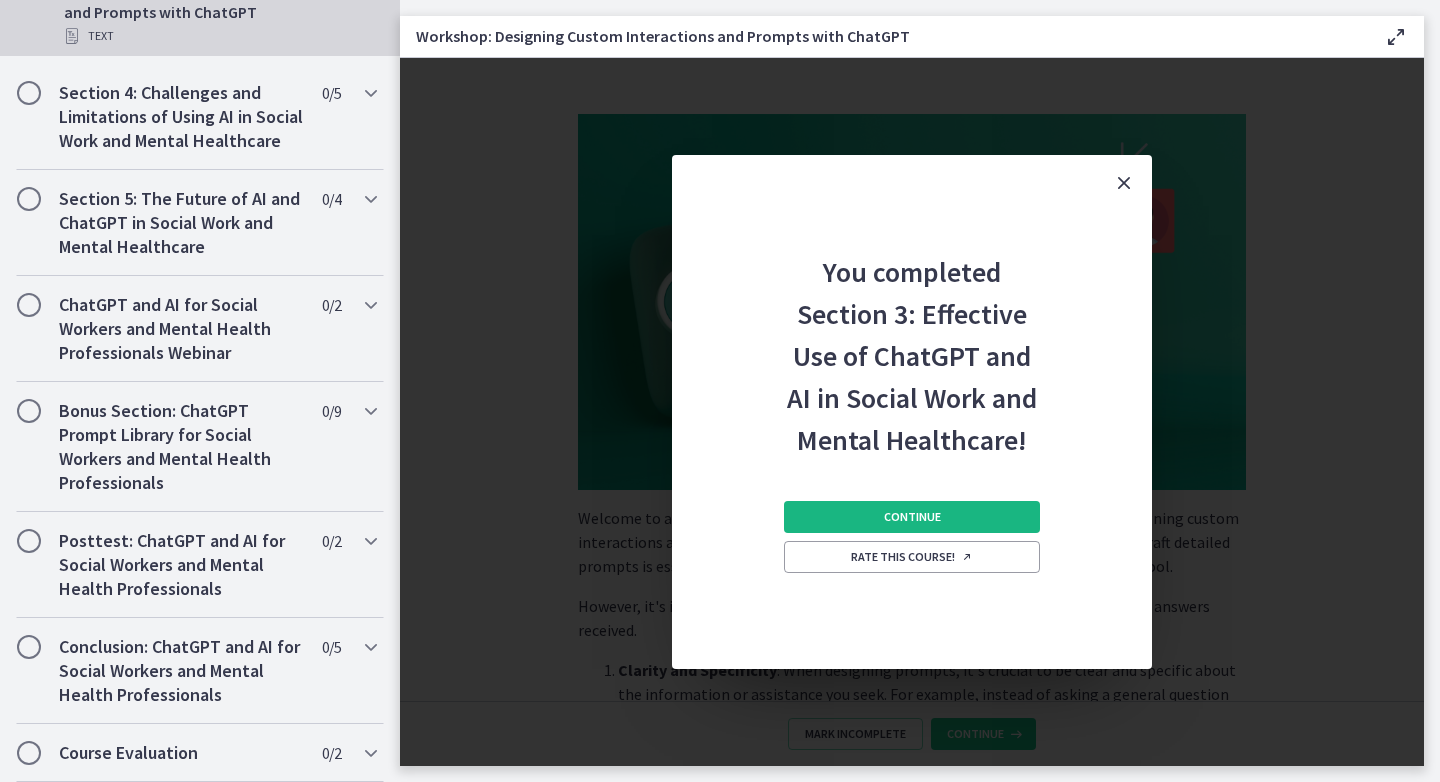 click on "Continue" at bounding box center (912, 517) 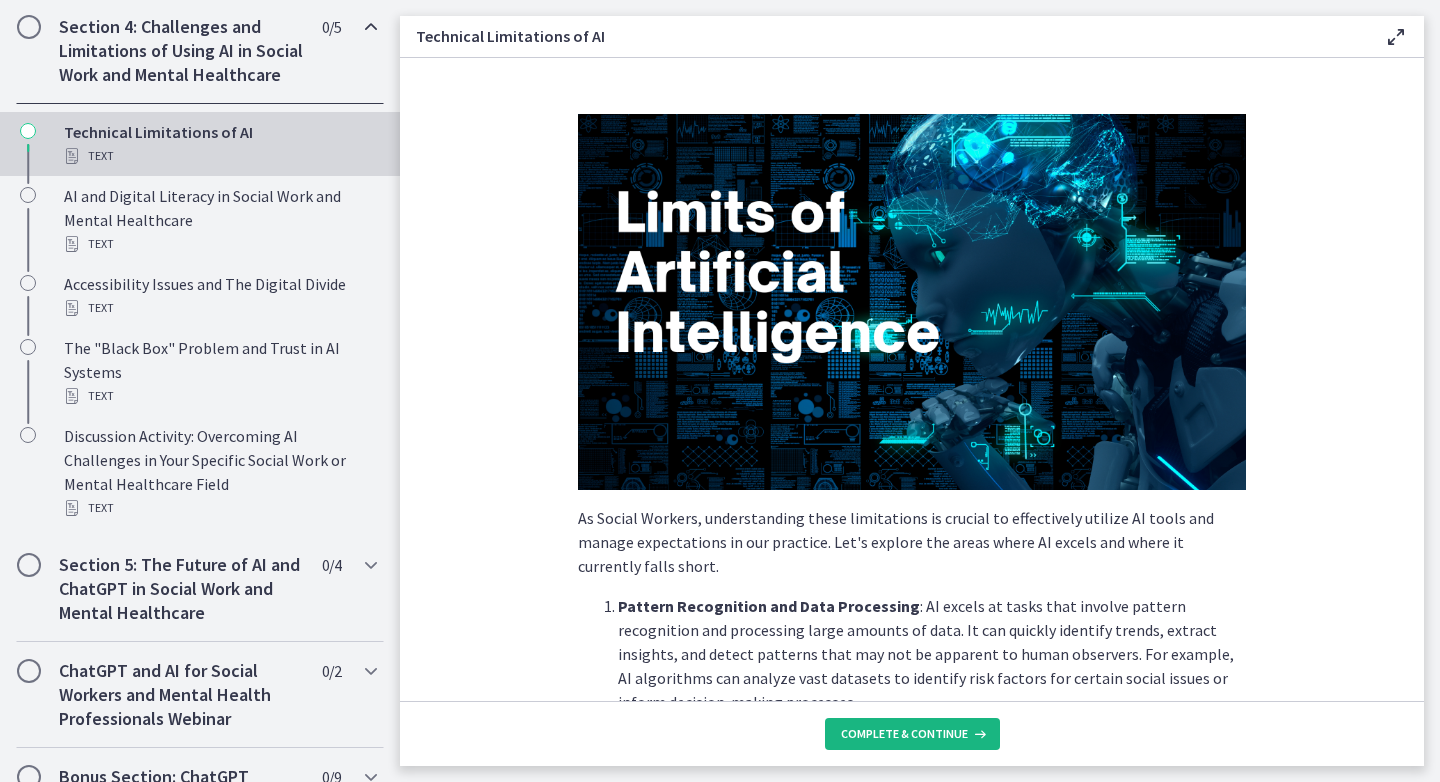 click on "Complete & continue" at bounding box center [904, 734] 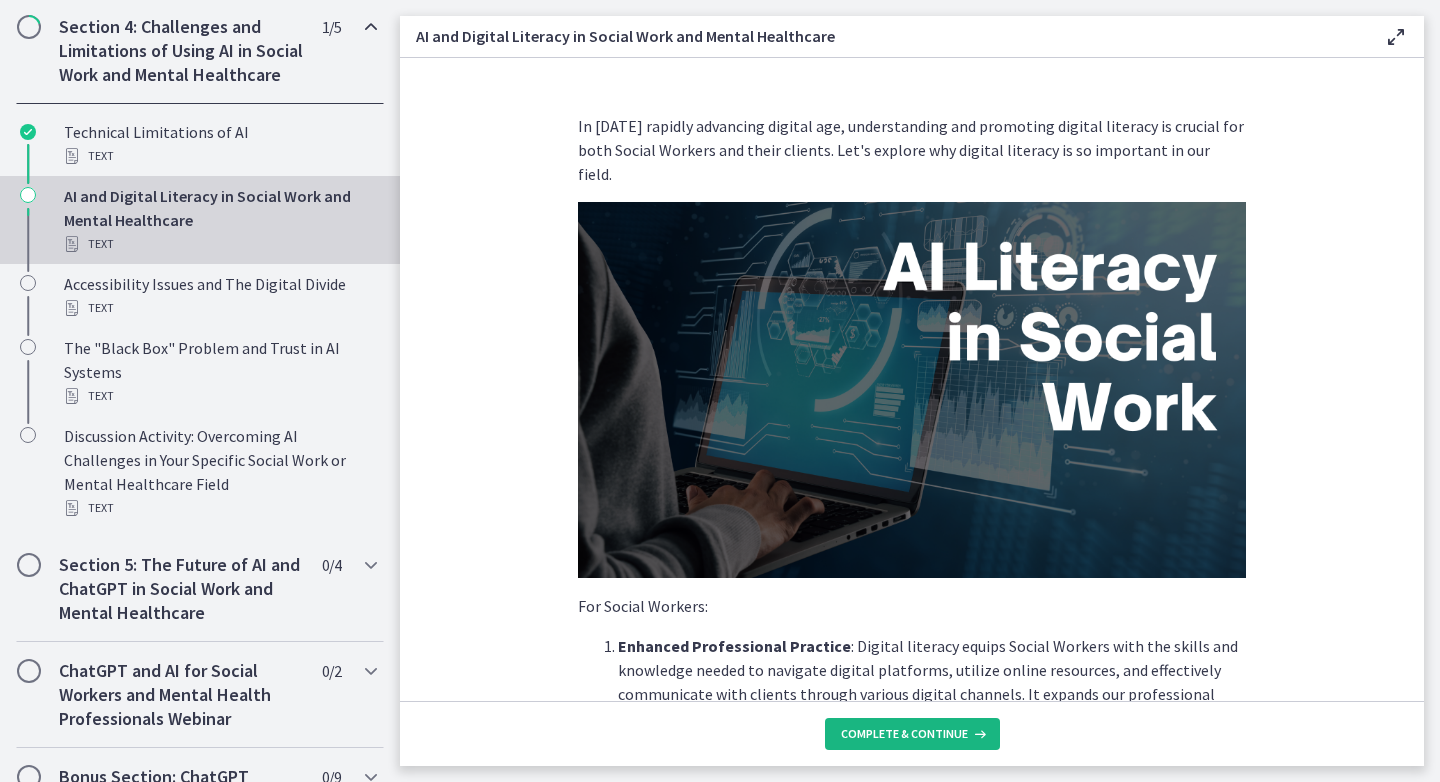 click on "Complete & continue" at bounding box center [904, 734] 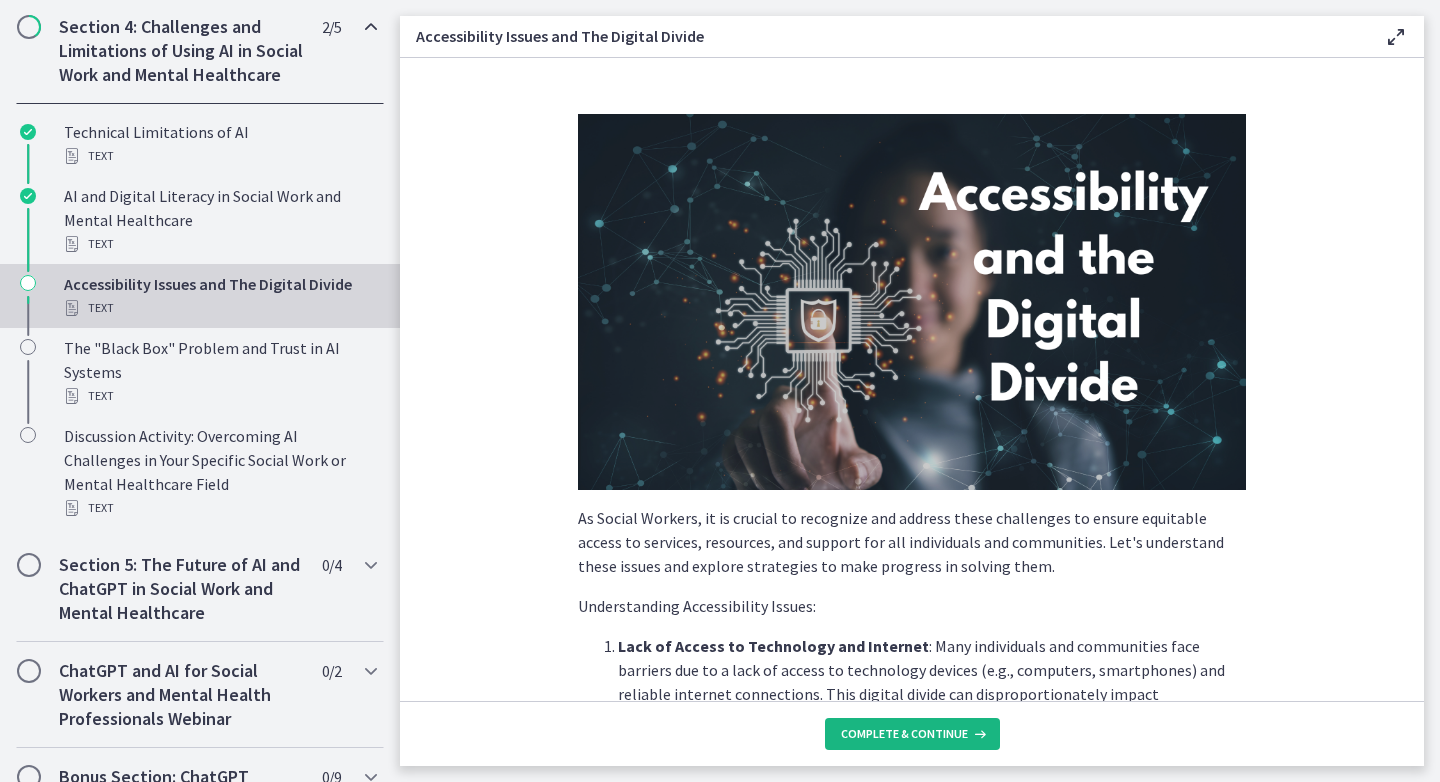 click on "Complete & continue" at bounding box center (904, 734) 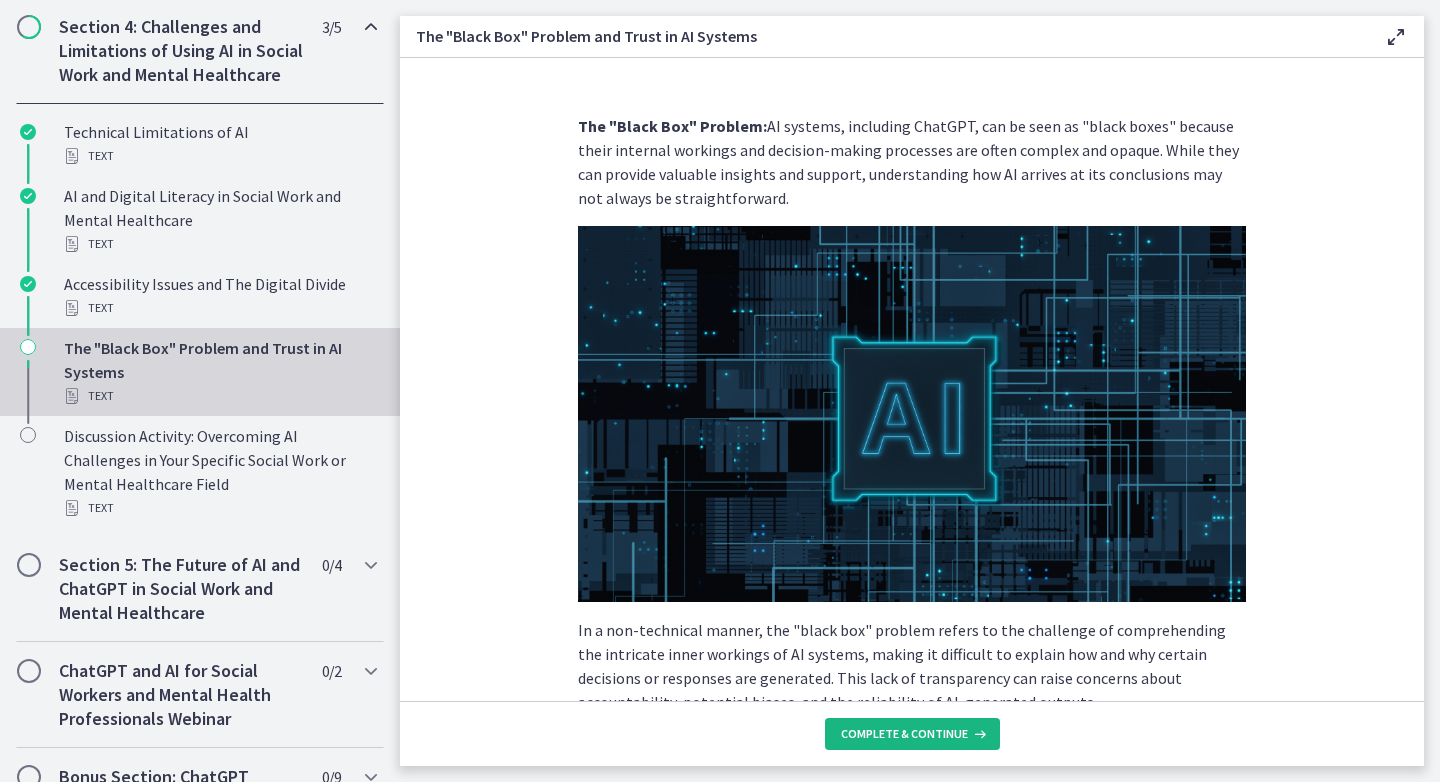 click on "Complete & continue" at bounding box center [904, 734] 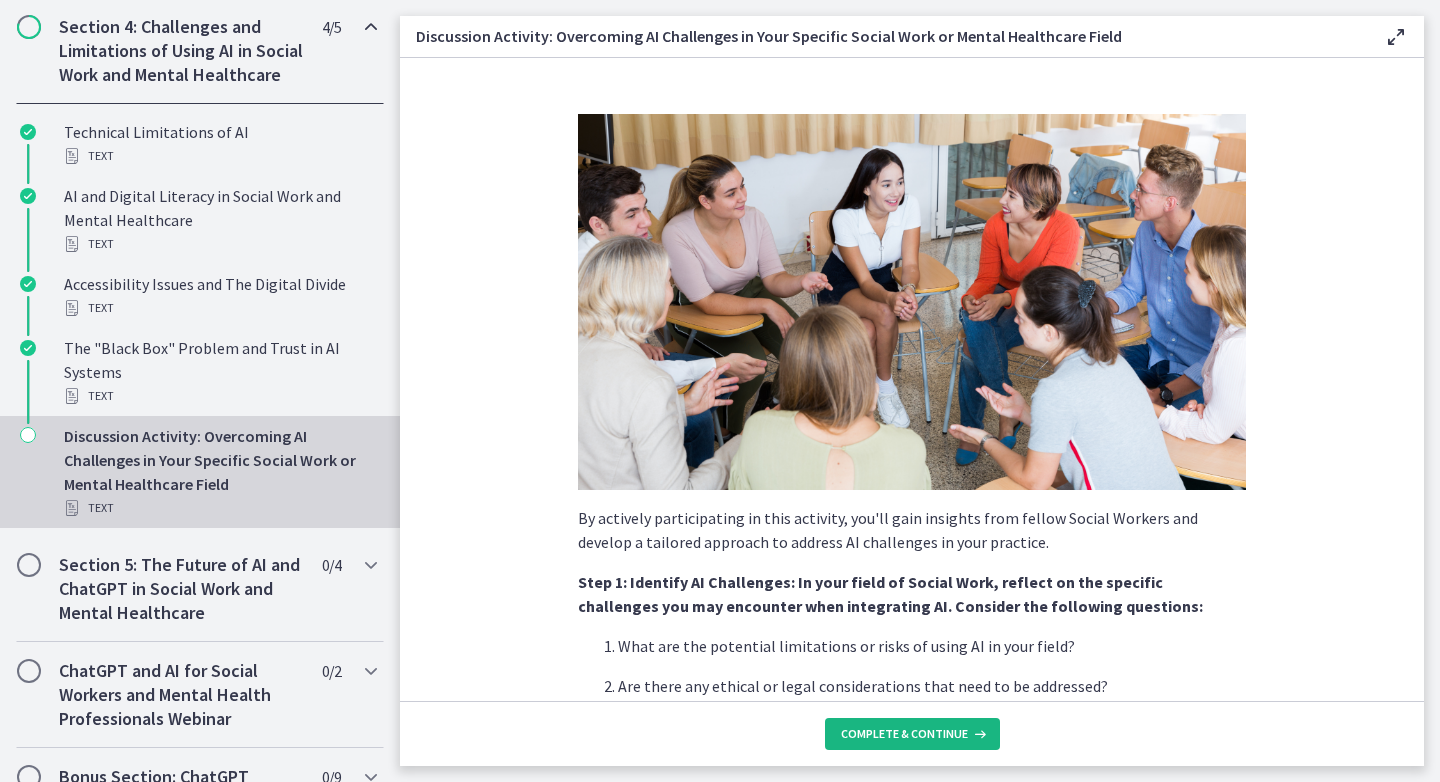 click on "Complete & continue" at bounding box center (904, 734) 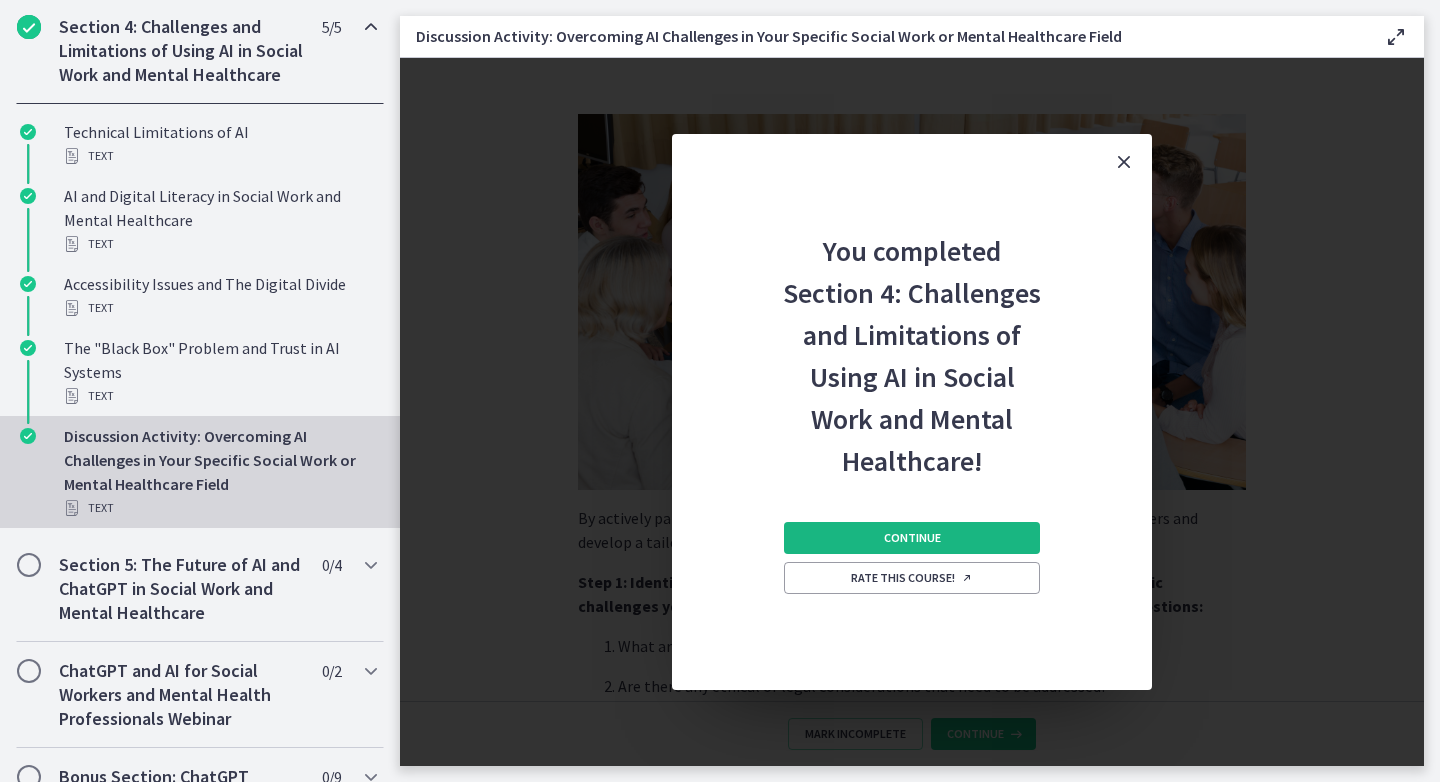 click on "Continue" at bounding box center [912, 538] 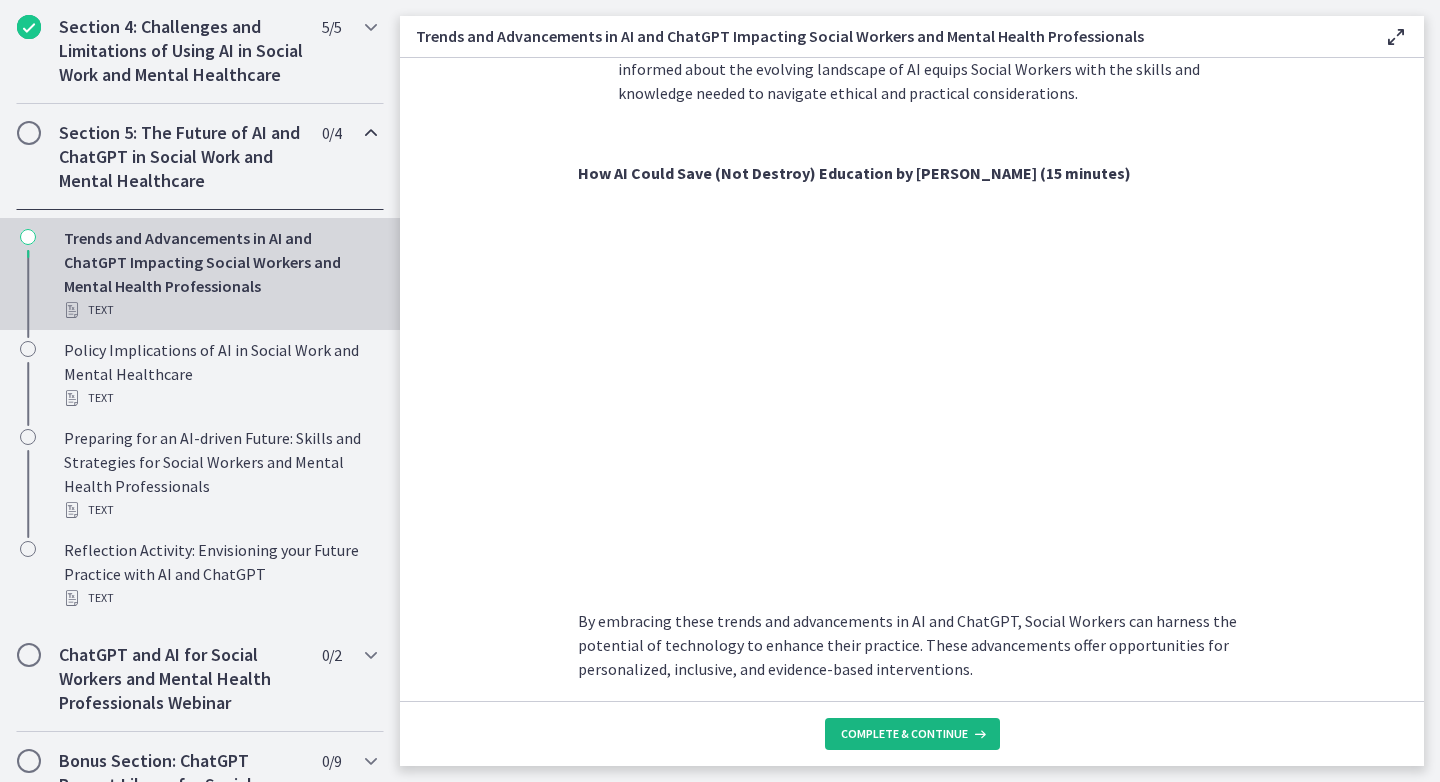click on "Complete & continue" at bounding box center [904, 734] 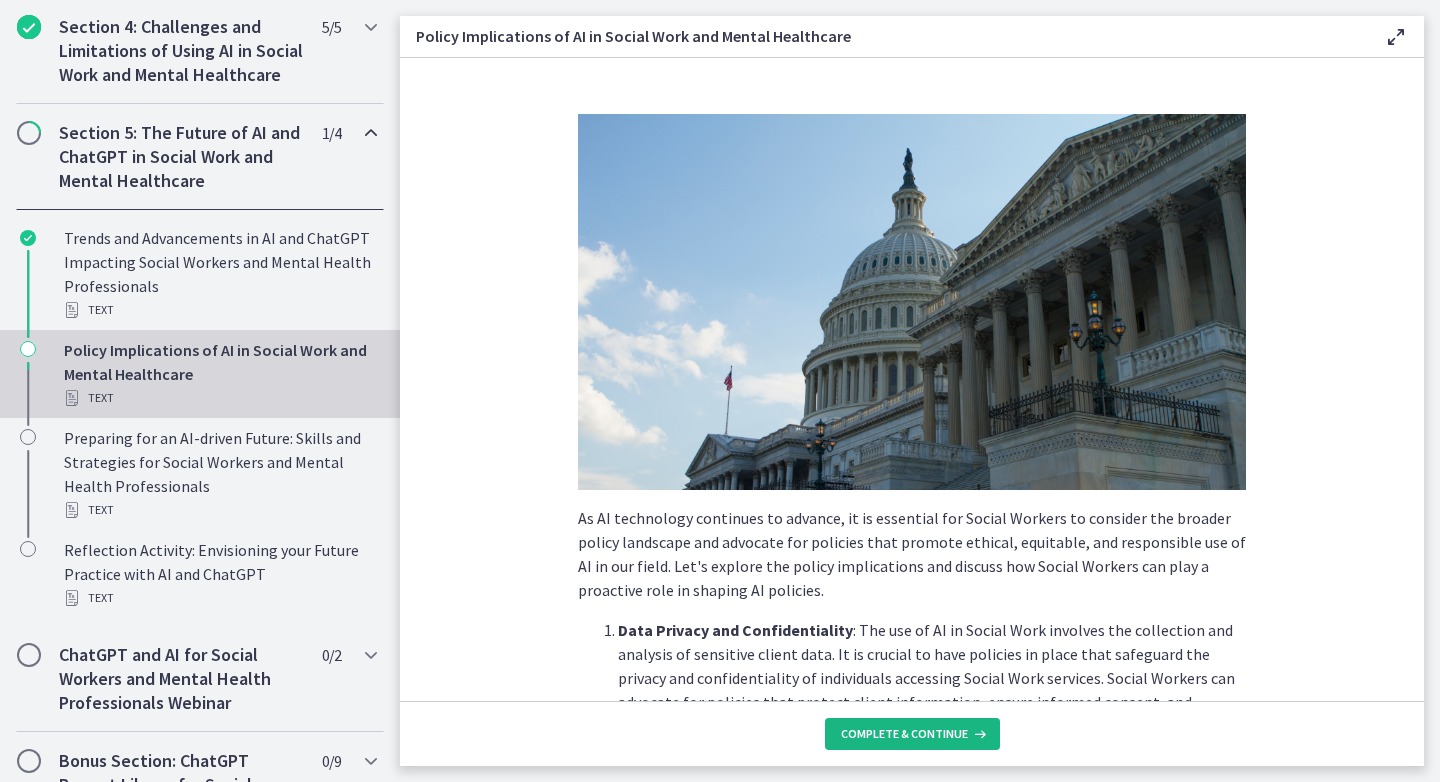 click on "Complete & continue" at bounding box center (904, 734) 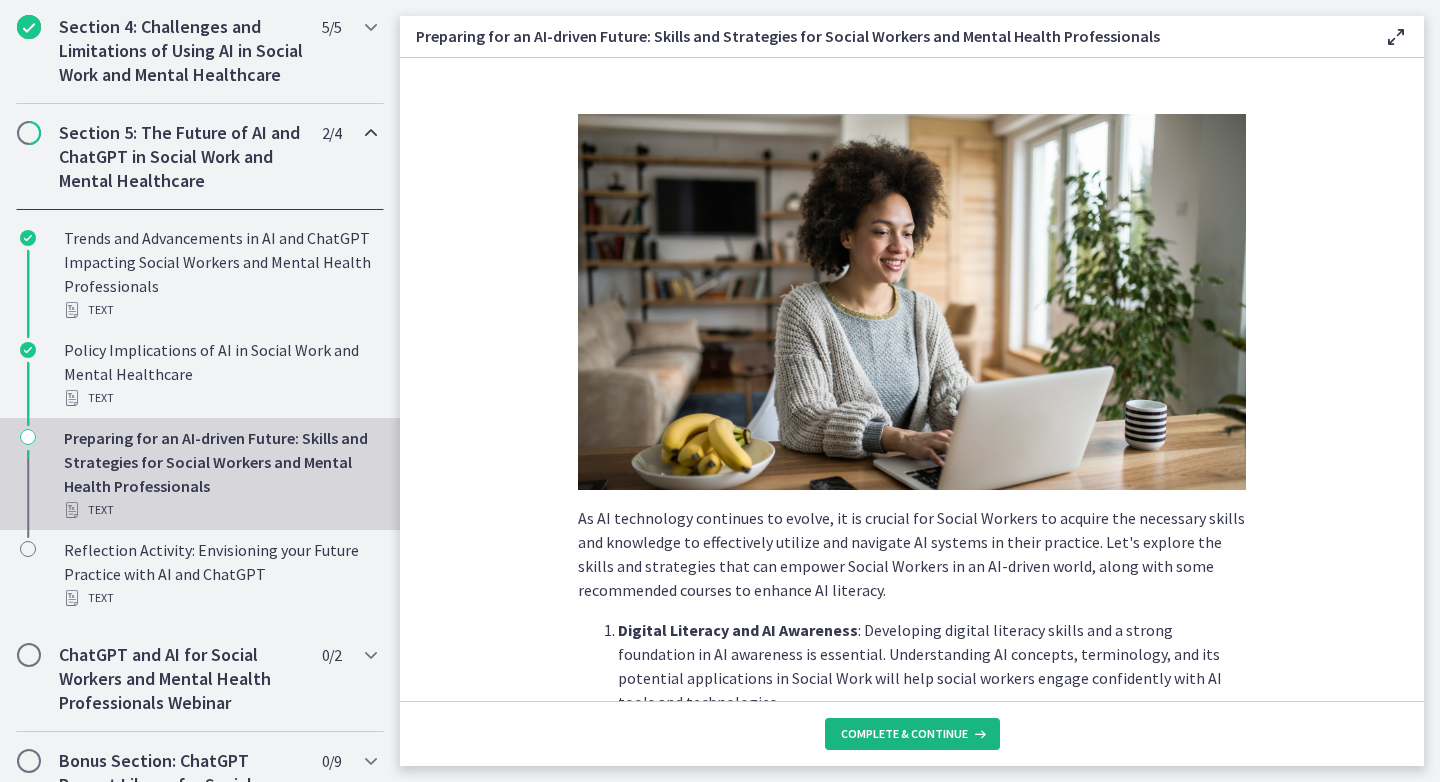 click on "Complete & continue" at bounding box center [904, 734] 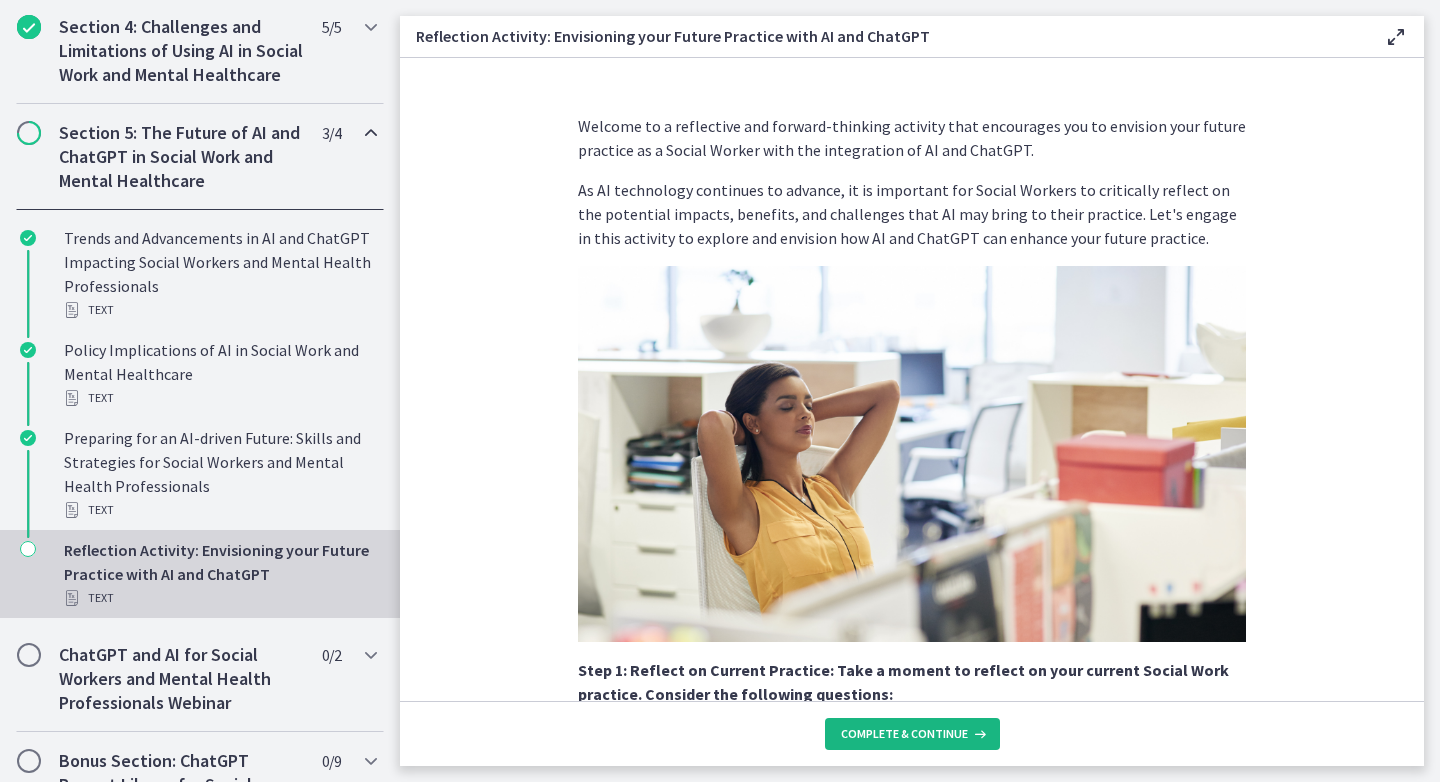 click on "Complete & continue" at bounding box center (904, 734) 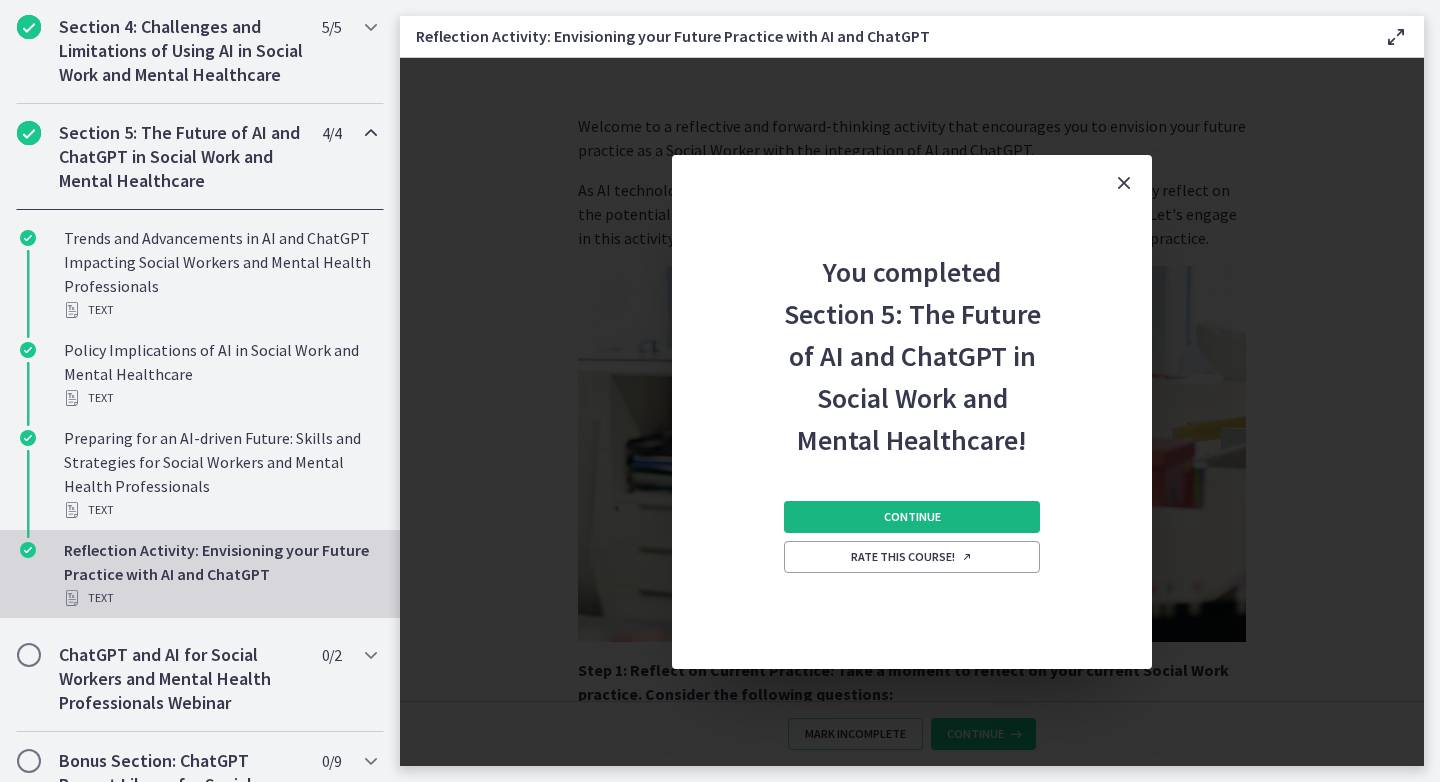 click on "Continue" at bounding box center (912, 517) 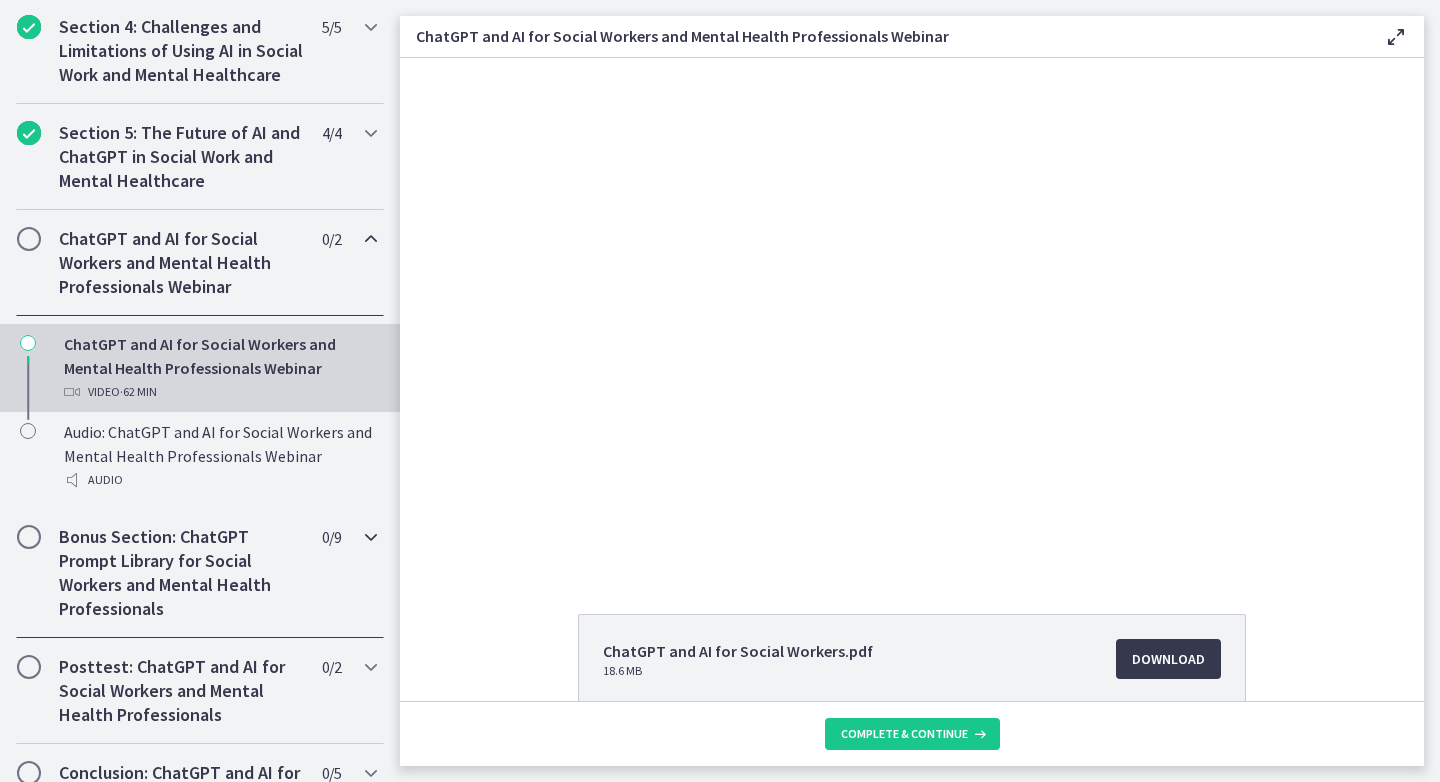 scroll, scrollTop: 0, scrollLeft: 0, axis: both 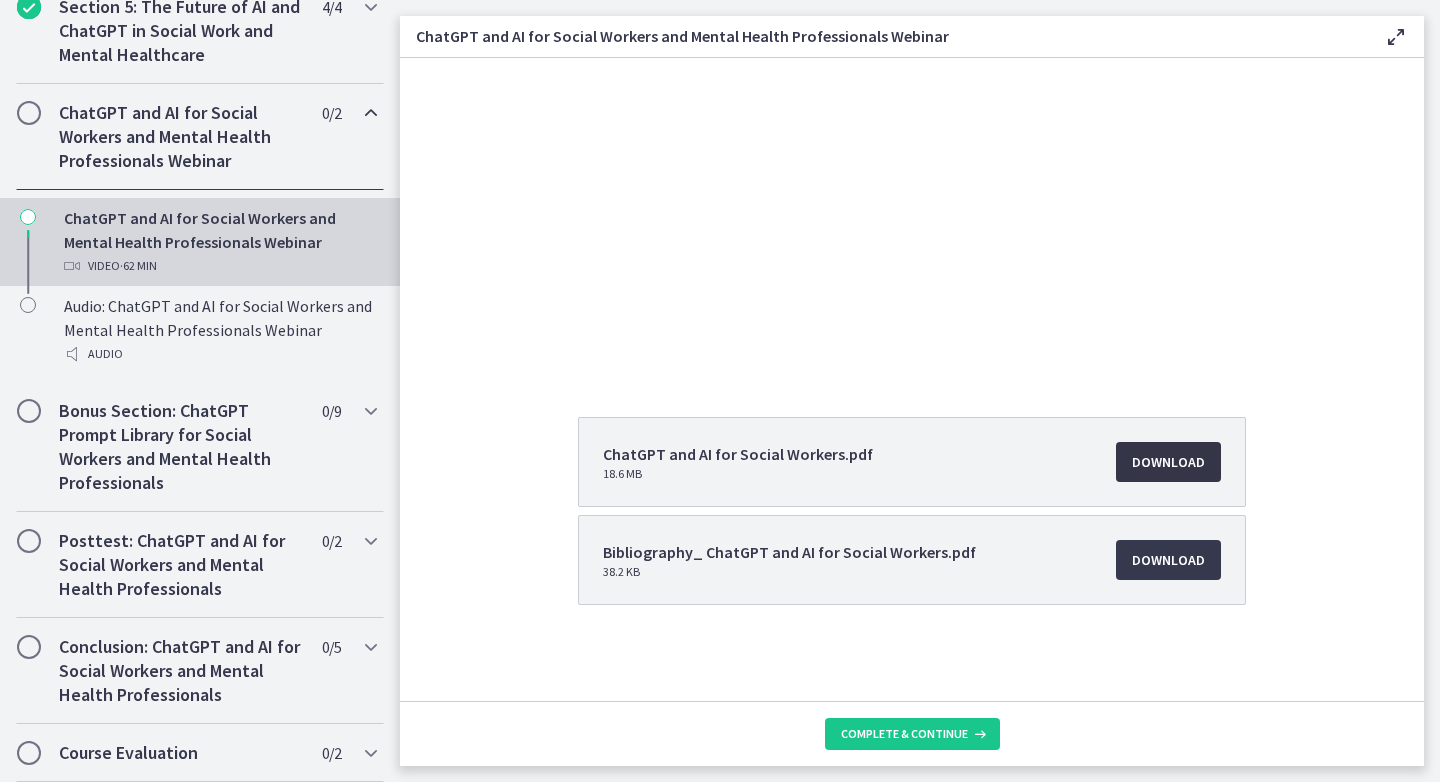 click on "Download
Opens in a new window" at bounding box center [1168, 462] 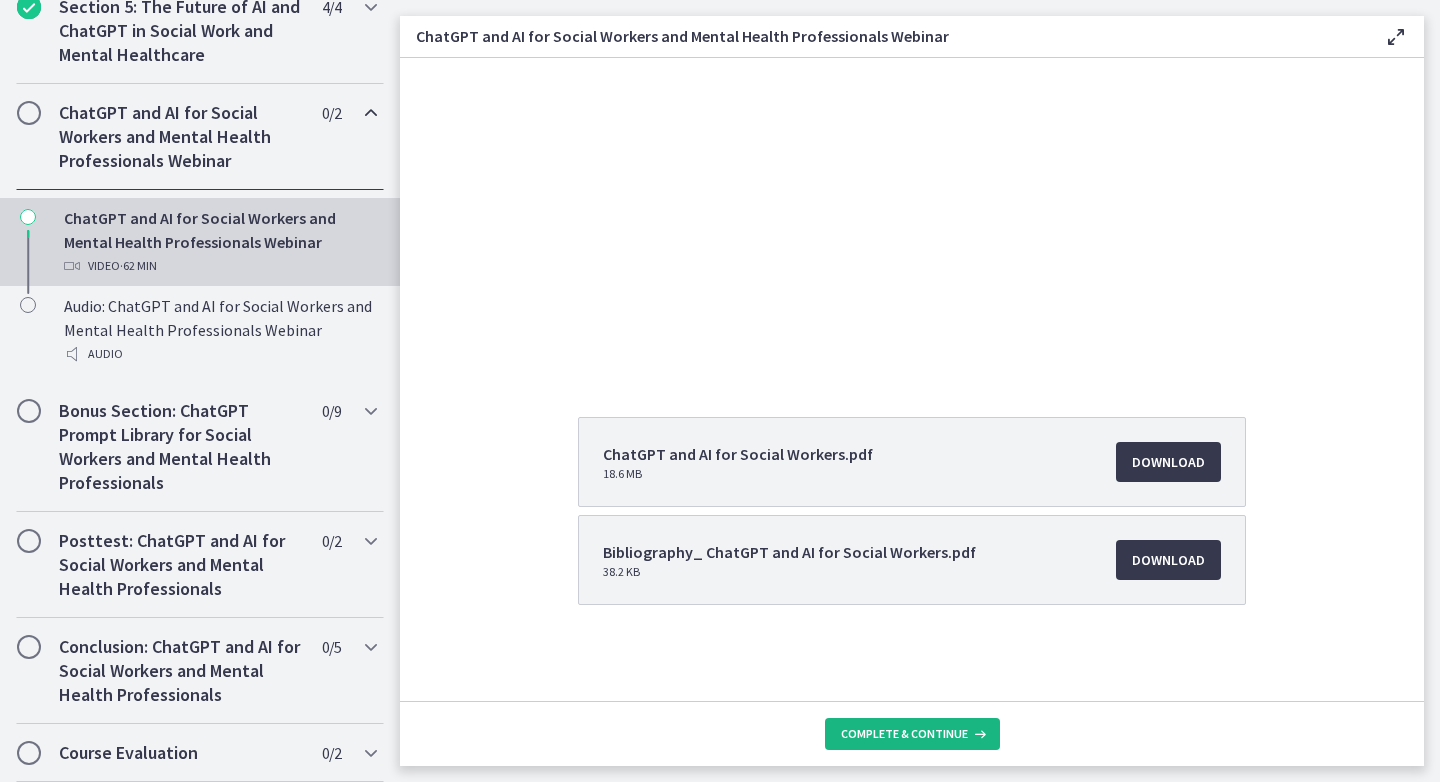 click on "Complete & continue" at bounding box center [904, 734] 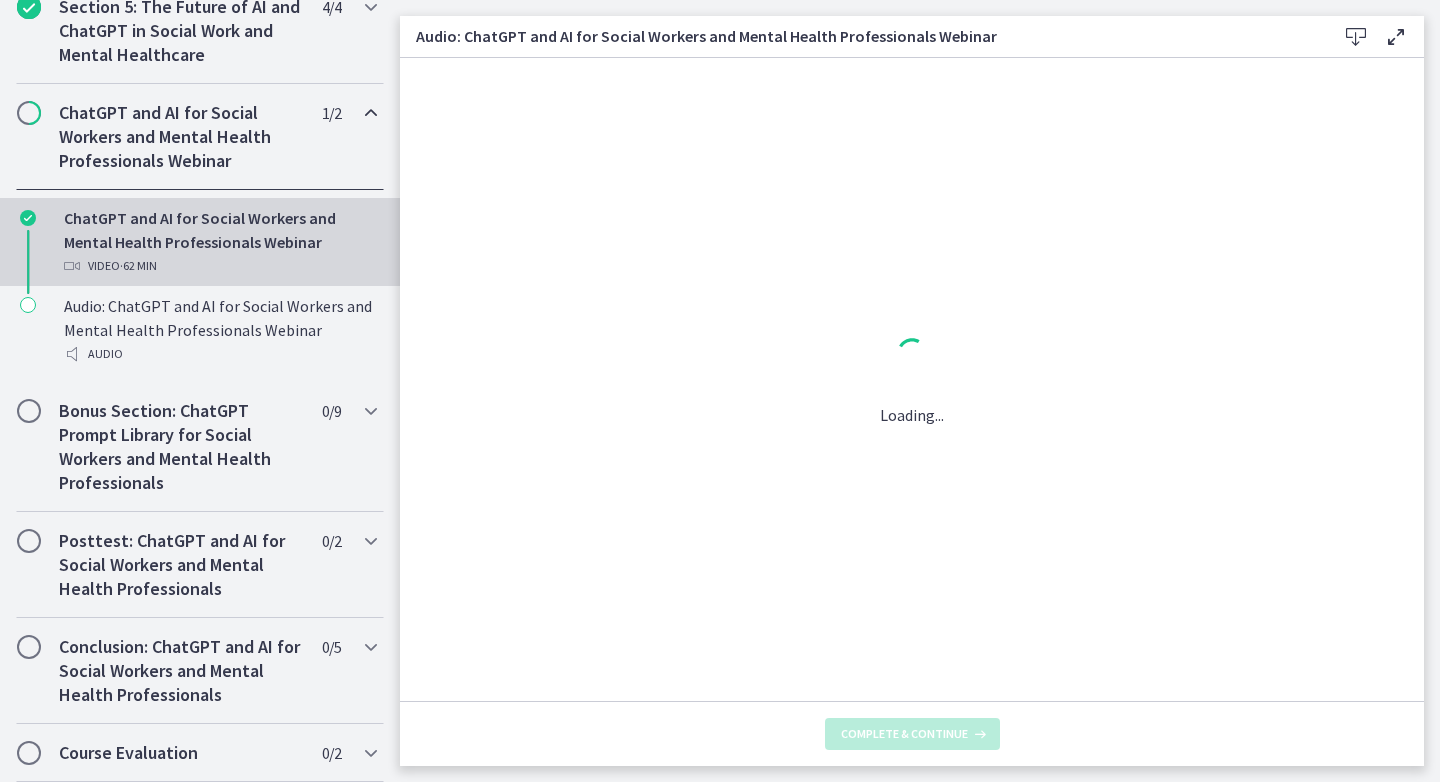 scroll, scrollTop: 0, scrollLeft: 0, axis: both 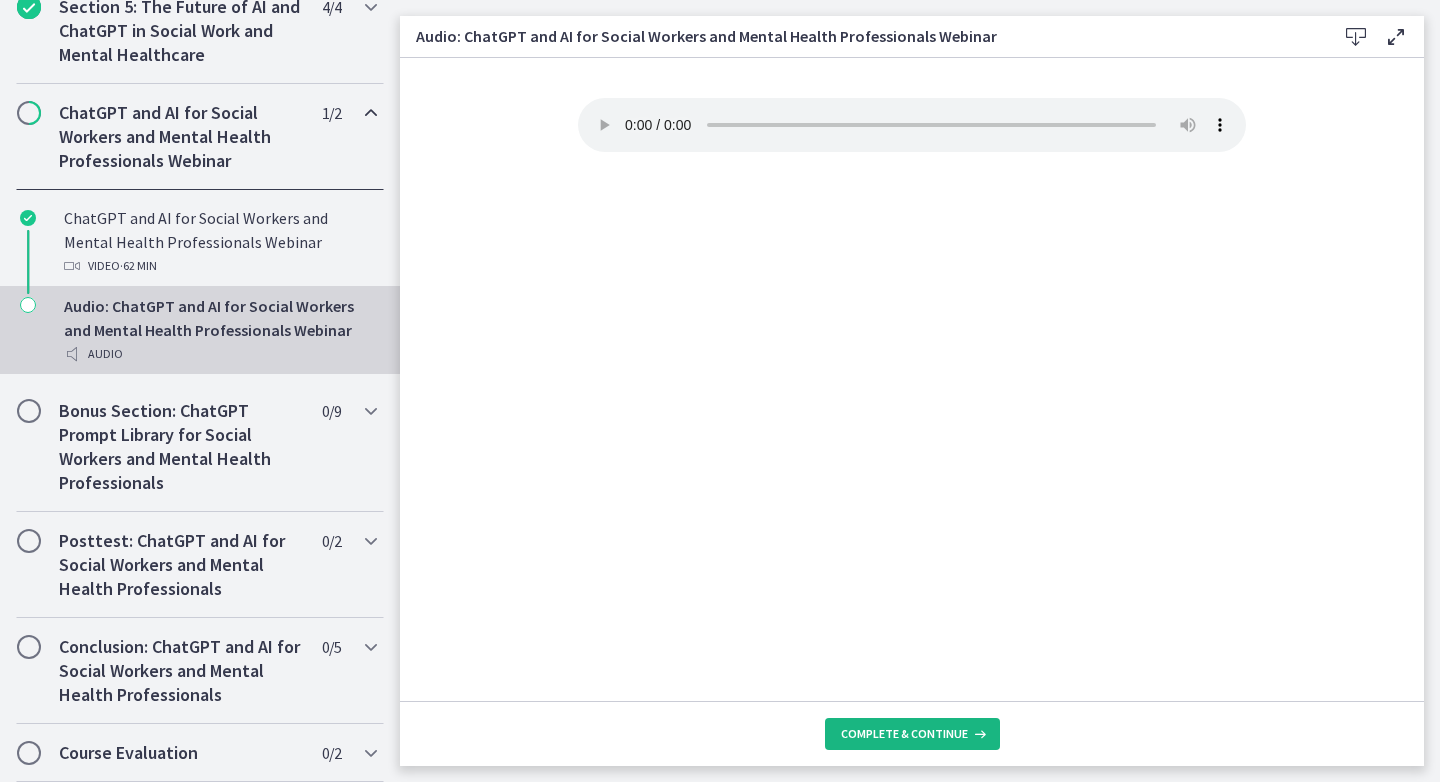 click on "Complete & continue" at bounding box center (904, 734) 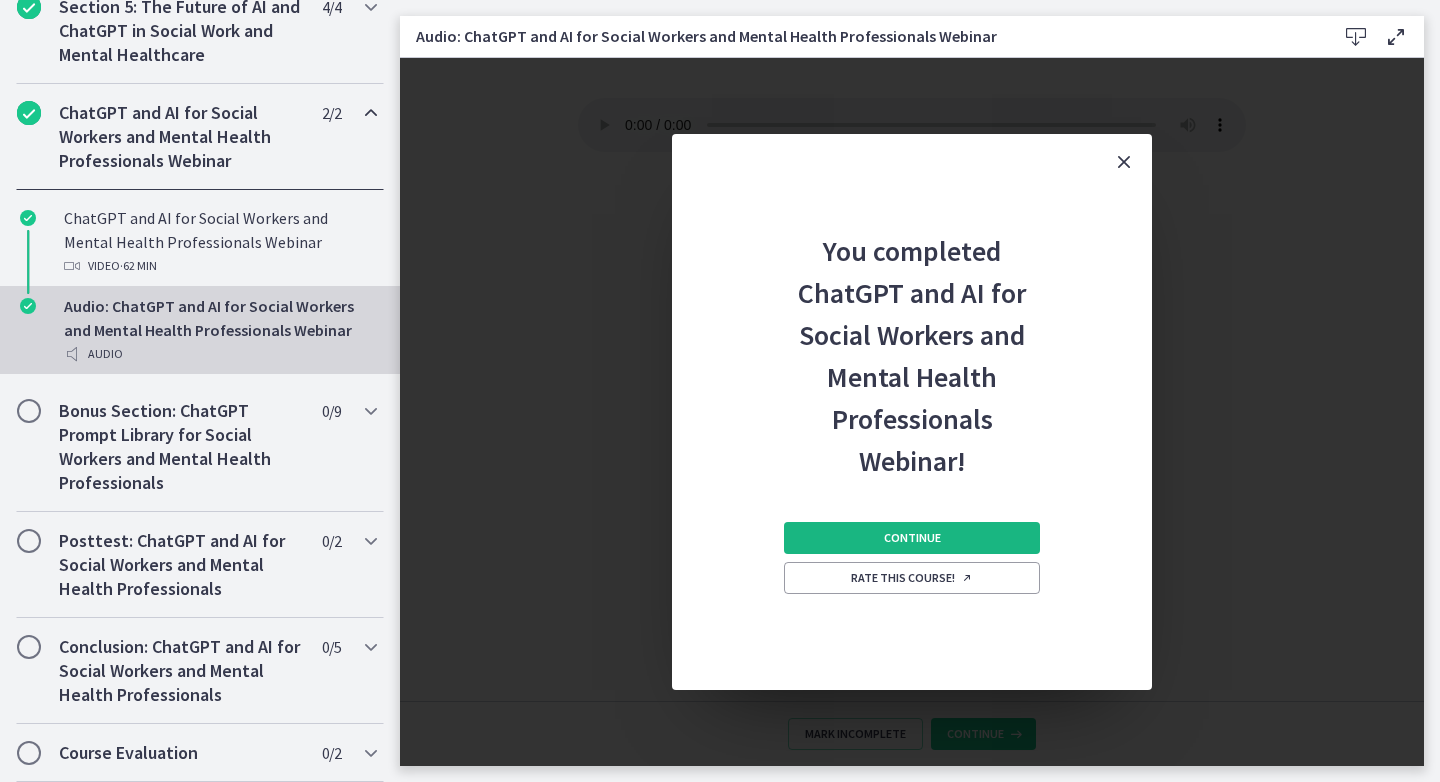 click on "Continue" at bounding box center [912, 538] 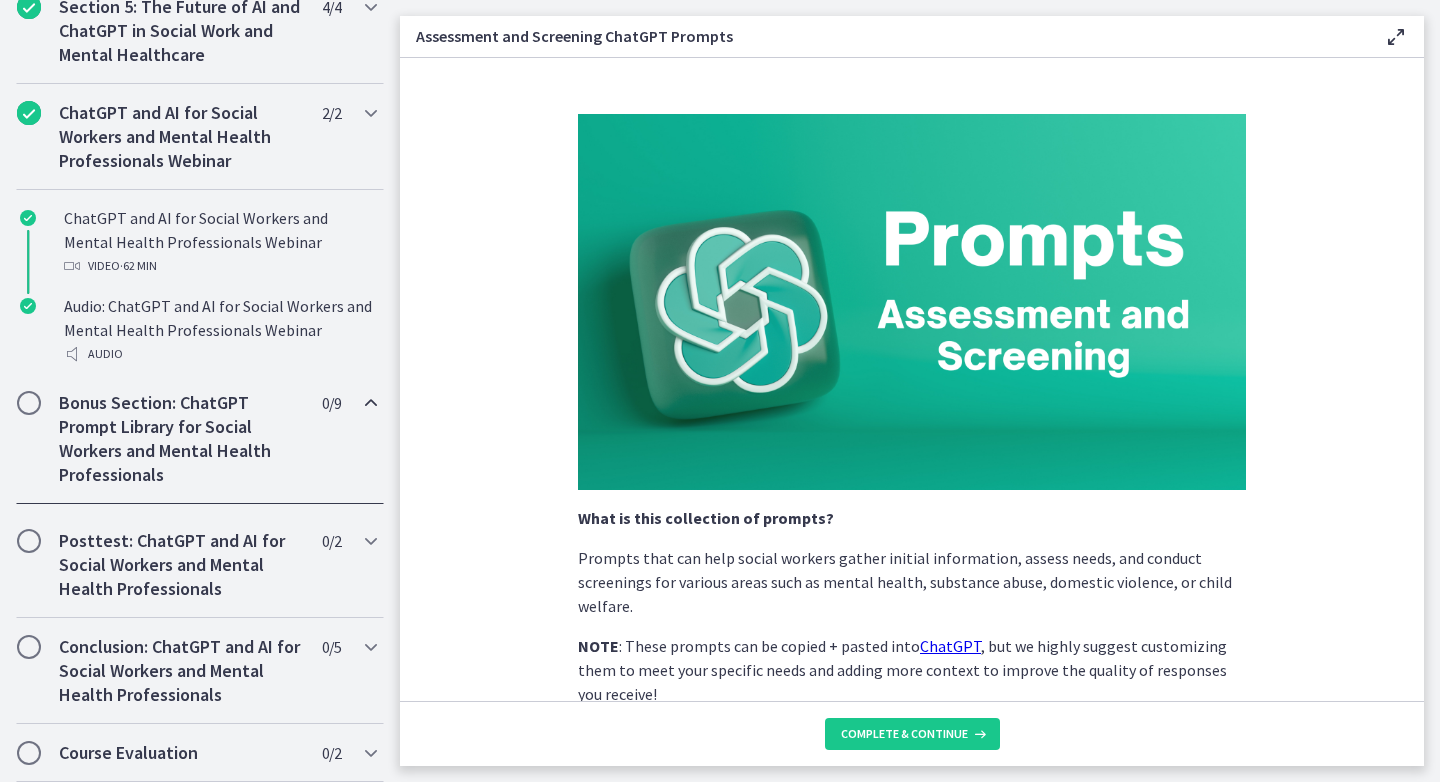 scroll, scrollTop: 950, scrollLeft: 0, axis: vertical 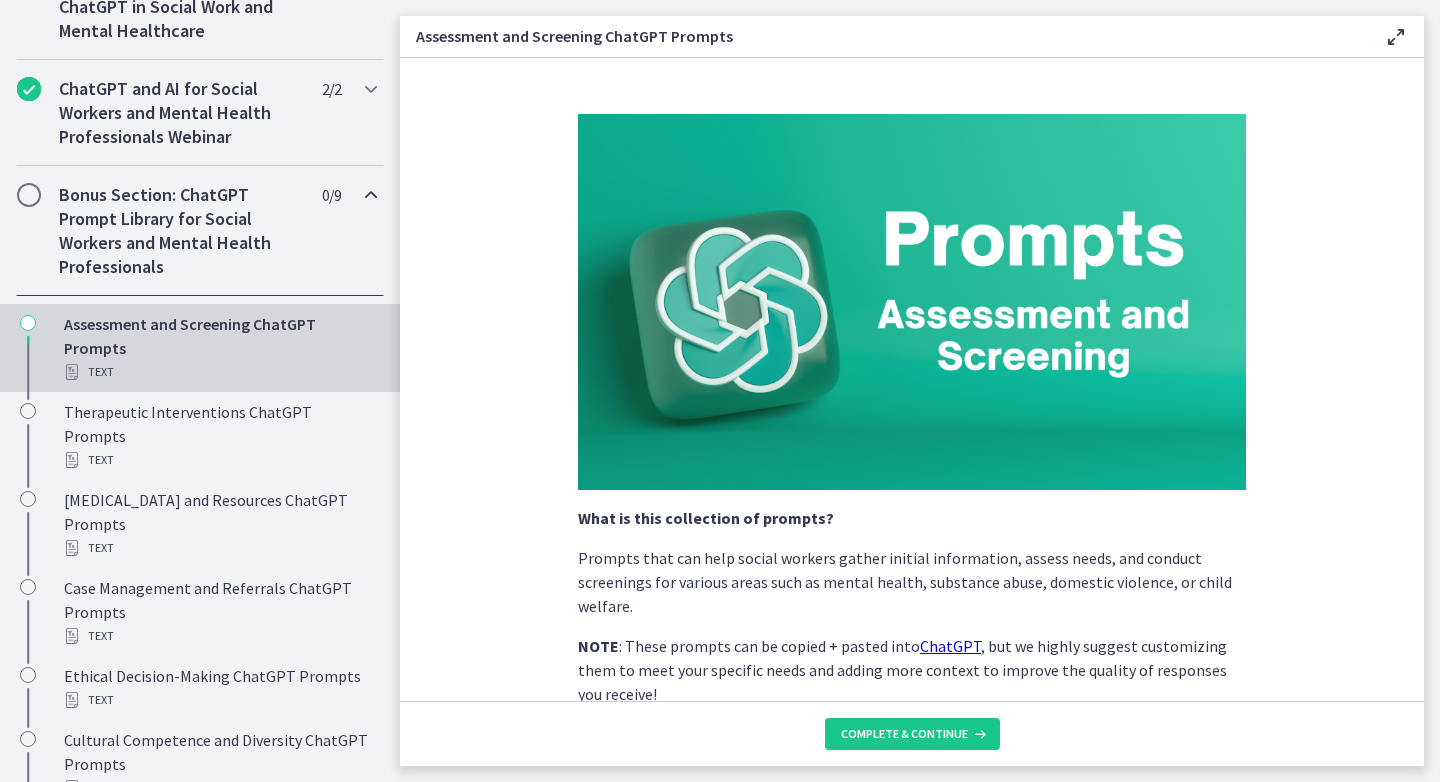 click on "Complete & continue" at bounding box center (912, 733) 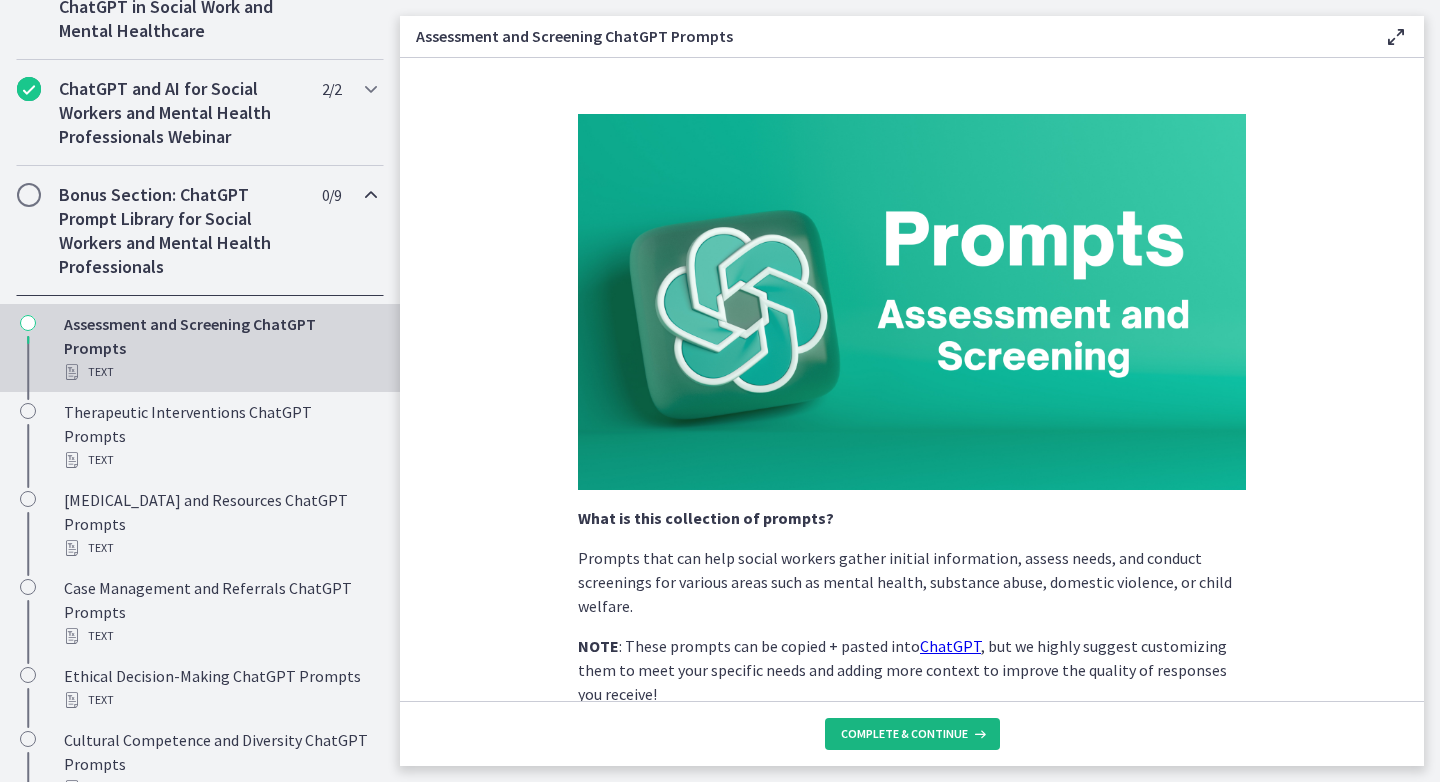 click on "Complete & continue" at bounding box center [912, 734] 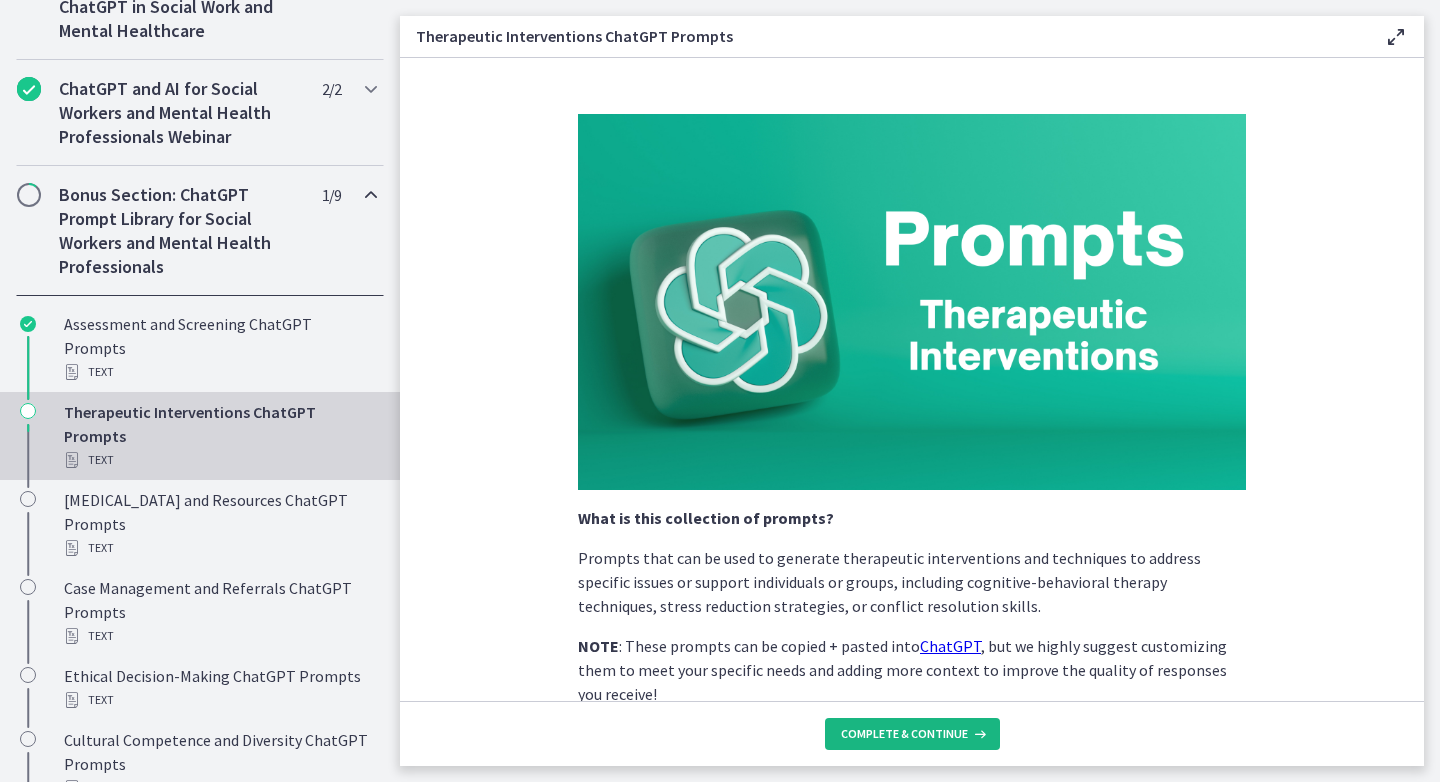 click on "Complete & continue" at bounding box center [904, 734] 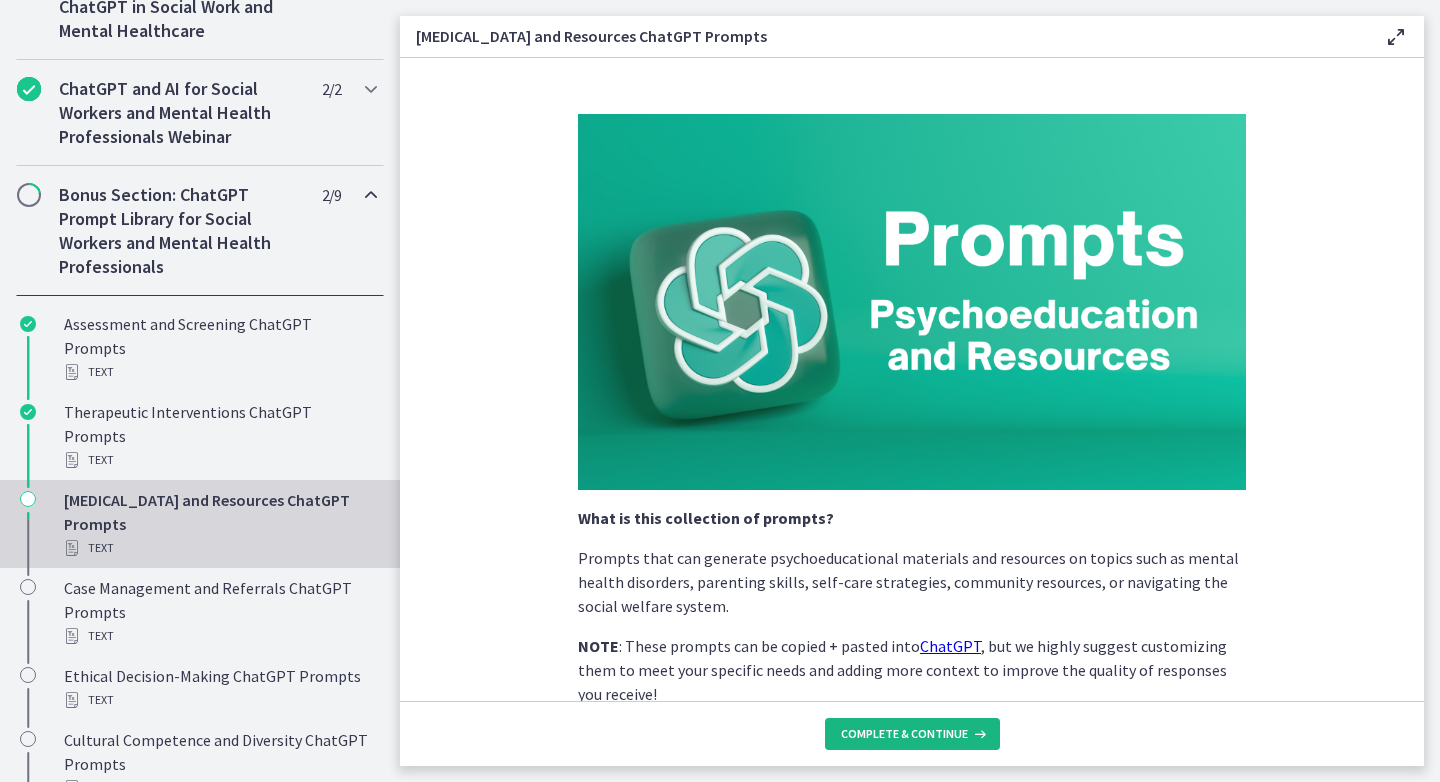 click on "Complete & continue" at bounding box center [904, 734] 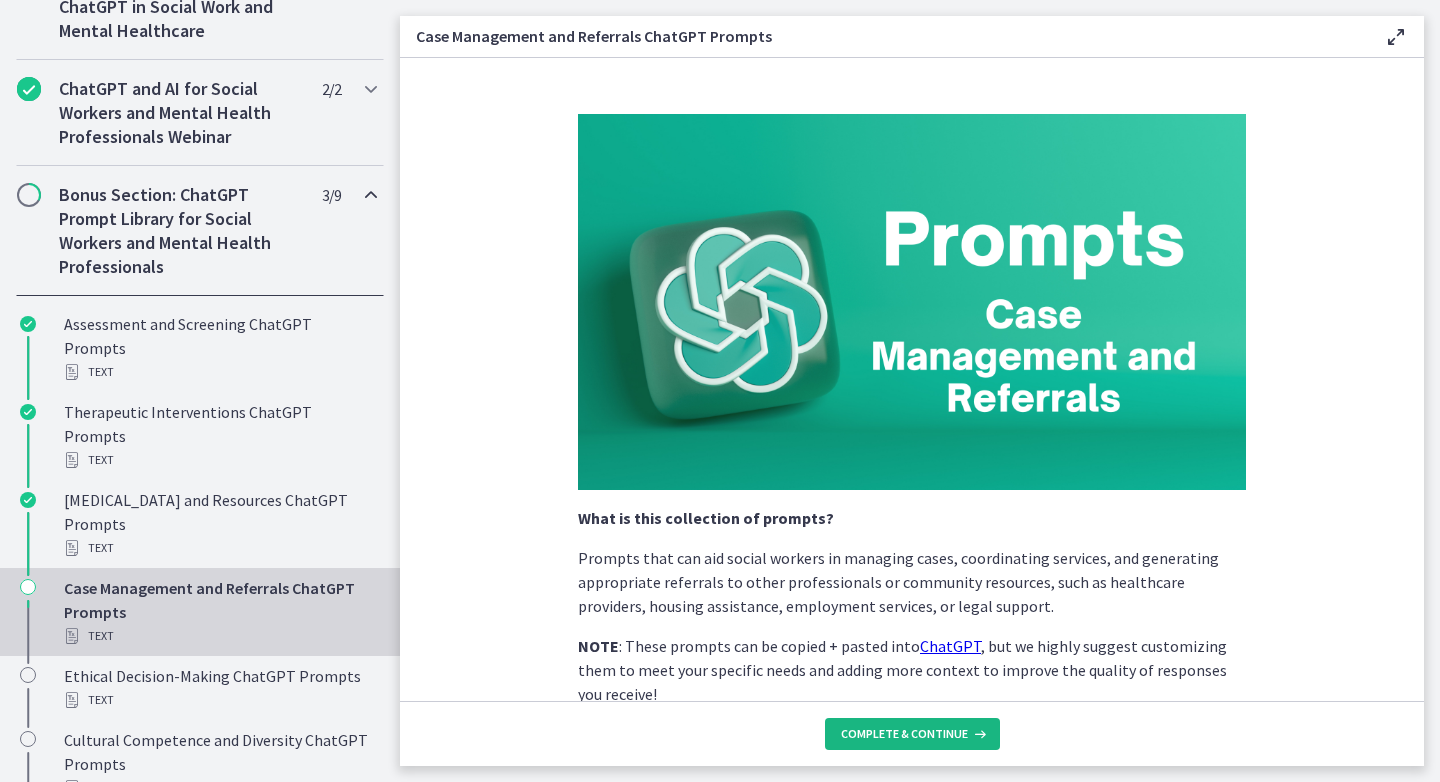 click on "Complete & continue" at bounding box center (904, 734) 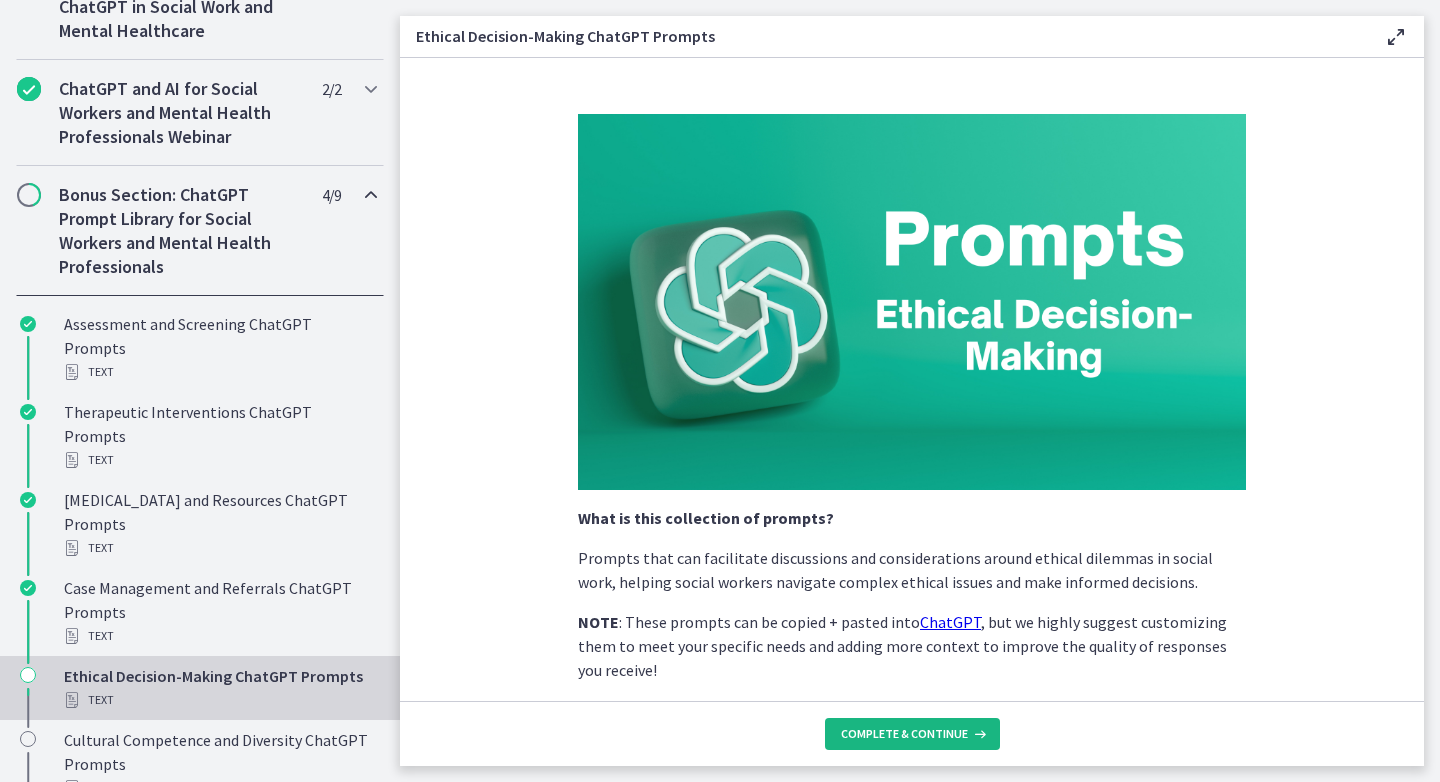 click on "Complete & continue" at bounding box center (904, 734) 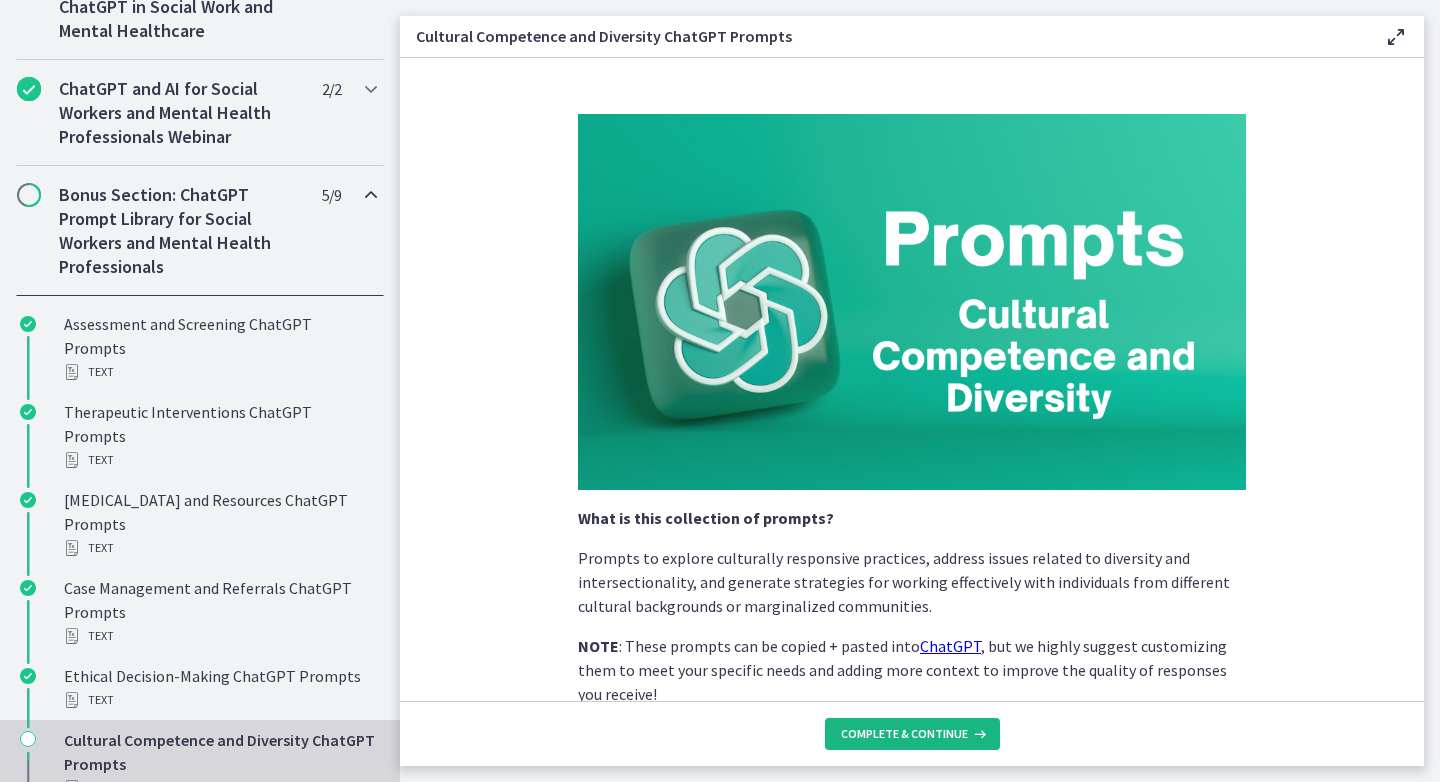 click on "Complete & continue" at bounding box center (904, 734) 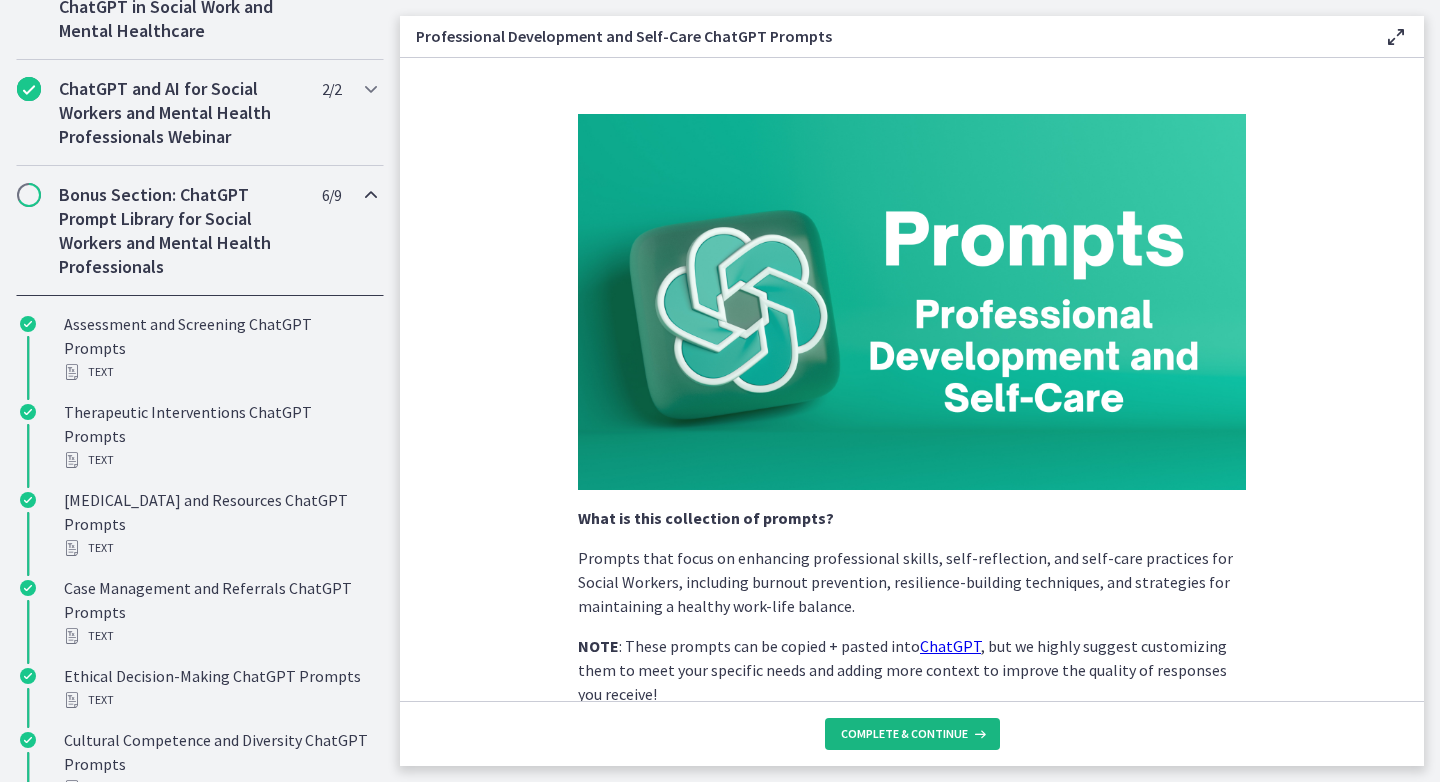 click on "Complete & continue" at bounding box center [904, 734] 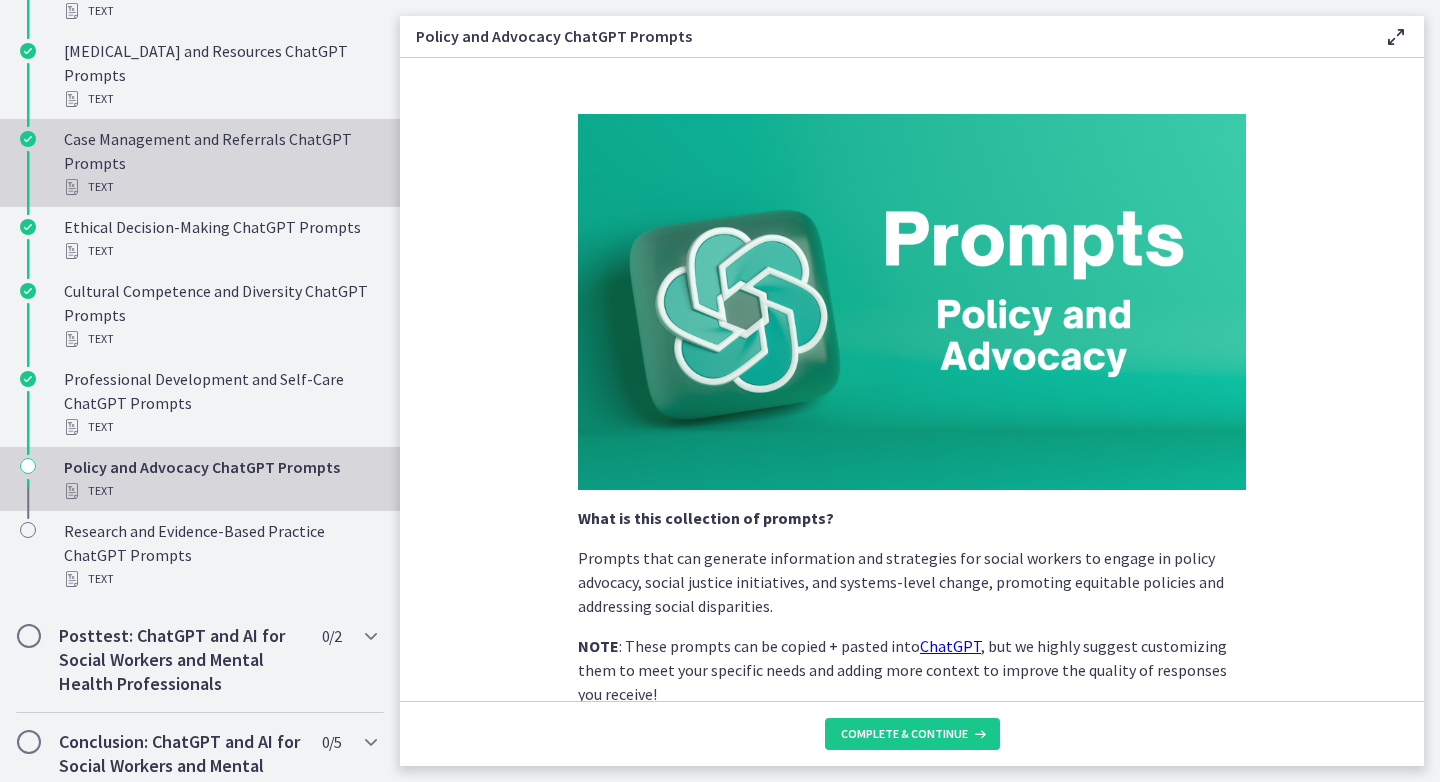 scroll, scrollTop: 1494, scrollLeft: 0, axis: vertical 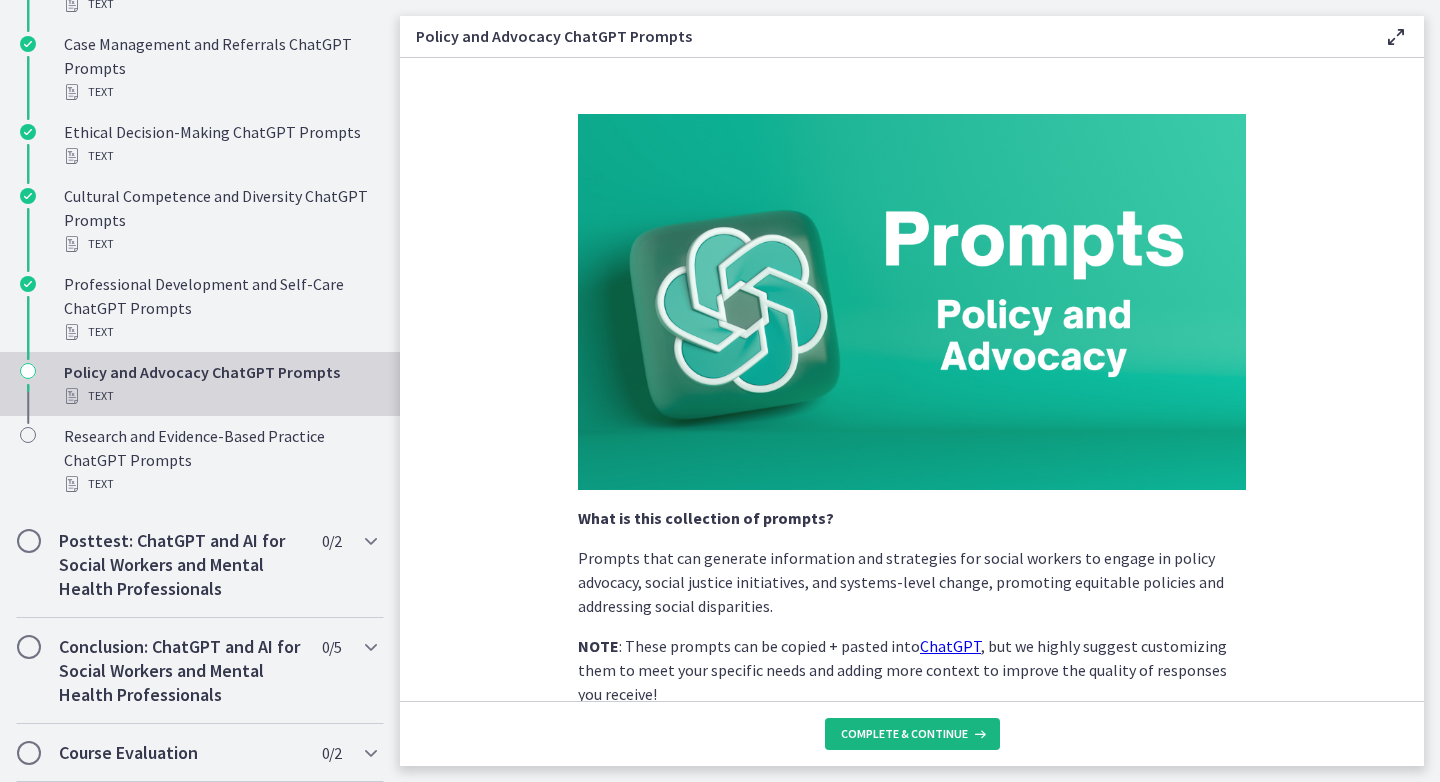 click on "Complete & continue" at bounding box center (912, 734) 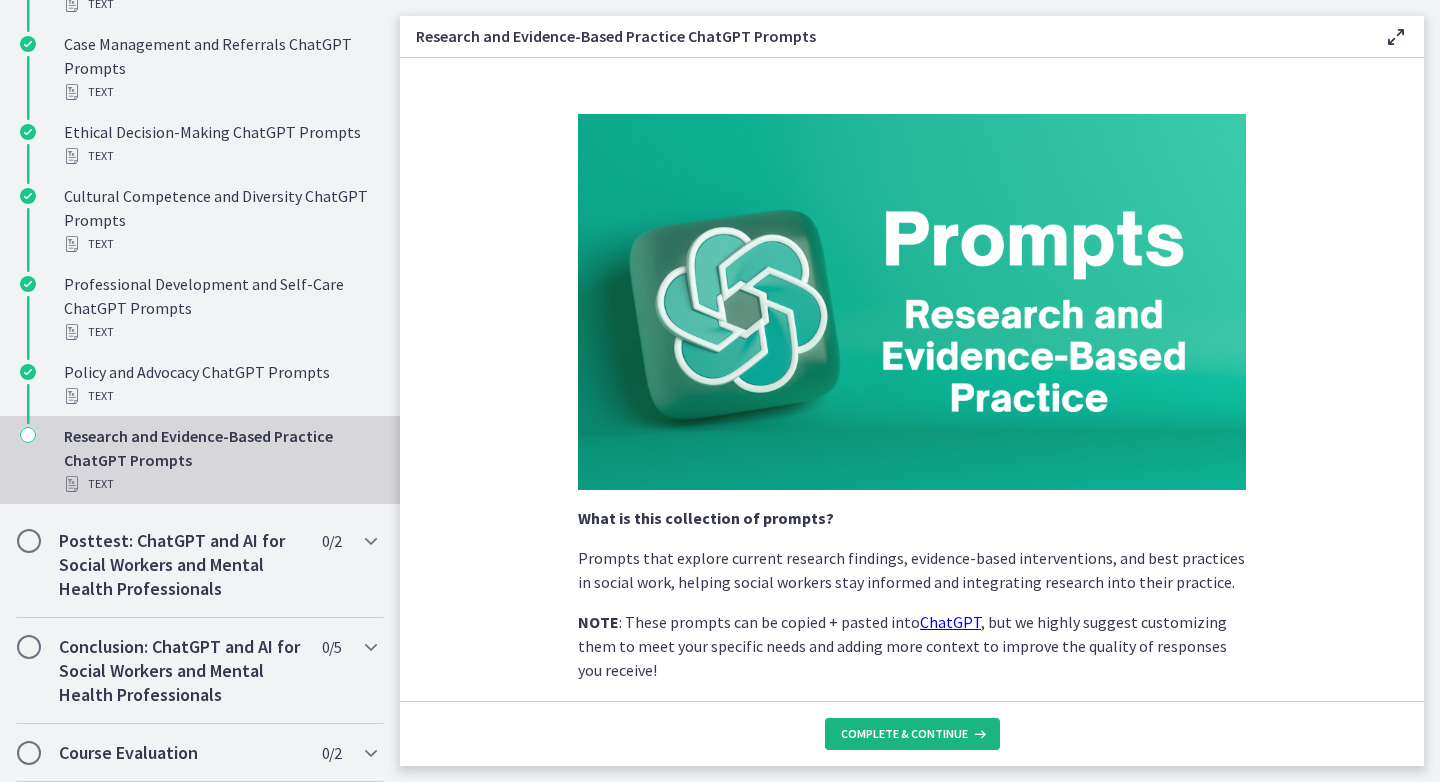click on "Complete & continue" at bounding box center [912, 734] 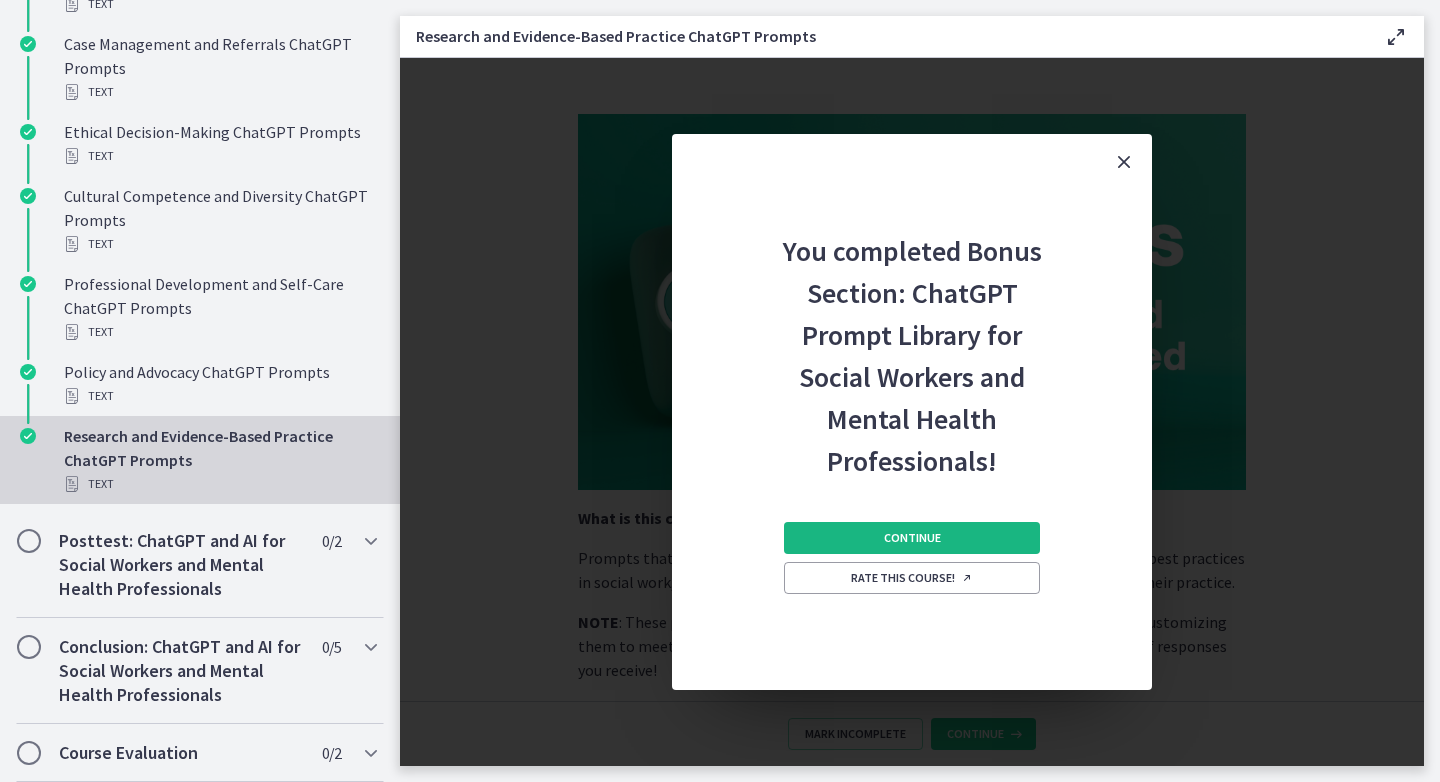 click on "Continue" at bounding box center [912, 538] 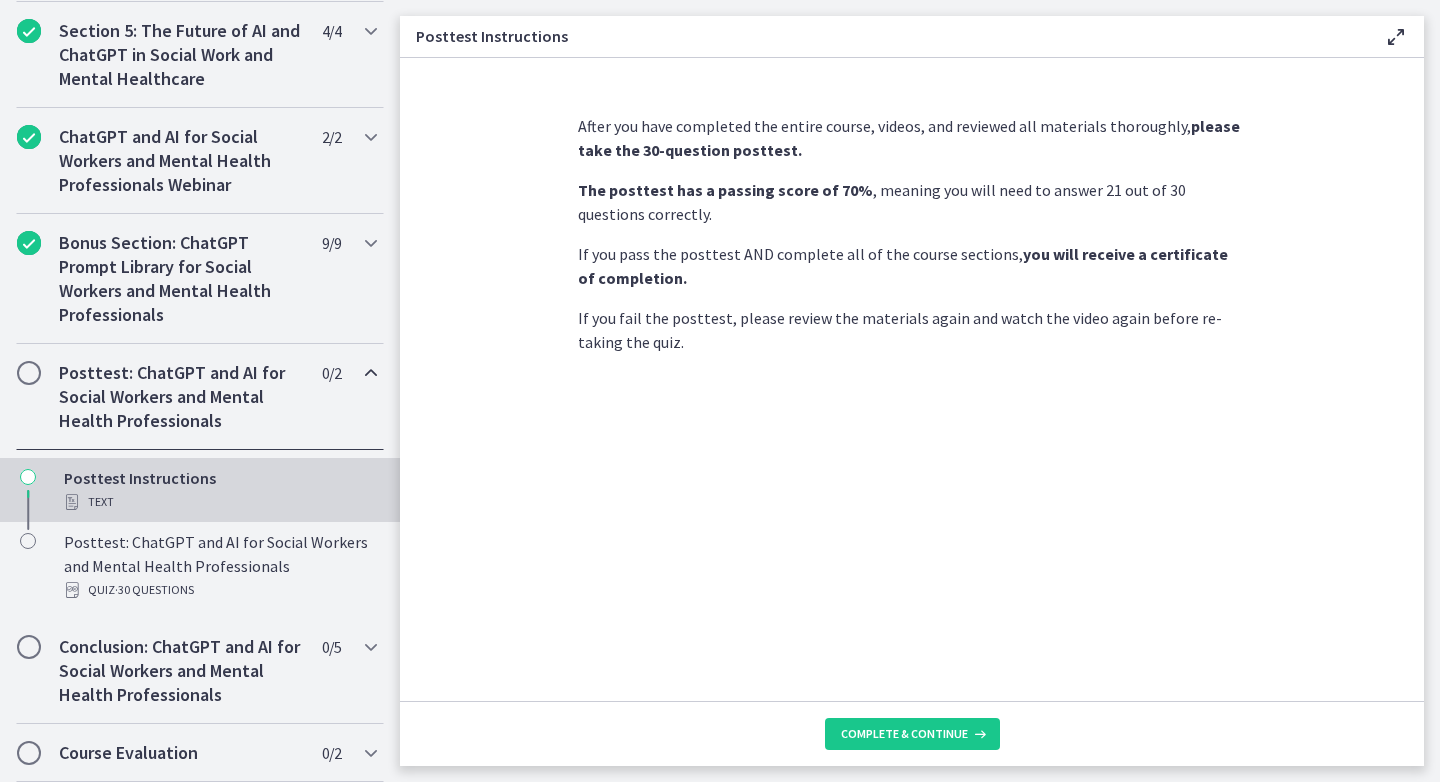 scroll, scrollTop: 926, scrollLeft: 0, axis: vertical 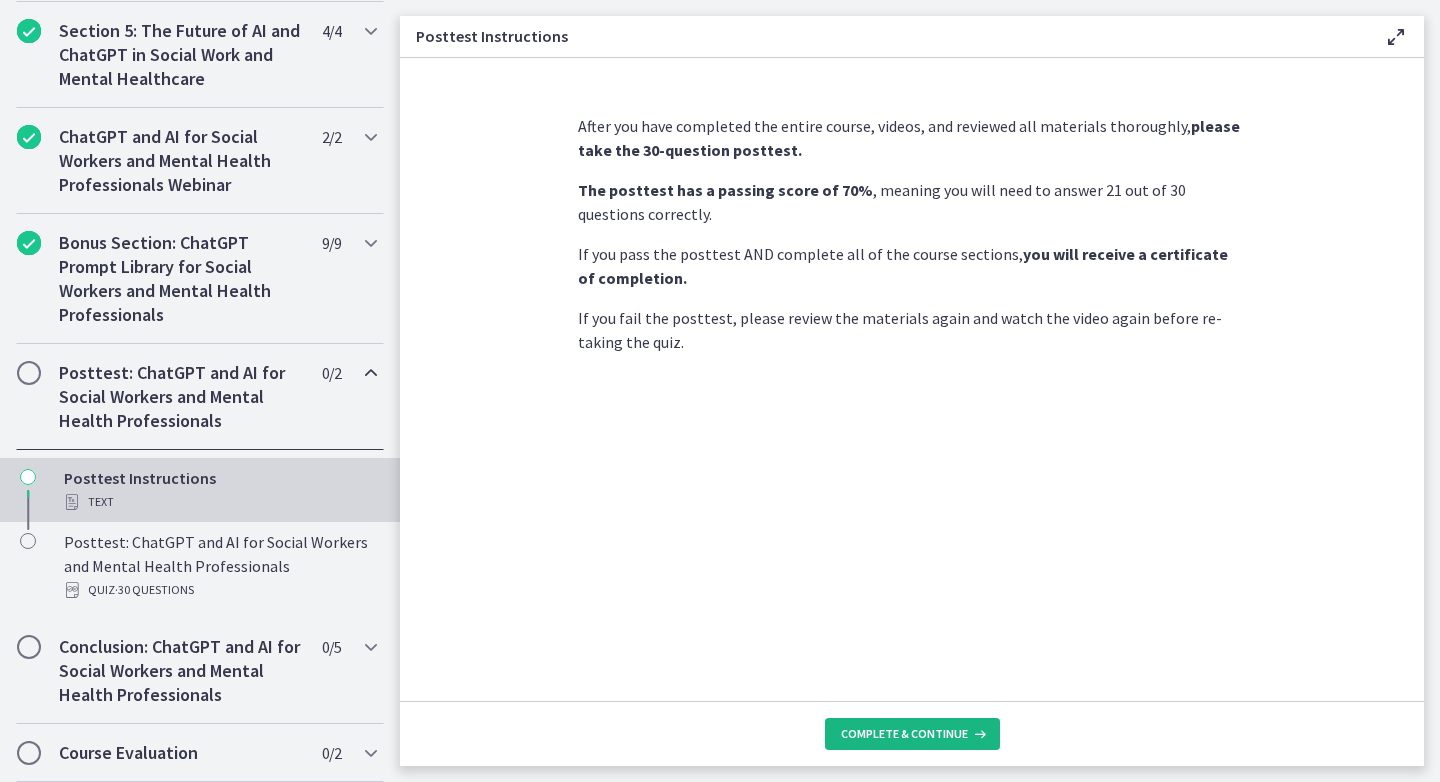 click on "Complete & continue" at bounding box center [904, 734] 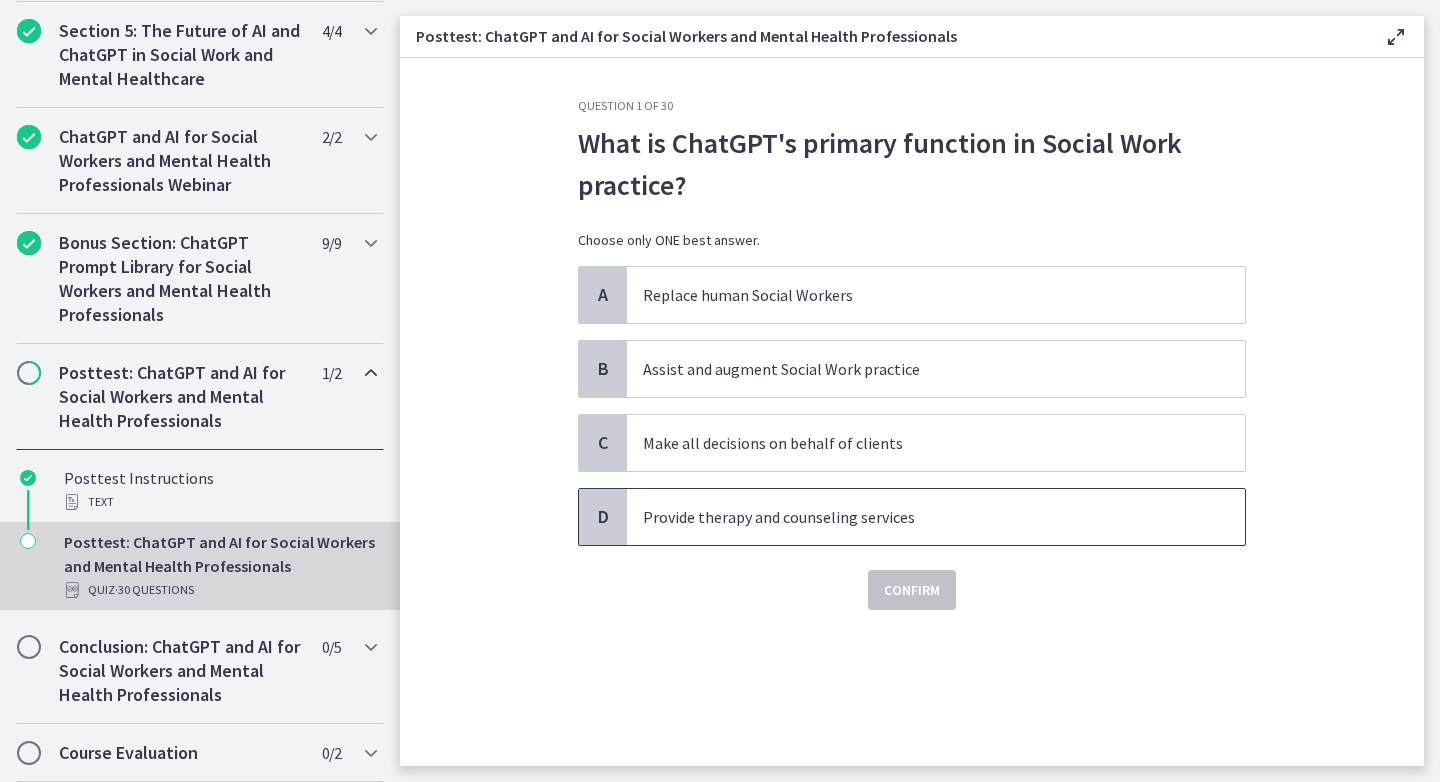 click on "Provide therapy and counseling services" at bounding box center (916, 517) 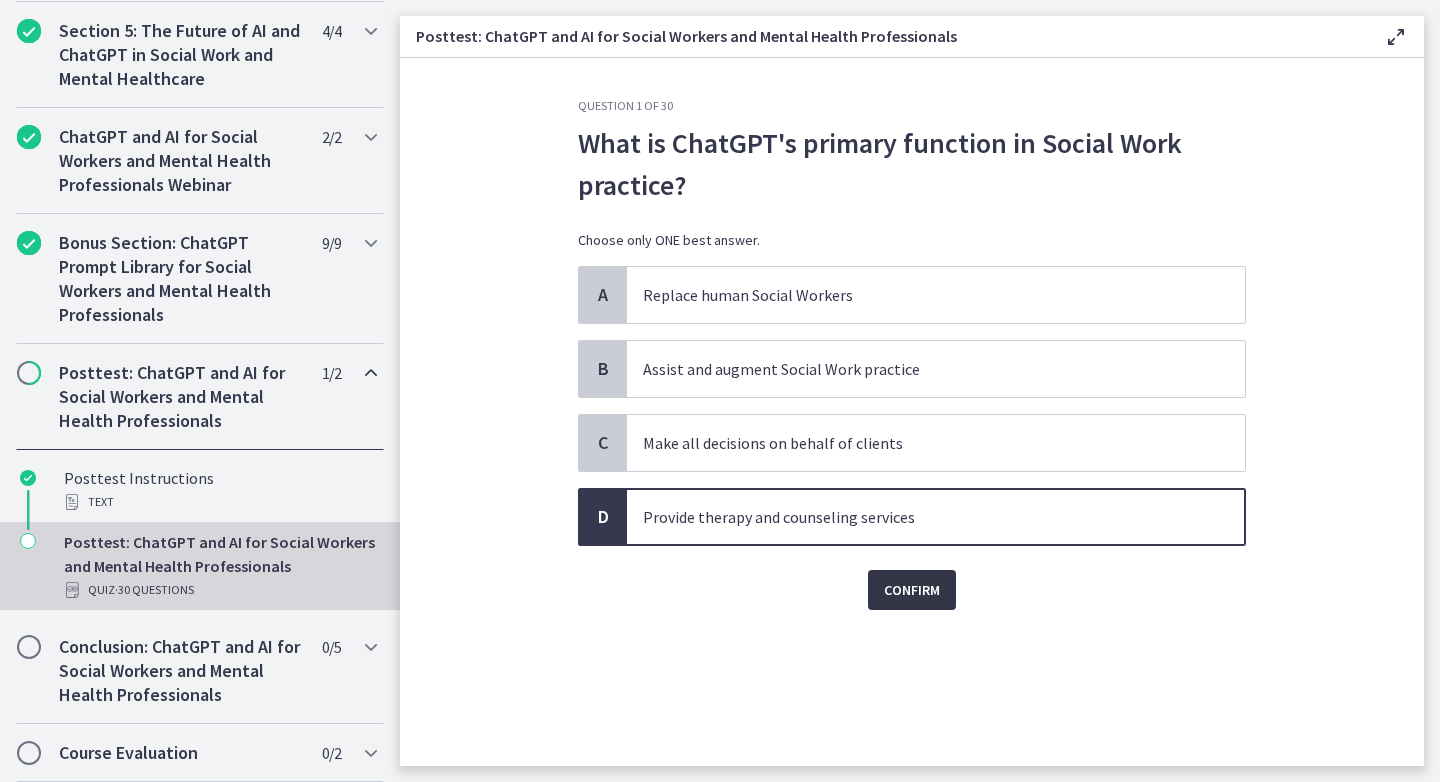 click on "Confirm" at bounding box center (912, 590) 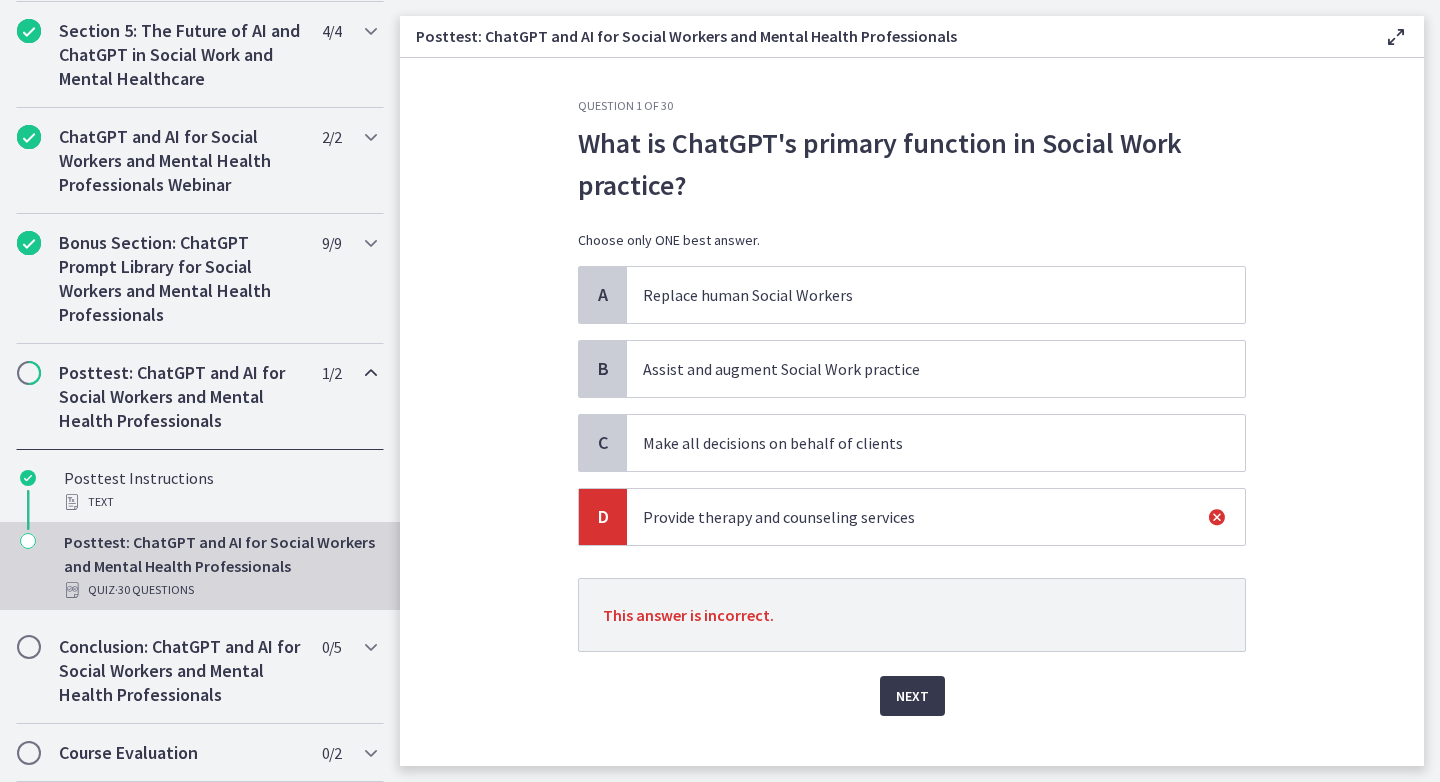 click on "Assist and augment Social Work practice" at bounding box center (916, 369) 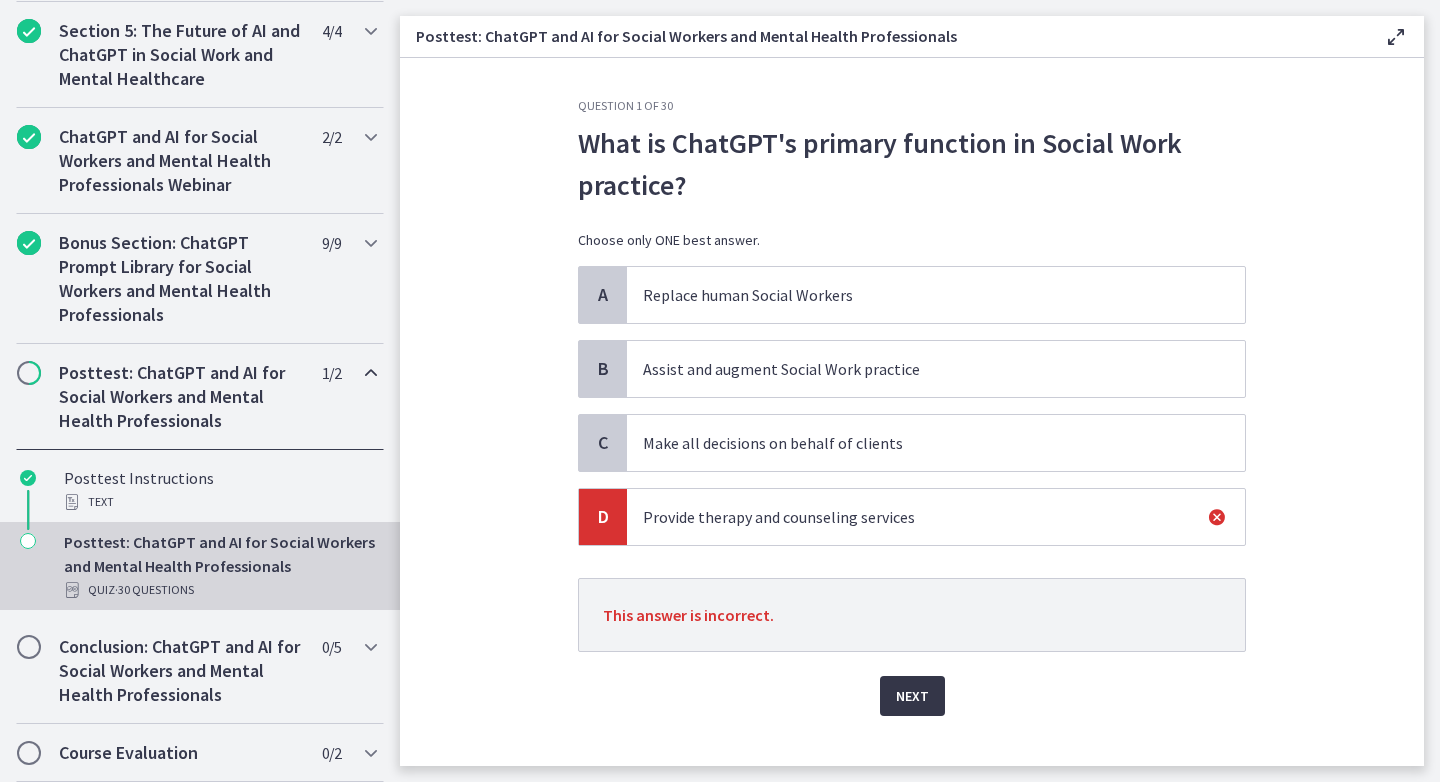click on "Next" at bounding box center [912, 696] 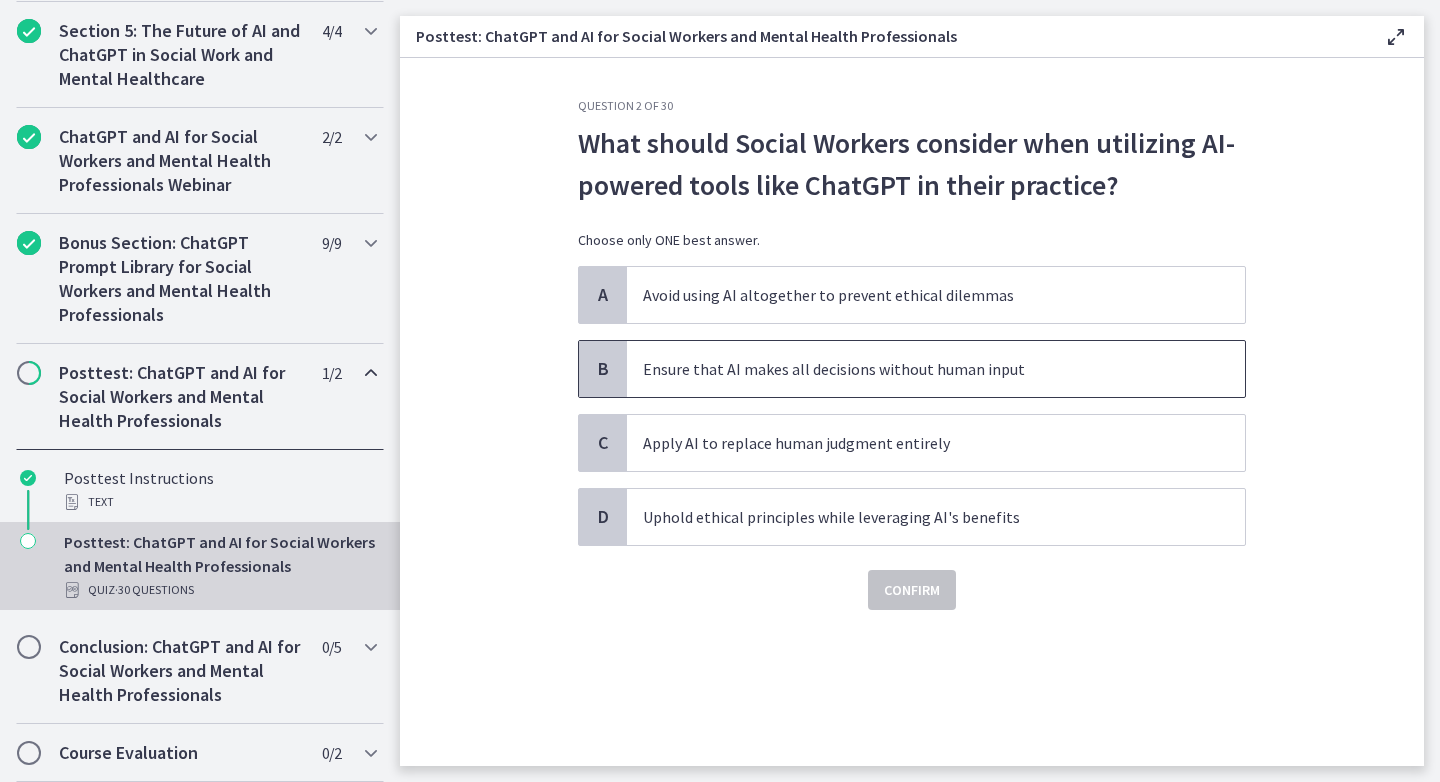 click on "Ensure that AI makes all decisions without human input" at bounding box center [916, 369] 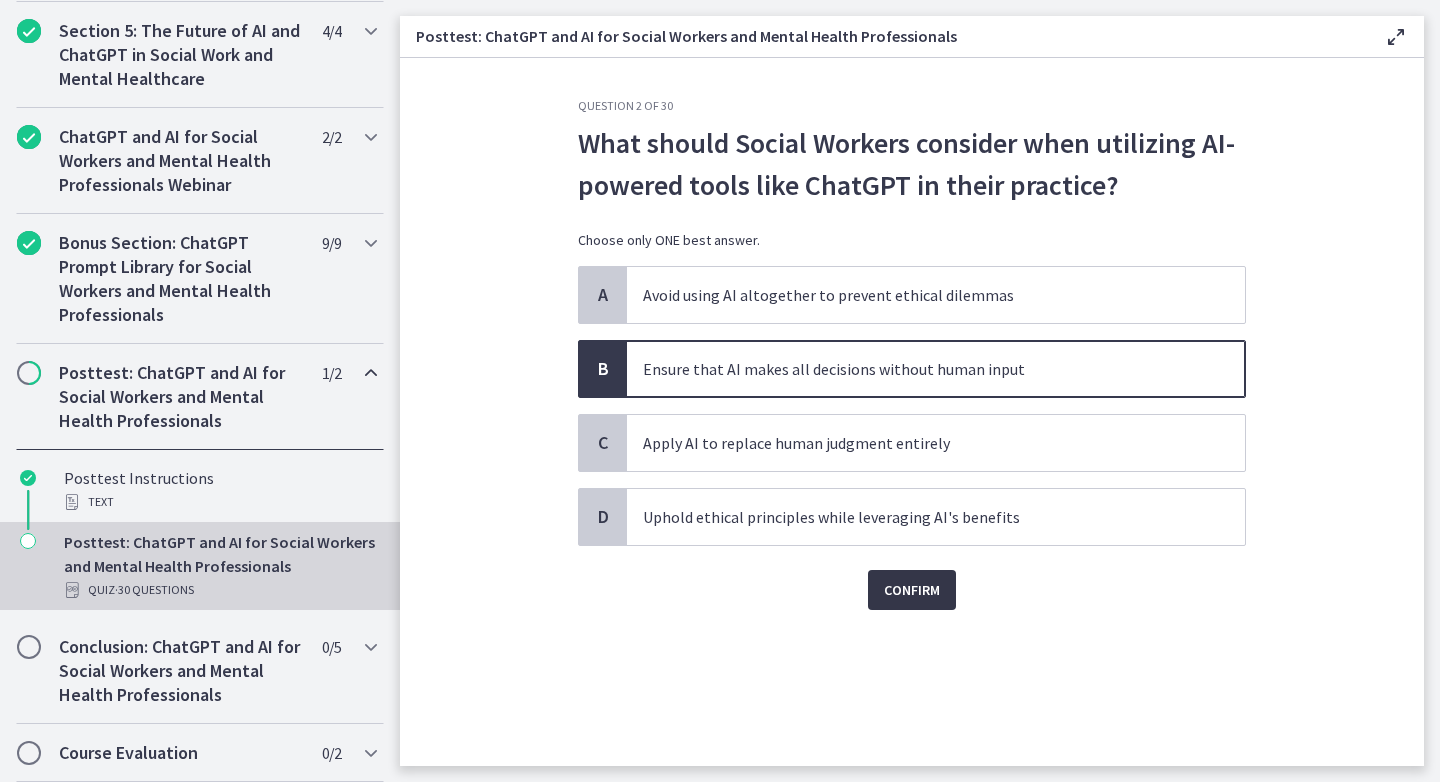 click on "Confirm" at bounding box center (912, 590) 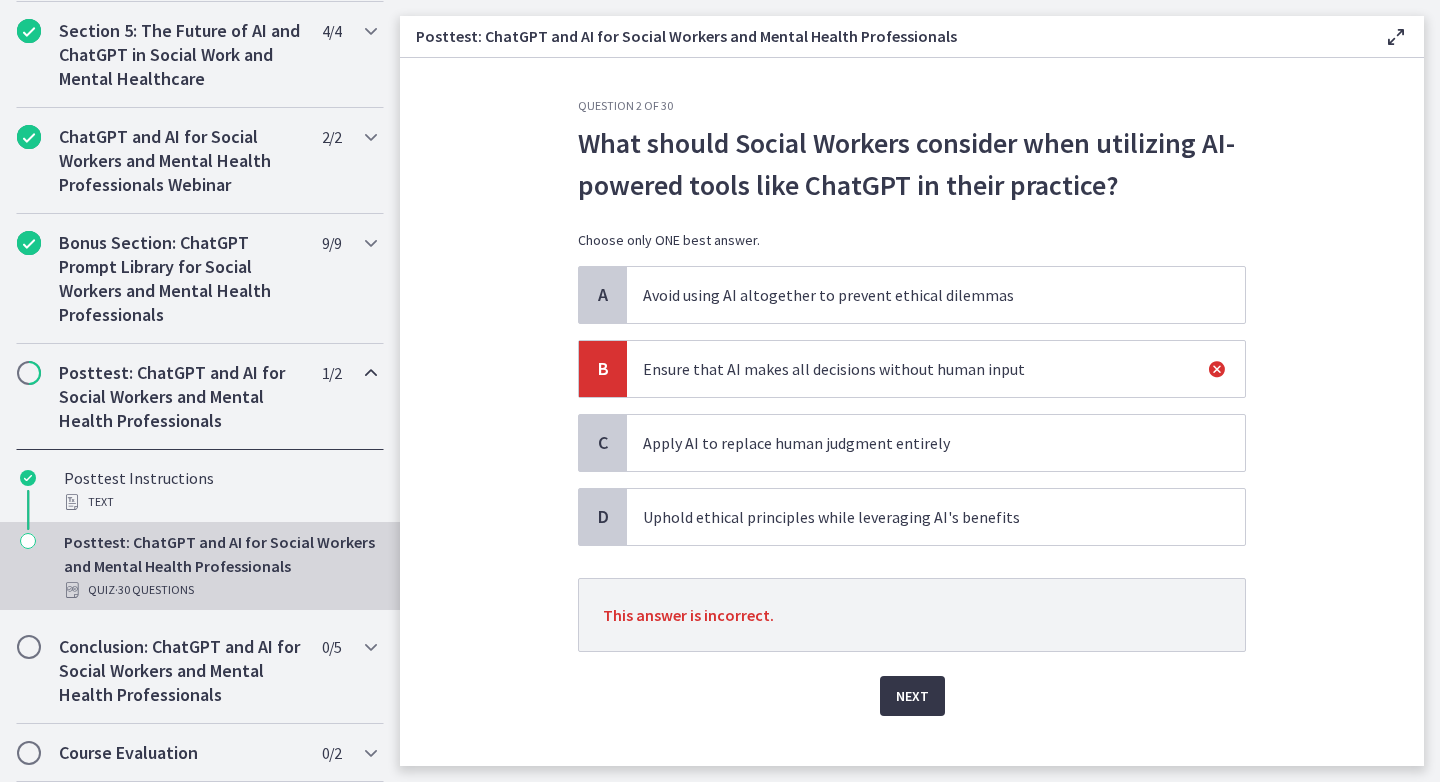 scroll, scrollTop: 30, scrollLeft: 0, axis: vertical 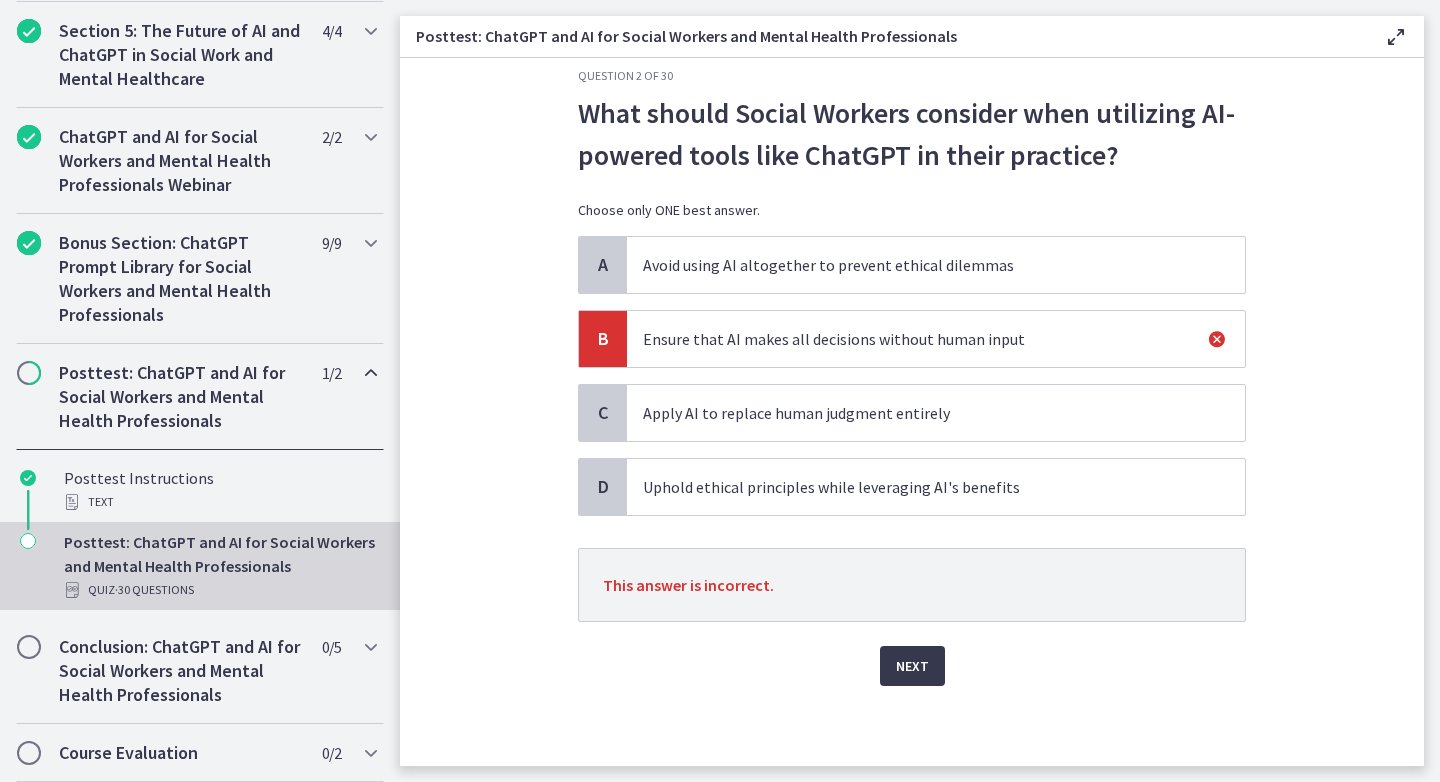 click on "Uphold ethical principles while leveraging AI's benefits" at bounding box center [916, 487] 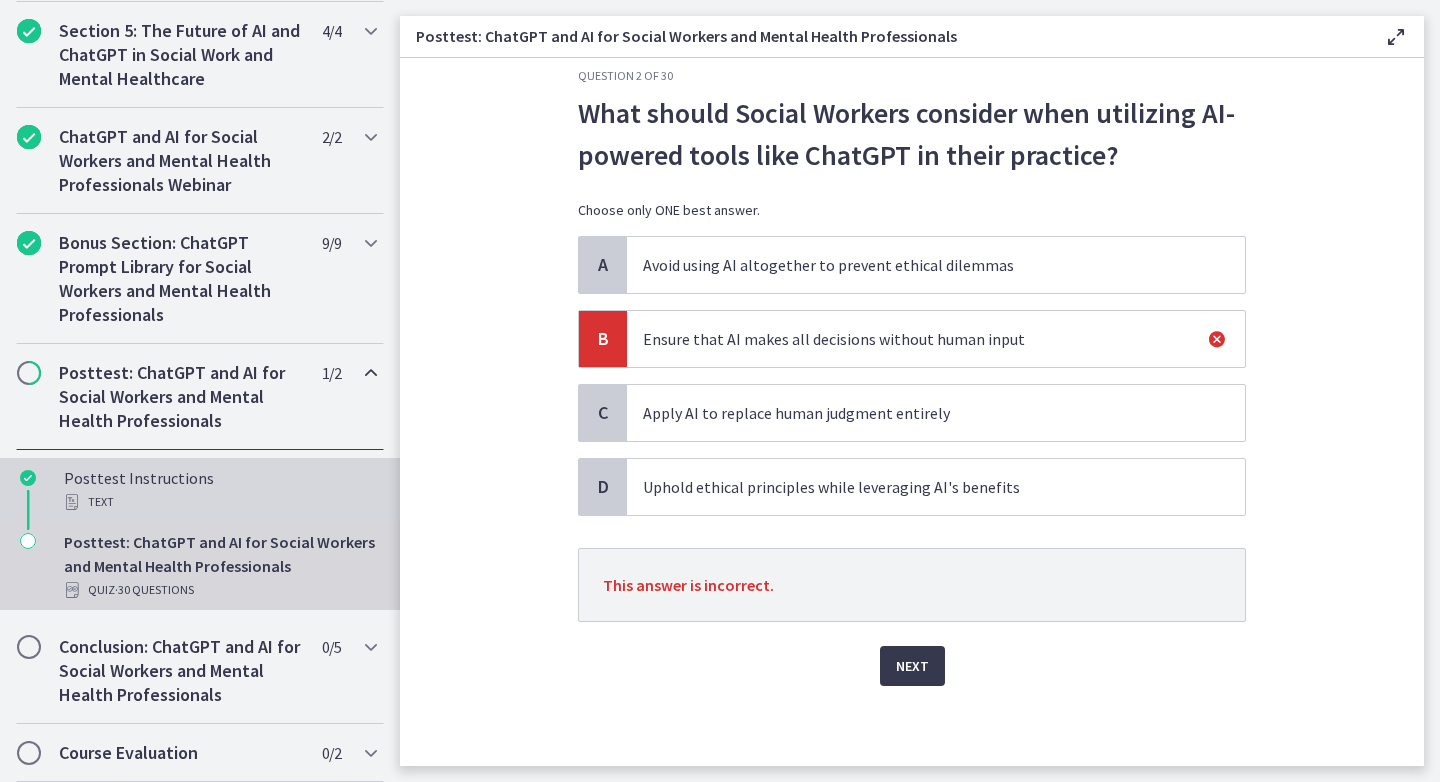 click on "Posttest Instructions
Text" at bounding box center (220, 490) 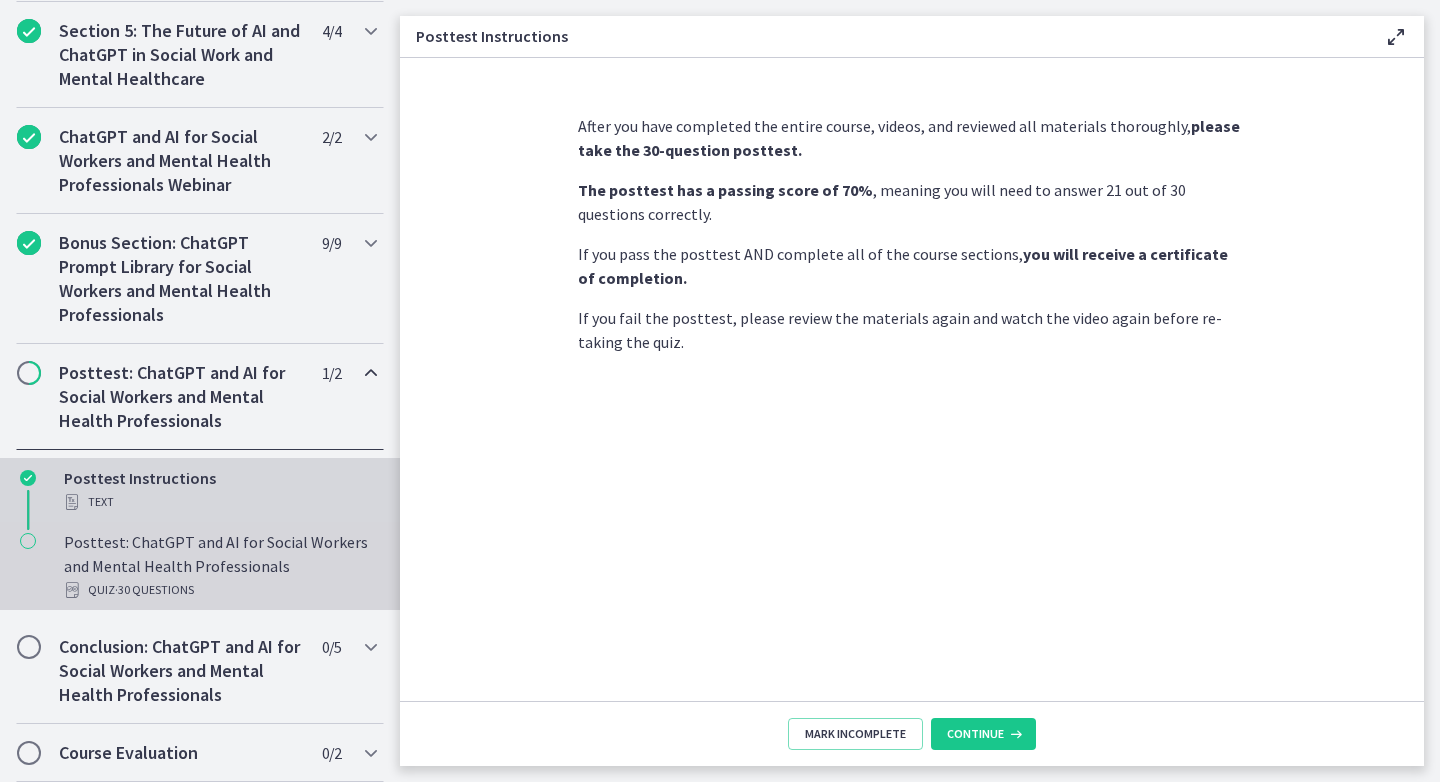 click on "Posttest: ChatGPT and AI for Social Workers and Mental Health Professionals
Quiz
·  30 Questions" at bounding box center (220, 566) 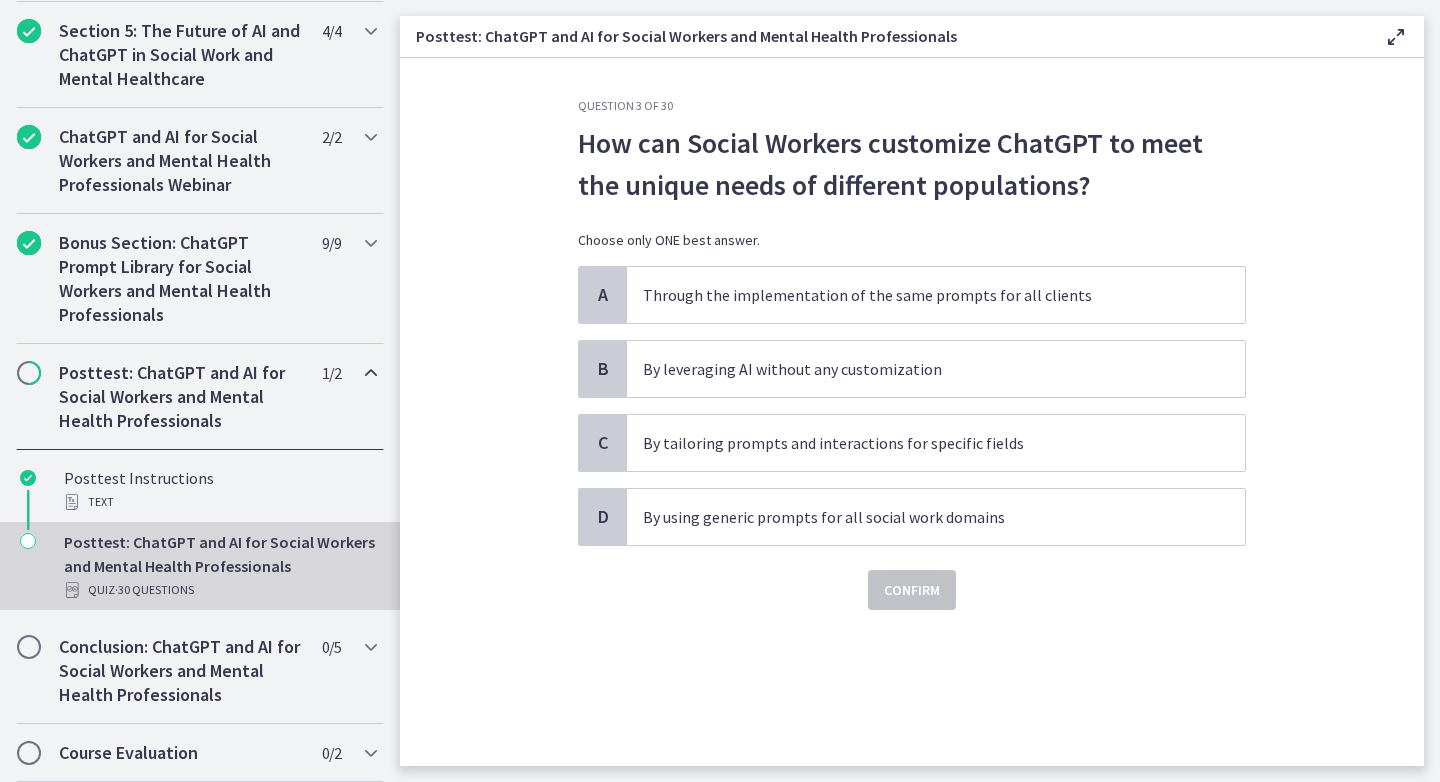 click on "Posttest: ChatGPT and AI for Social Workers and Mental Health Professionals" at bounding box center (181, 397) 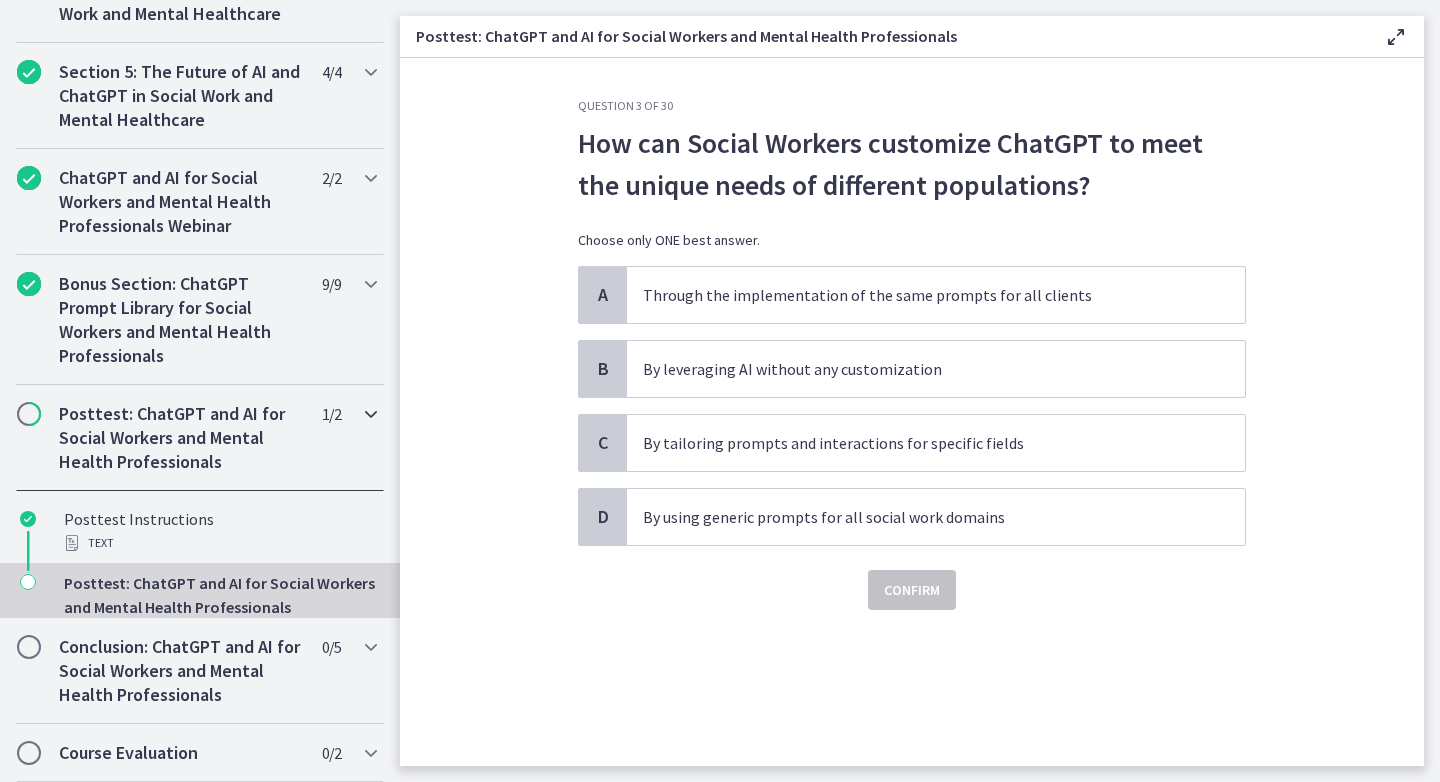 scroll, scrollTop: 758, scrollLeft: 0, axis: vertical 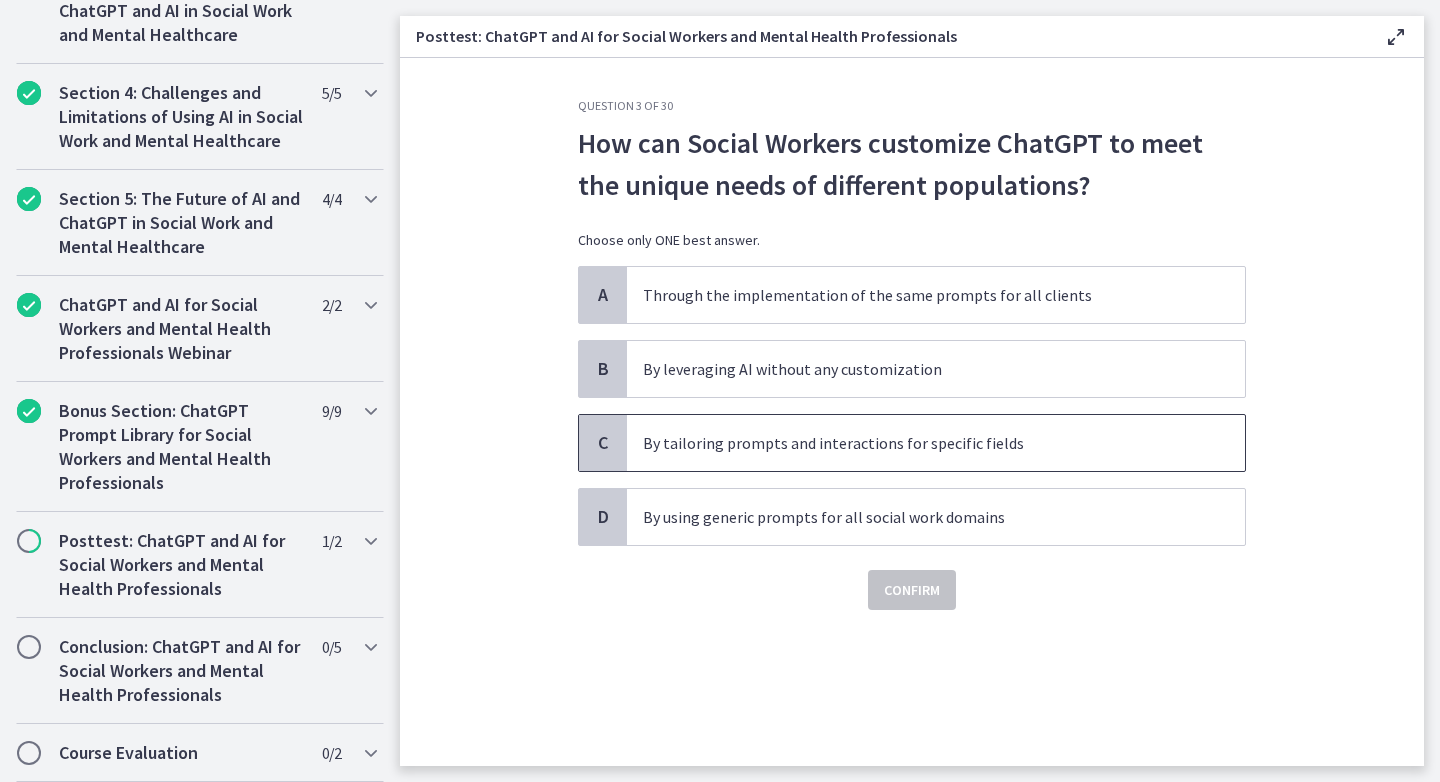 click on "By tailoring prompts and interactions for specific fields" at bounding box center (936, 443) 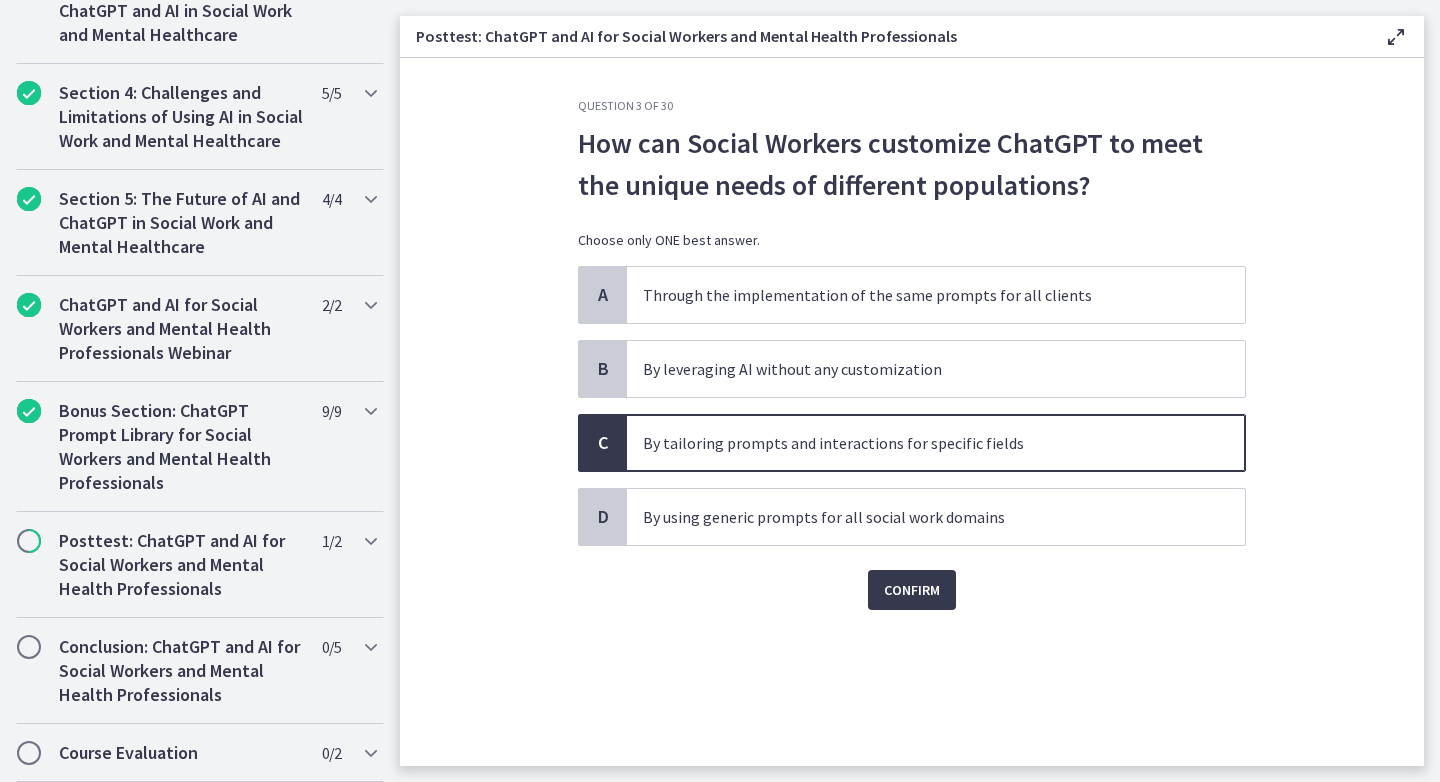 click on "Question   3   of   30
How can Social Workers customize ChatGPT to meet the unique needs of different populations?
Choose only ONE best answer.
A
Through the implementation of the same prompts for all clients
B
By leveraging AI without any customization
C
By tailoring prompts and interactions for specific fields
D
By using generic prompts for all social work domains
Confirm" 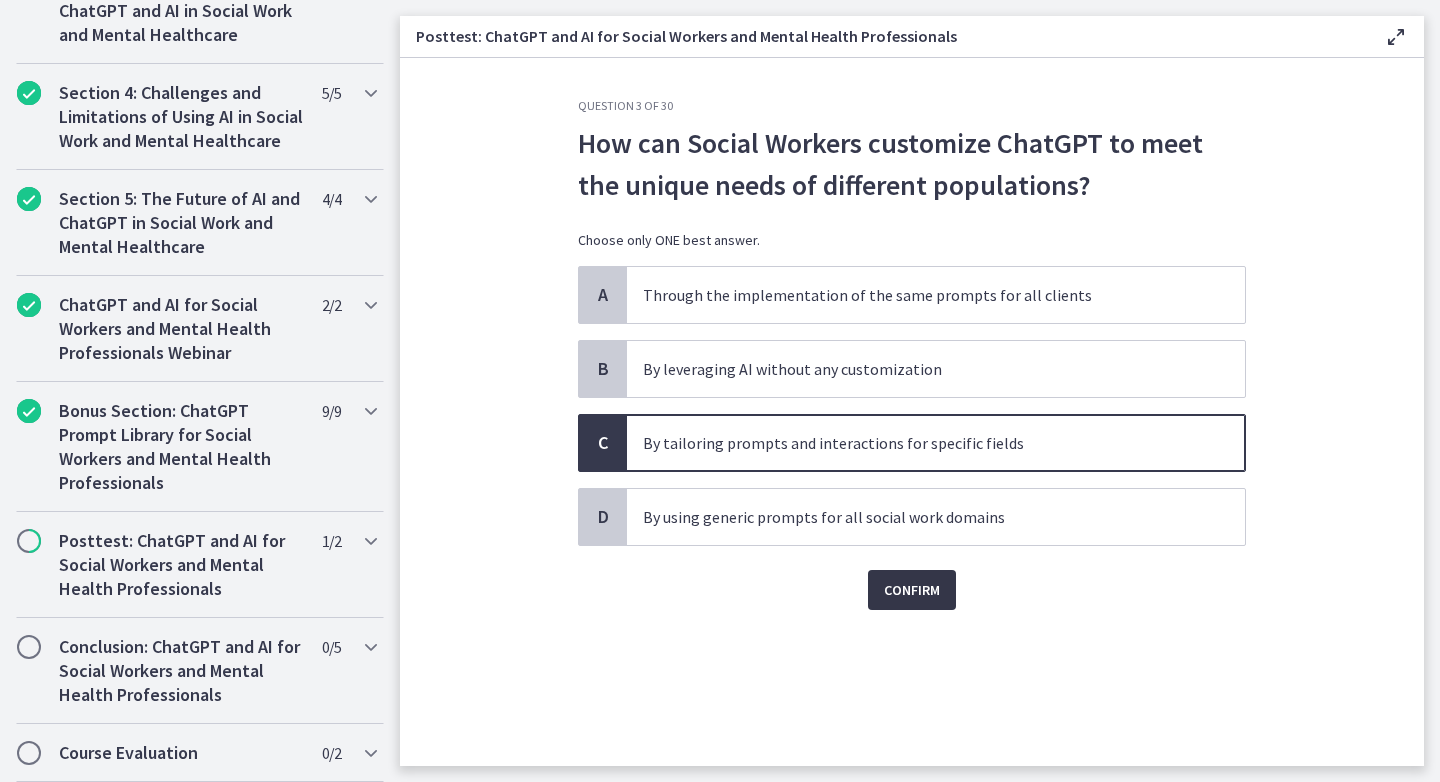 click on "Confirm" at bounding box center [912, 590] 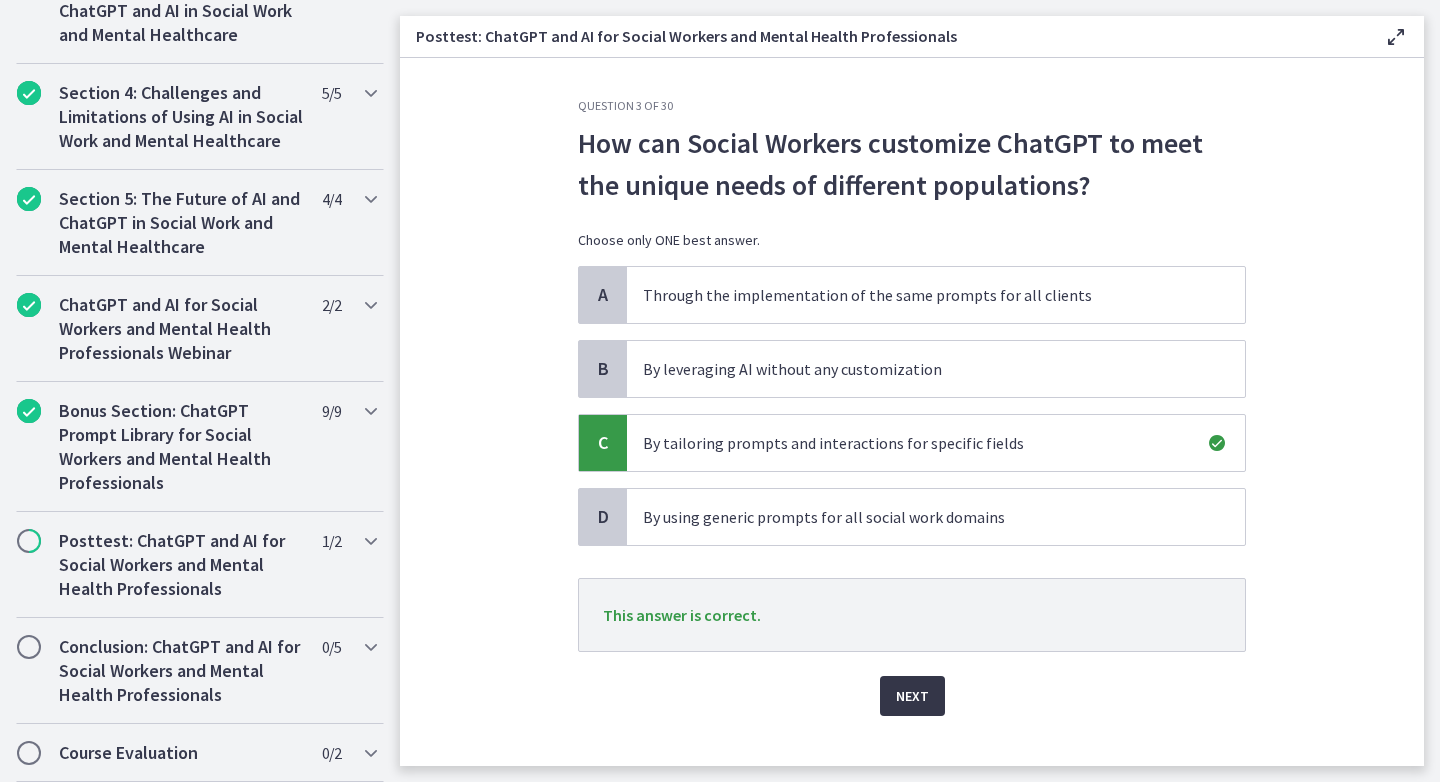 scroll, scrollTop: 30, scrollLeft: 0, axis: vertical 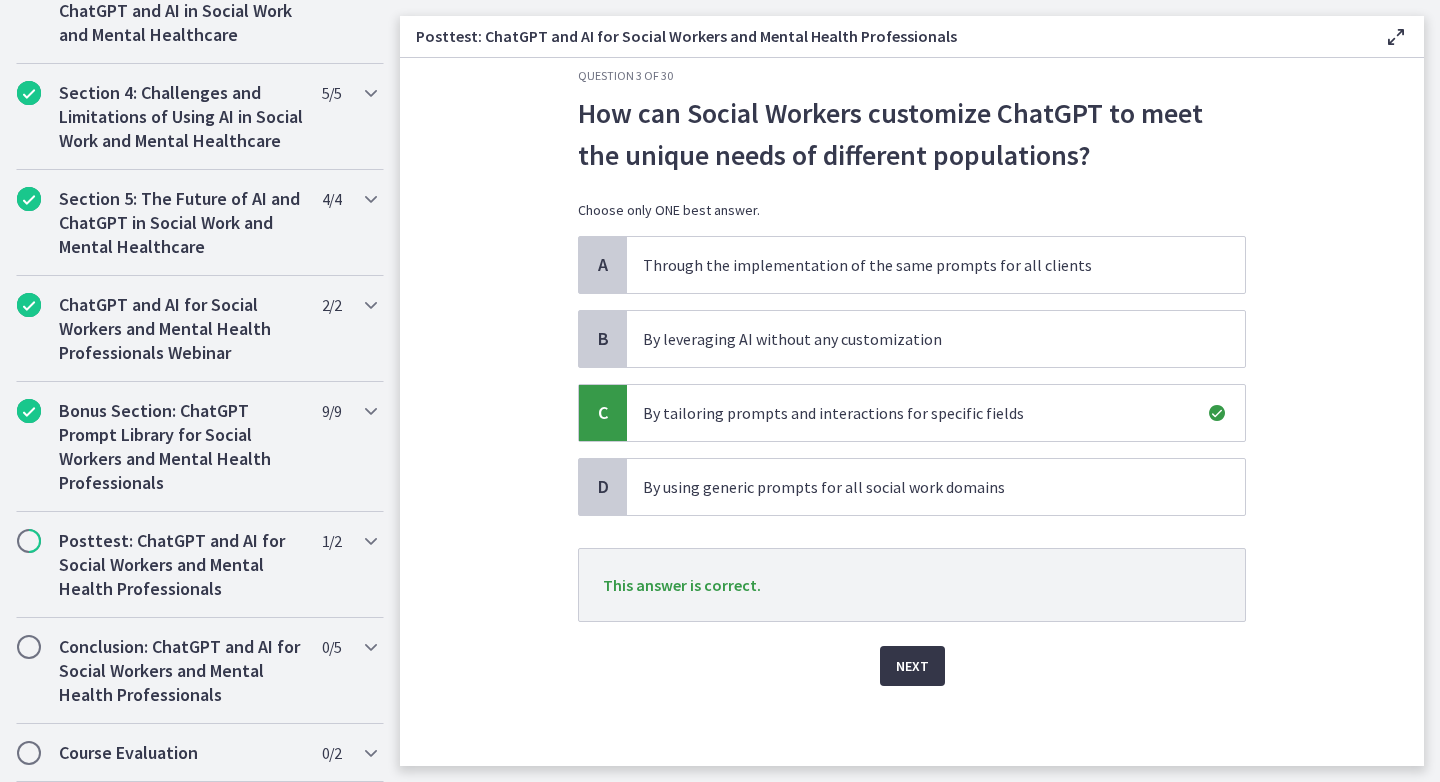 click on "Next" at bounding box center (912, 666) 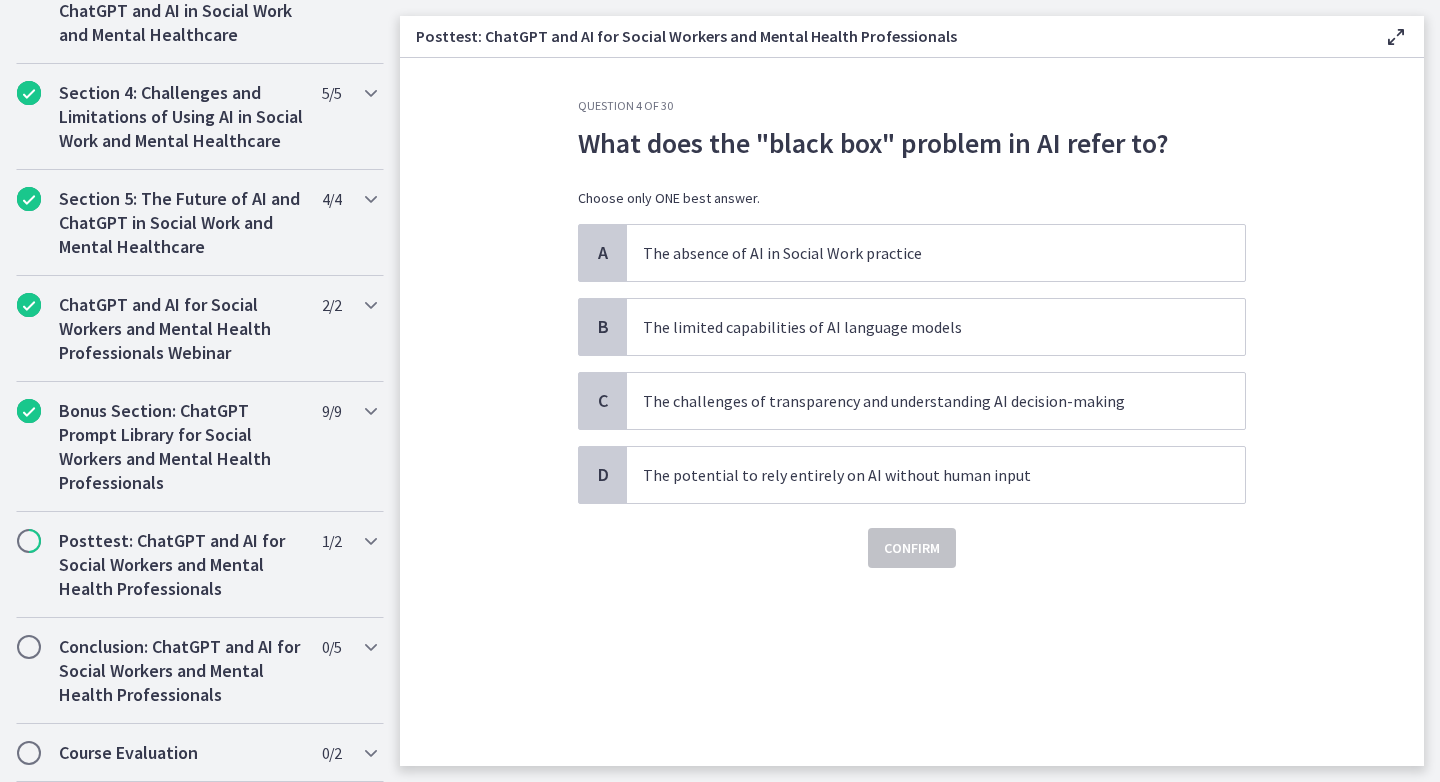 scroll, scrollTop: 0, scrollLeft: 0, axis: both 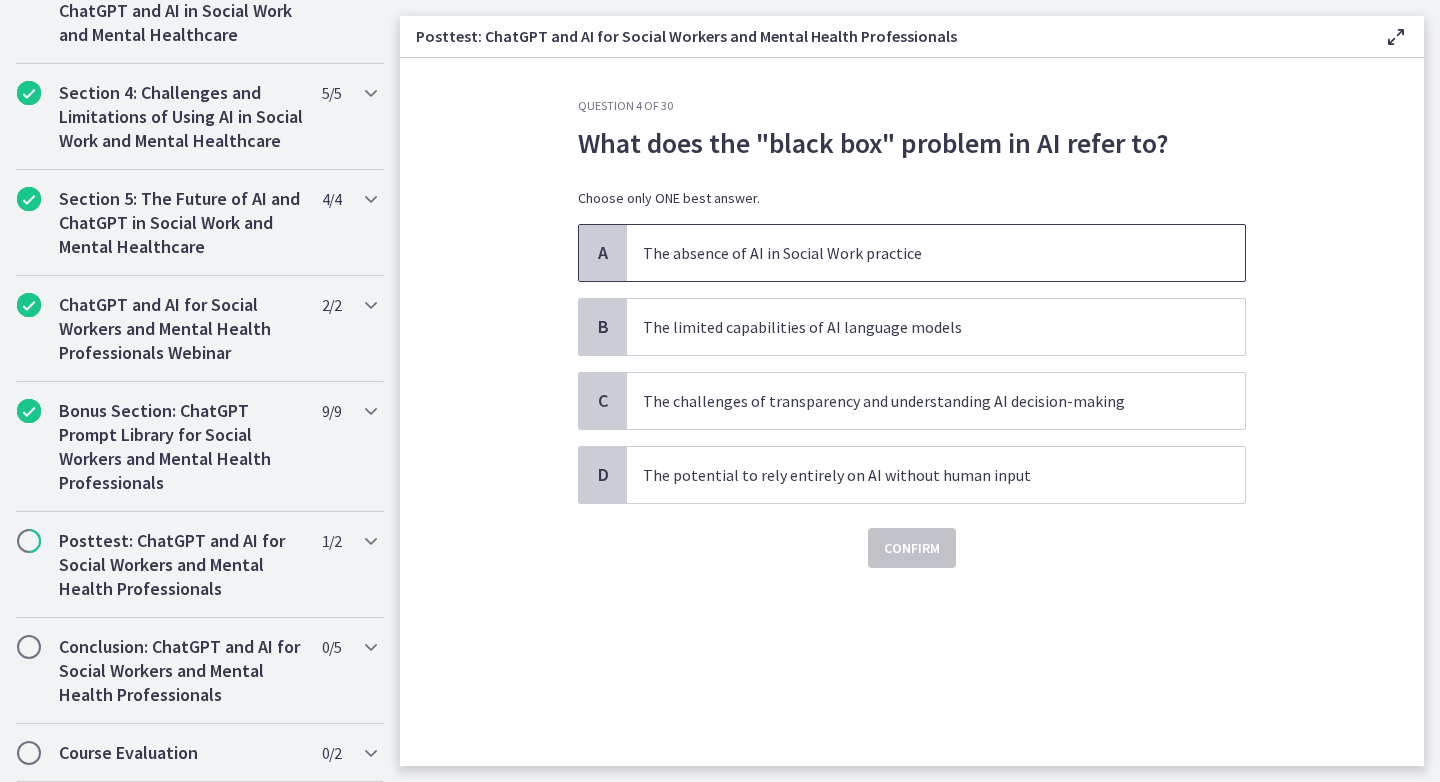 click on "The absence of AI in Social Work practice" at bounding box center [936, 253] 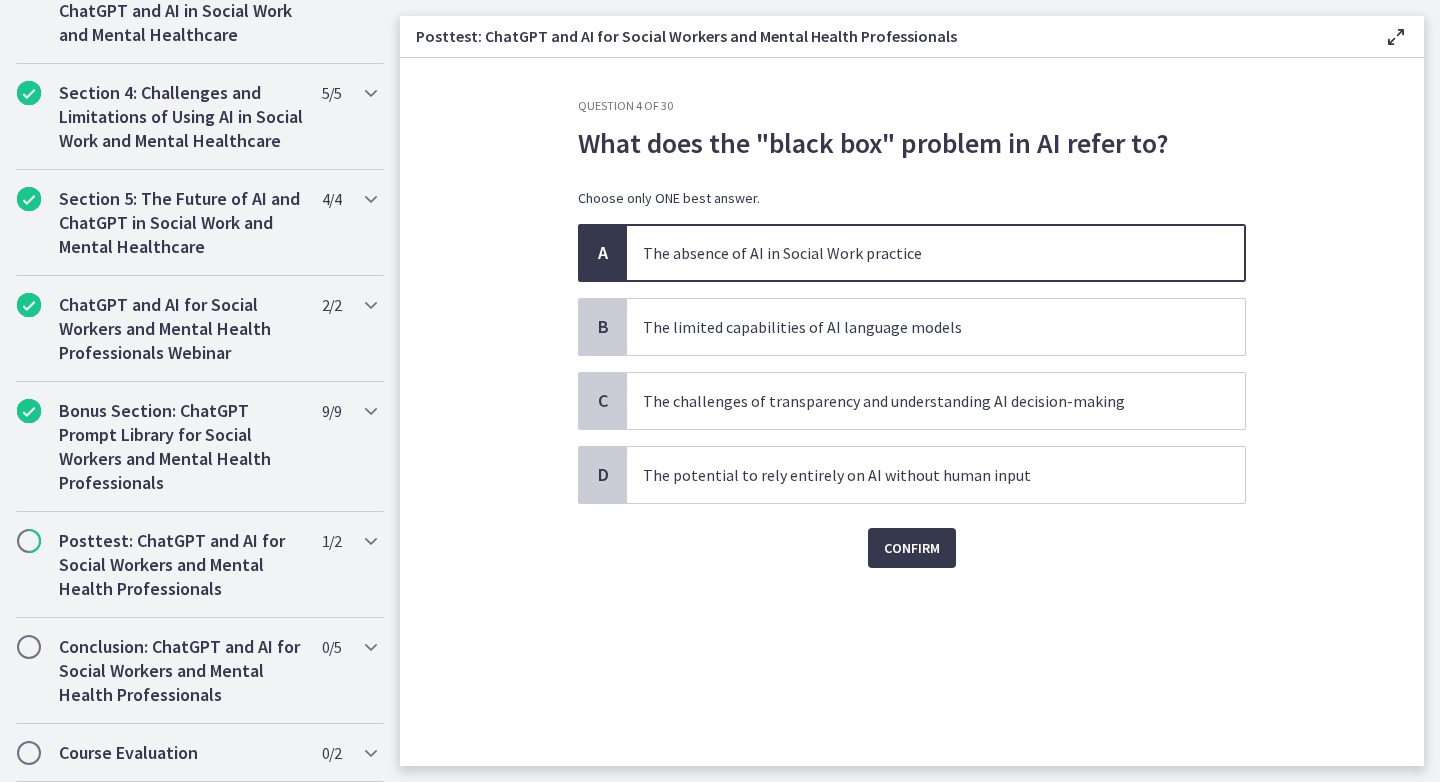 click on "Confirm" at bounding box center [912, 536] 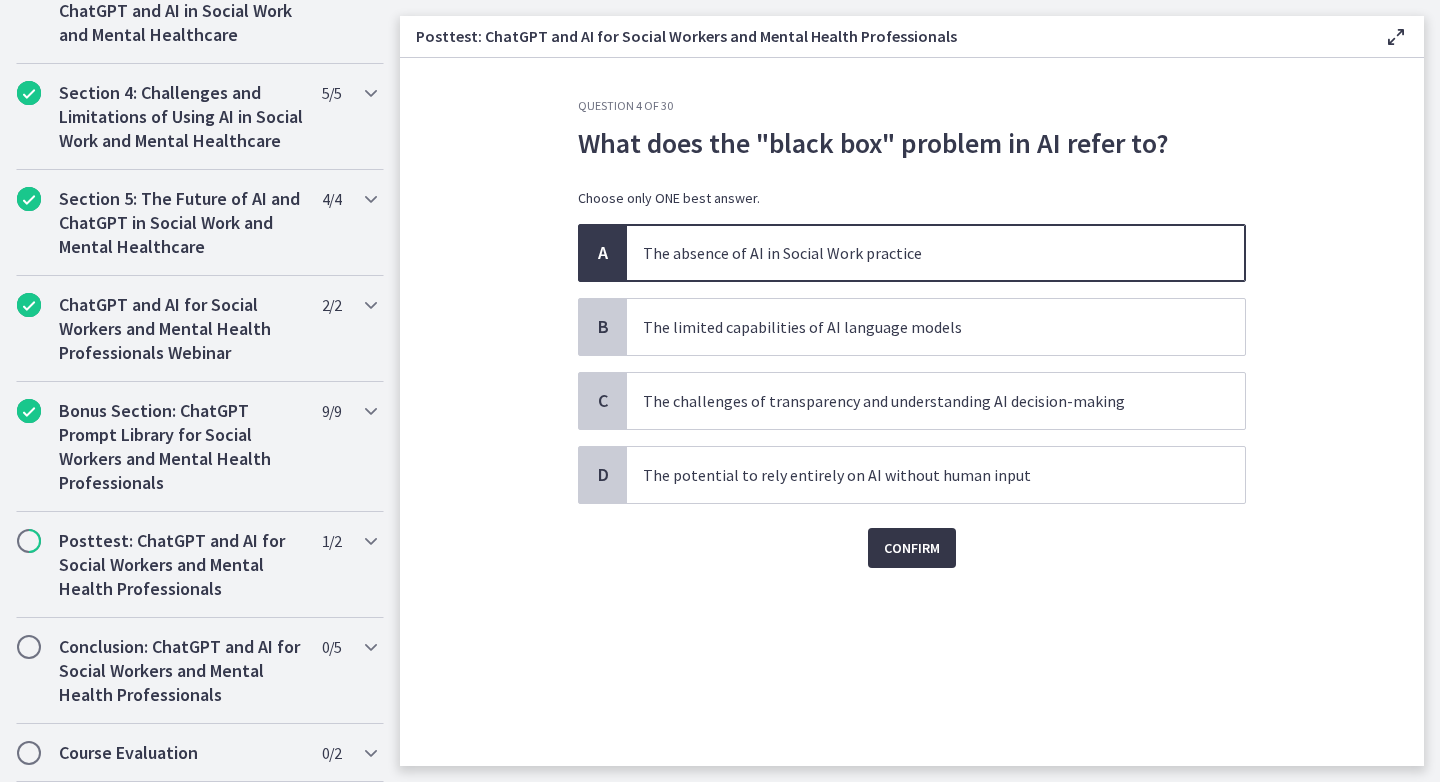 click on "Confirm" at bounding box center [912, 548] 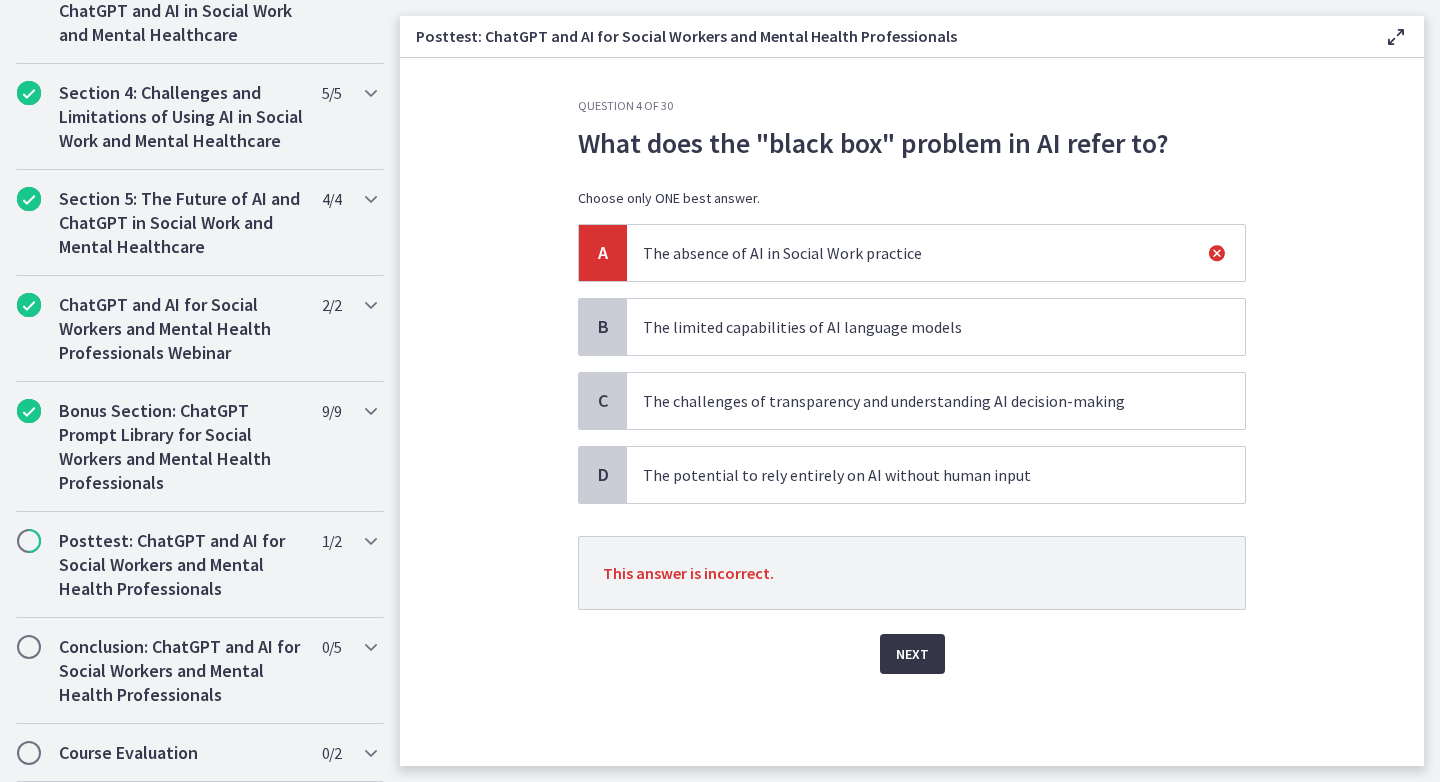 click on "Next" at bounding box center [912, 654] 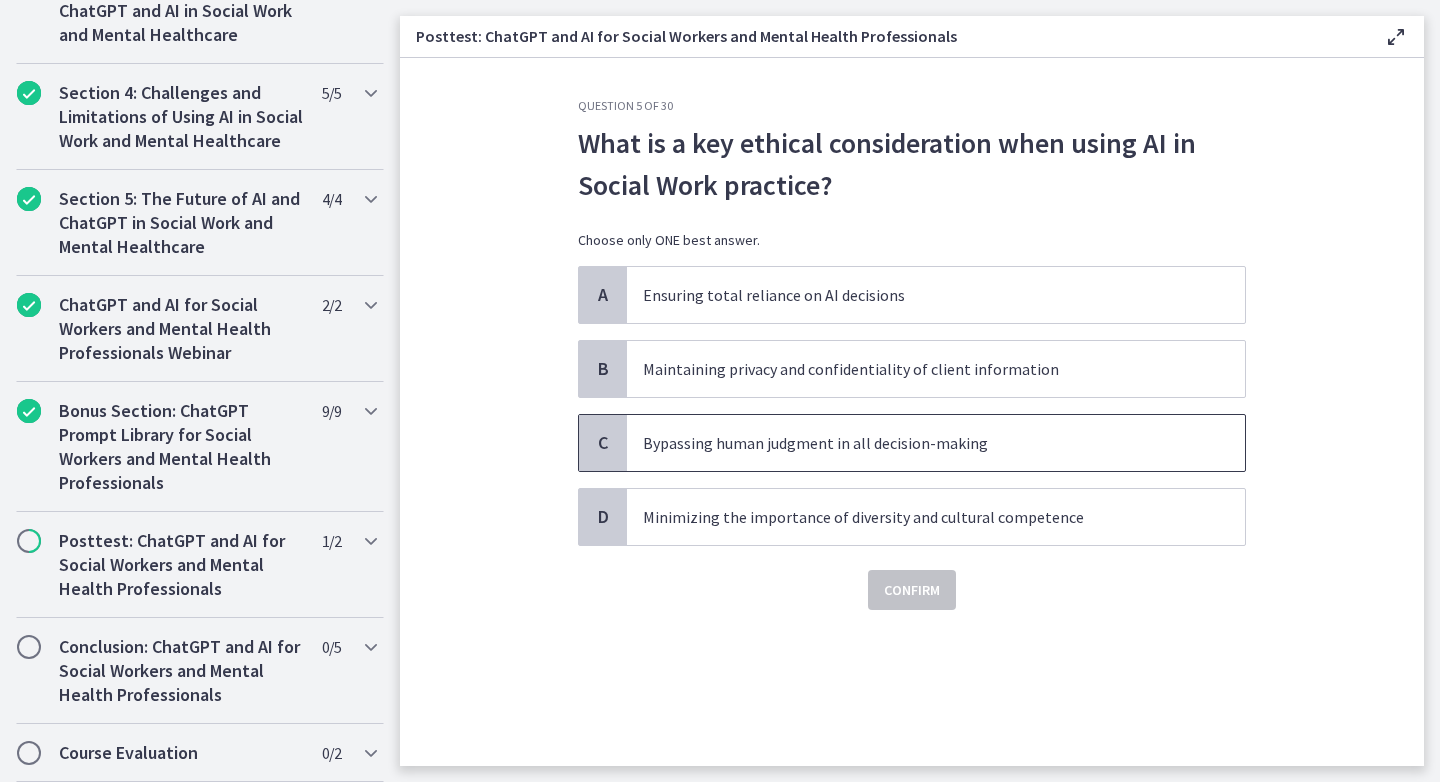 click on "Bypassing human judgment in all decision-making" at bounding box center [916, 443] 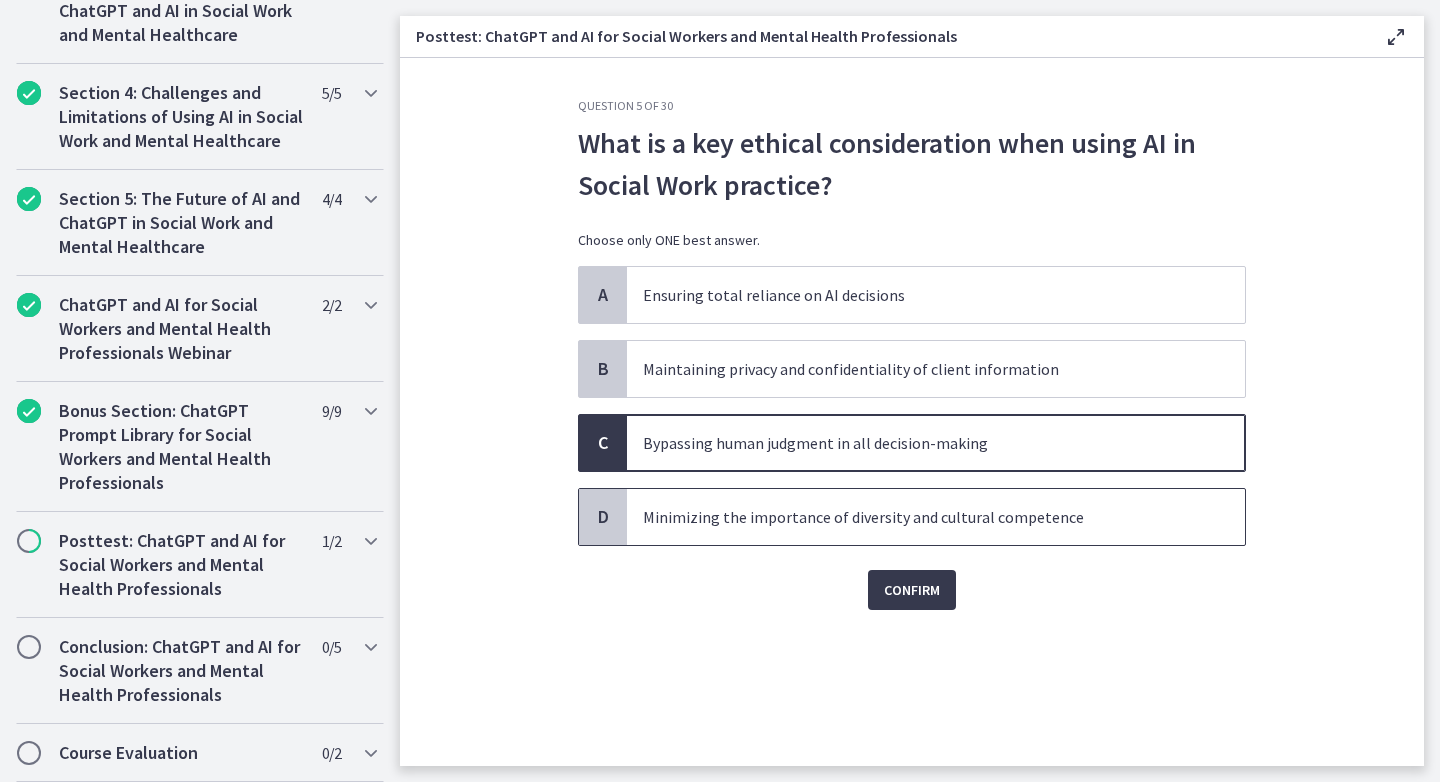 click on "D
Minimizing the importance of diversity and cultural competence" at bounding box center (912, 517) 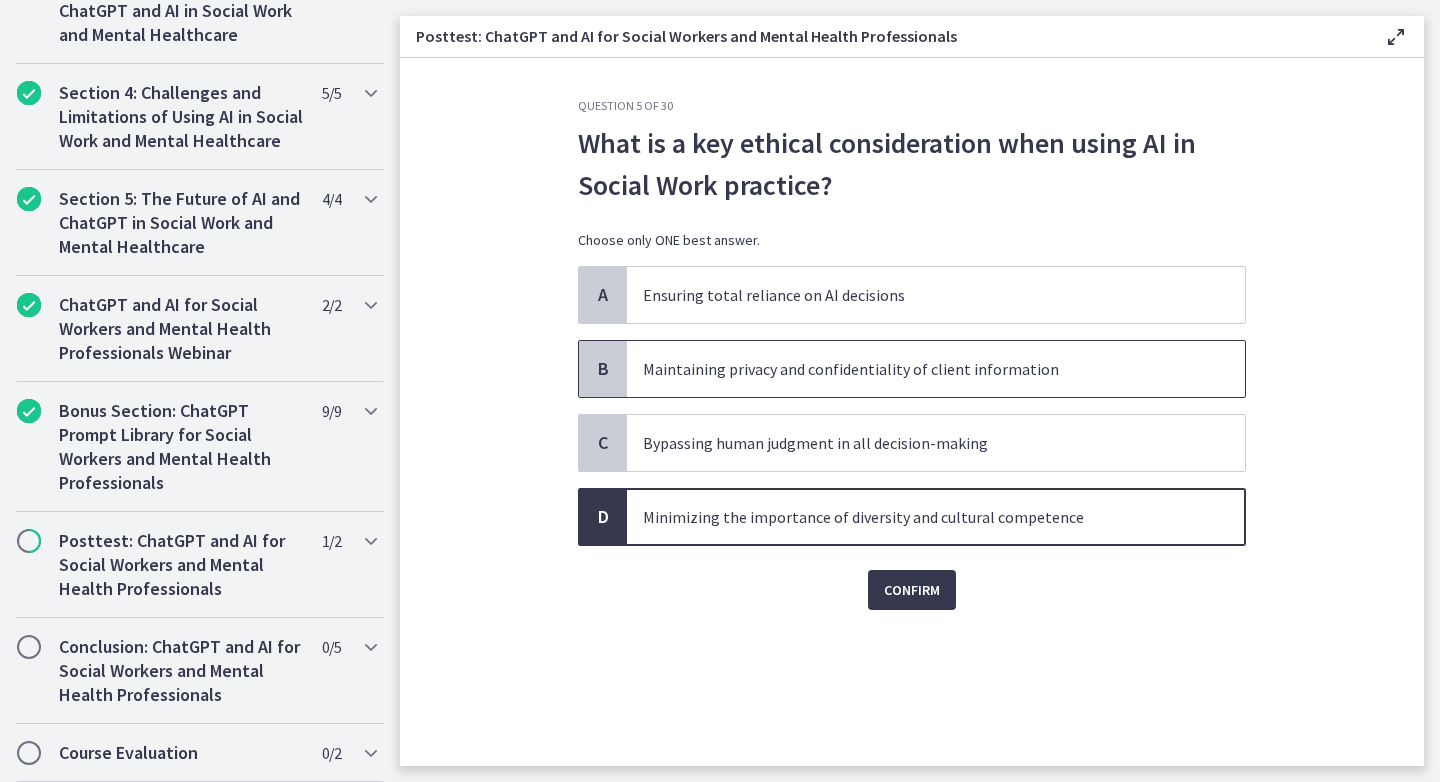 click on "Maintaining privacy and confidentiality of client information" at bounding box center [936, 369] 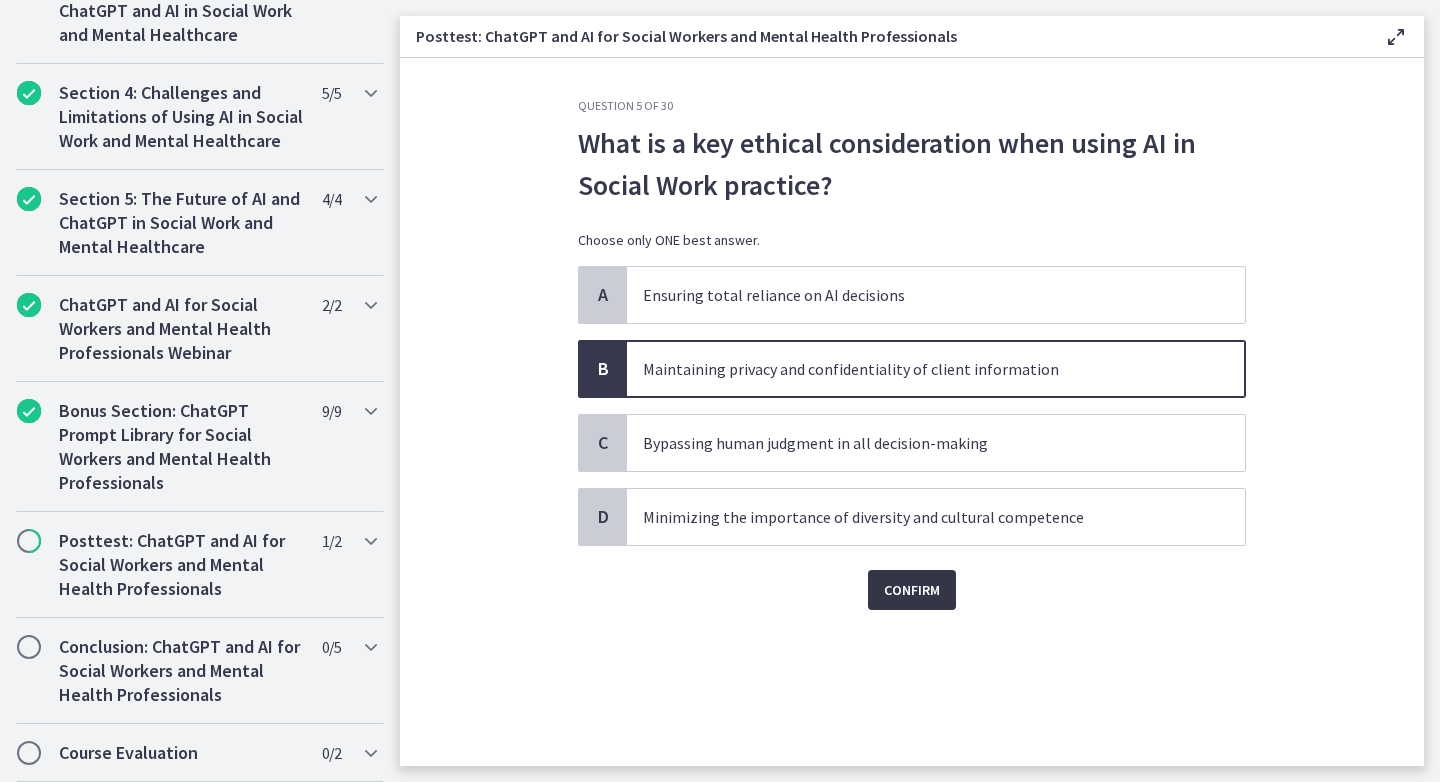 click on "Confirm" at bounding box center (912, 590) 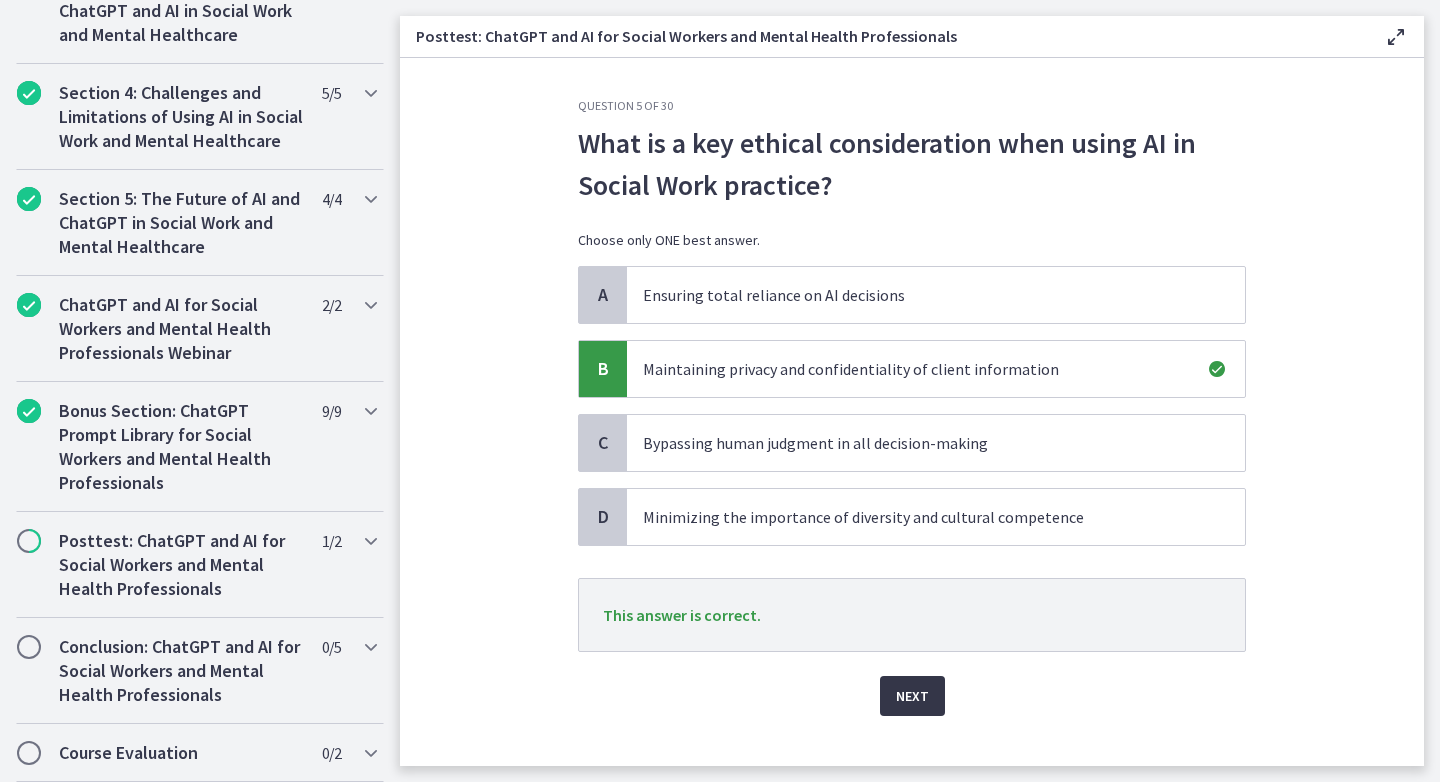 scroll, scrollTop: 30, scrollLeft: 0, axis: vertical 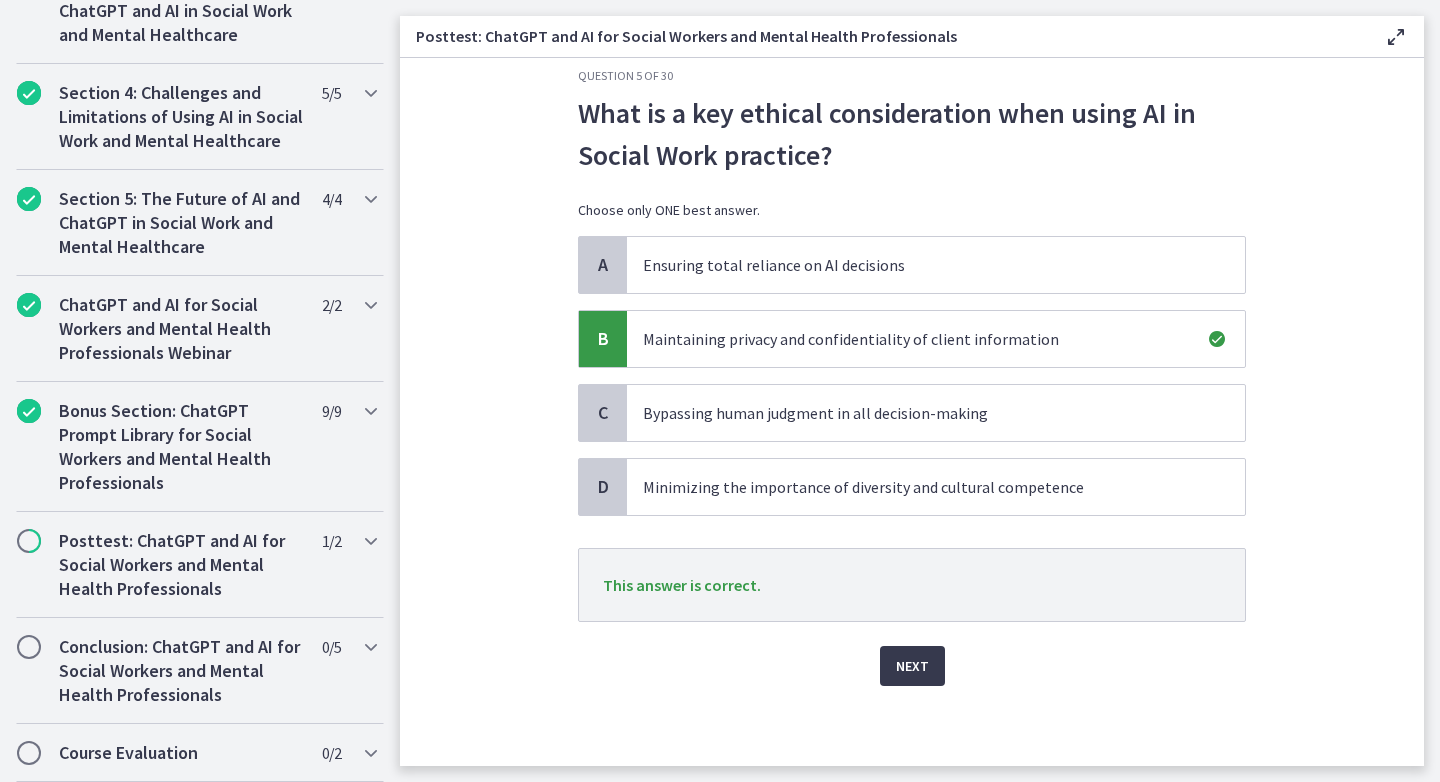 click on "Question   5   of   30
What is a key ethical consideration when using AI in Social Work practice?
Choose only ONE best answer.
A
Ensuring total reliance on AI decisions
B
Maintaining privacy and confidentiality of client information
C
Bypassing human judgment in all decision-making
D
Minimizing the importance of diversity and cultural competence
This answer is correct.
Next" 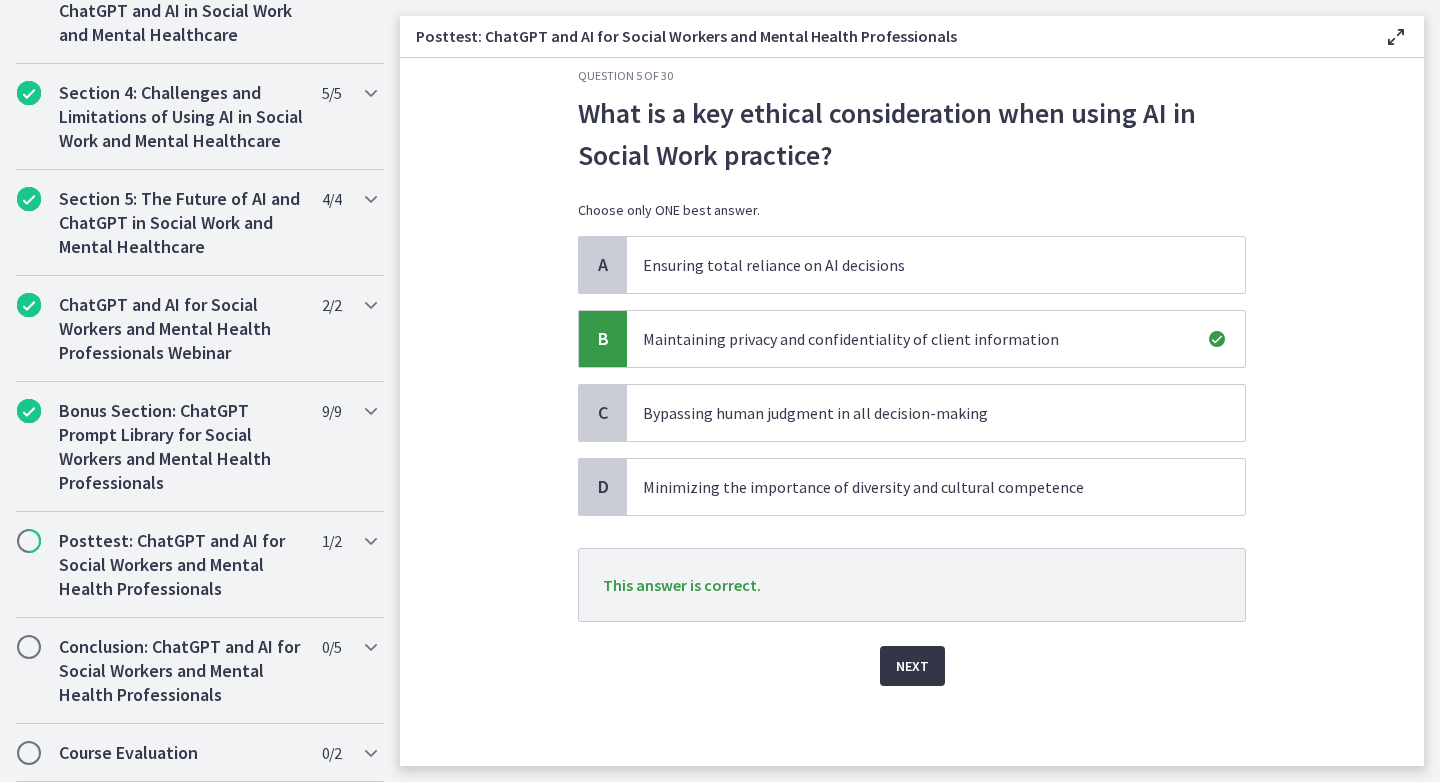 click on "Next" at bounding box center (912, 666) 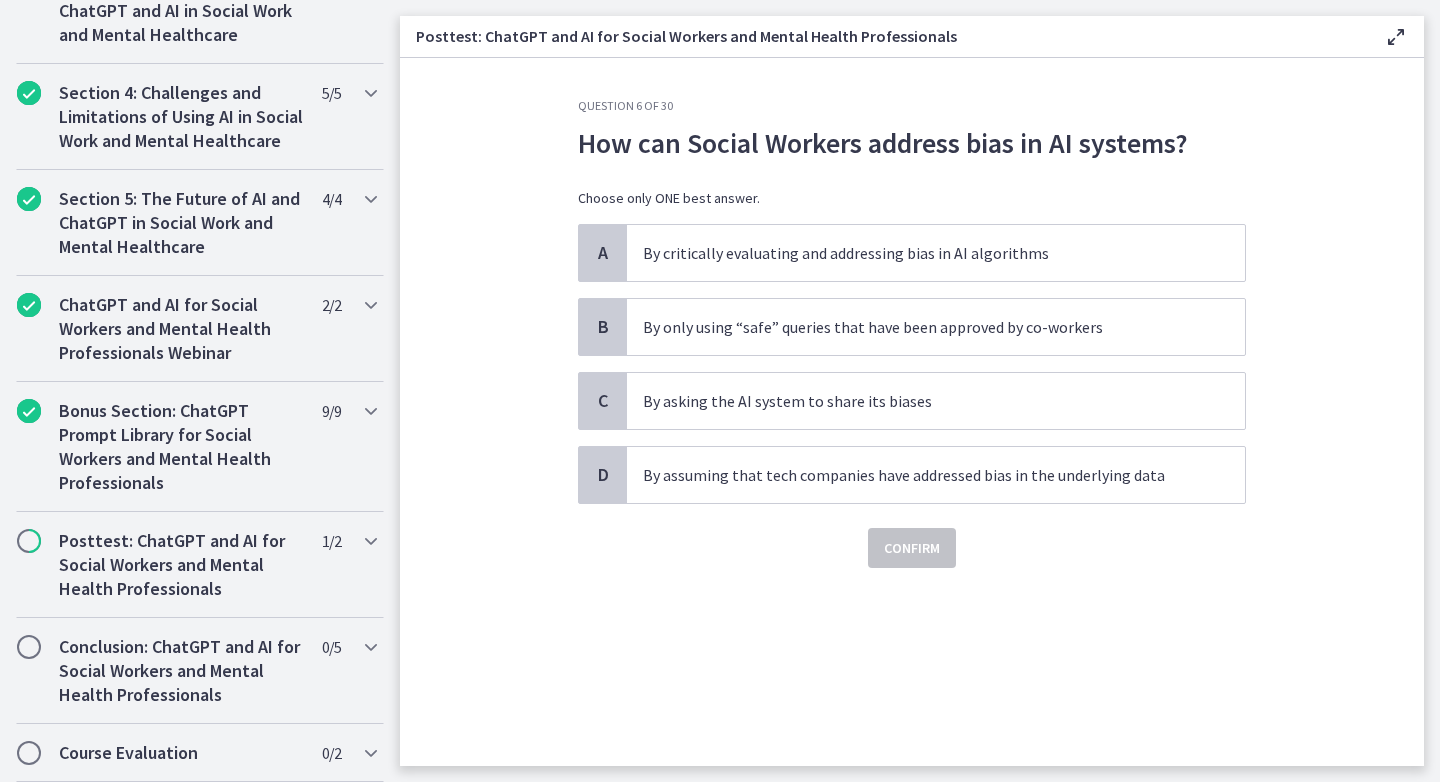 scroll, scrollTop: 0, scrollLeft: 0, axis: both 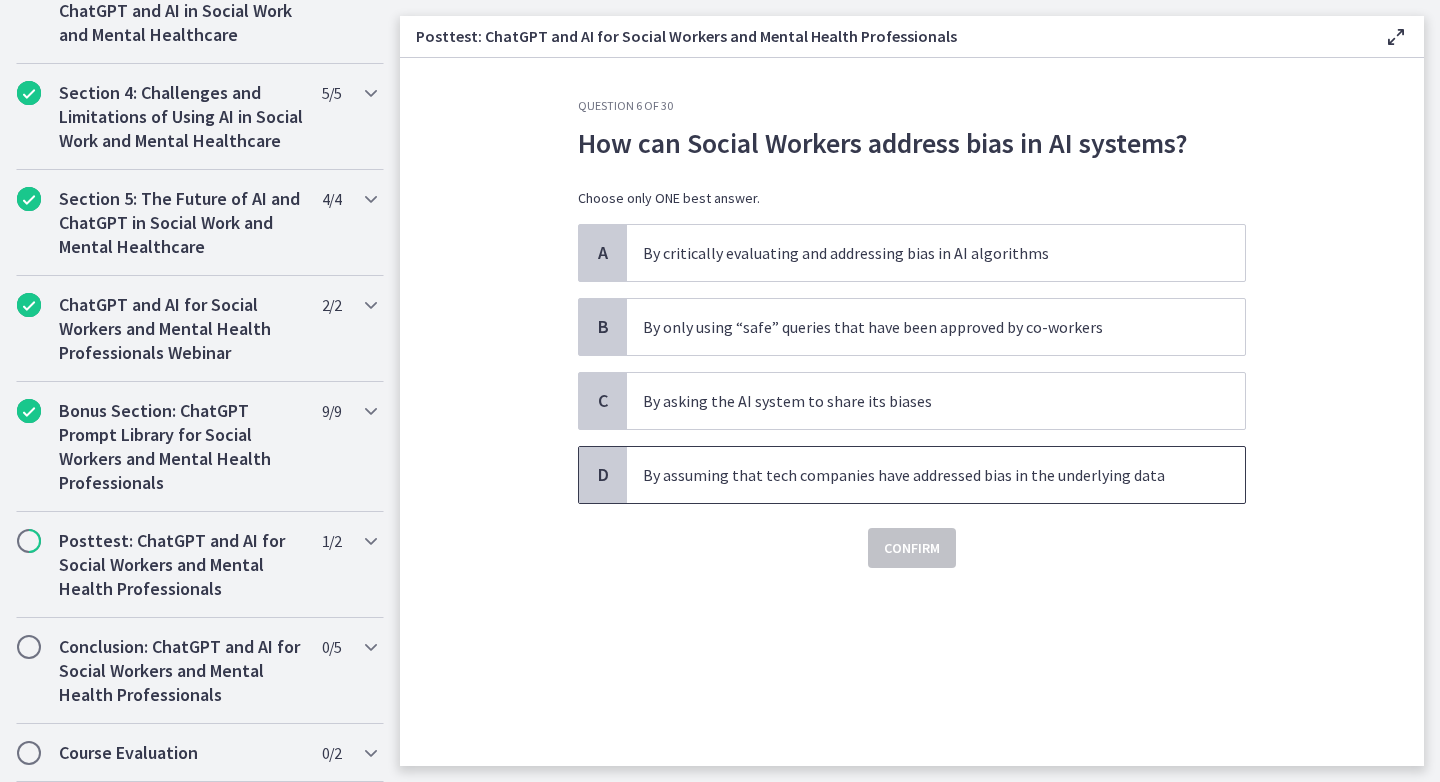 click on "By assuming that tech companies have addressed bias in the underlying data" at bounding box center (936, 475) 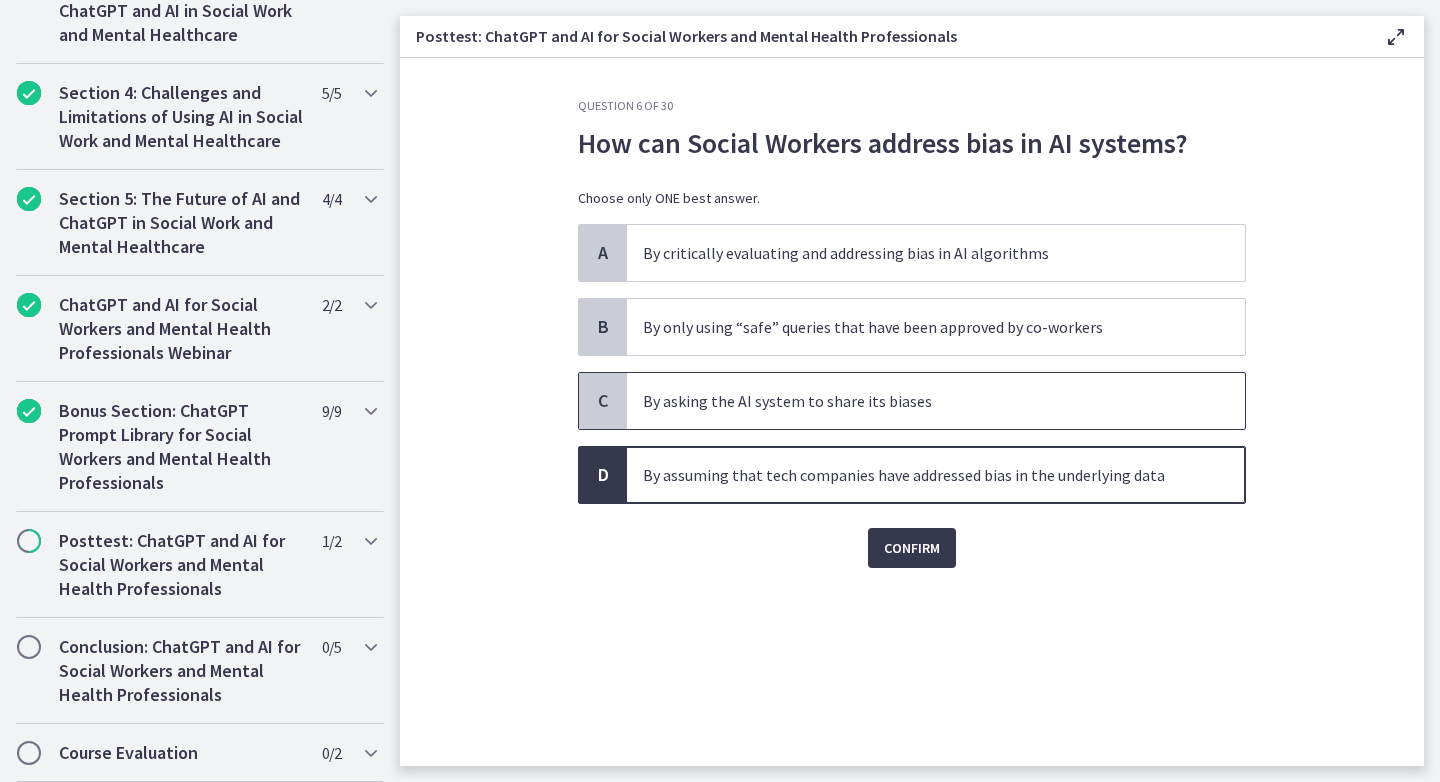 click on "By asking the AI system to share its biases" at bounding box center (916, 401) 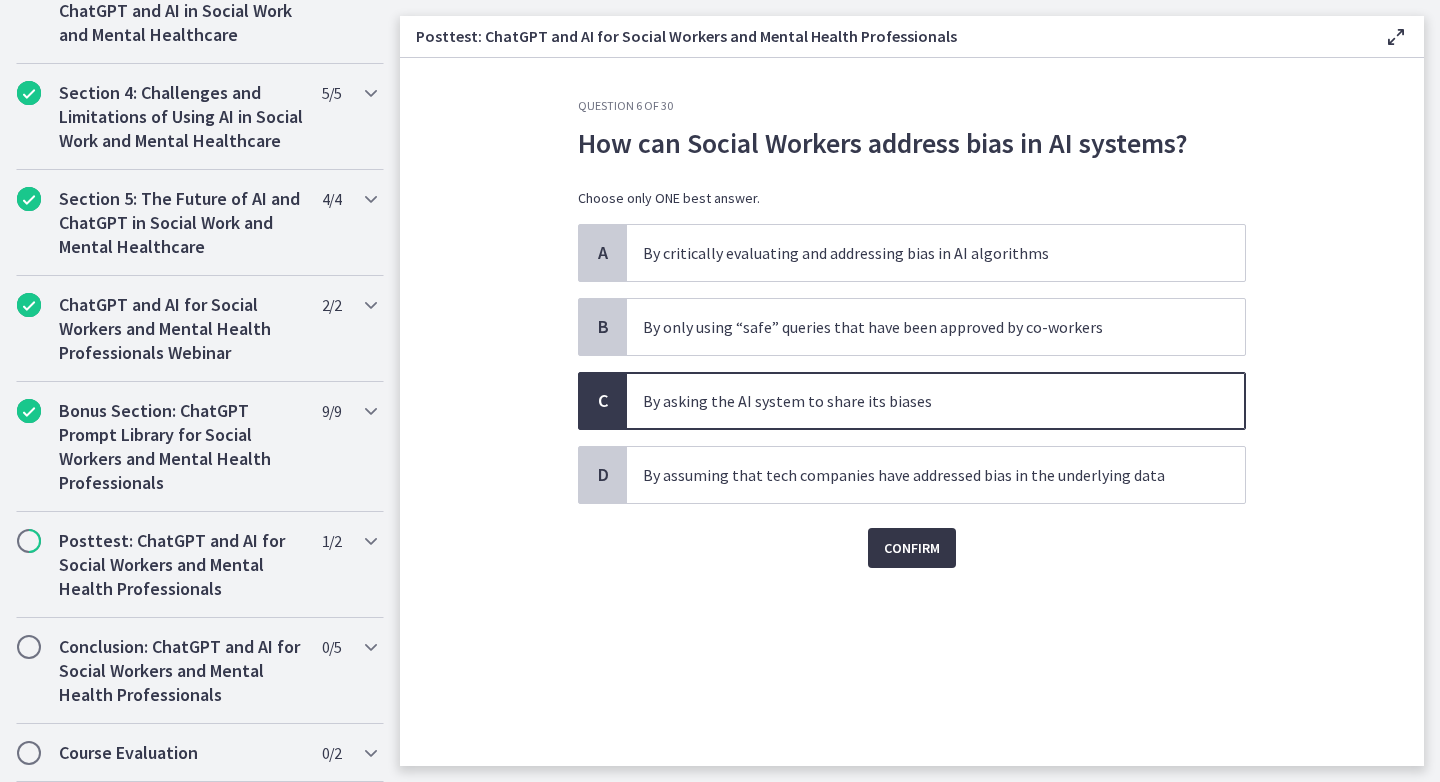 click on "Confirm" at bounding box center [912, 548] 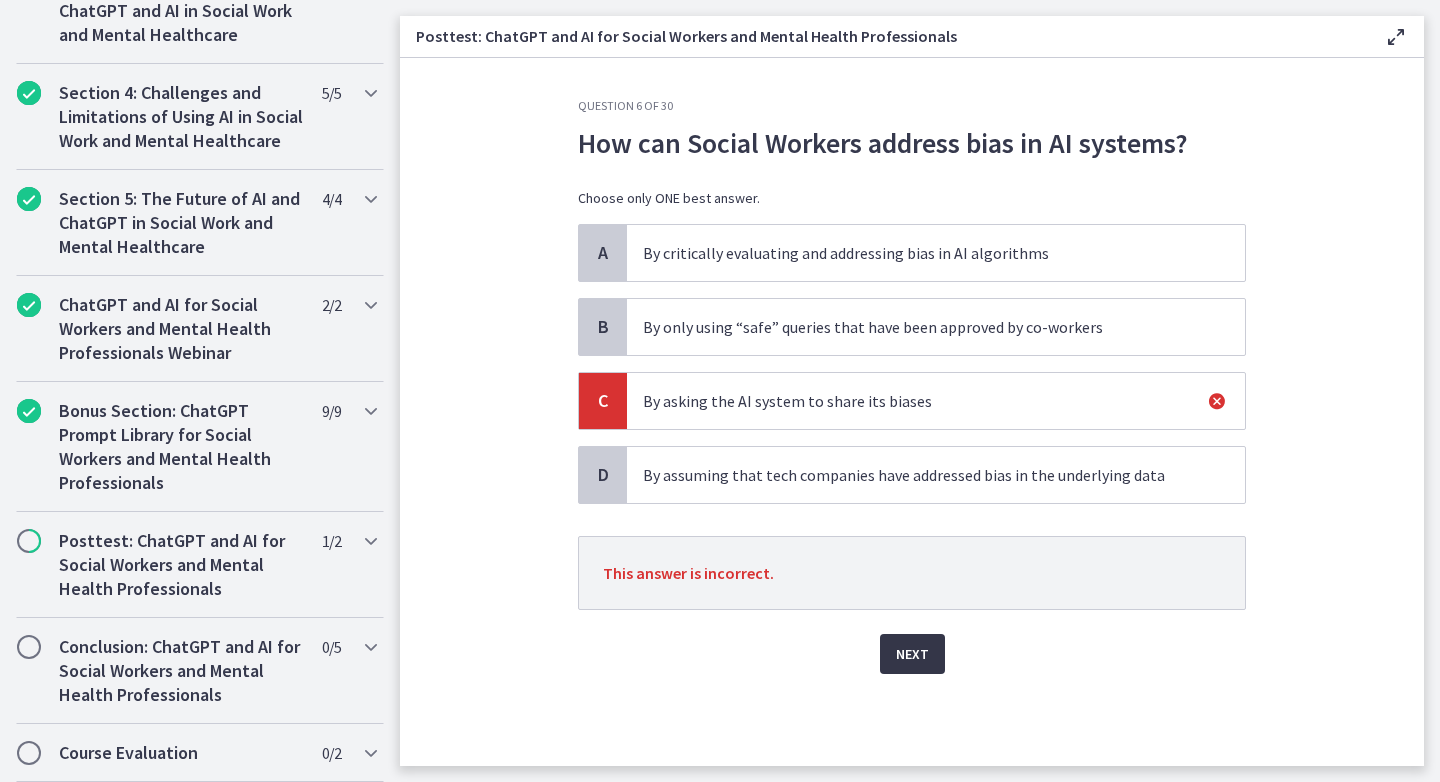click on "Next" at bounding box center [912, 654] 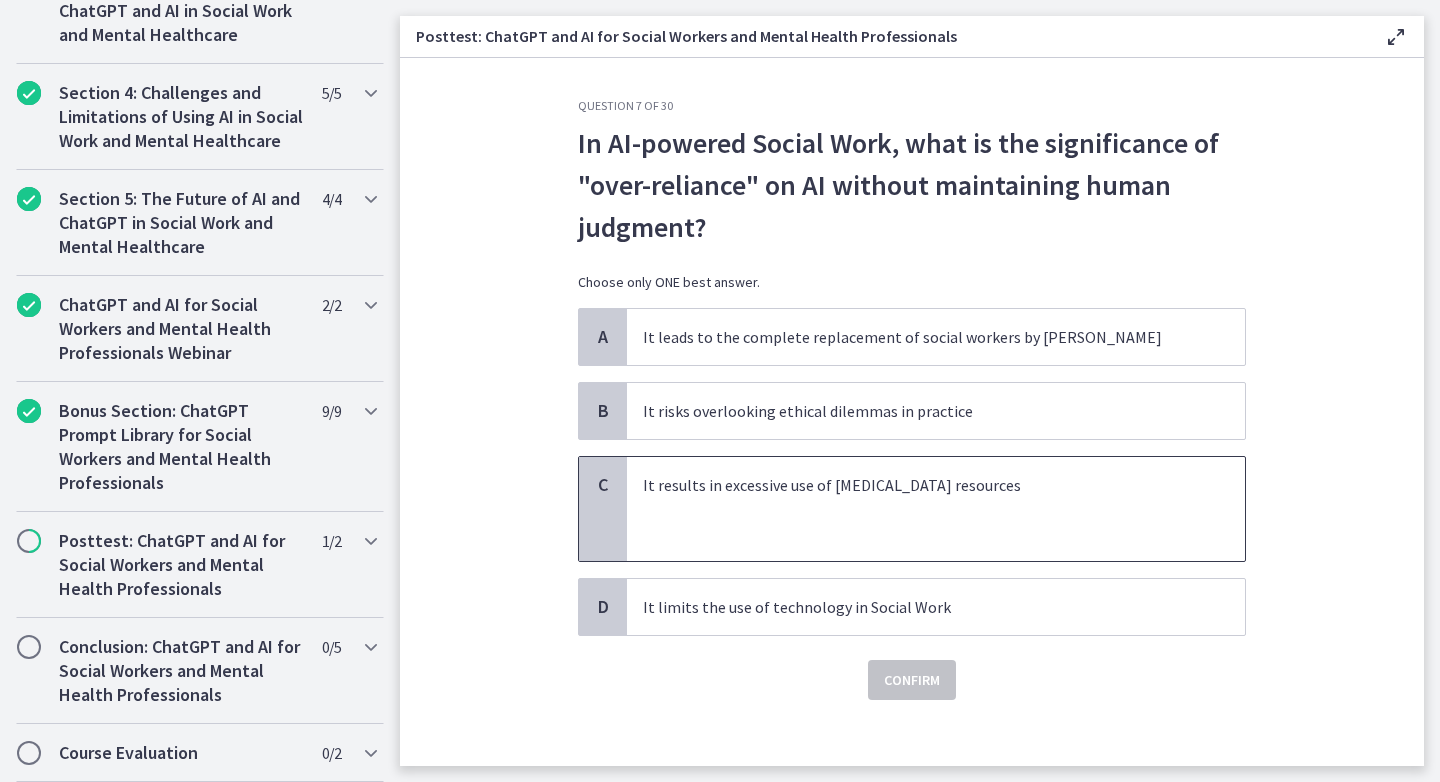 click on "It results in excessive use of [MEDICAL_DATA] resources" at bounding box center (916, 485) 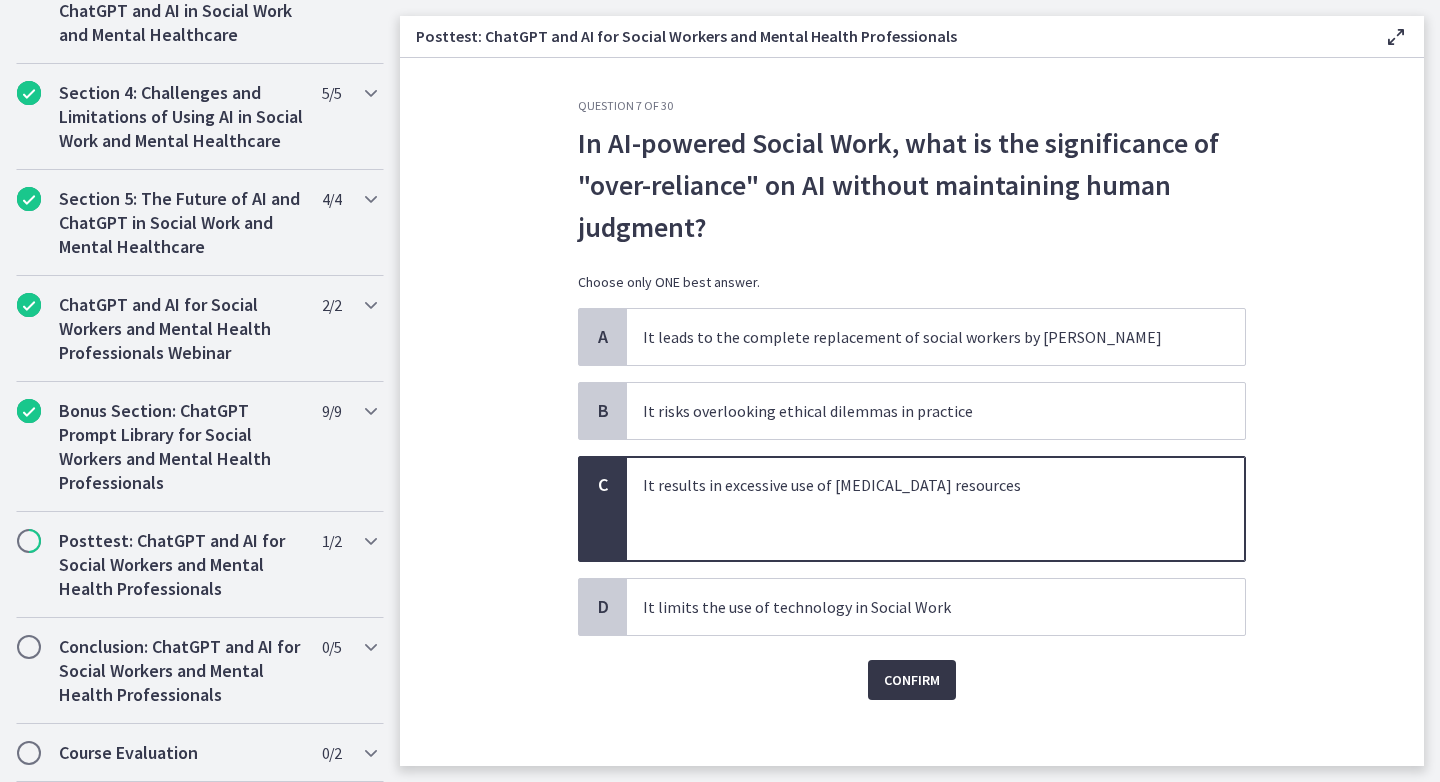 click on "Confirm" at bounding box center (912, 680) 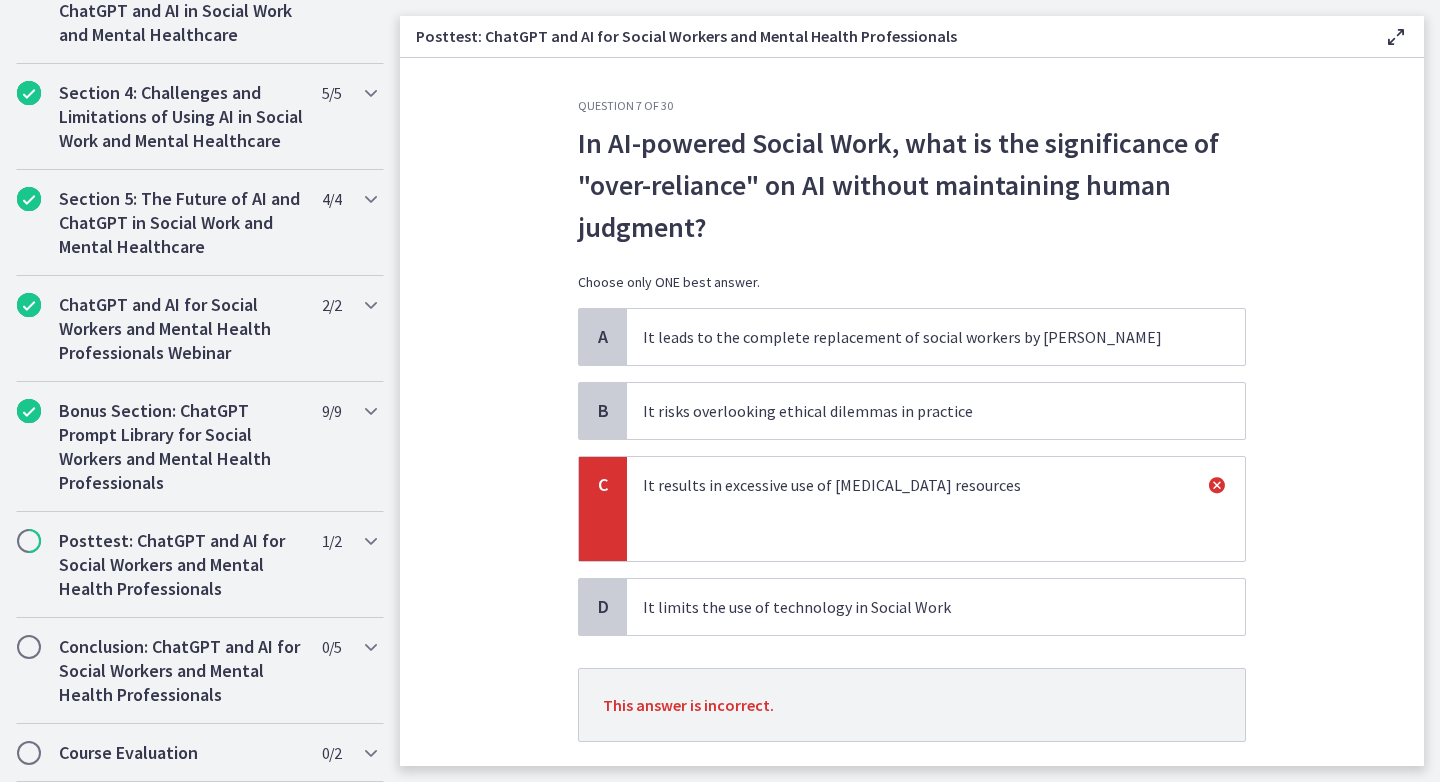 scroll, scrollTop: 120, scrollLeft: 0, axis: vertical 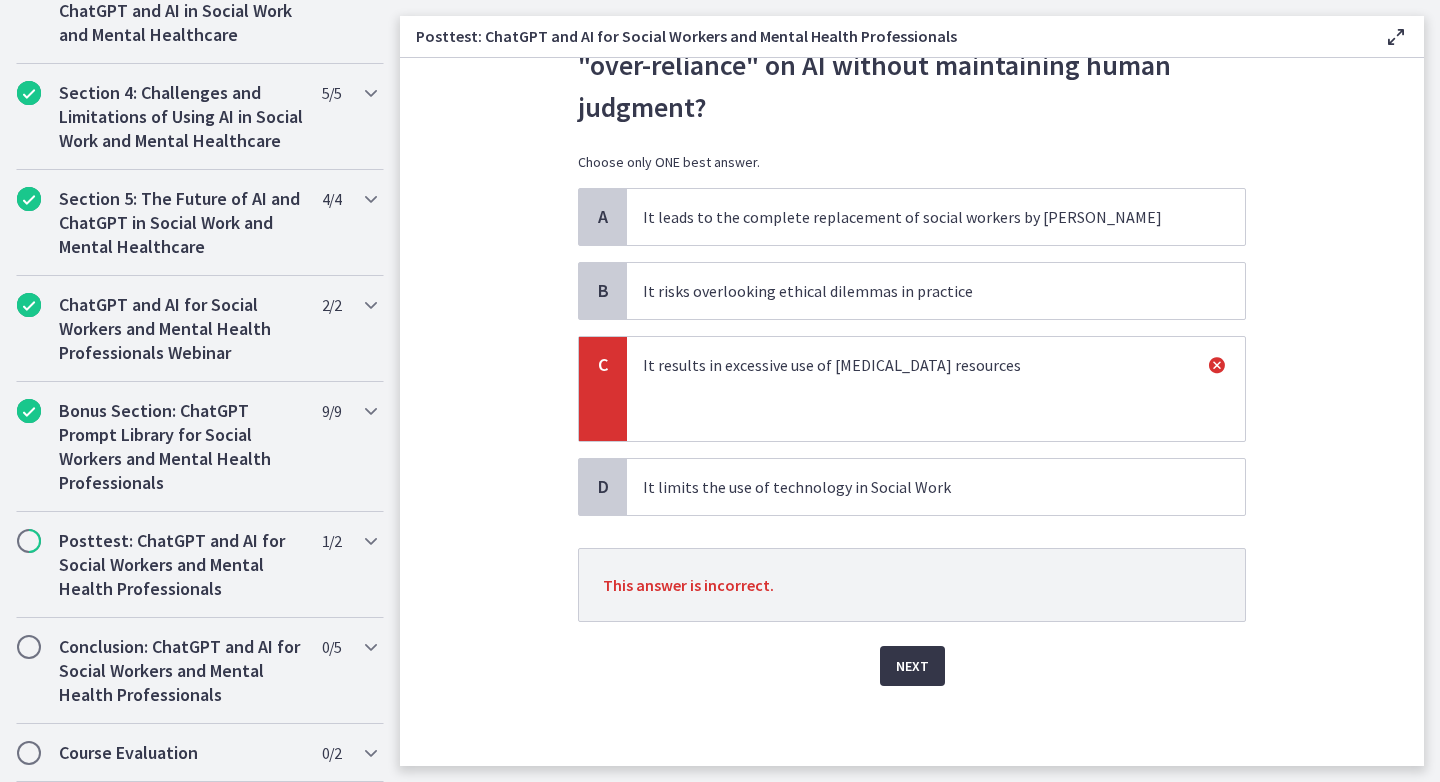 click on "Next" at bounding box center (912, 666) 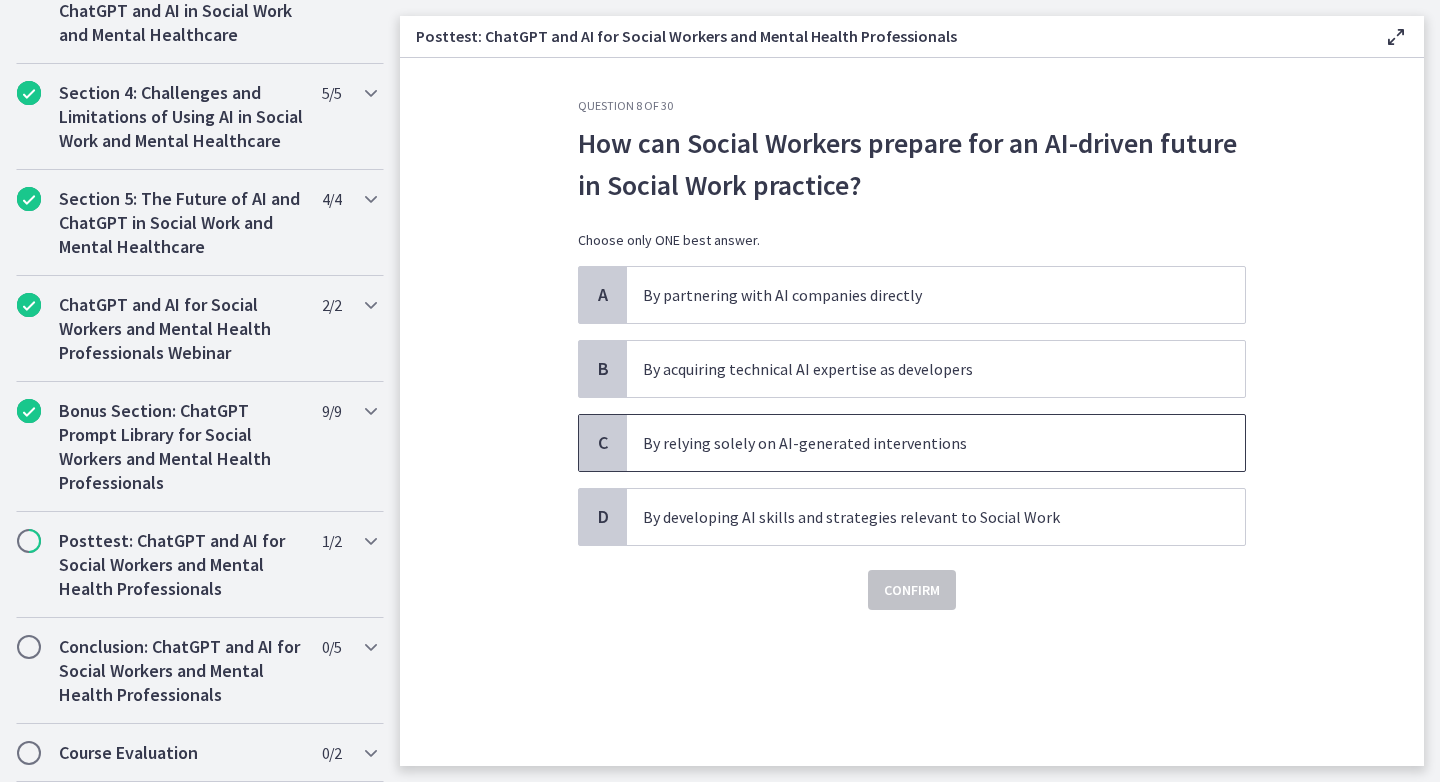 click on "By relying solely on AI-generated interventions" at bounding box center [936, 443] 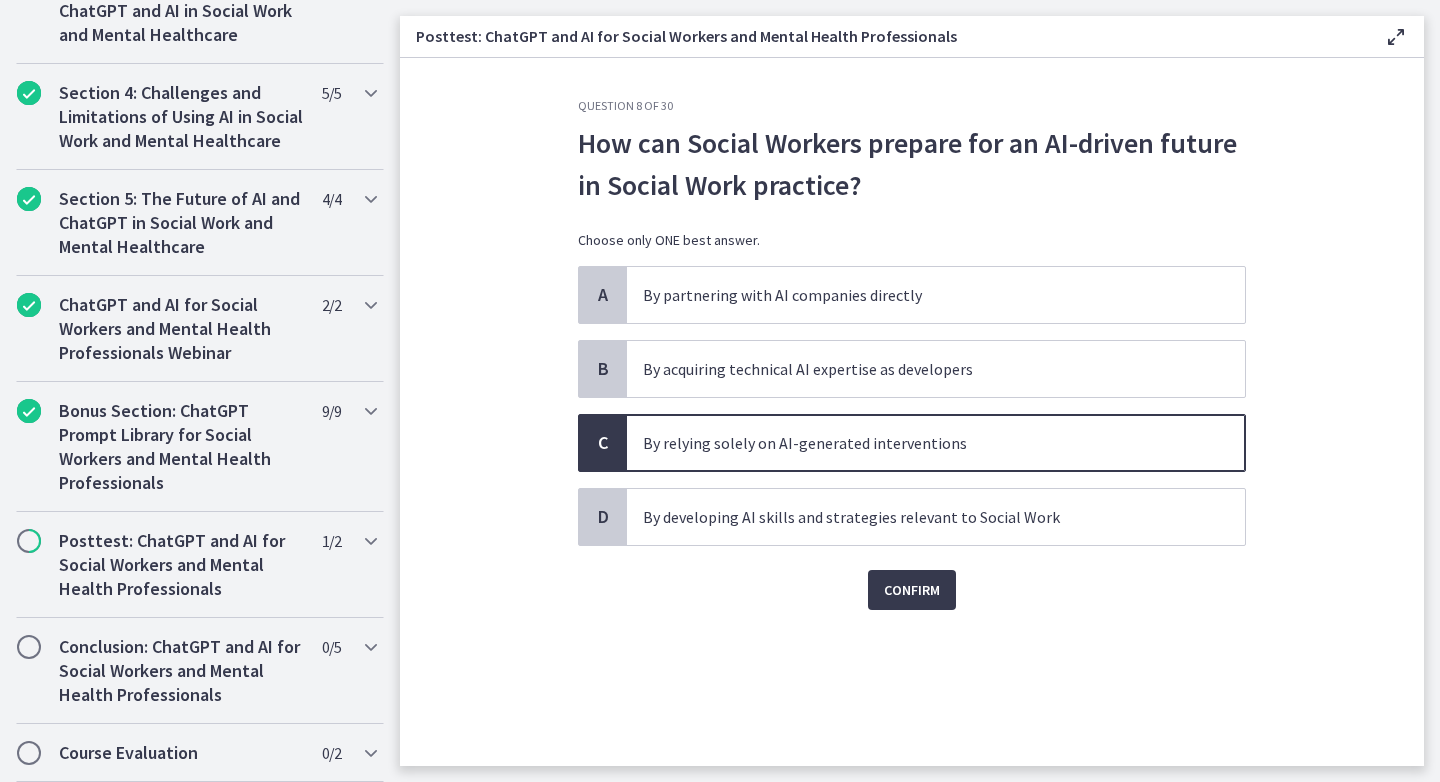 click on "Confirm" at bounding box center (912, 578) 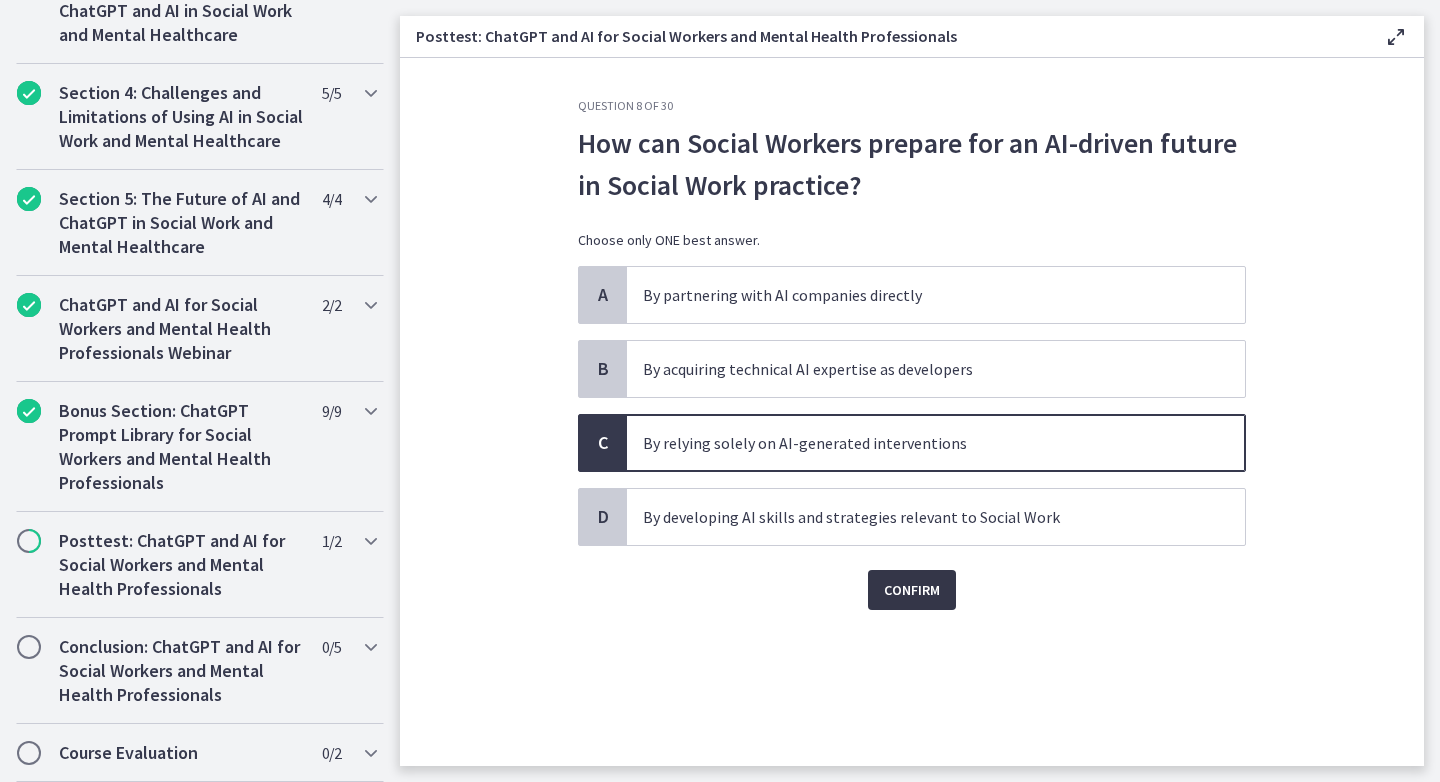 click on "Confirm" at bounding box center (912, 590) 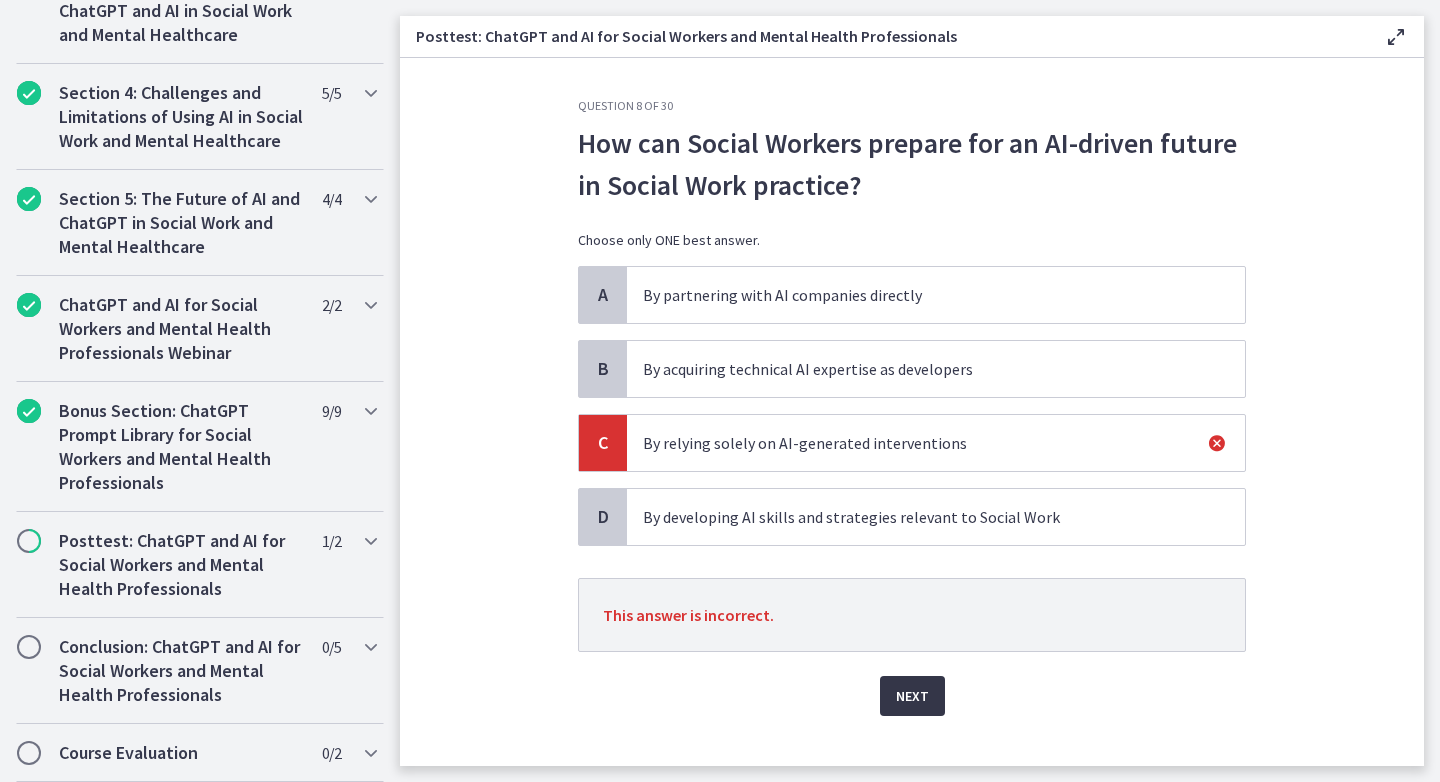 click on "Next" at bounding box center (912, 696) 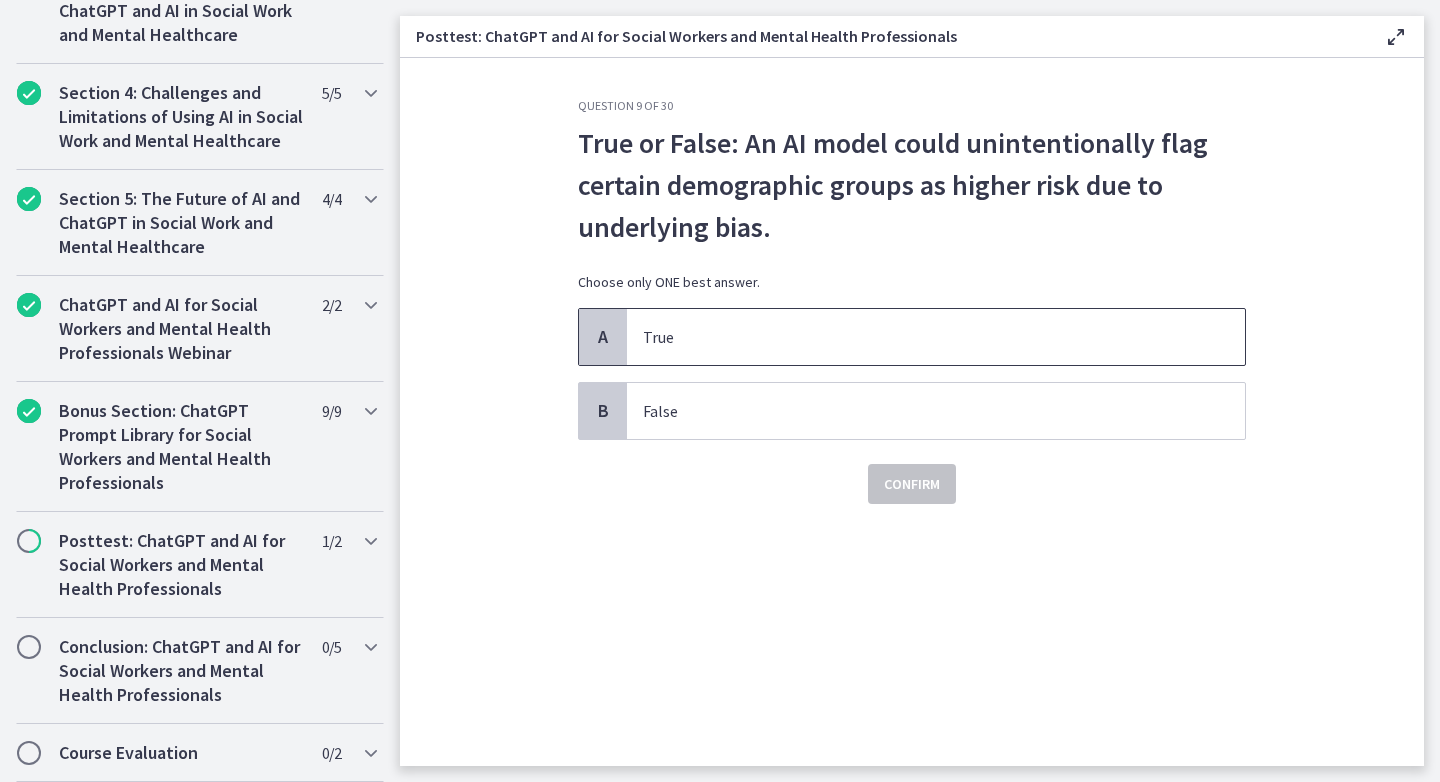 click on "True" at bounding box center (916, 337) 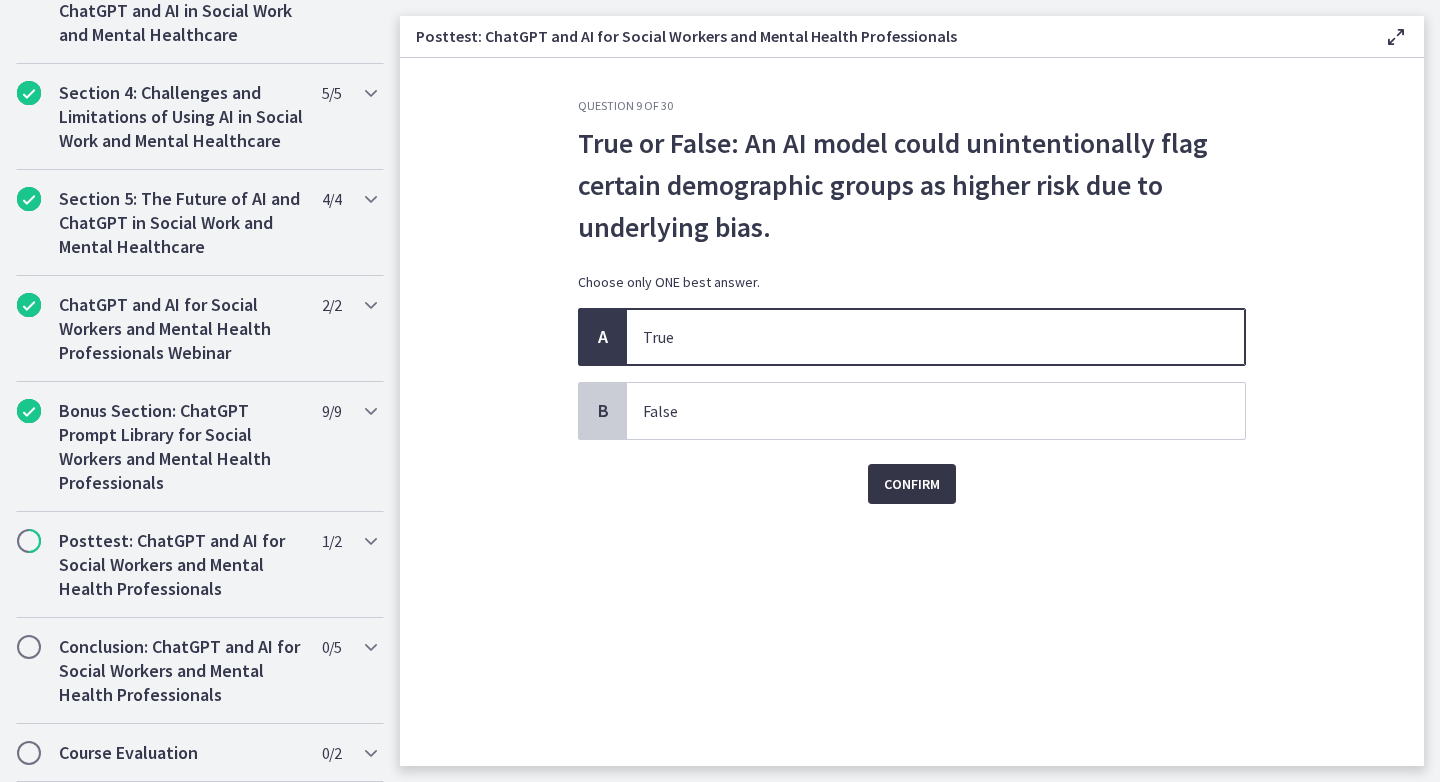 click on "Confirm" at bounding box center (912, 484) 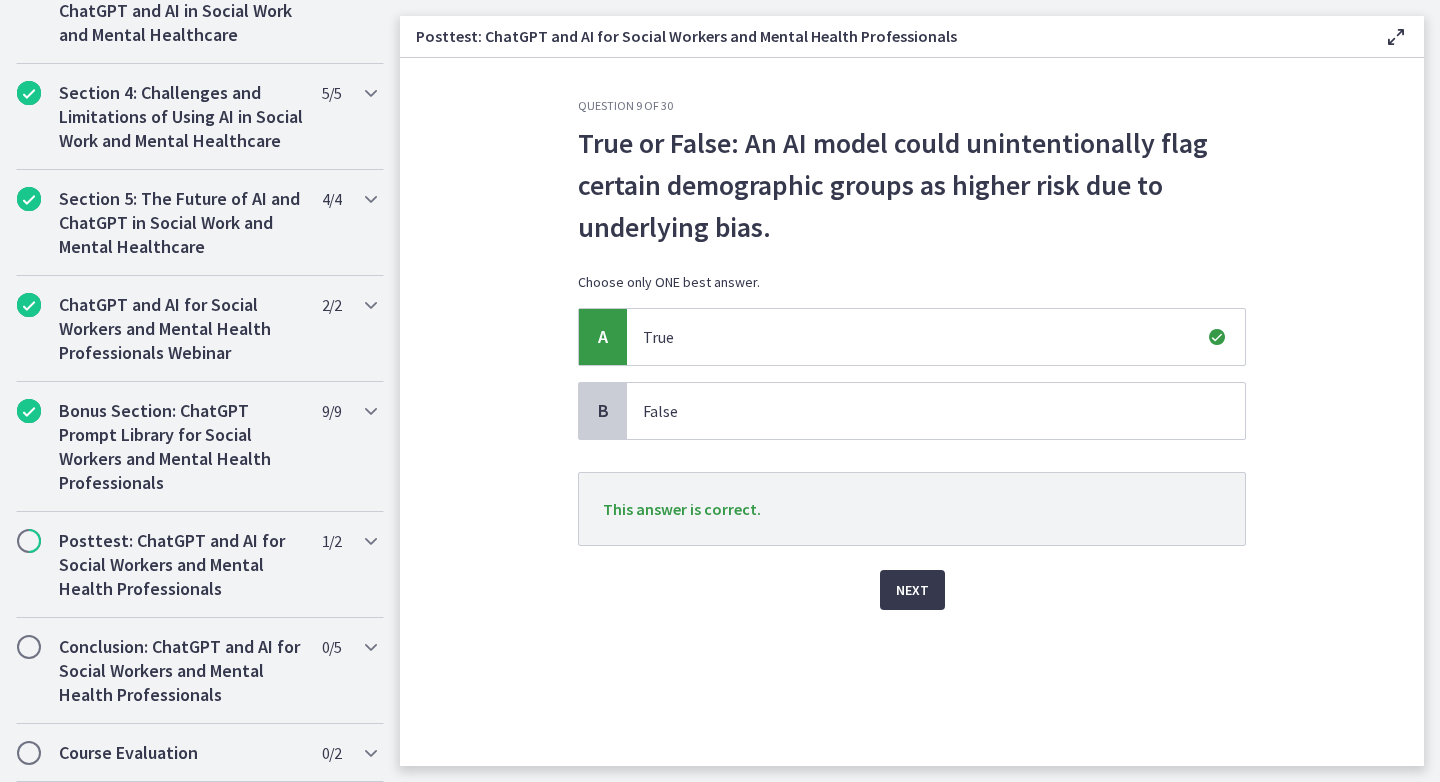 click on "Question   9   of   30
True or False: An AI model could unintentionally flag certain demographic groups as higher risk due to underlying bias.
Choose only ONE best answer.
A
True
B
False
This answer is correct.
Next" 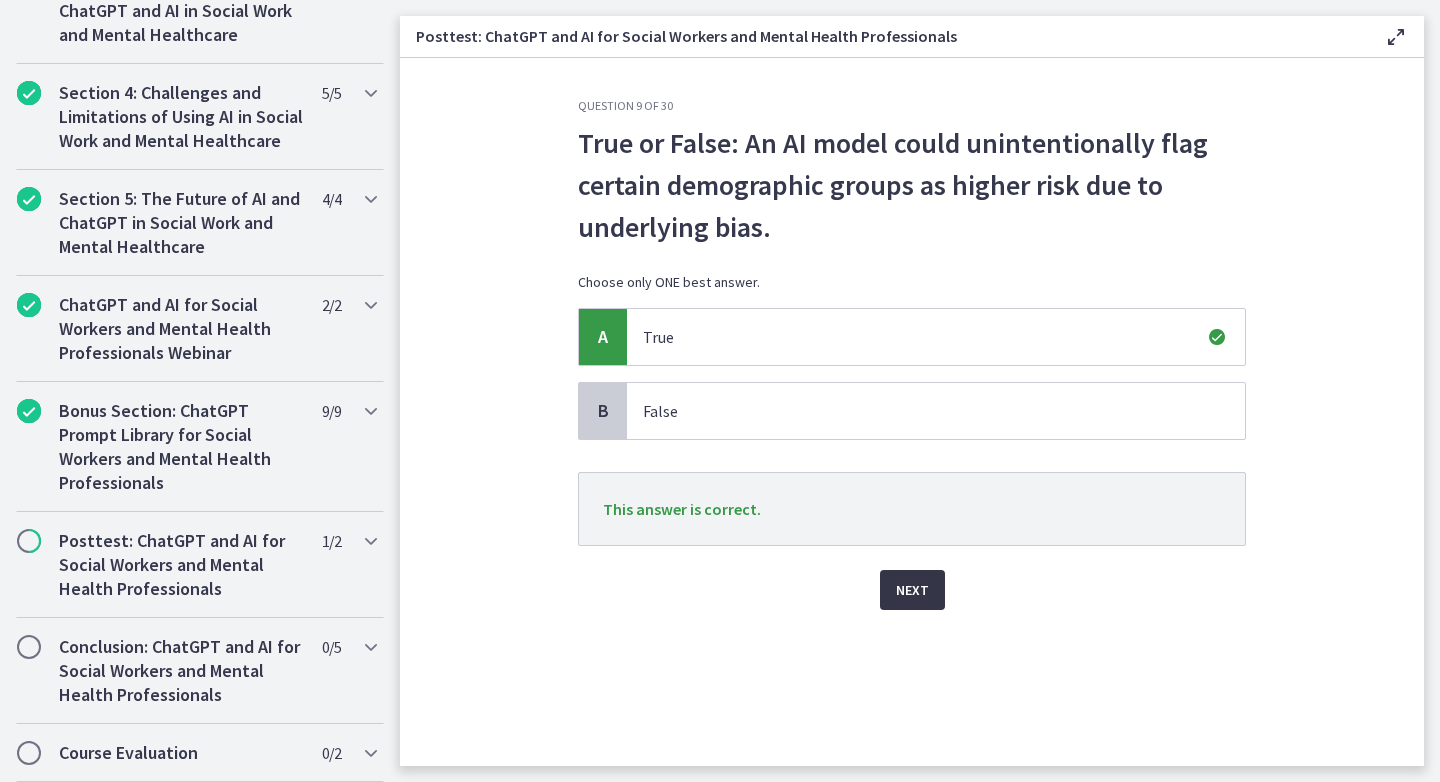 click on "Next" at bounding box center (912, 590) 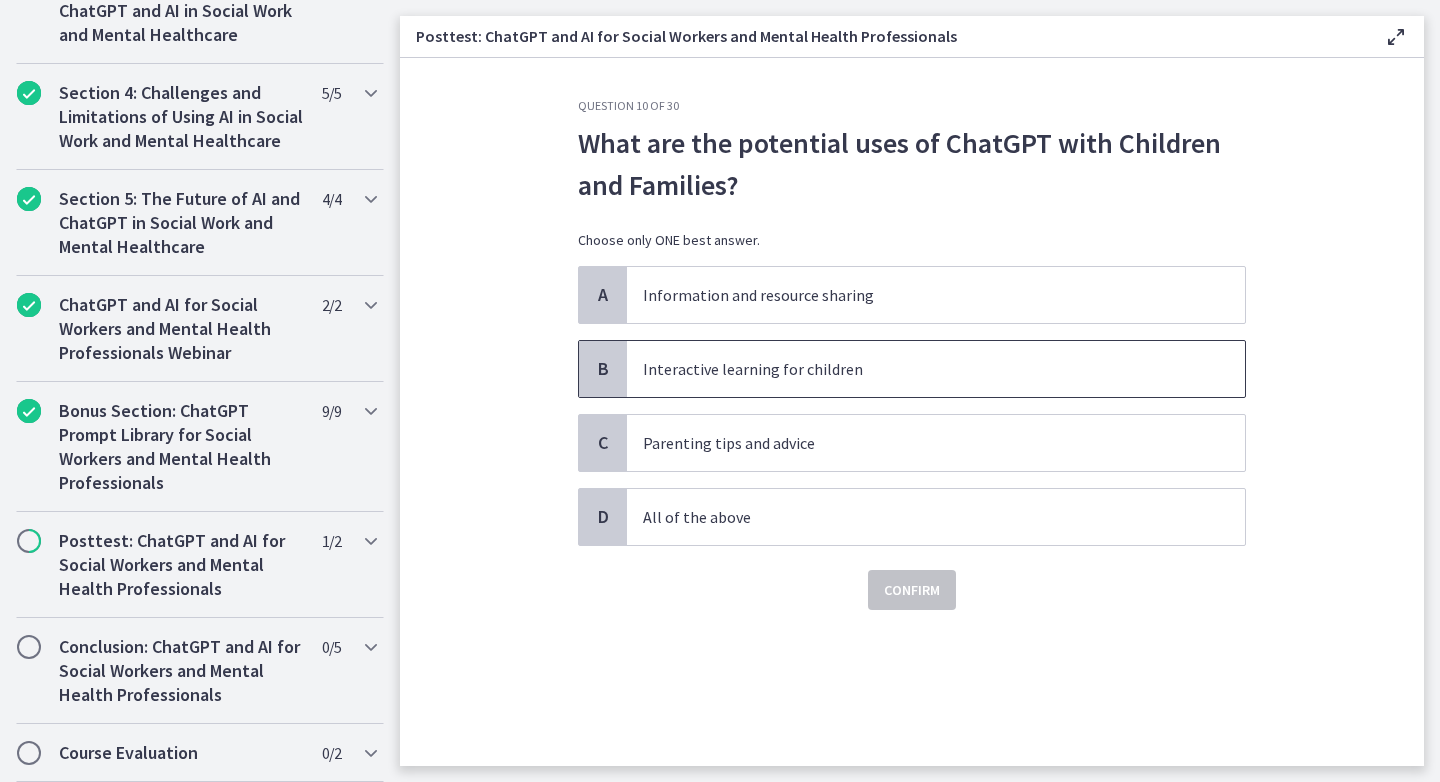 click on "Interactive learning for children" at bounding box center (936, 369) 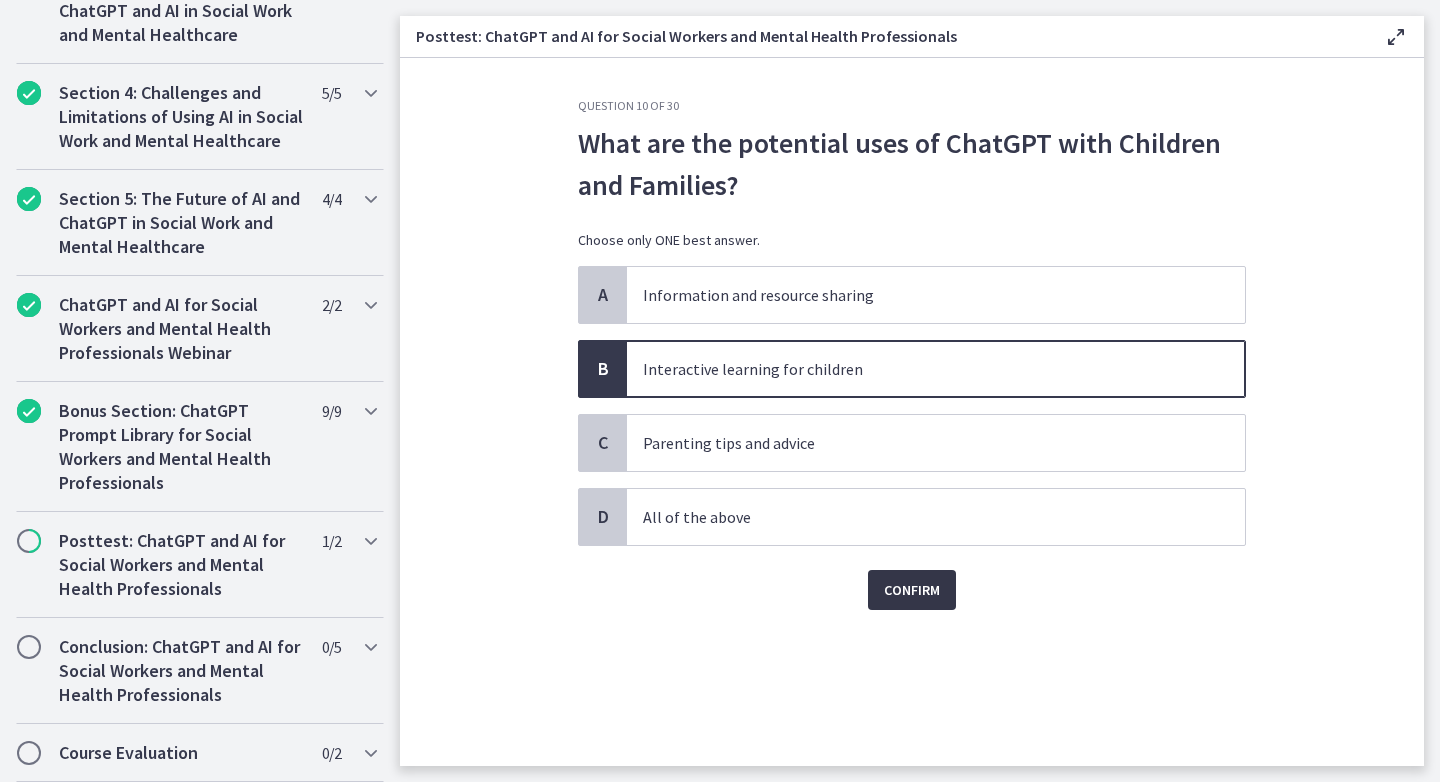 click on "Confirm" at bounding box center (912, 590) 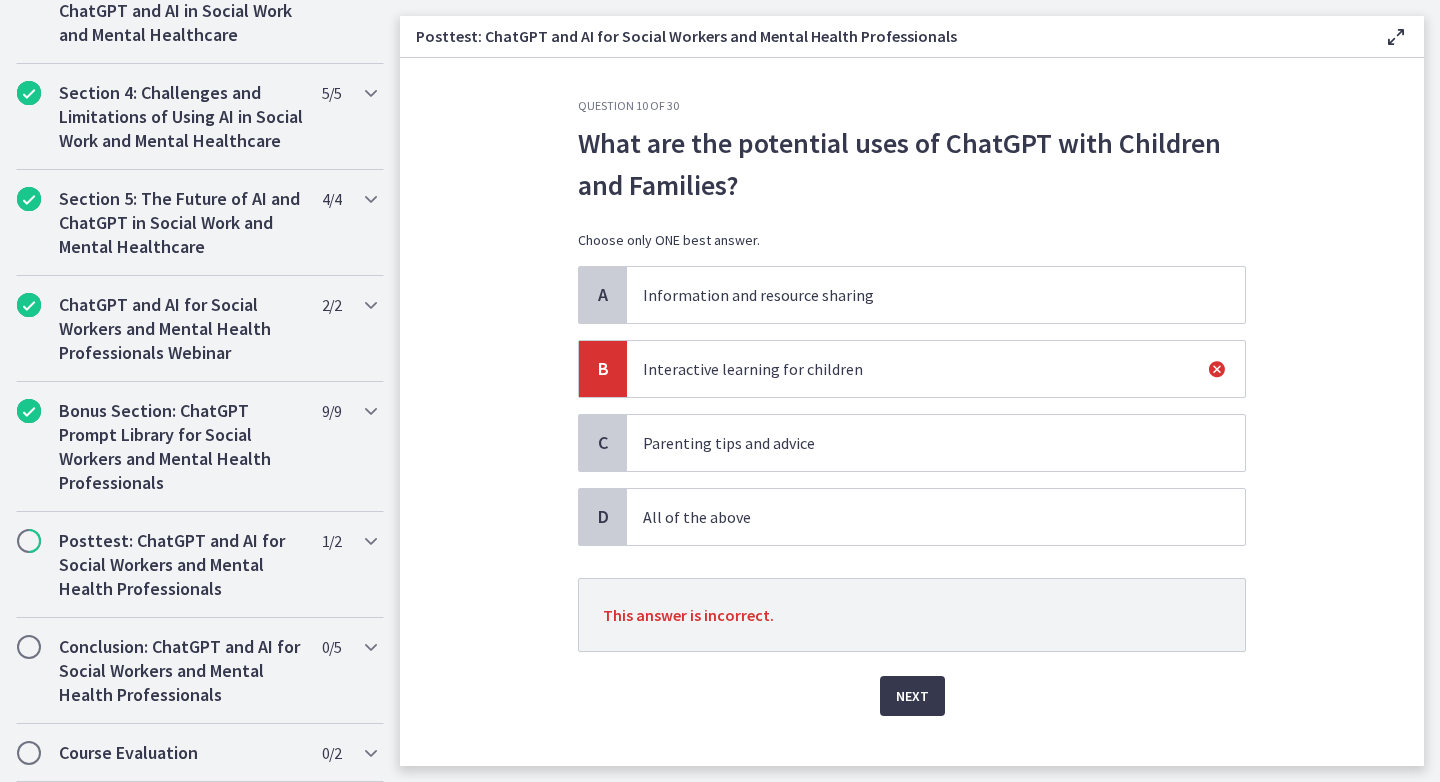 scroll, scrollTop: 30, scrollLeft: 0, axis: vertical 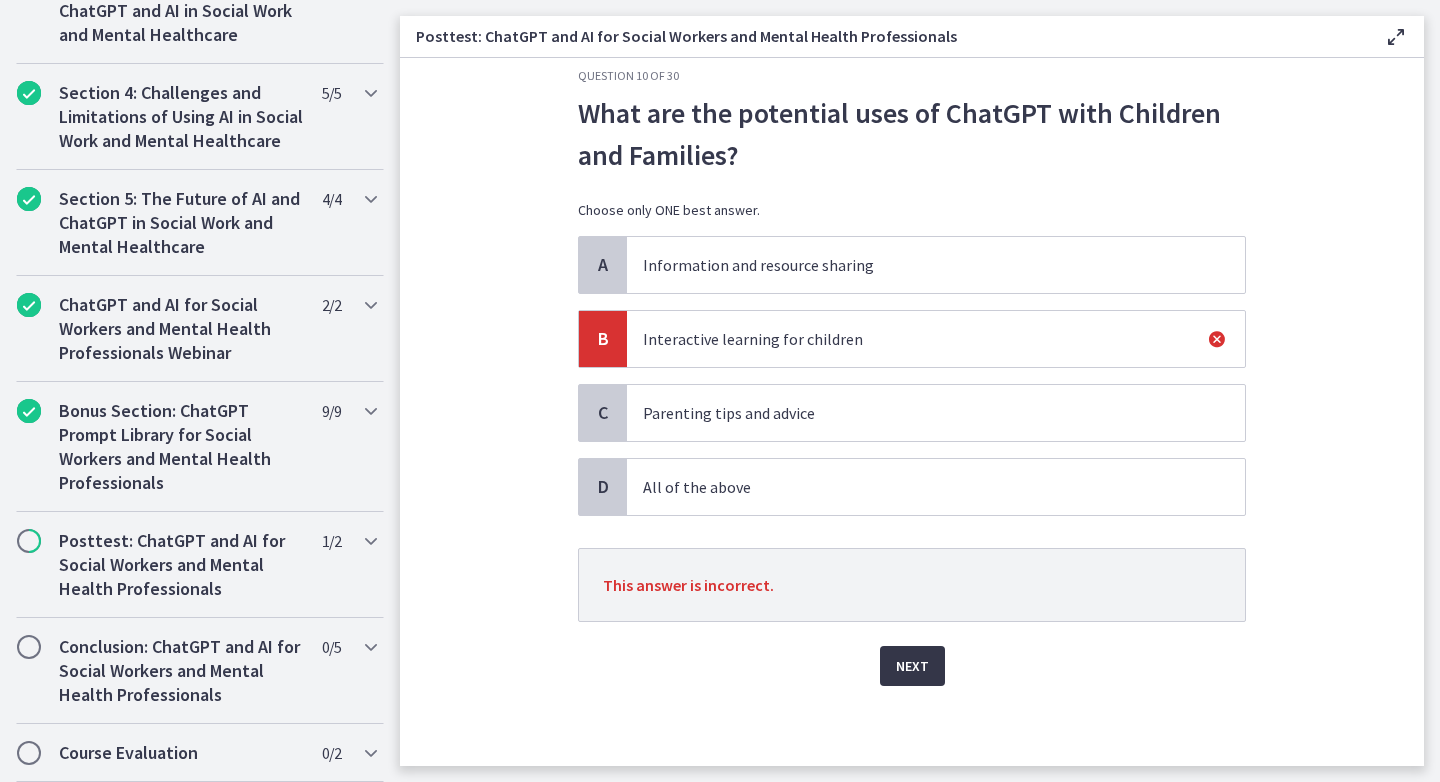 click on "Next" at bounding box center (912, 666) 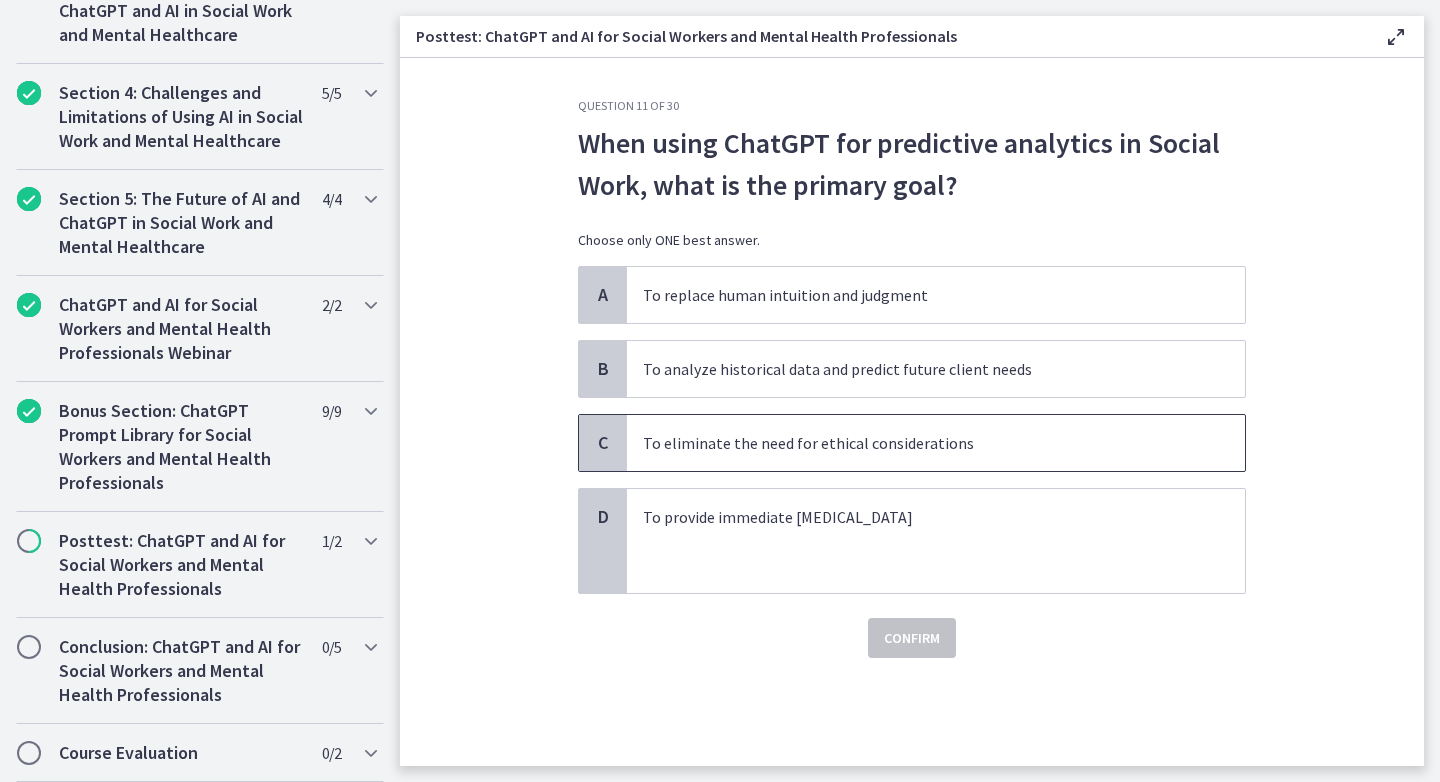 click on "To eliminate the need for ethical considerations" at bounding box center (936, 443) 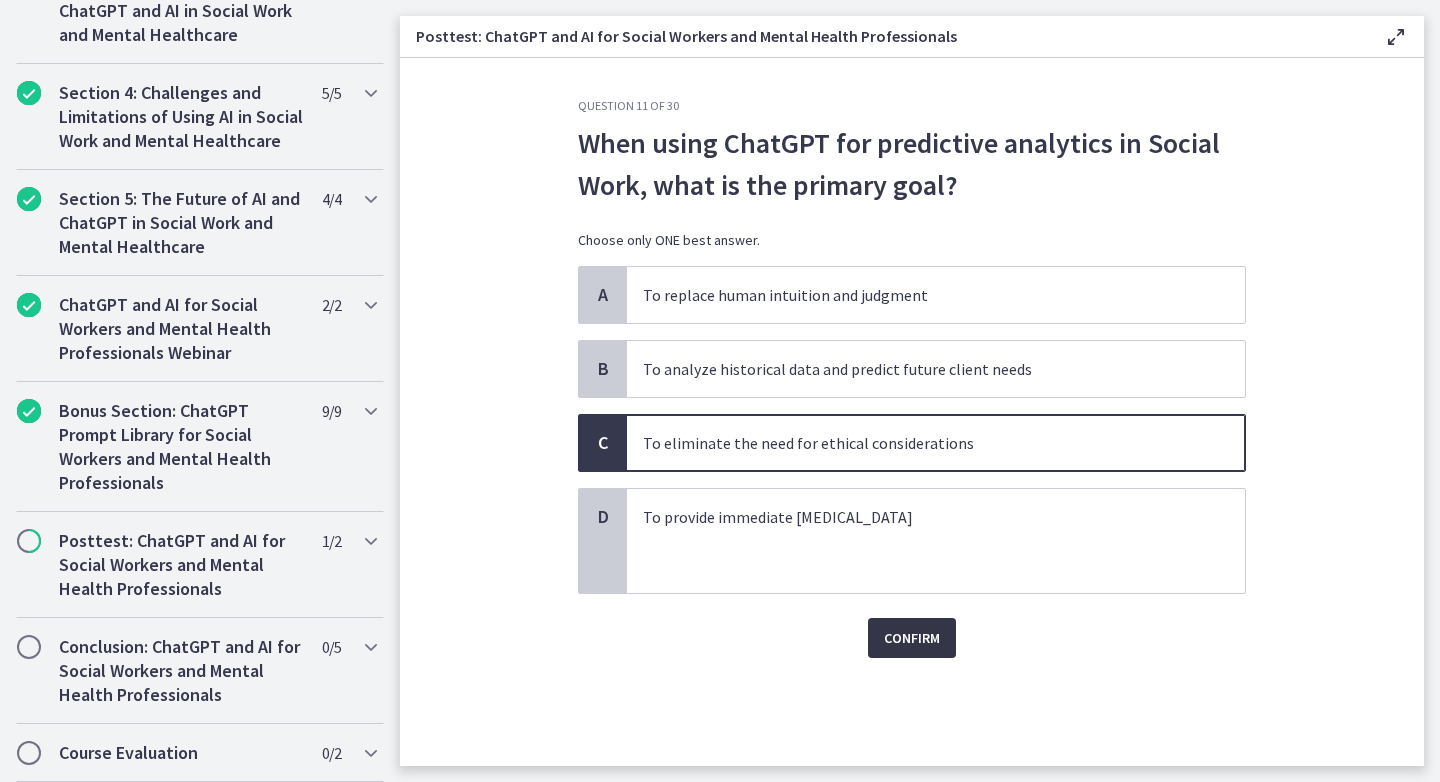 click on "Confirm" at bounding box center [912, 638] 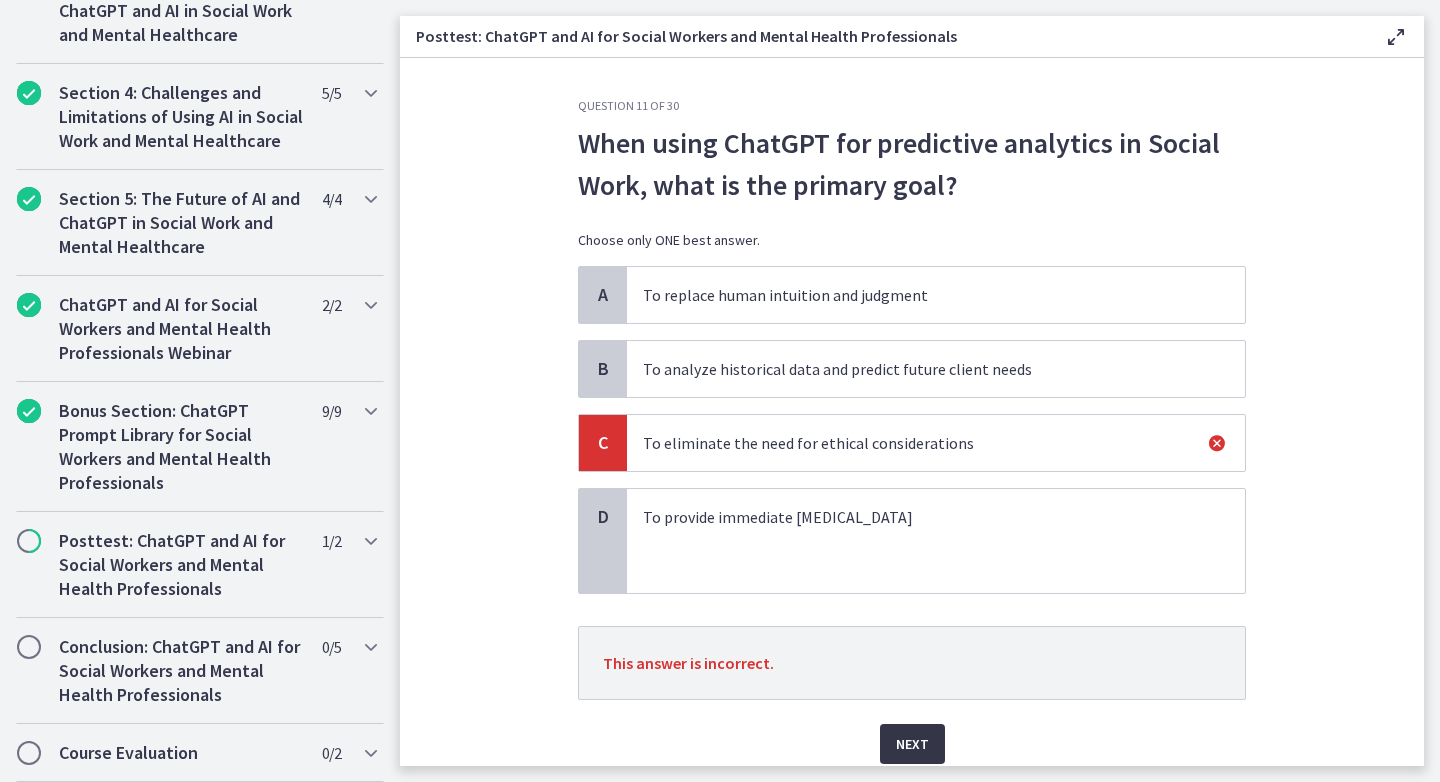 scroll, scrollTop: 78, scrollLeft: 0, axis: vertical 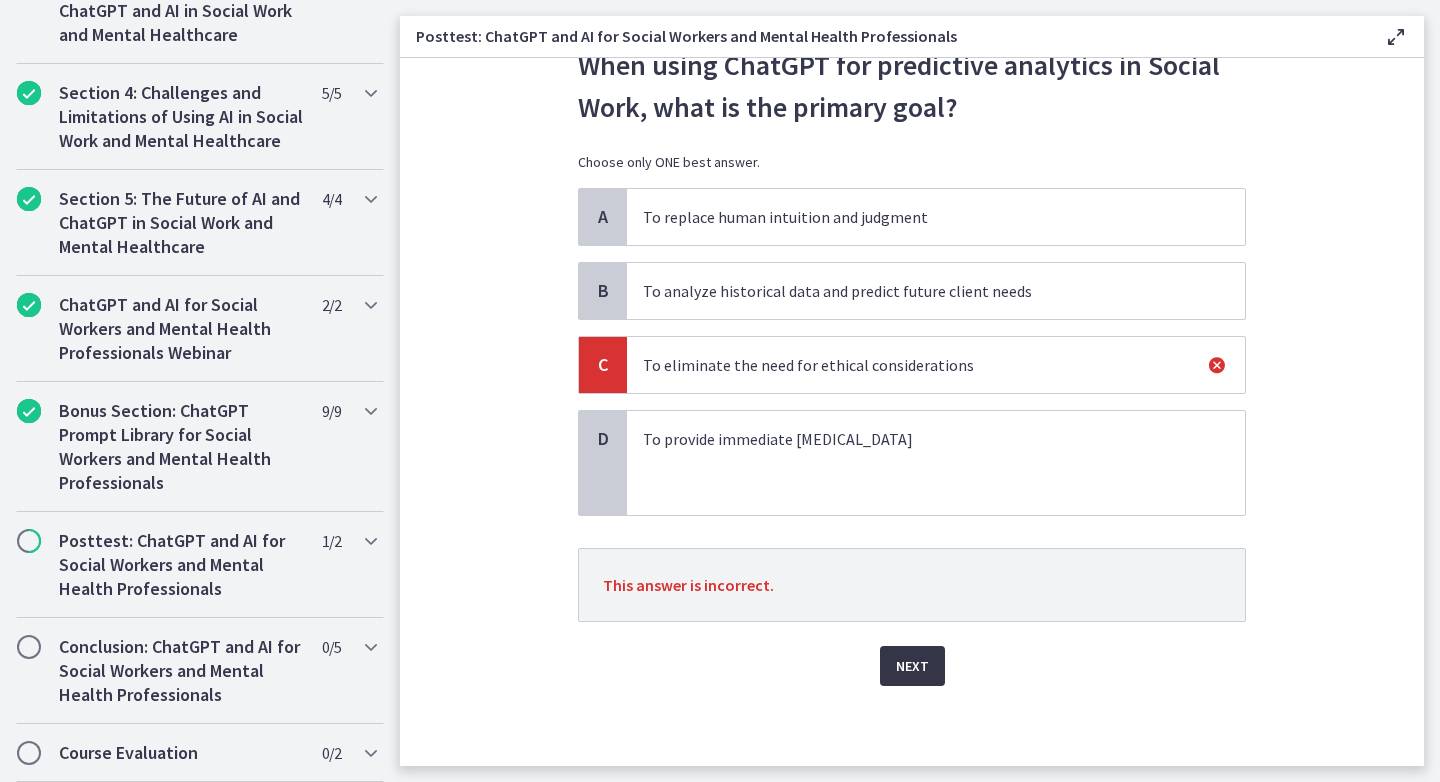 click on "Next" at bounding box center (912, 666) 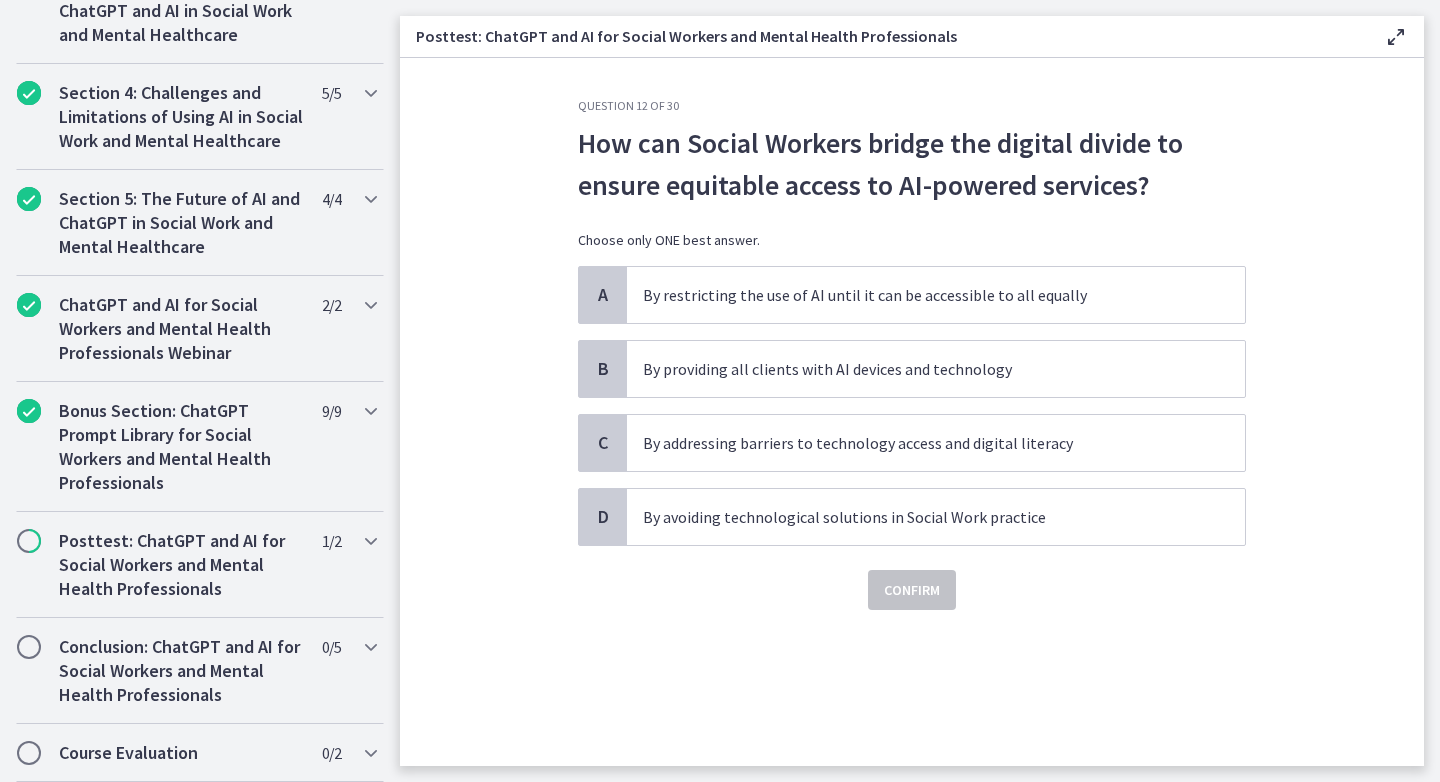 scroll, scrollTop: 0, scrollLeft: 0, axis: both 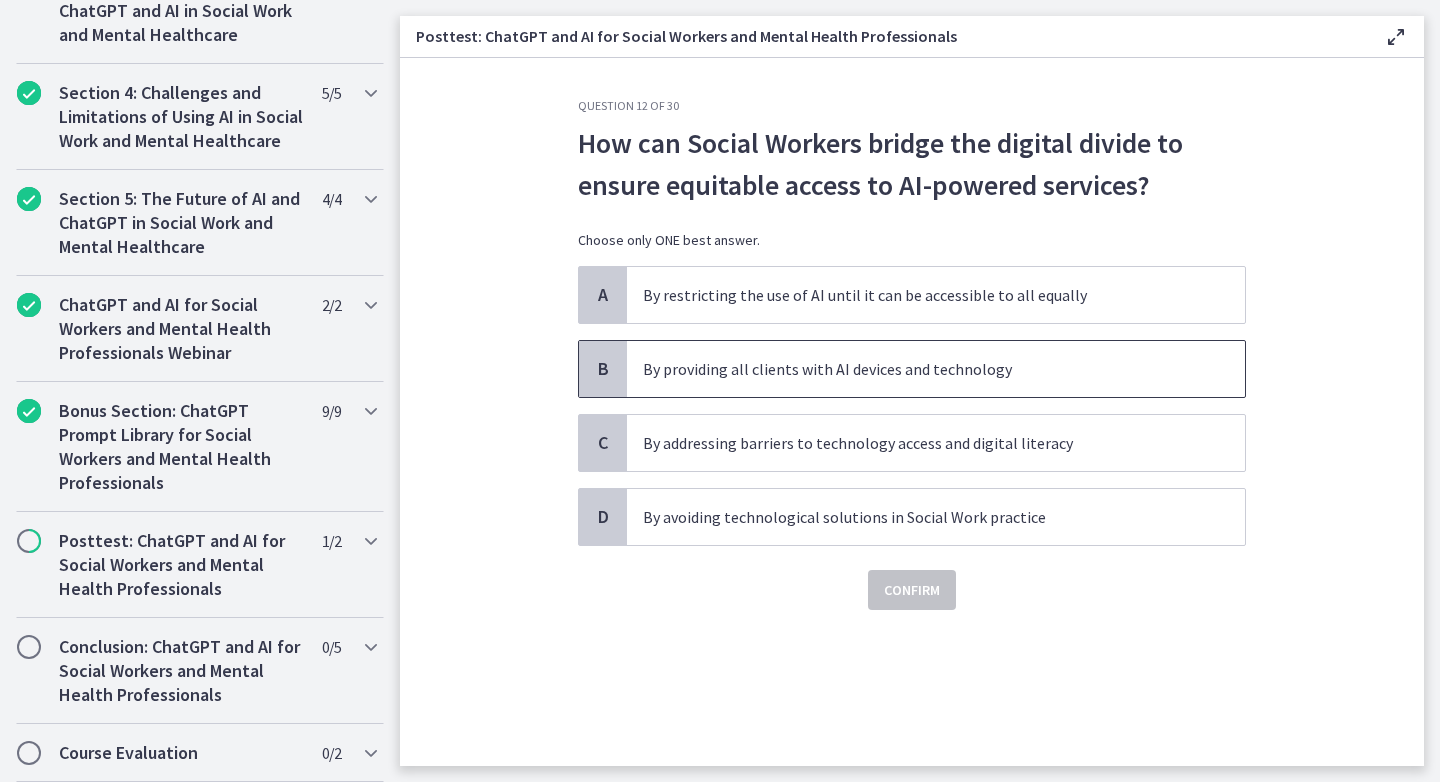 click on "By providing all clients with AI devices and technology" at bounding box center [916, 369] 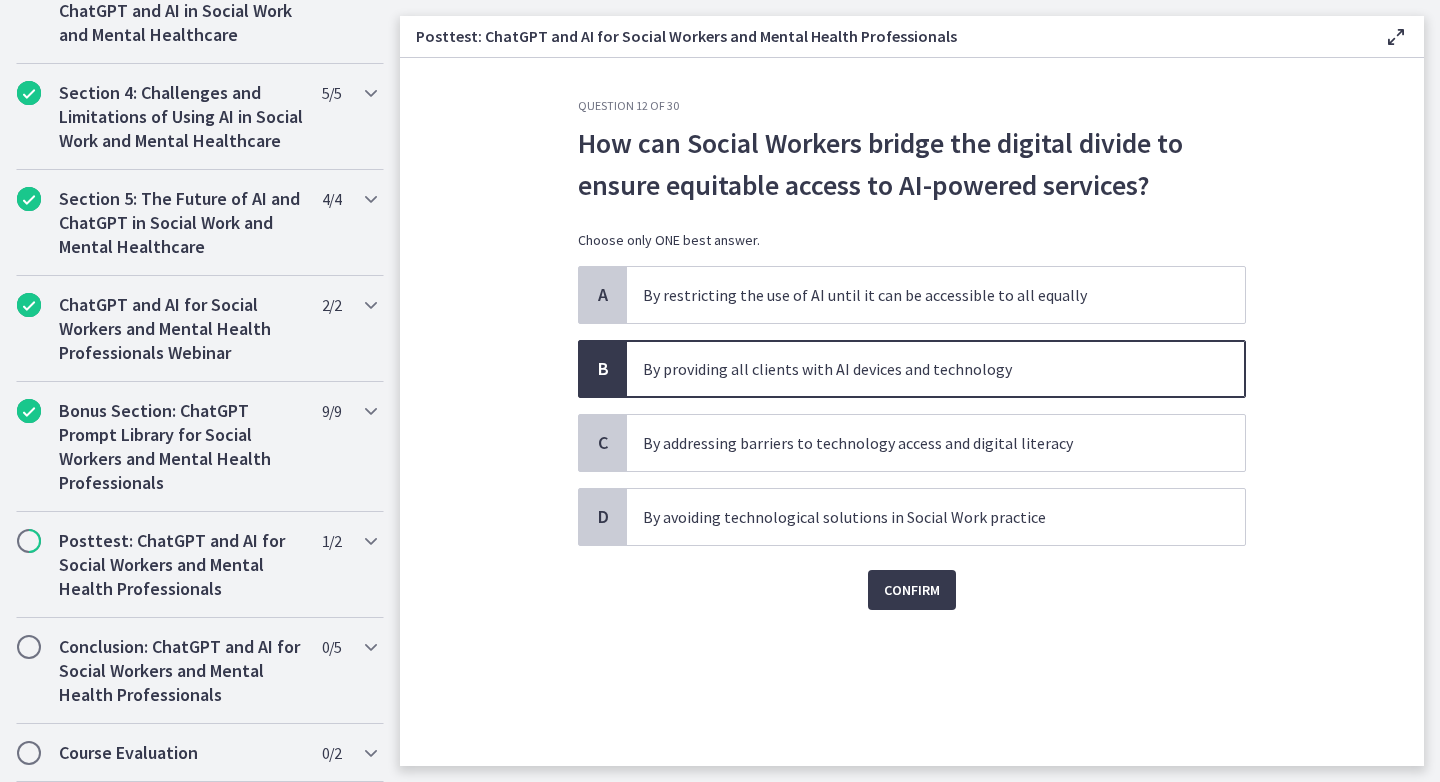 click on "Confirm" at bounding box center (912, 578) 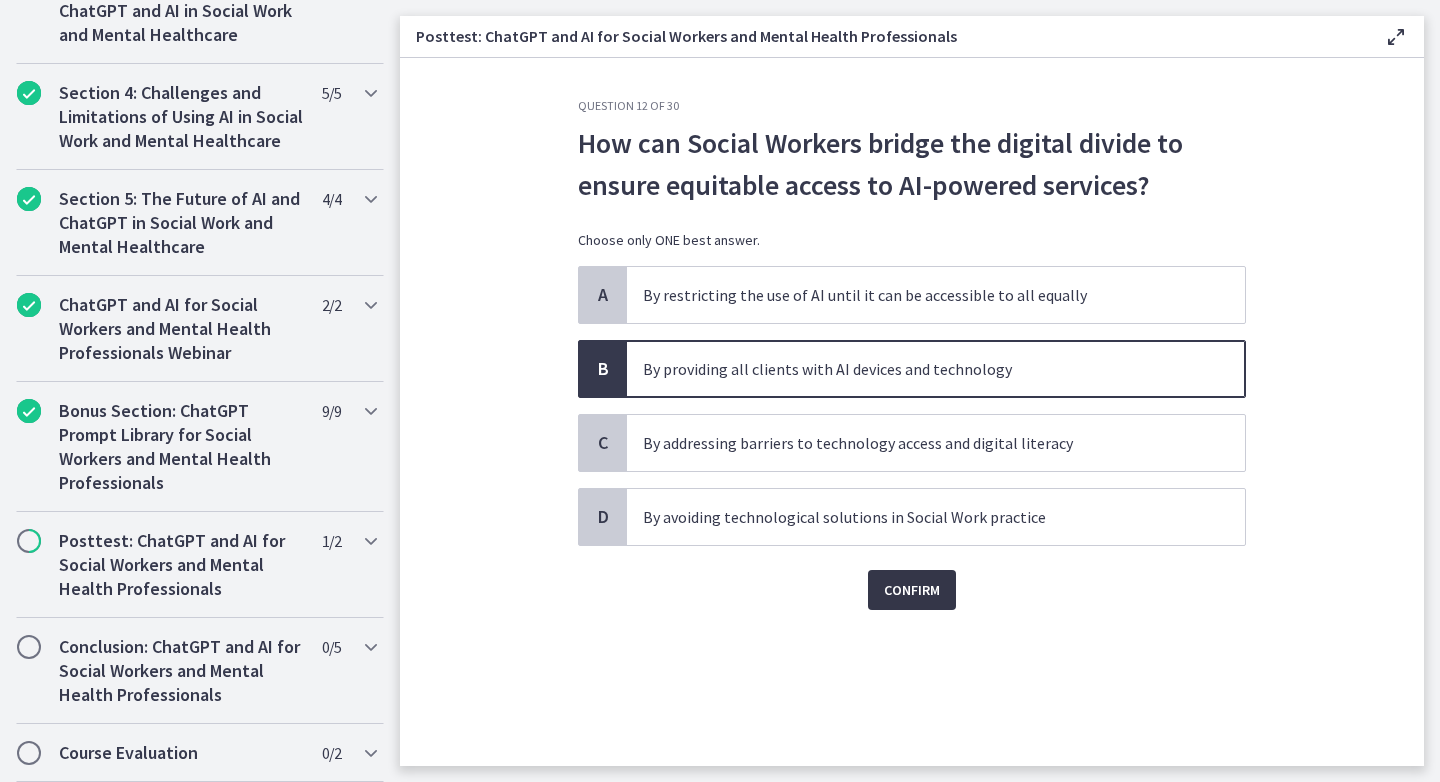click on "Confirm" at bounding box center (912, 590) 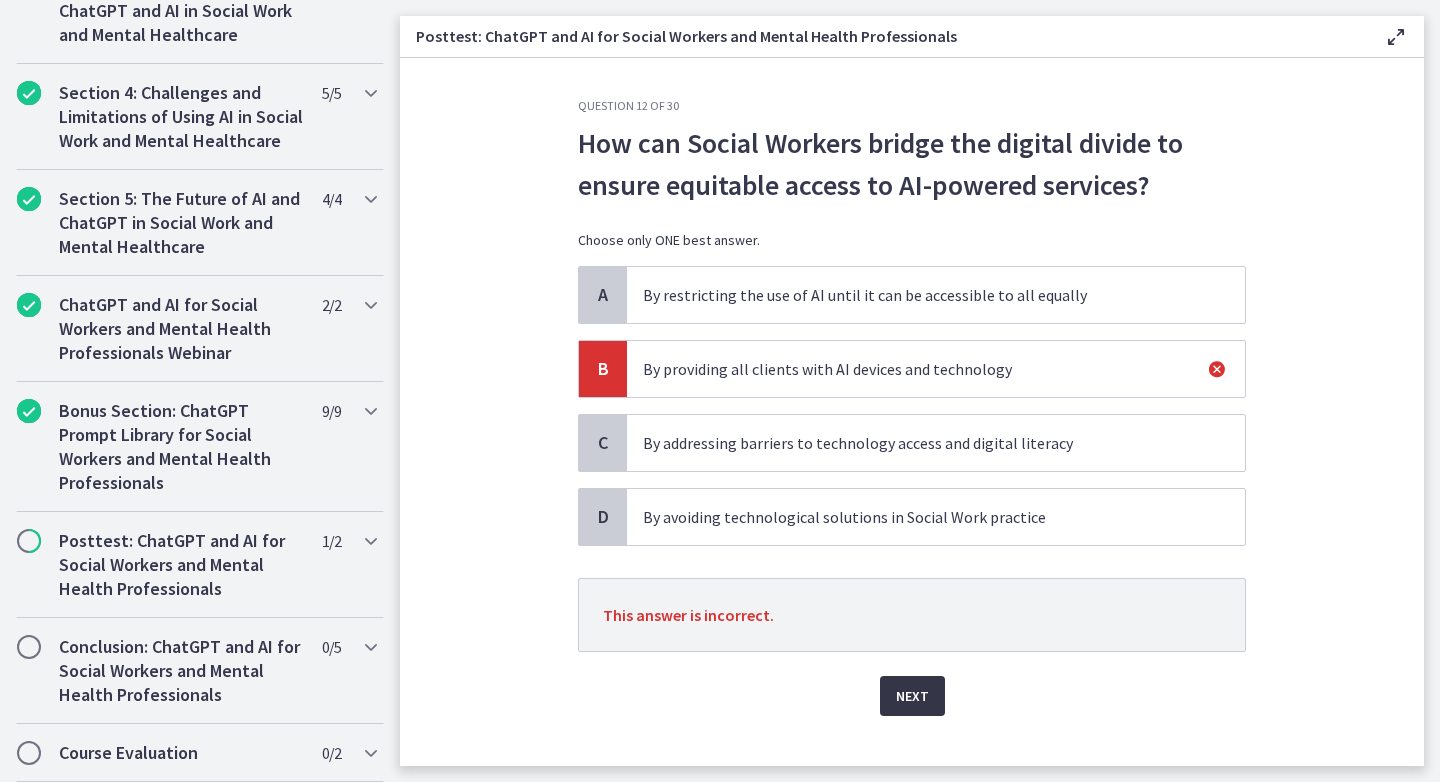 scroll, scrollTop: 30, scrollLeft: 0, axis: vertical 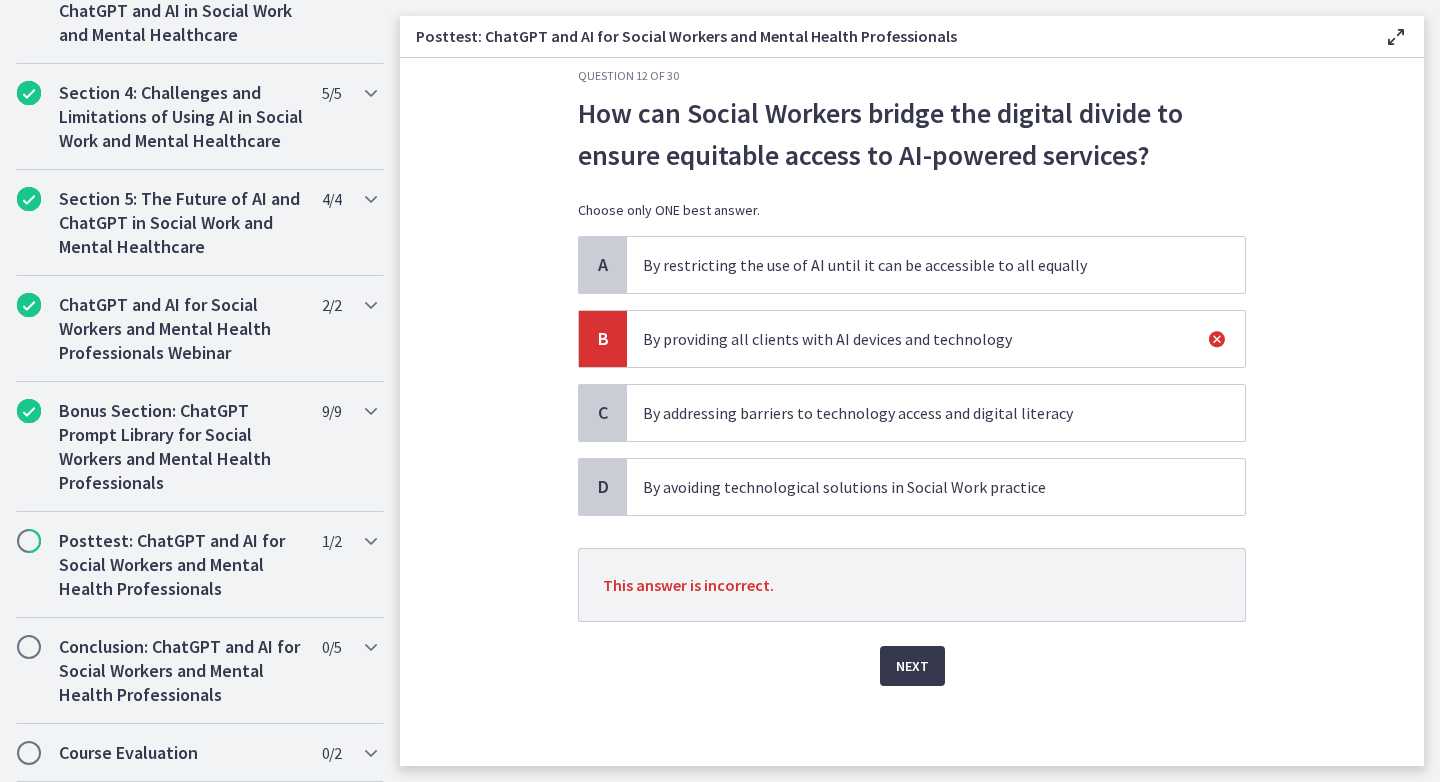 click on "By addressing barriers to technology access and digital literacy" at bounding box center (936, 413) 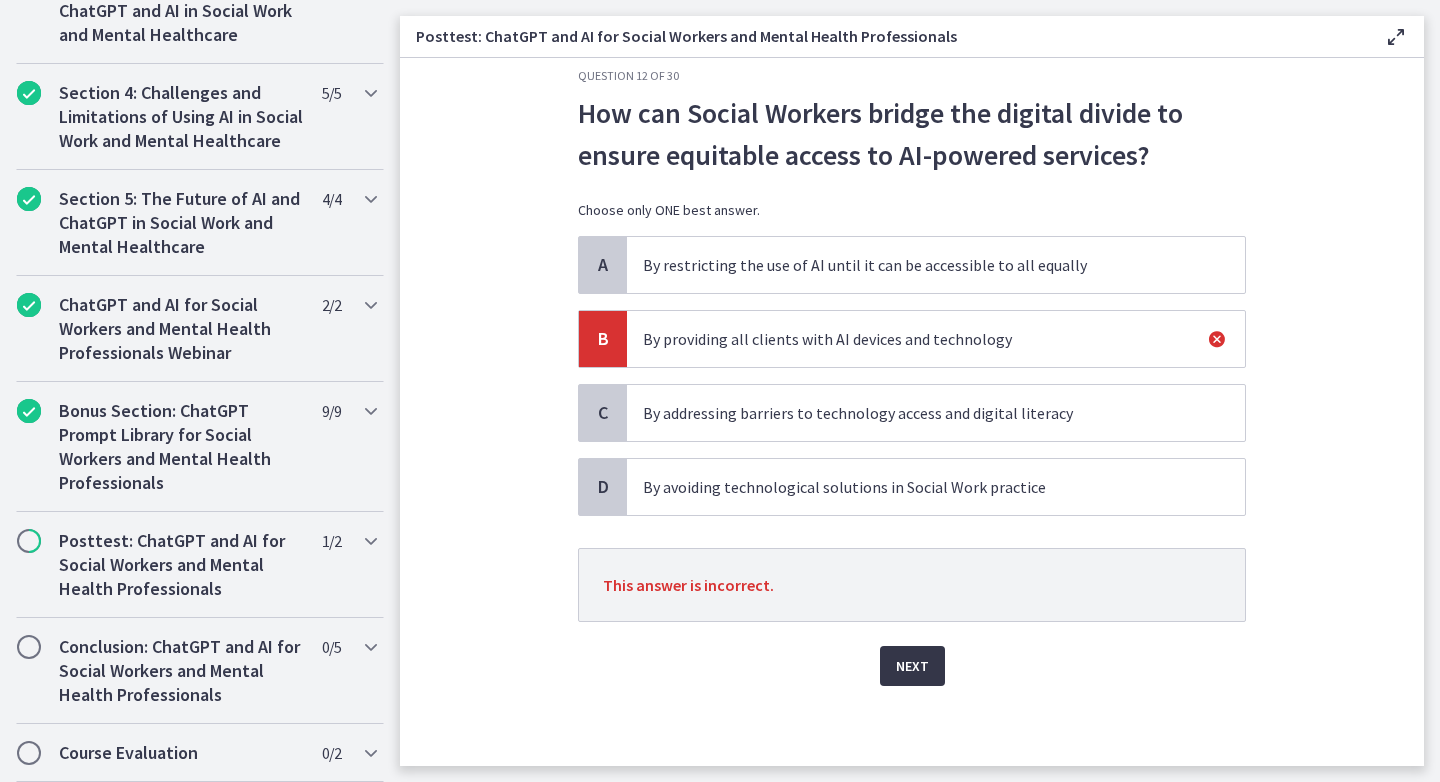 click on "Next" at bounding box center (912, 666) 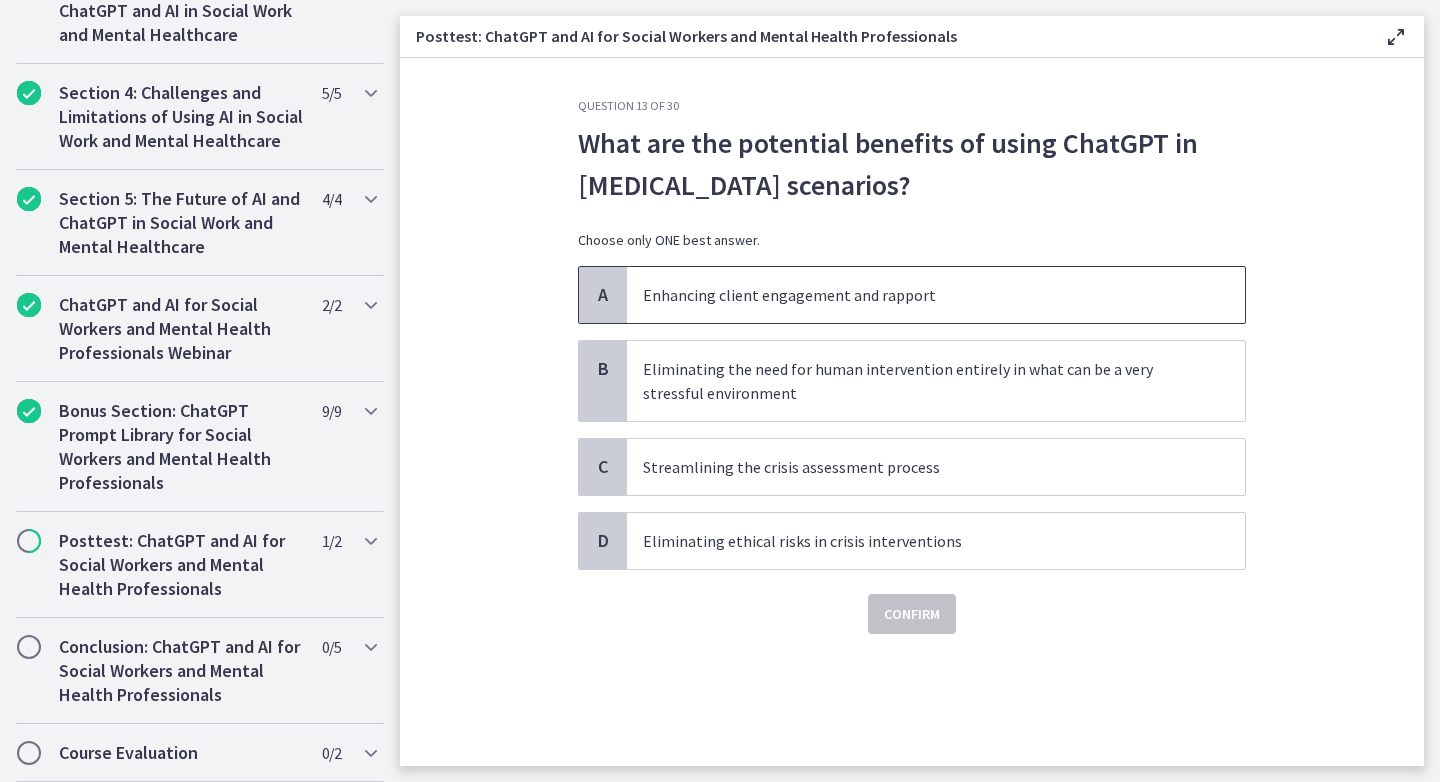 click on "Enhancing client engagement and rapport" at bounding box center (916, 295) 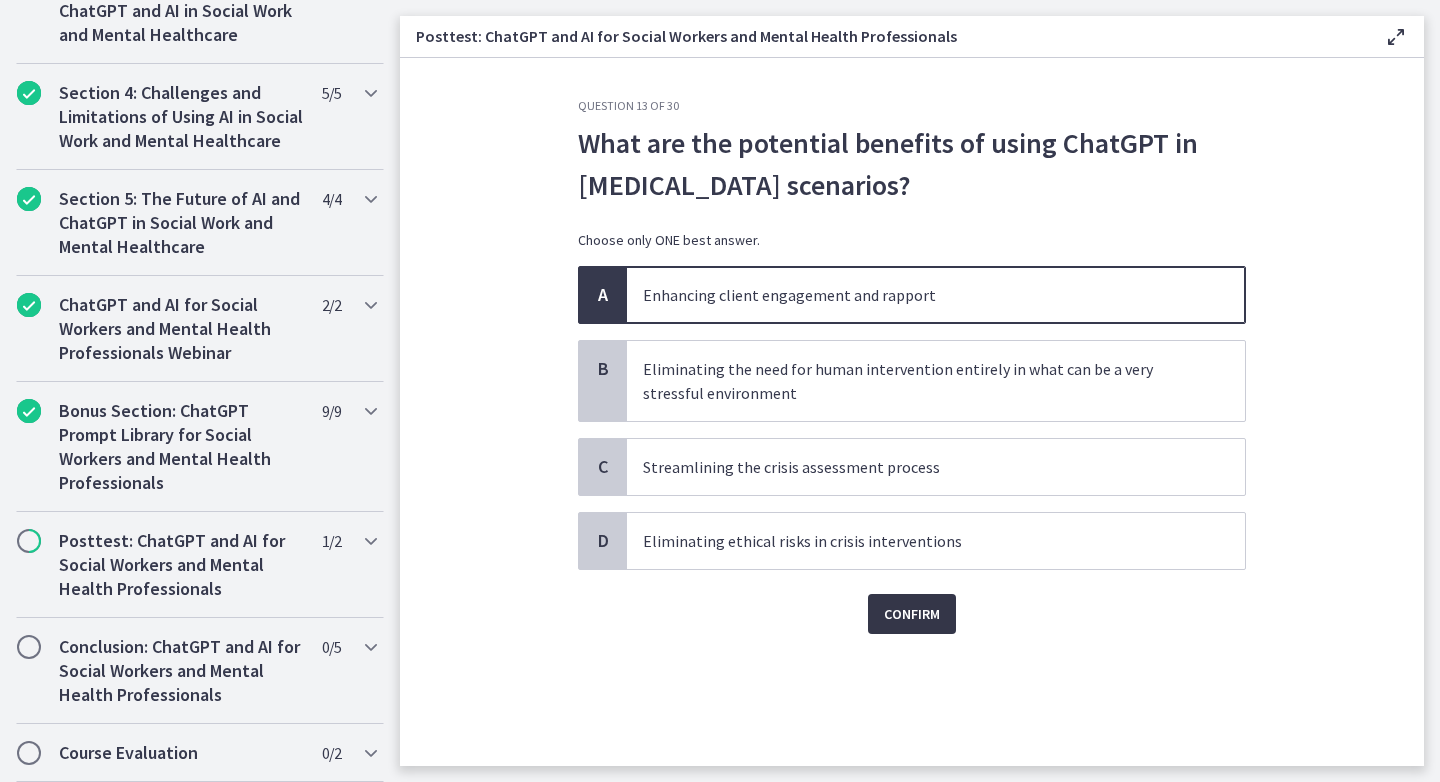 click on "Confirm" at bounding box center [912, 614] 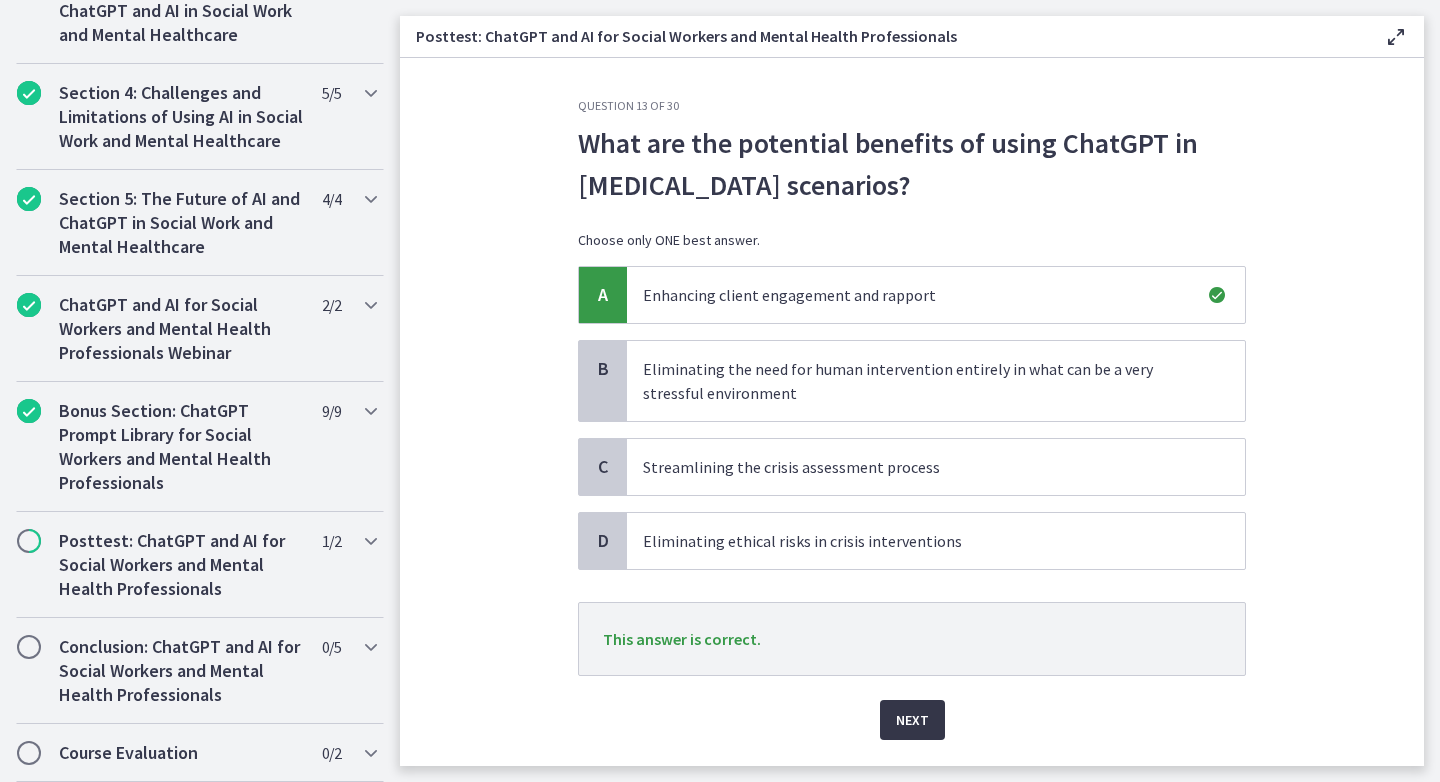 click on "Next" at bounding box center (912, 720) 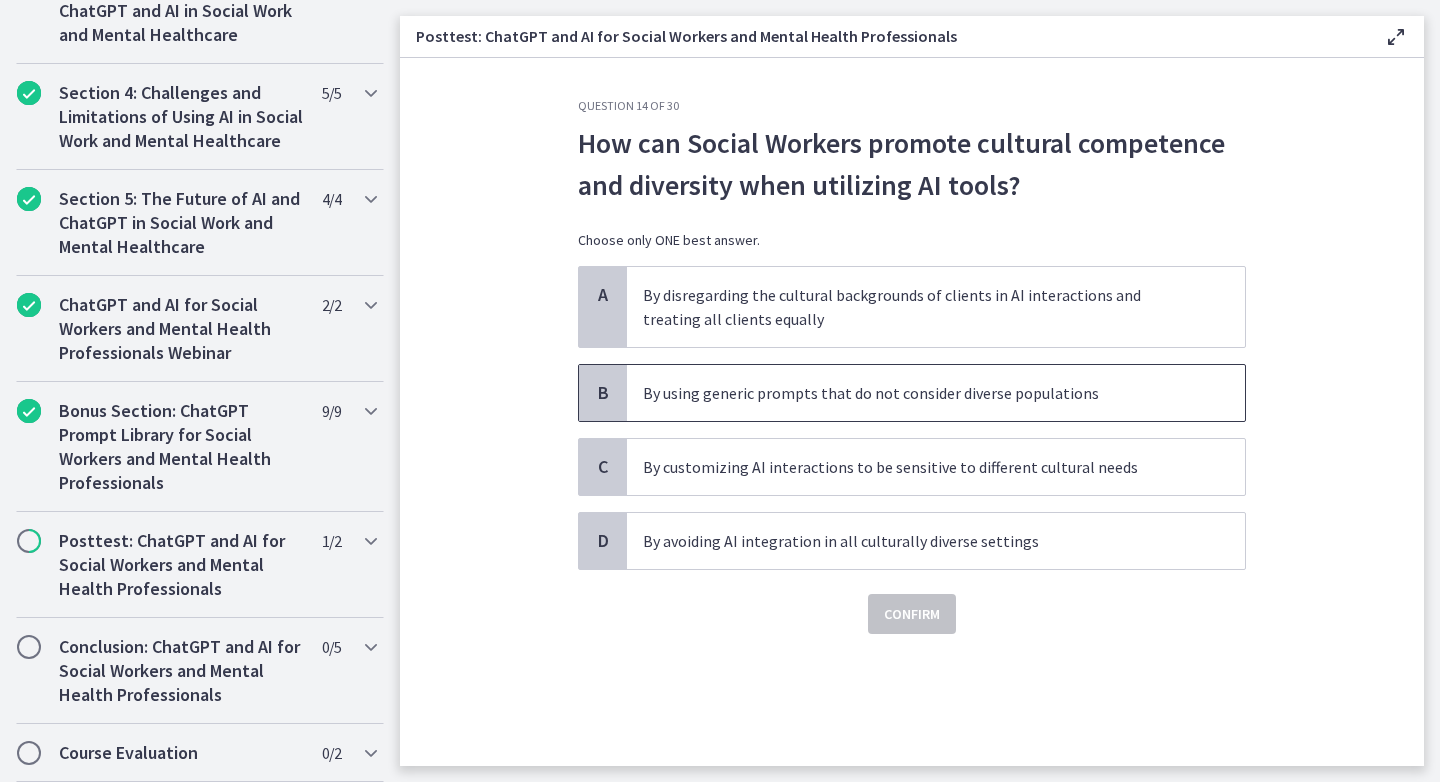 click on "By using generic prompts that do not consider diverse populations" at bounding box center [916, 393] 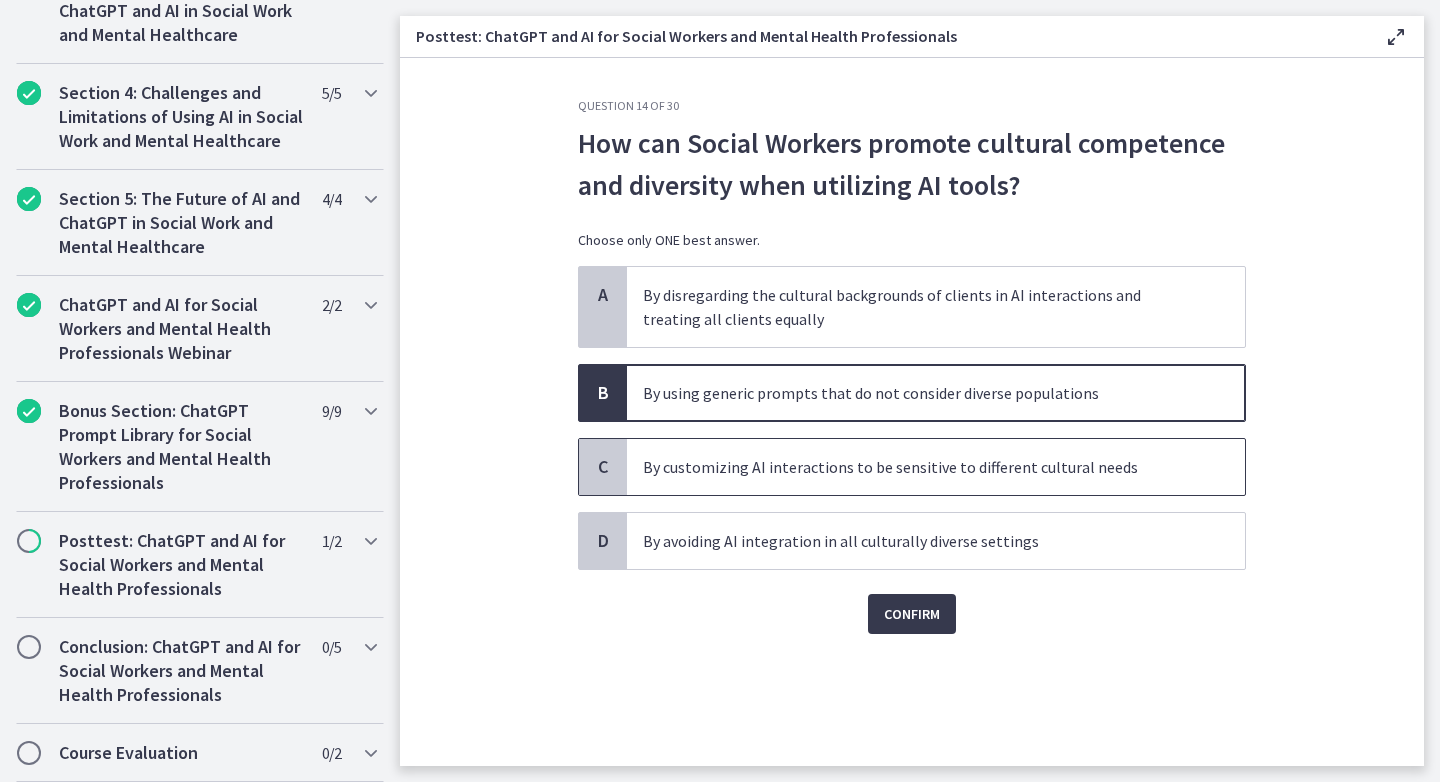 click on "By customizing AI interactions to be sensitive to different cultural needs" at bounding box center (936, 467) 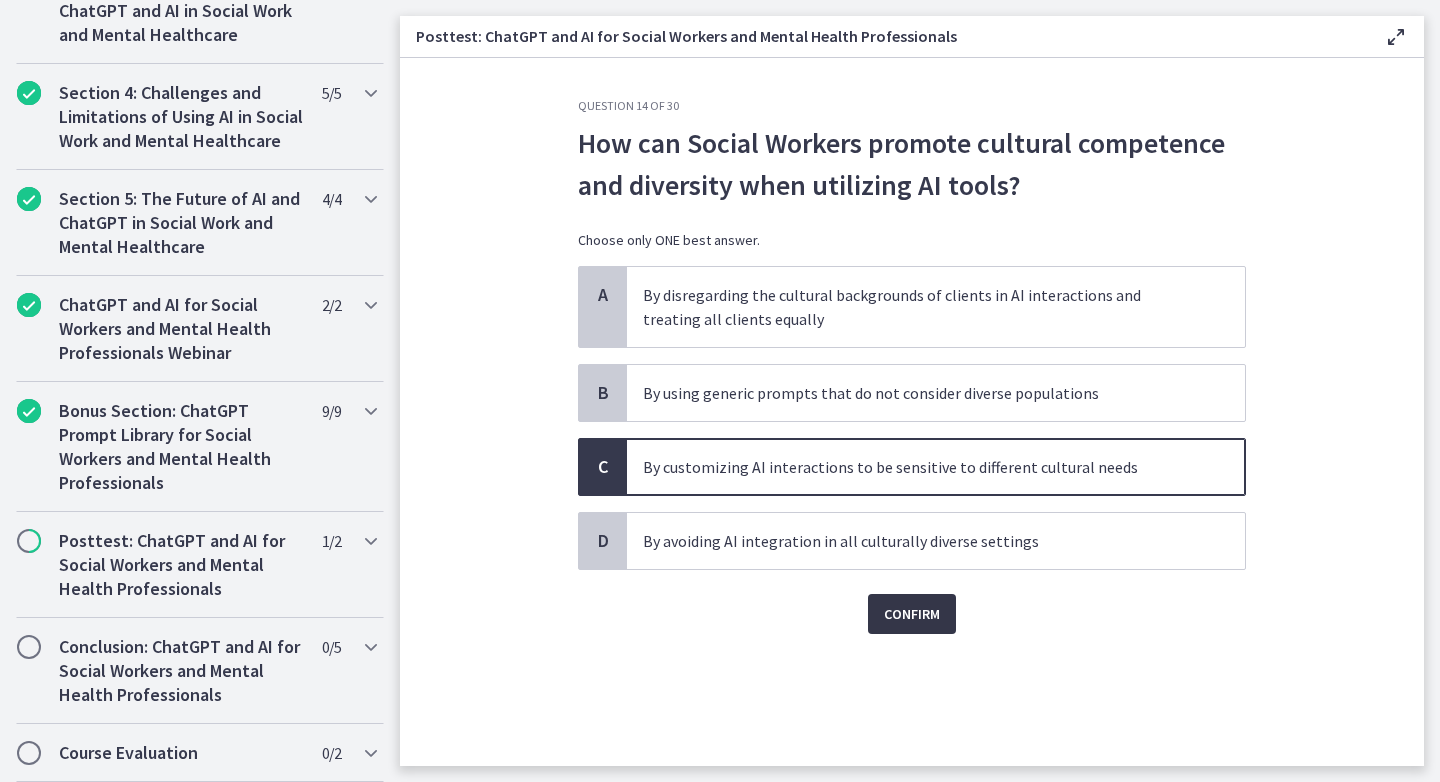 click on "Confirm" at bounding box center [912, 614] 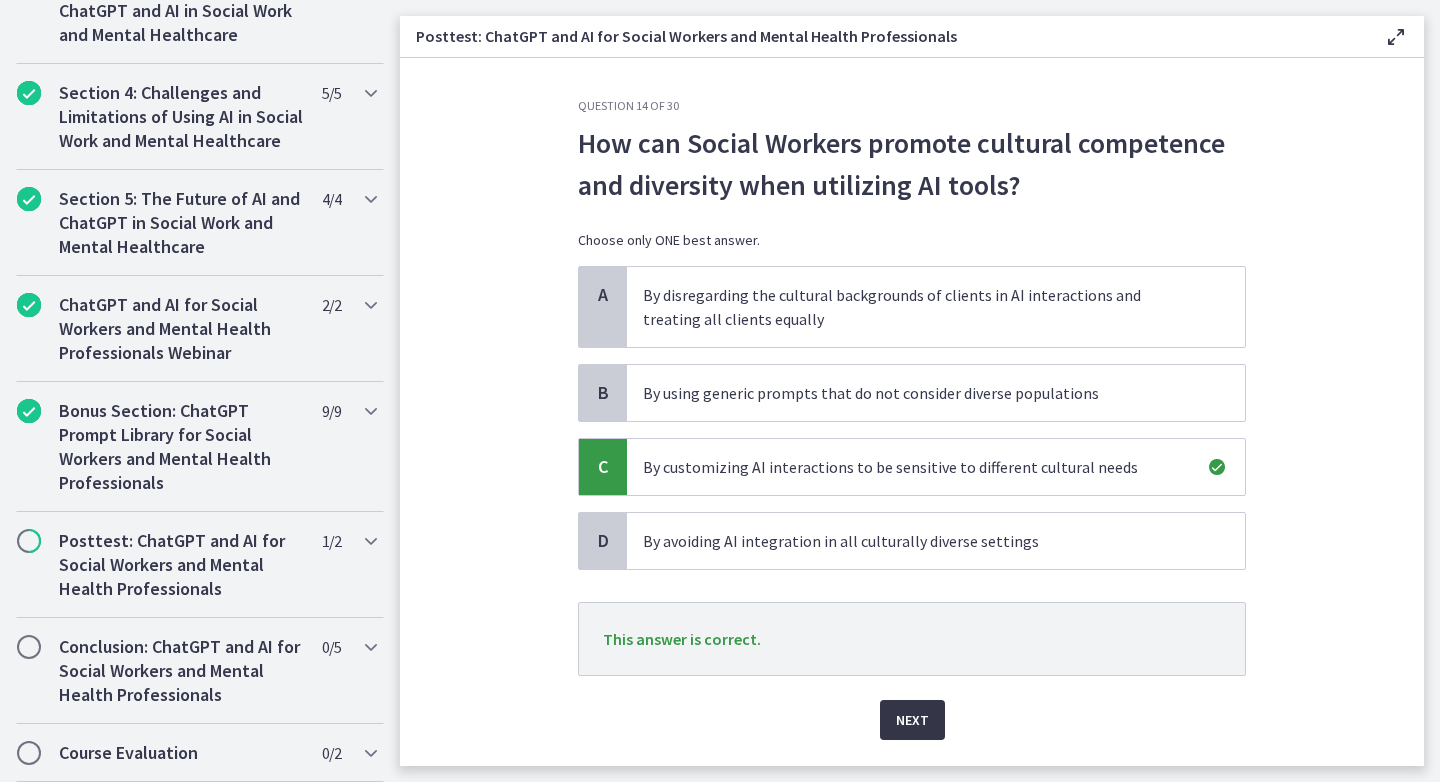 scroll, scrollTop: 54, scrollLeft: 0, axis: vertical 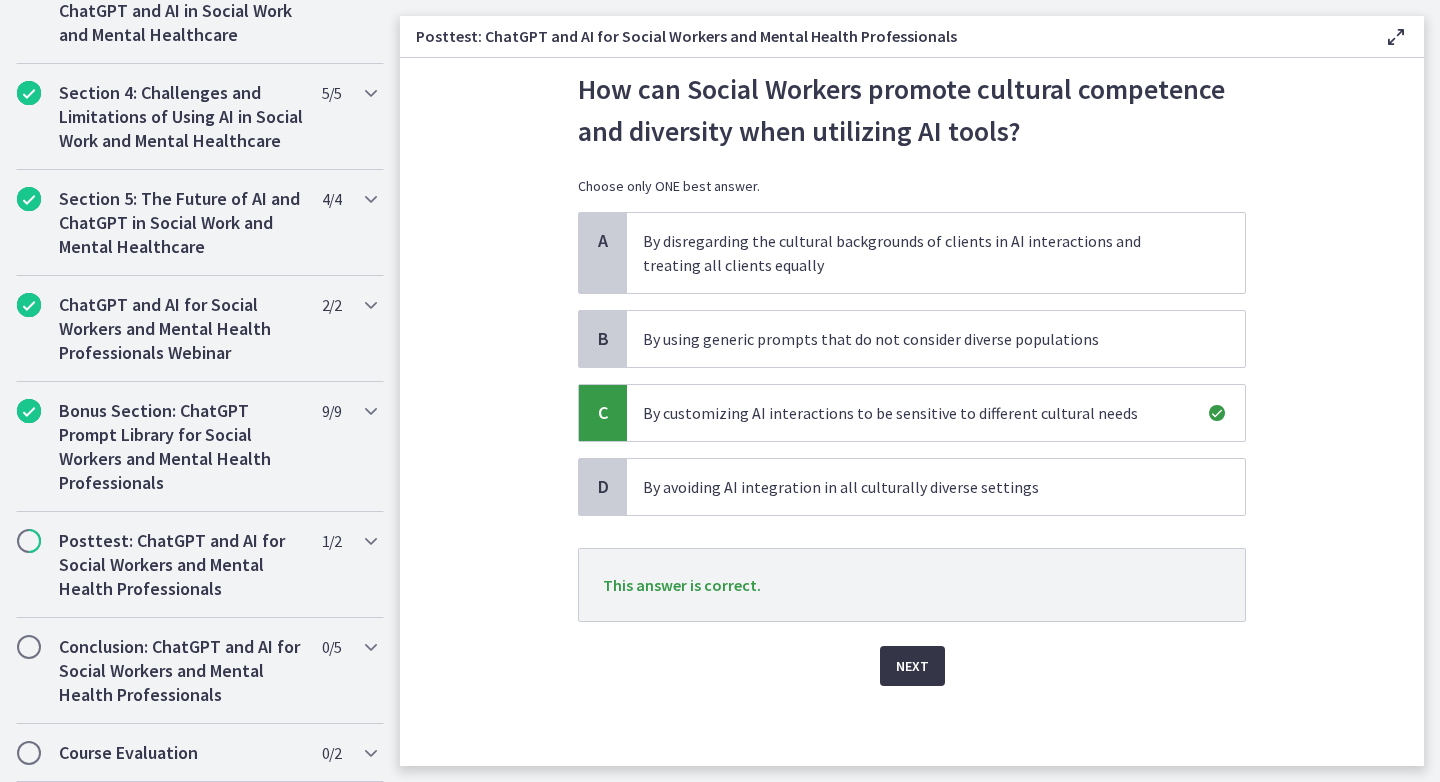 click on "Next" at bounding box center (912, 666) 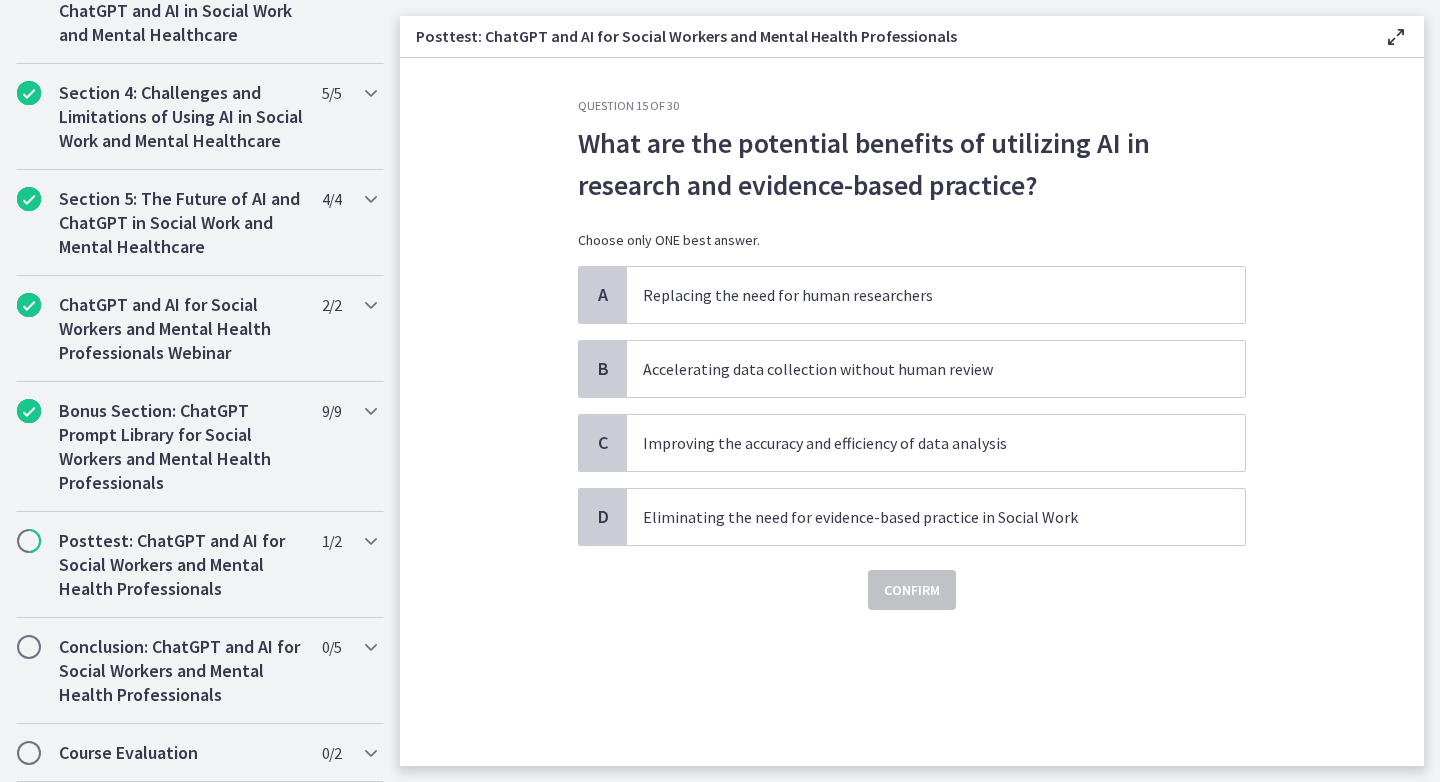 scroll, scrollTop: 0, scrollLeft: 0, axis: both 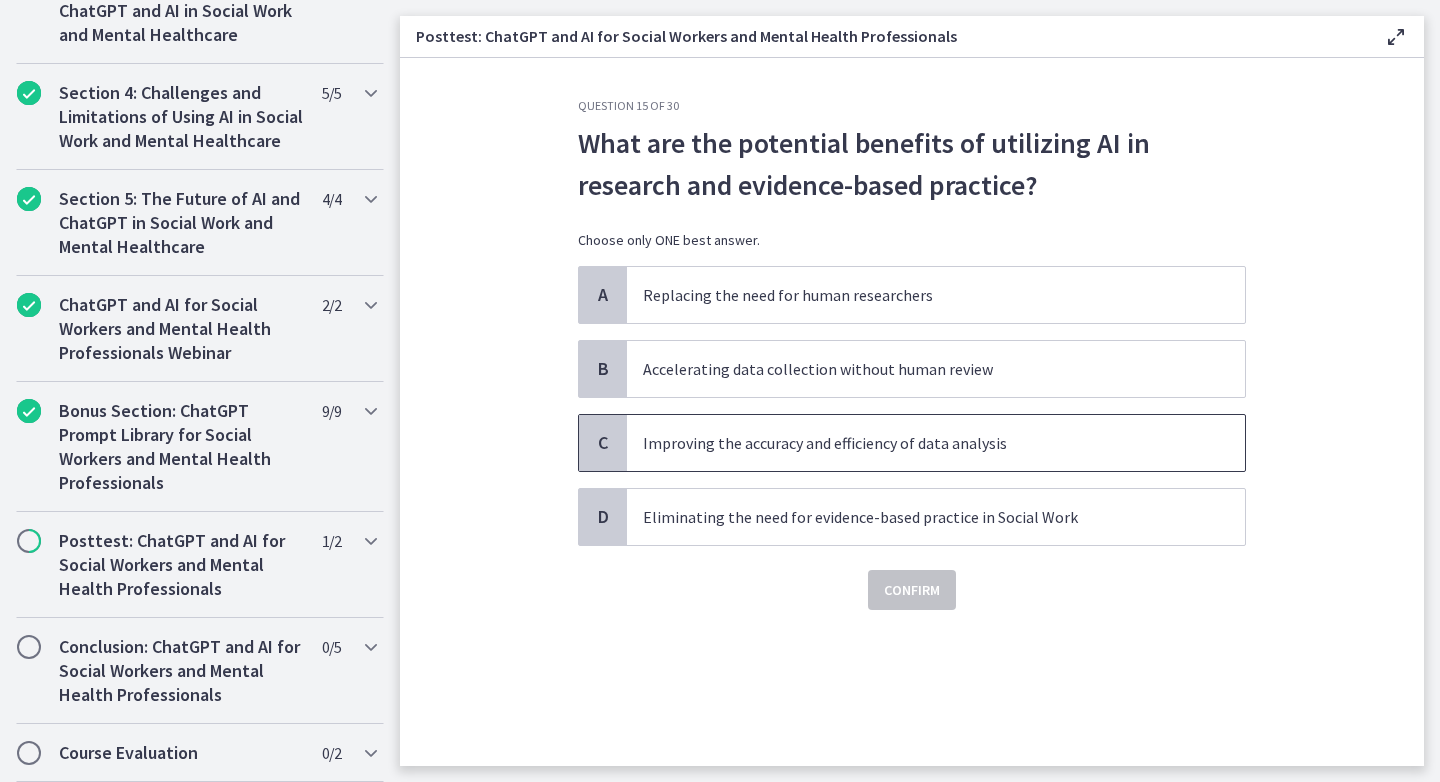 click on "Improving the accuracy and efficiency of data analysis" at bounding box center (916, 443) 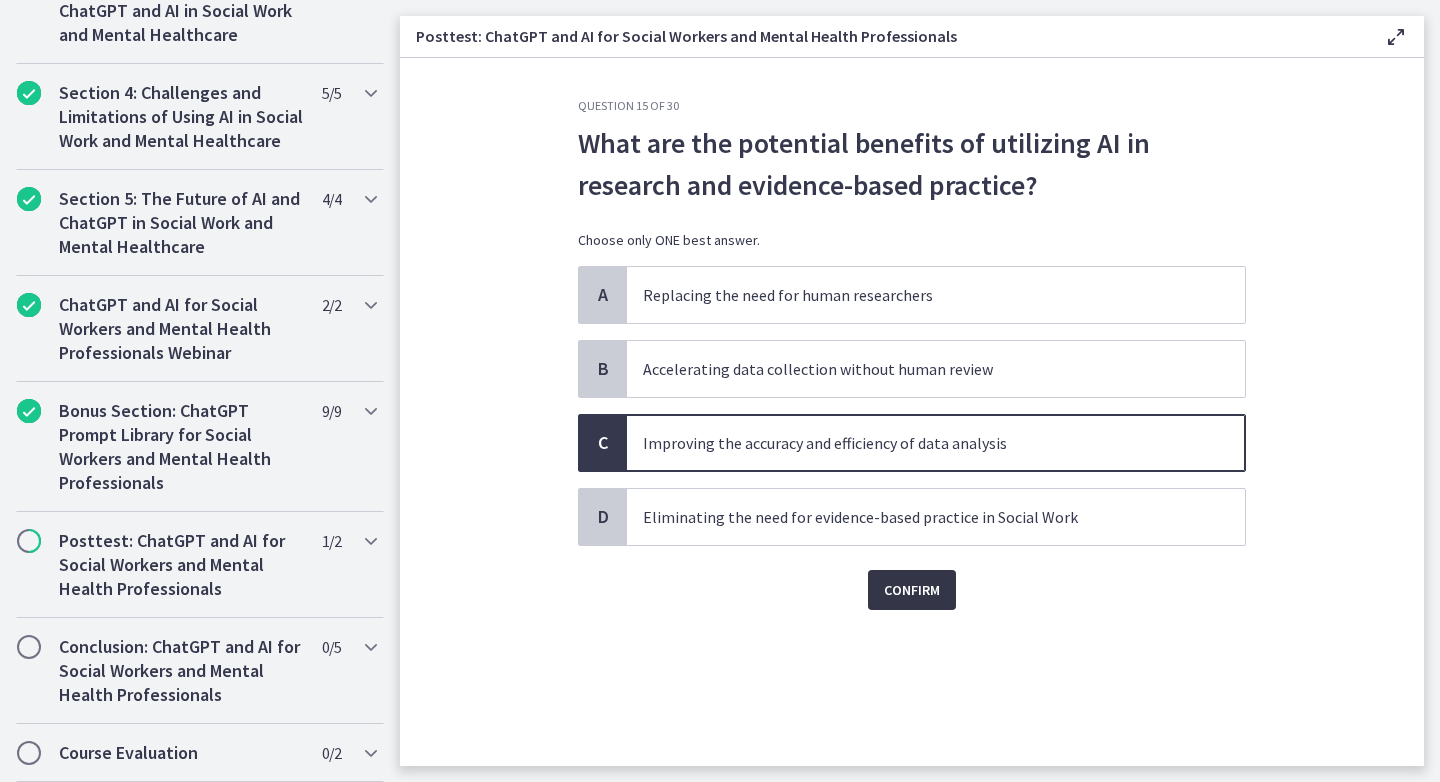 click on "Confirm" at bounding box center [912, 590] 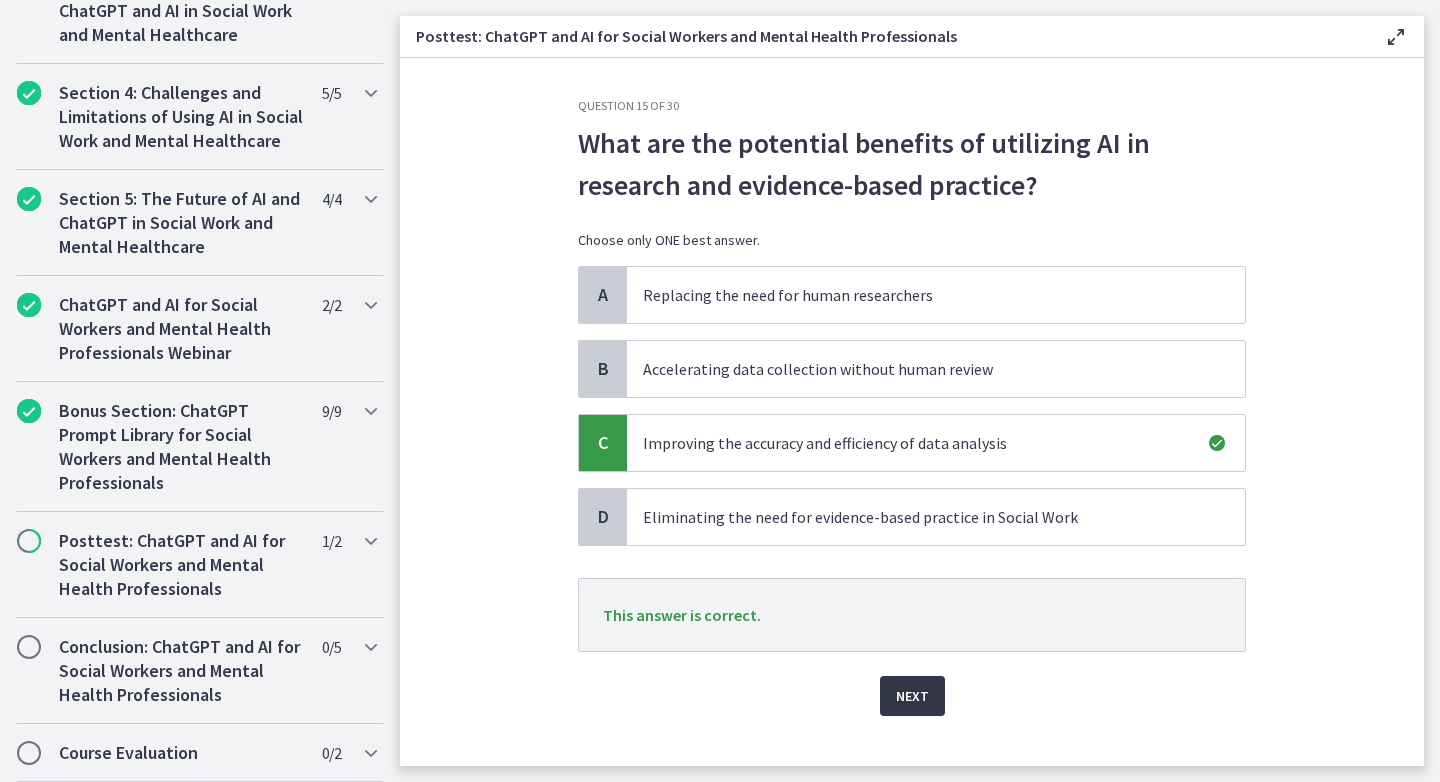 scroll, scrollTop: 30, scrollLeft: 0, axis: vertical 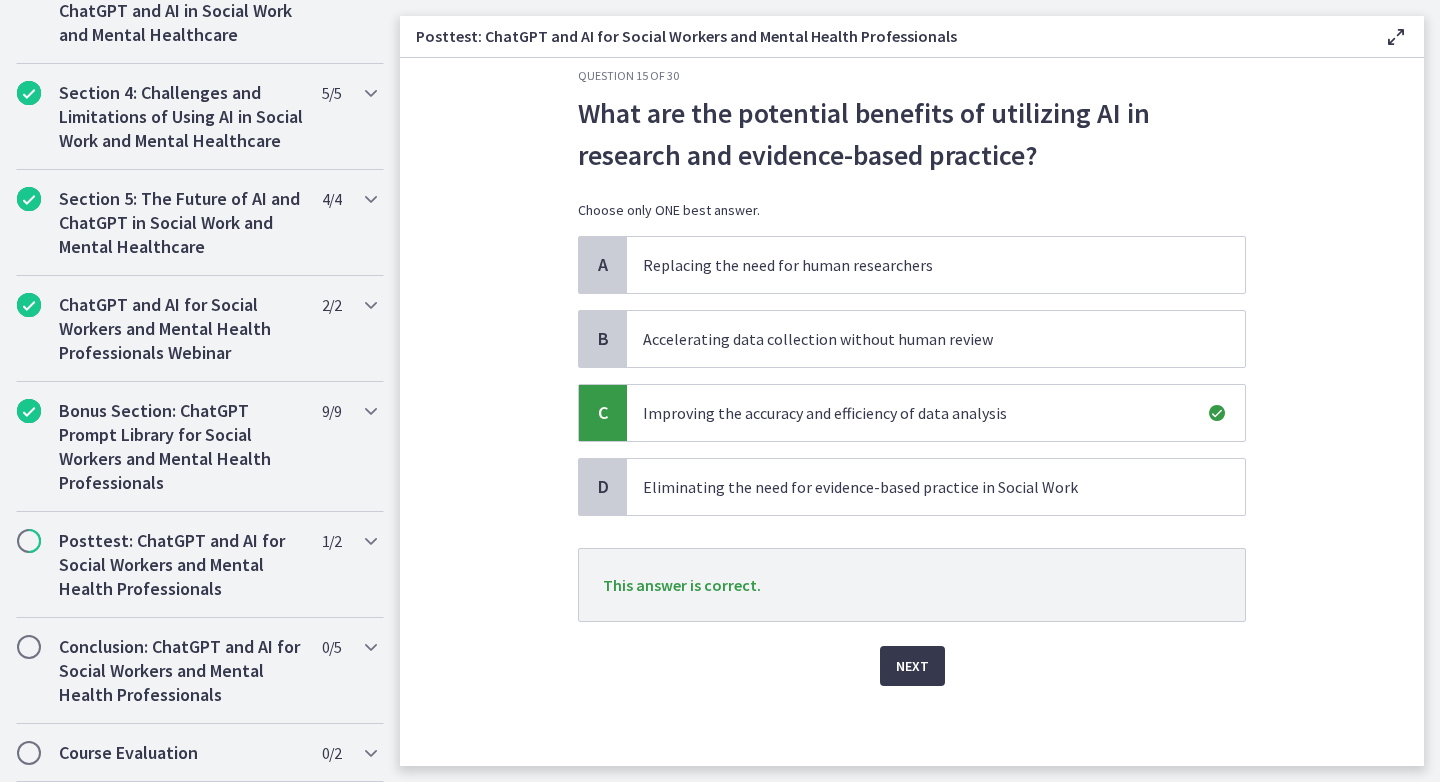 click on "Question   15   of   30
What are the potential benefits of utilizing AI in research and evidence-based practice?
Choose only ONE best answer.
A
Replacing the need for human researchers
B
Accelerating data collection without human review
C
Improving the accuracy and efficiency of data analysis
D
Eliminating the need for evidence-based practice in Social Work
This answer is correct.
Next" 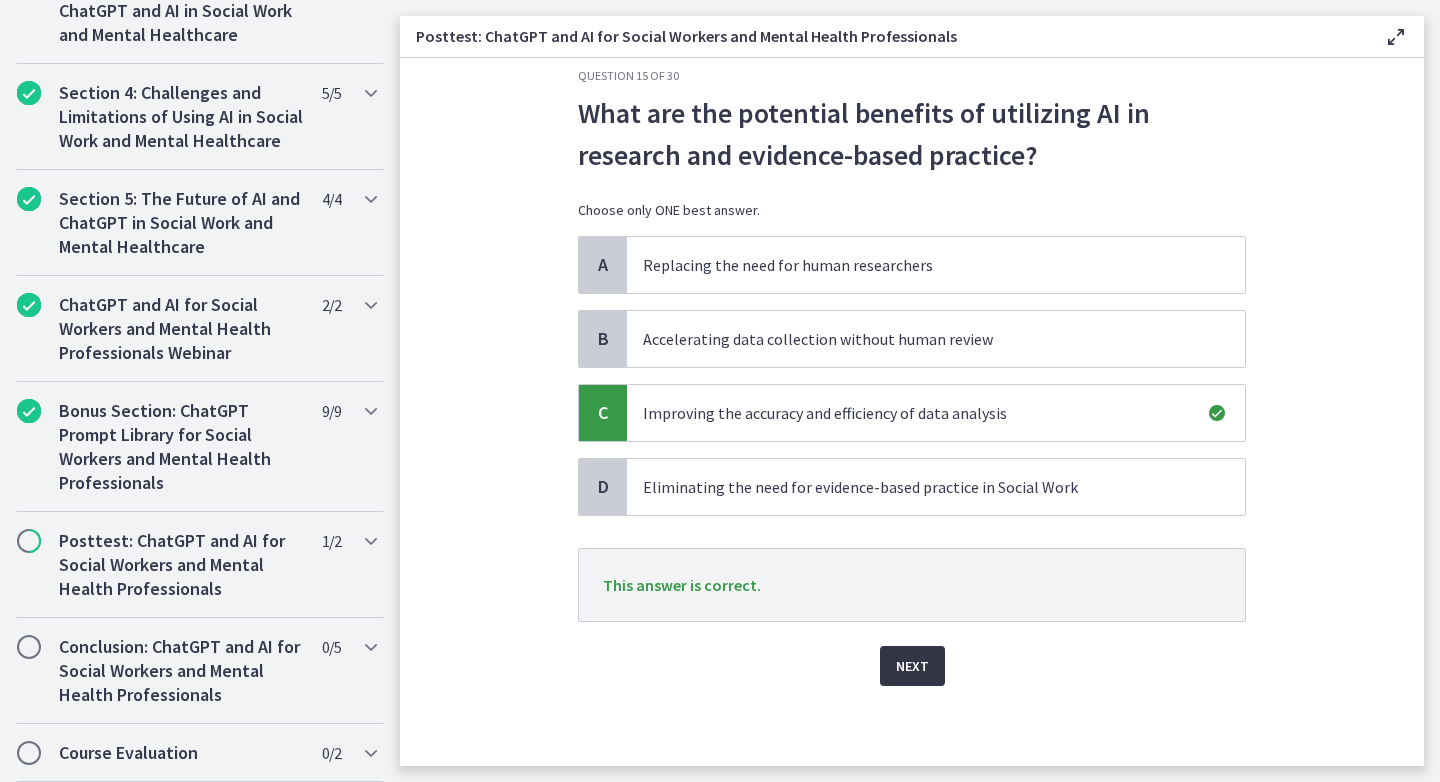click on "Next" at bounding box center [912, 666] 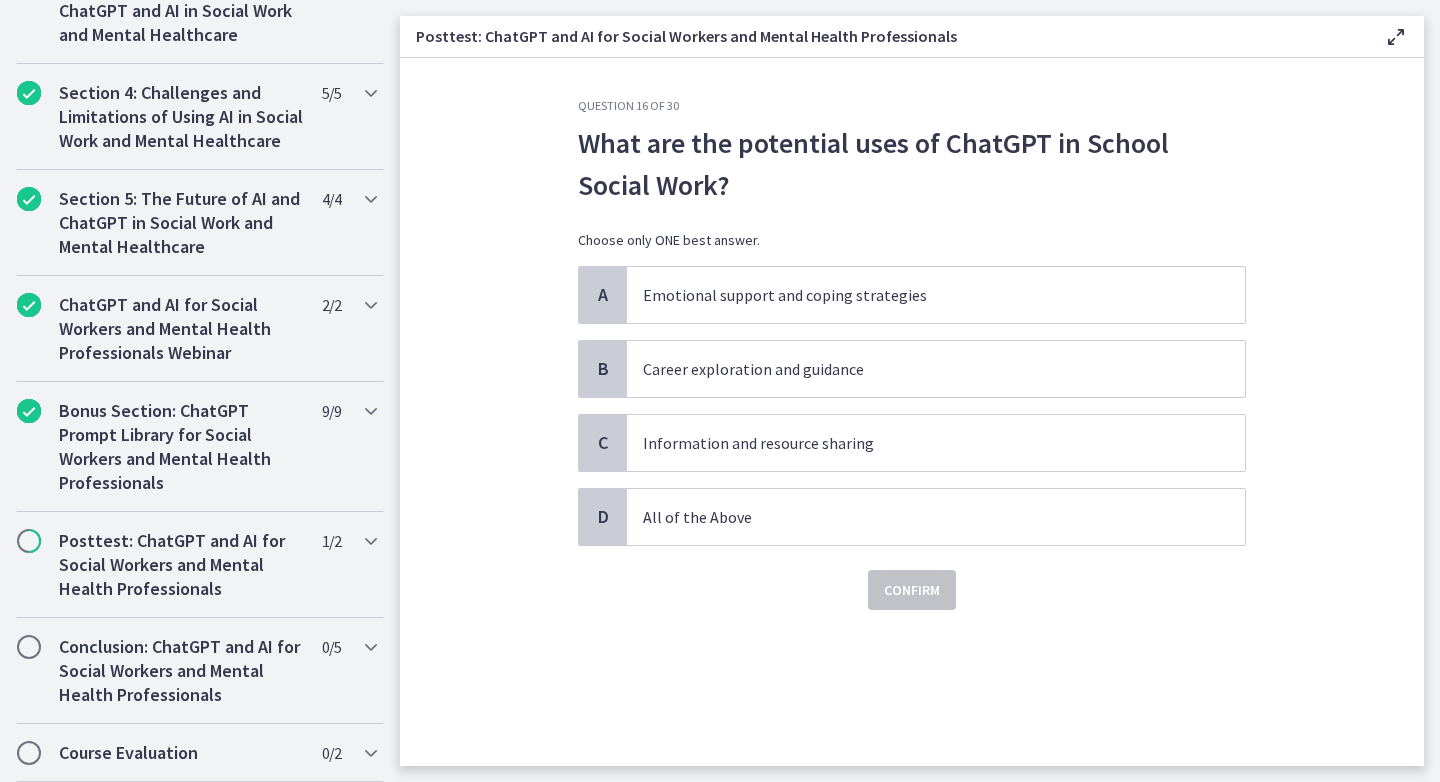 scroll, scrollTop: 0, scrollLeft: 0, axis: both 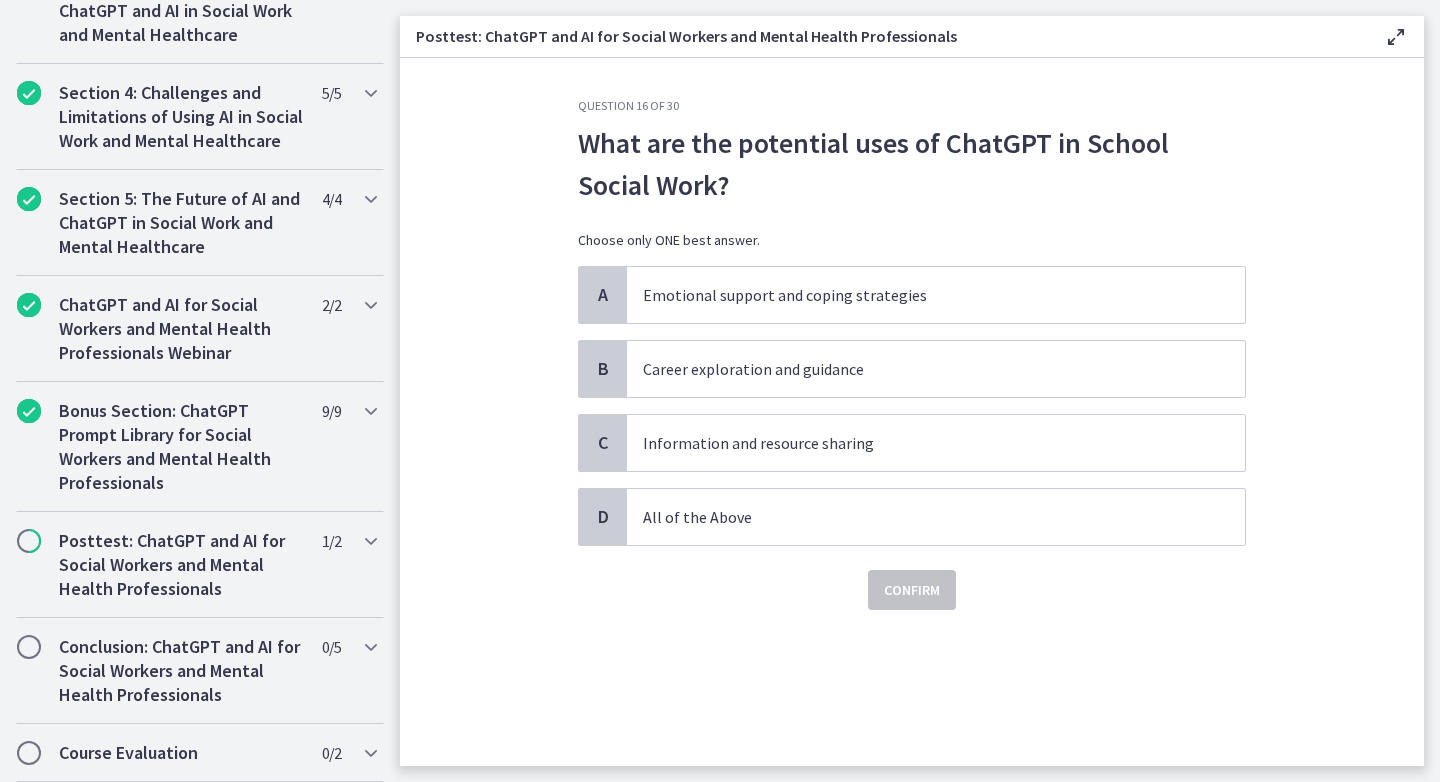 click on "Question   16   of   30
What are the potential uses of ChatGPT in School Social Work?
Choose only ONE best answer.
A
Emotional support and coping strategies
B
Career exploration and guidance
C
Information and resource sharing
D
All of the Above
Confirm" 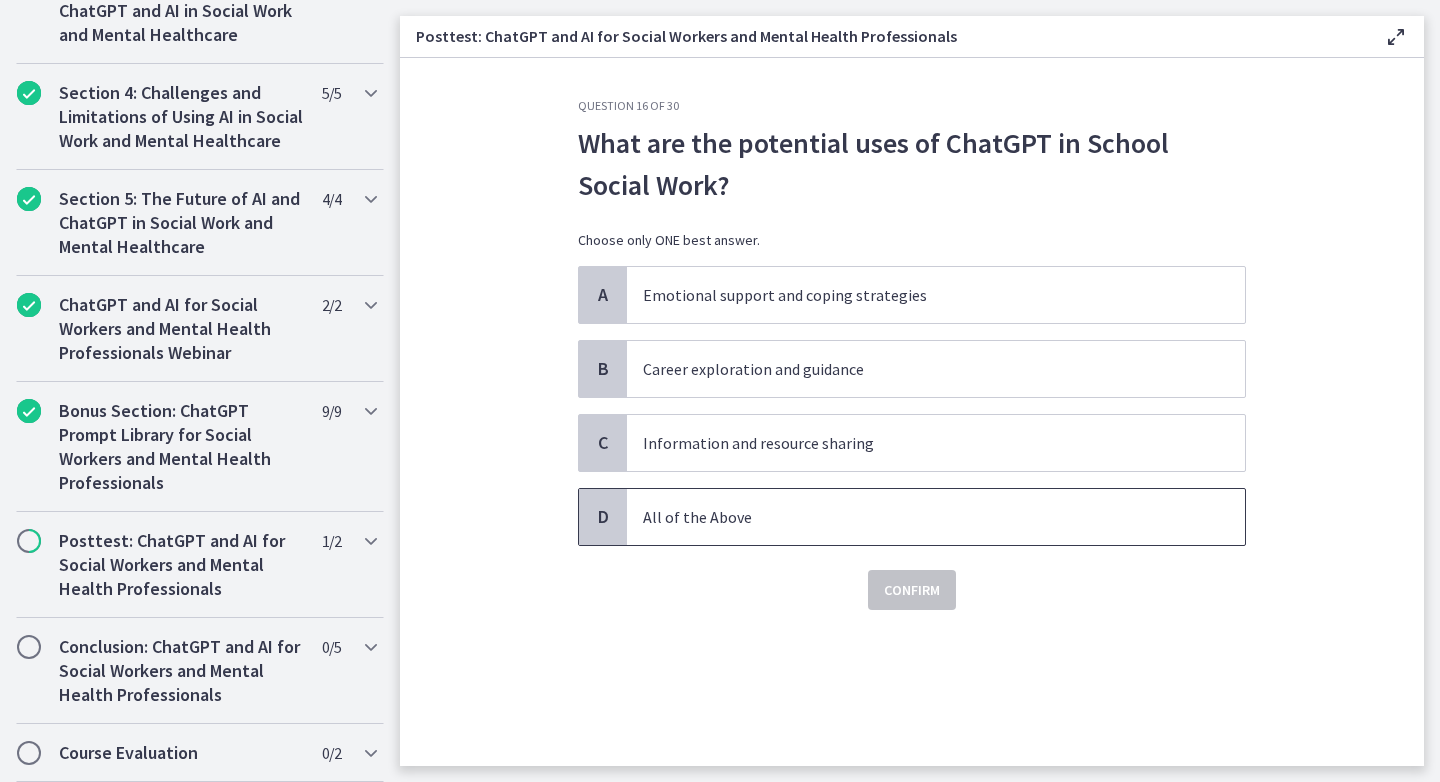 click on "All of the Above" at bounding box center (936, 517) 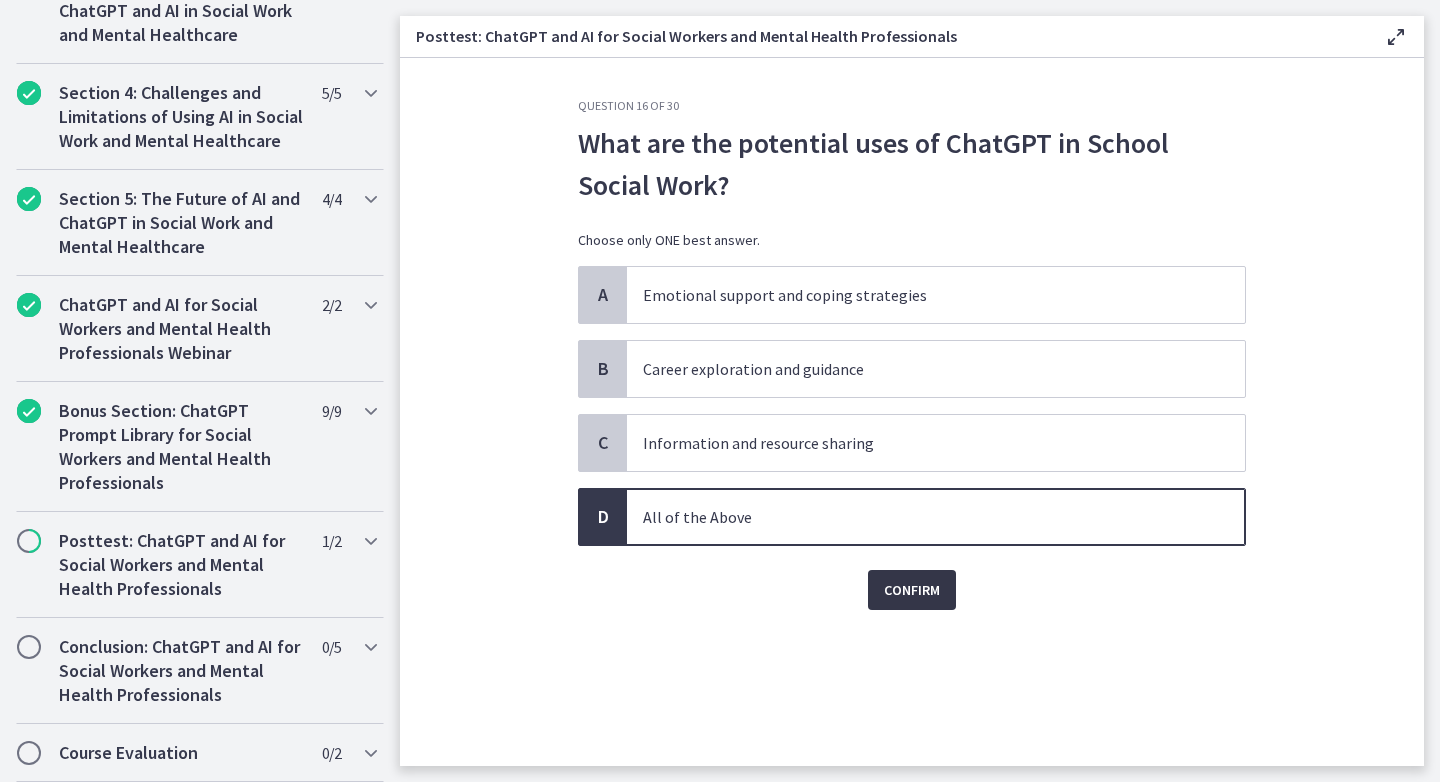 click on "Confirm" at bounding box center (912, 590) 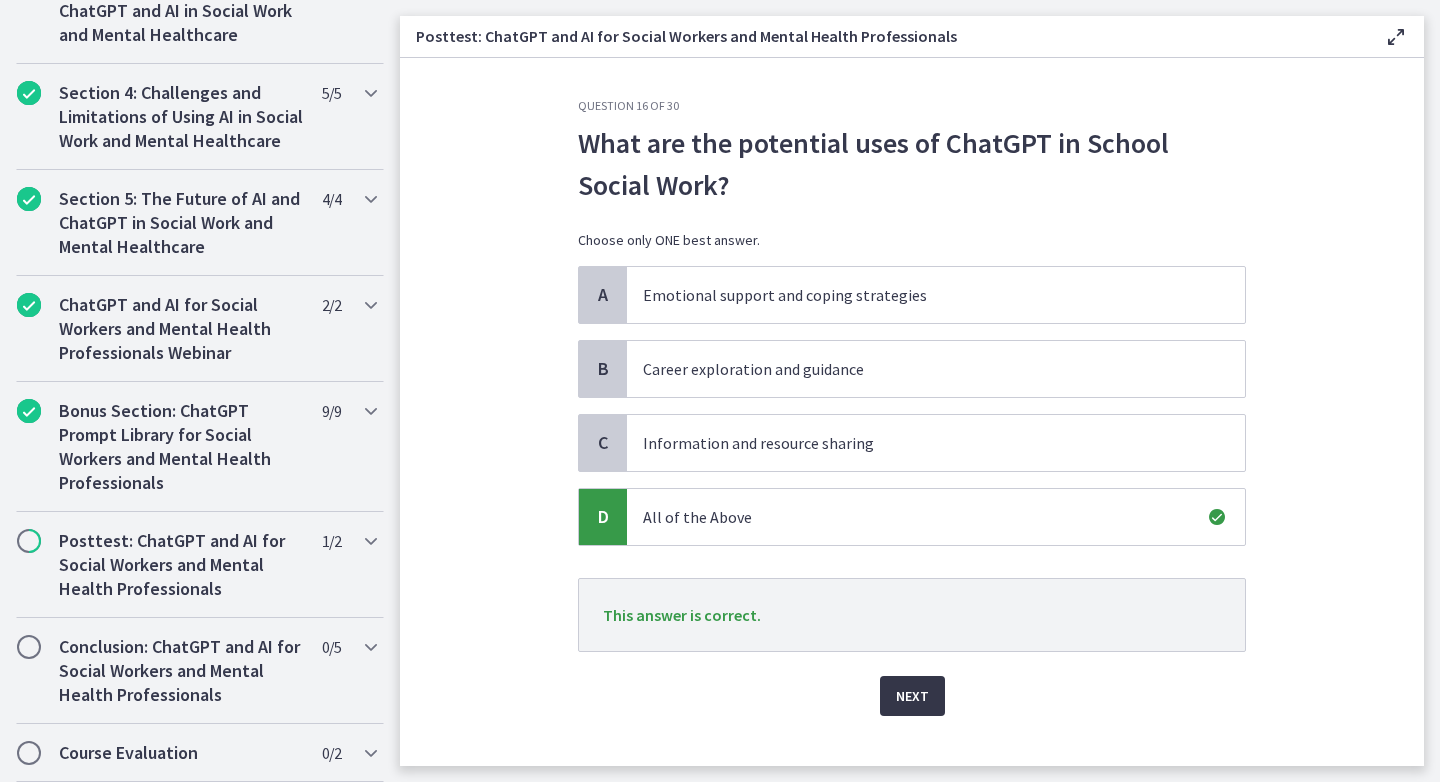 scroll, scrollTop: 30, scrollLeft: 0, axis: vertical 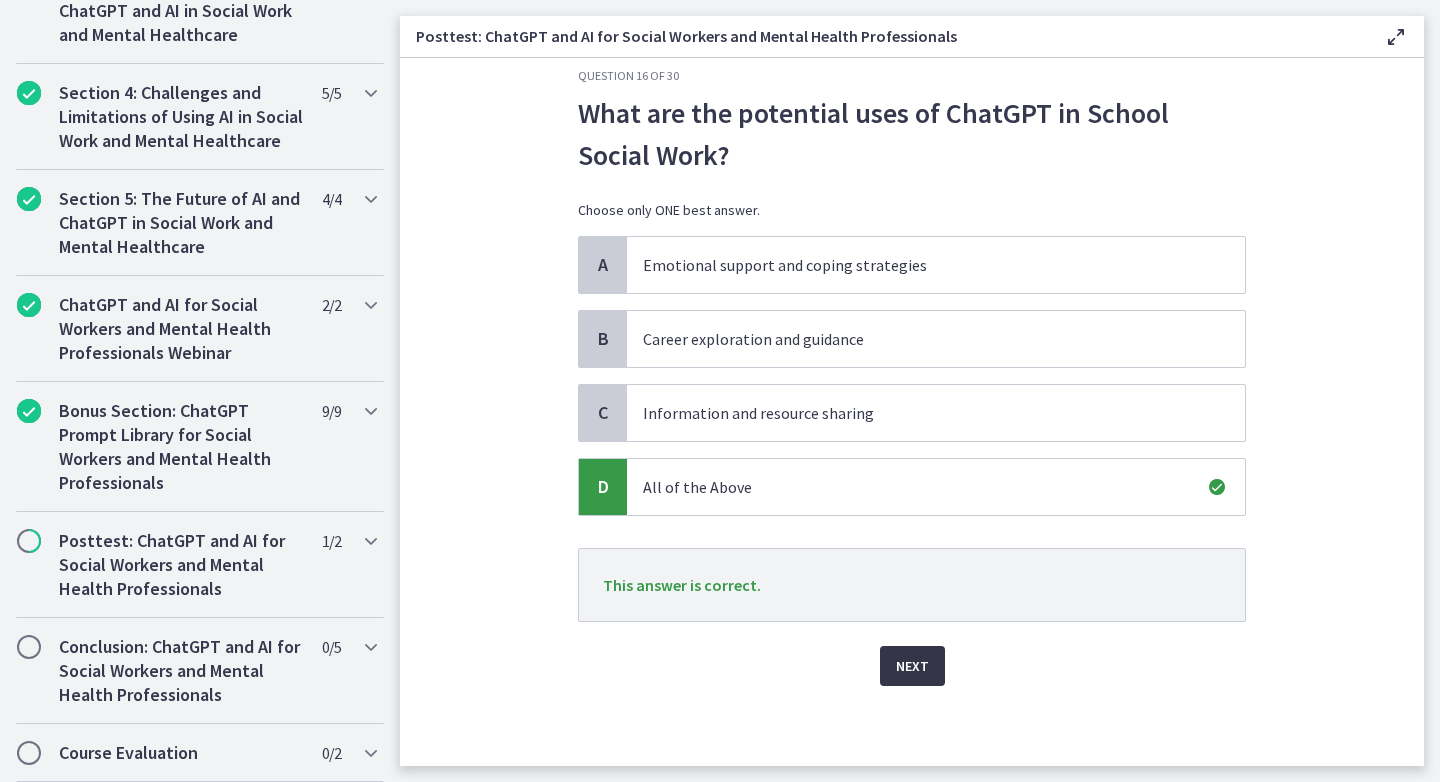 click on "Next" at bounding box center (912, 666) 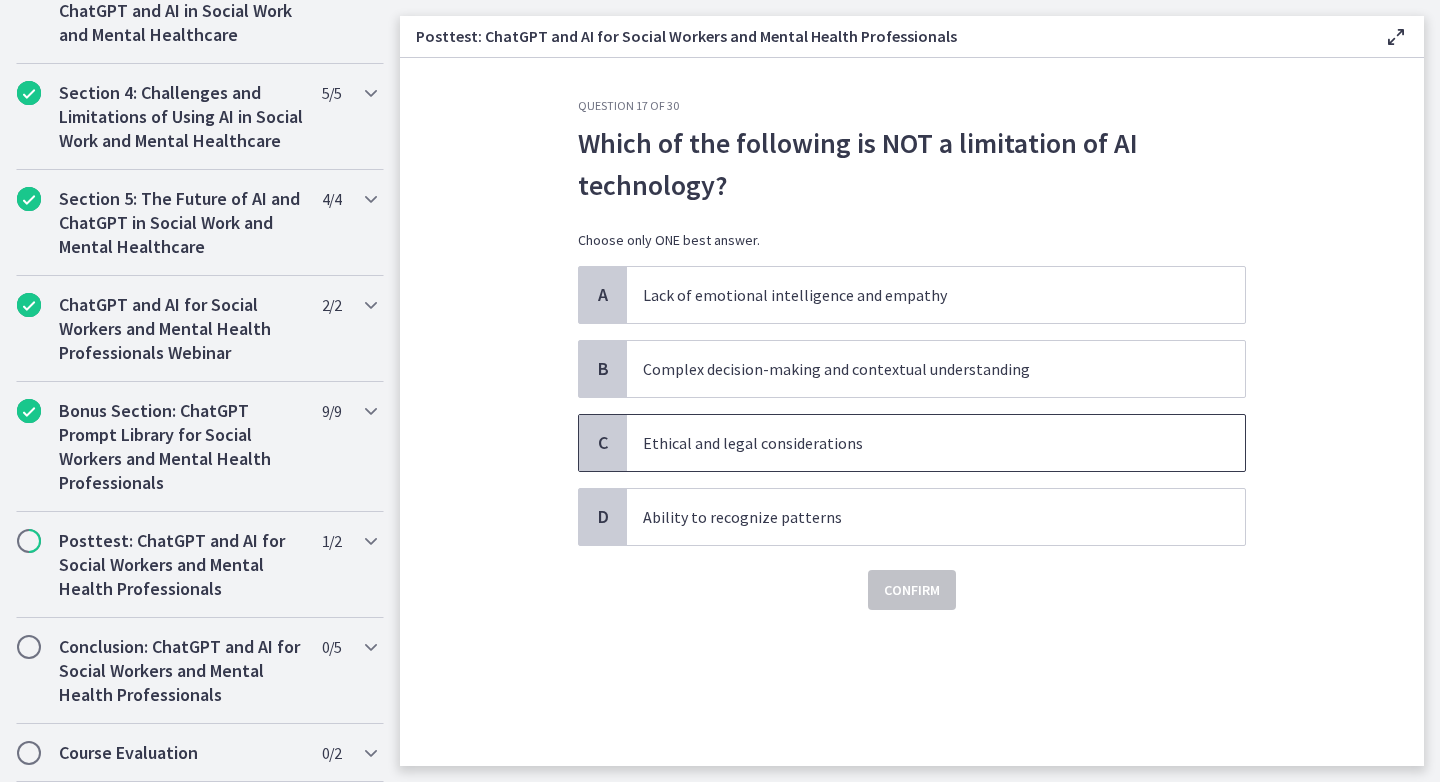 click on "Ethical and legal considerations" at bounding box center [916, 443] 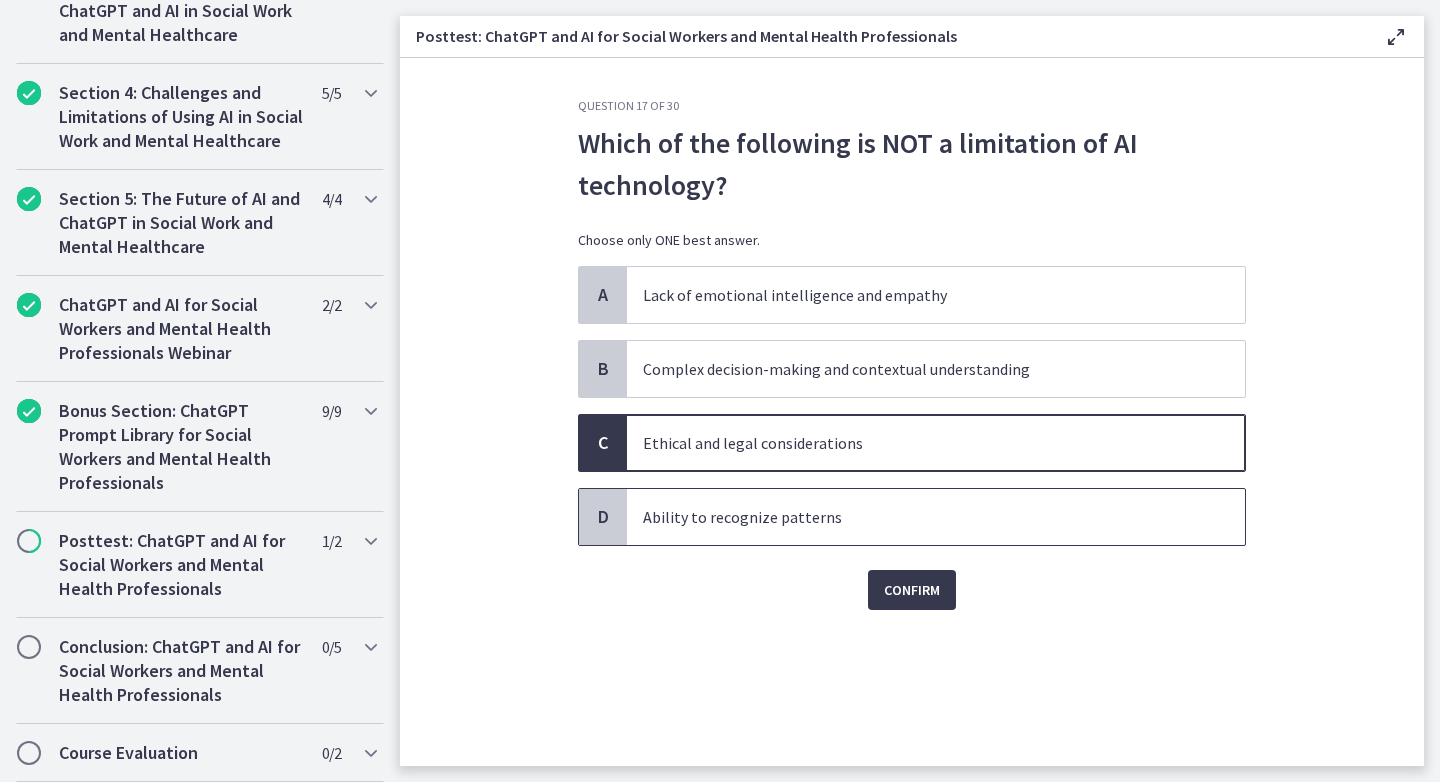 click on "Ability to recognize patterns" at bounding box center [936, 517] 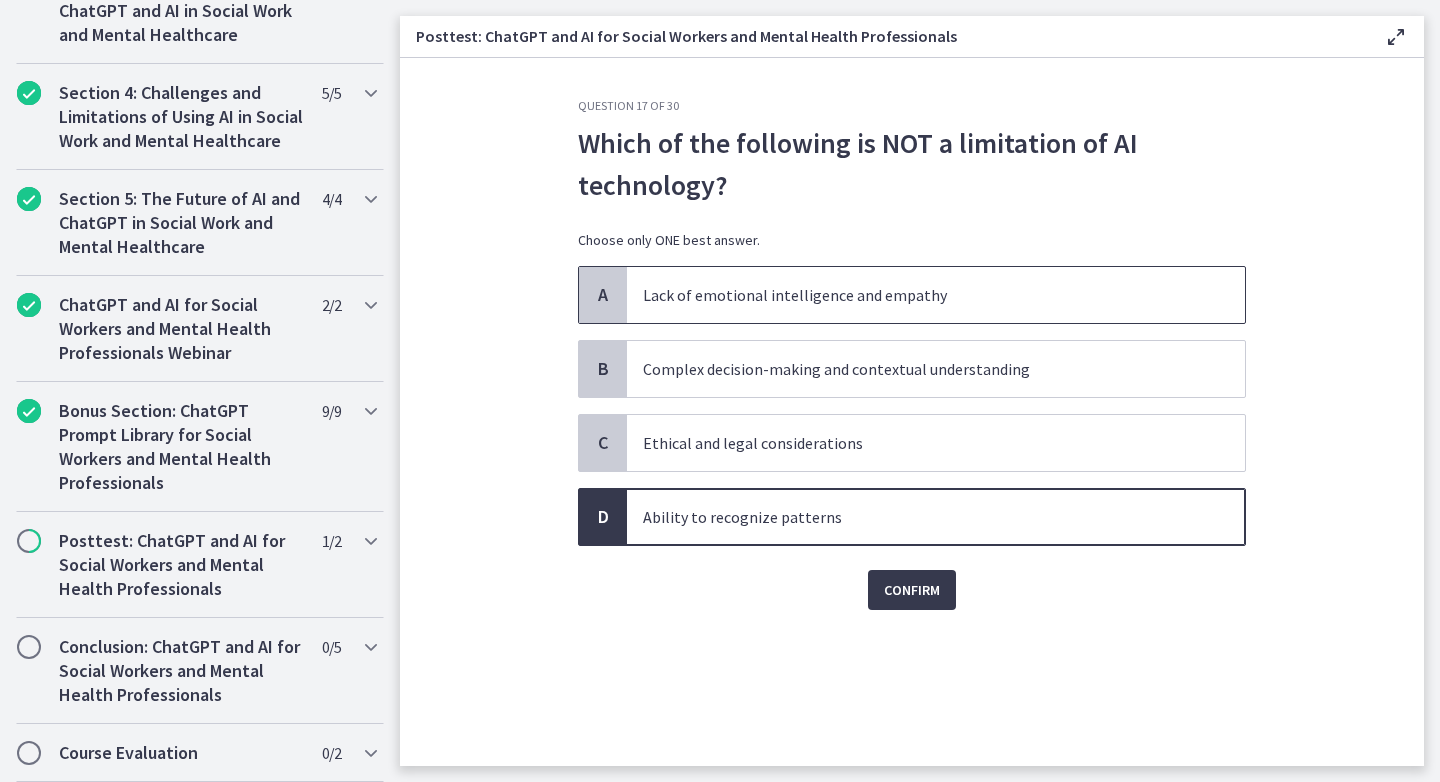 click on "Lack of emotional intelligence and empathy" at bounding box center (936, 295) 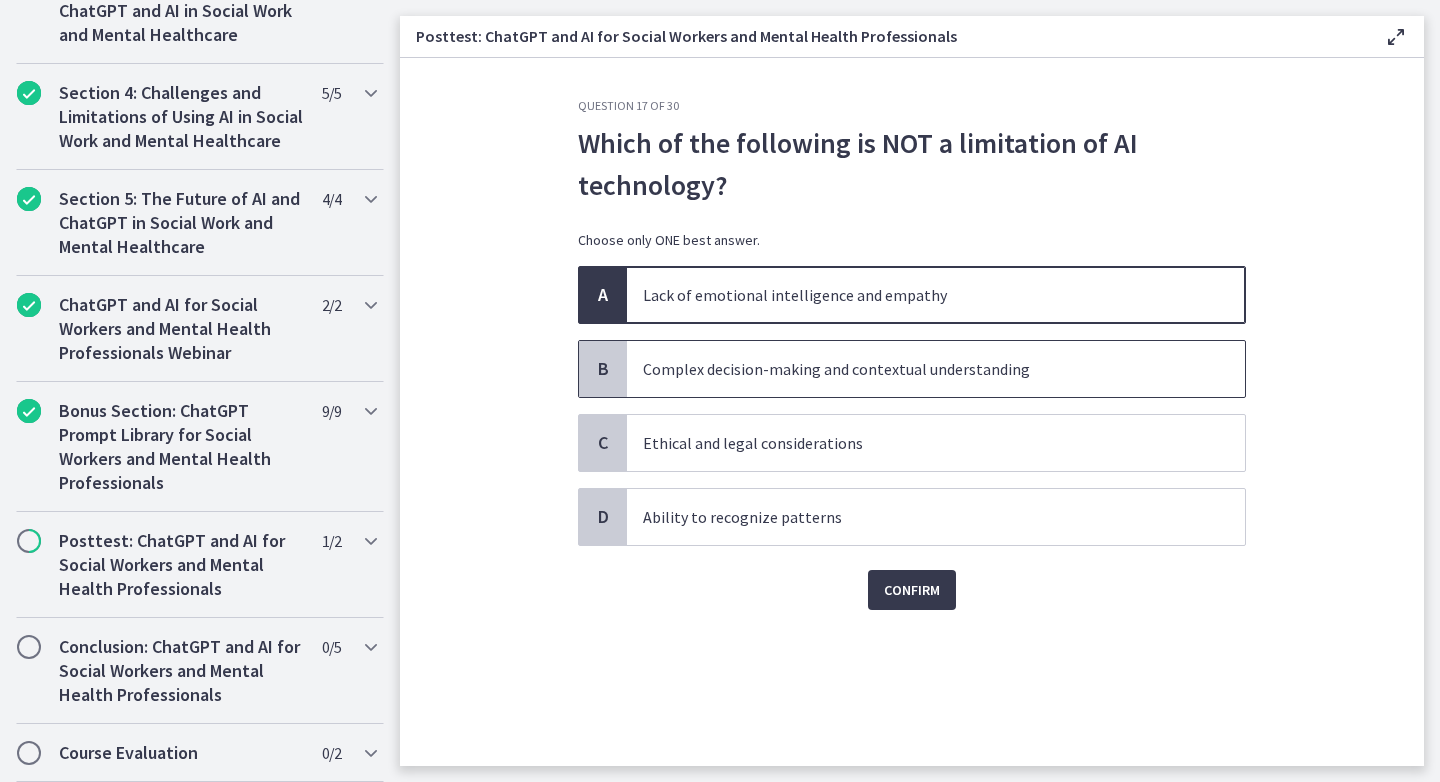 click on "Complex decision-making and contextual understanding" at bounding box center (916, 369) 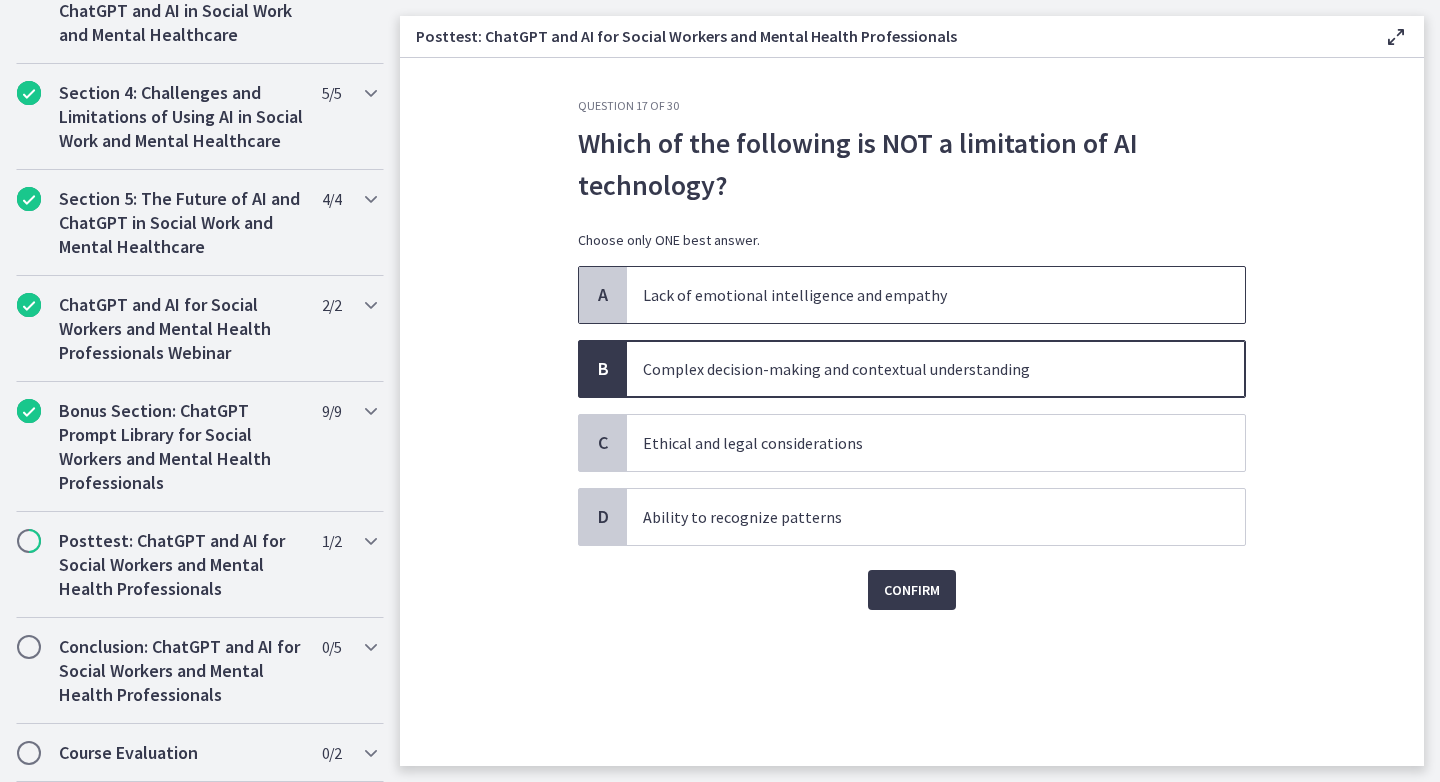 click on "Lack of emotional intelligence and empathy" at bounding box center [936, 295] 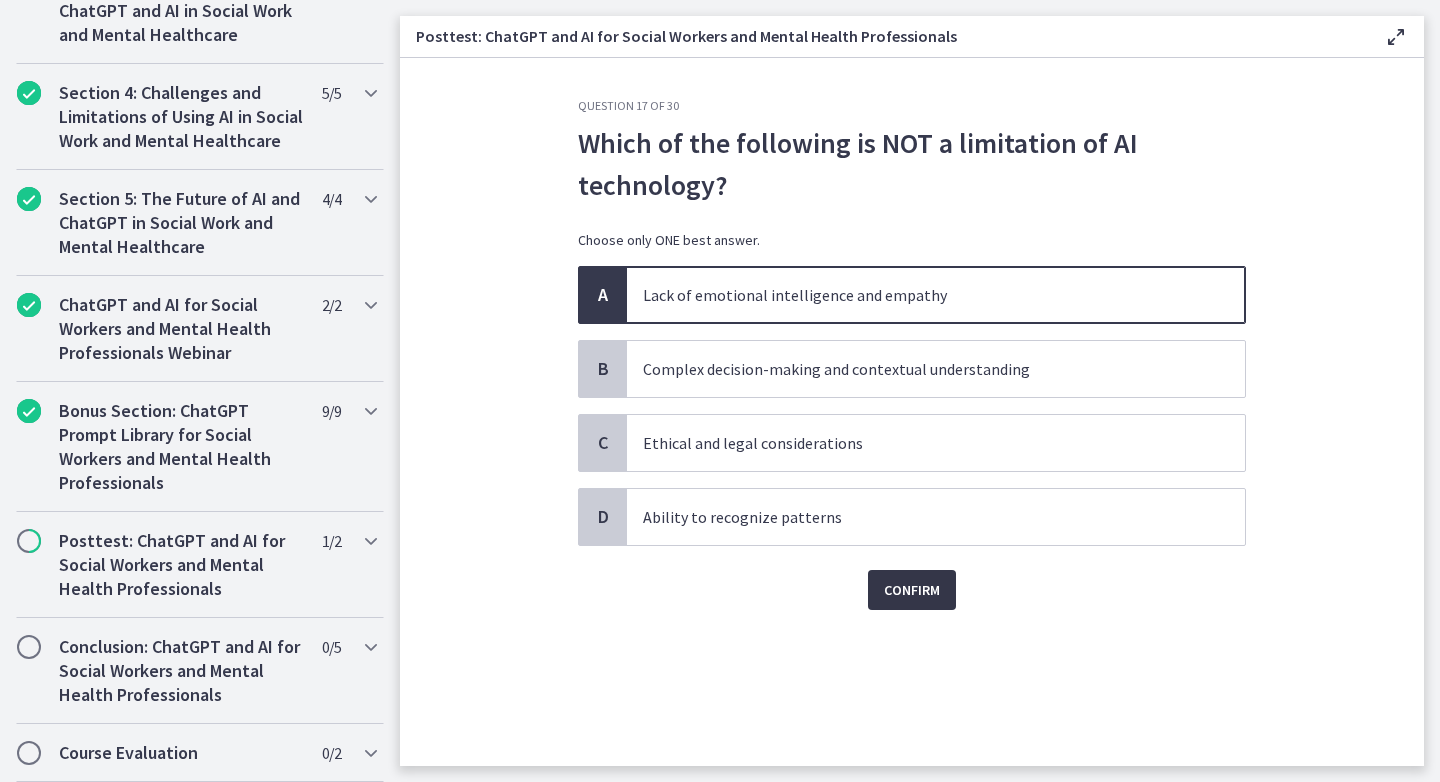 click on "Confirm" at bounding box center [912, 590] 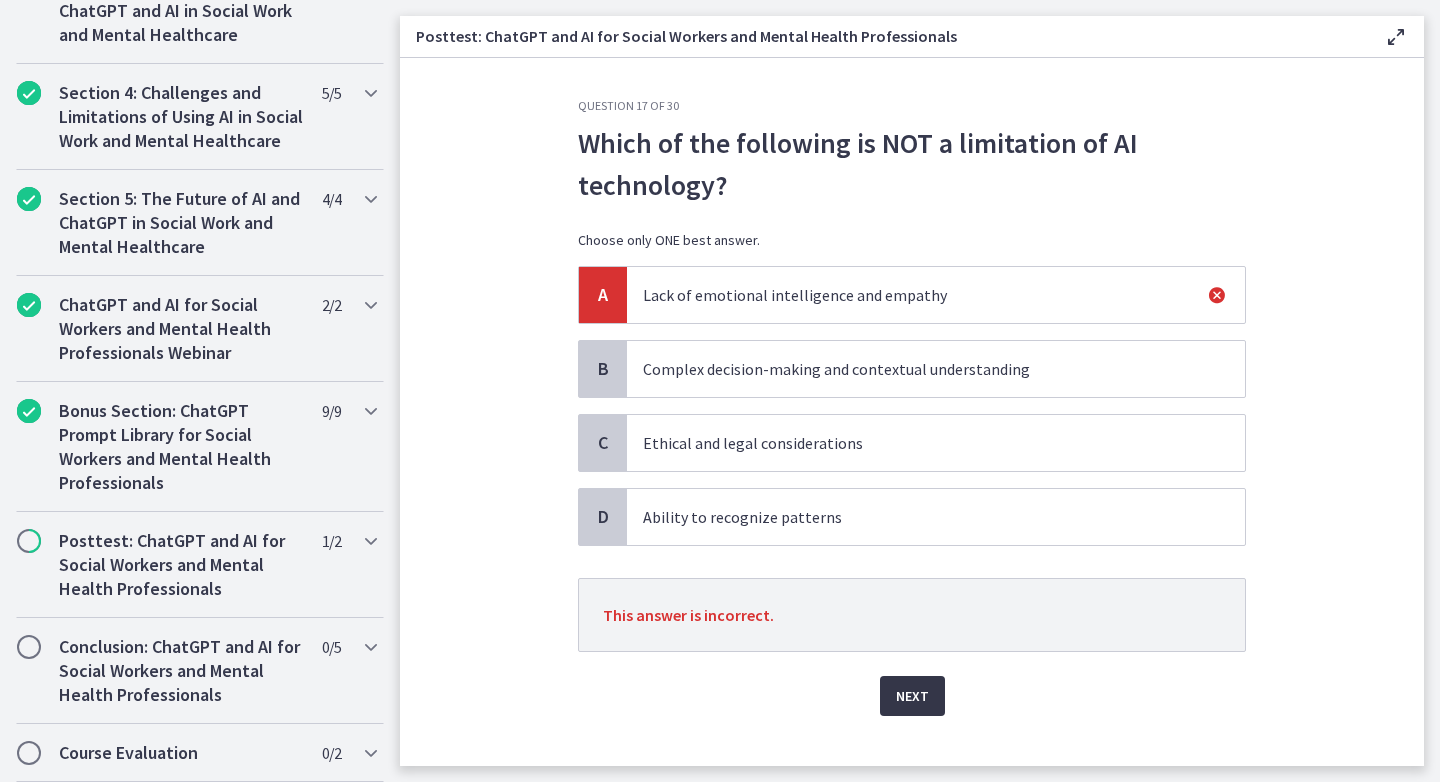 scroll, scrollTop: 30, scrollLeft: 0, axis: vertical 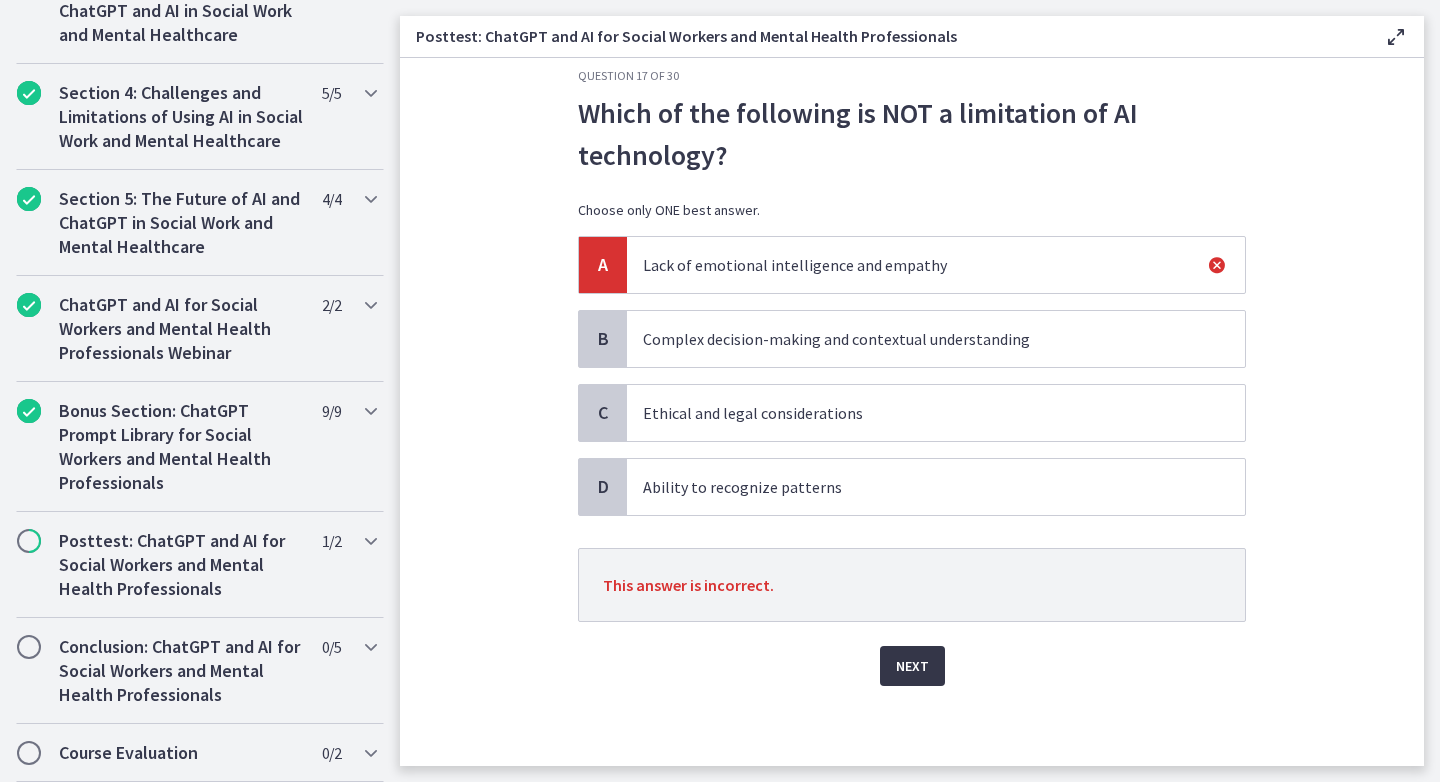 click on "Next" at bounding box center (912, 666) 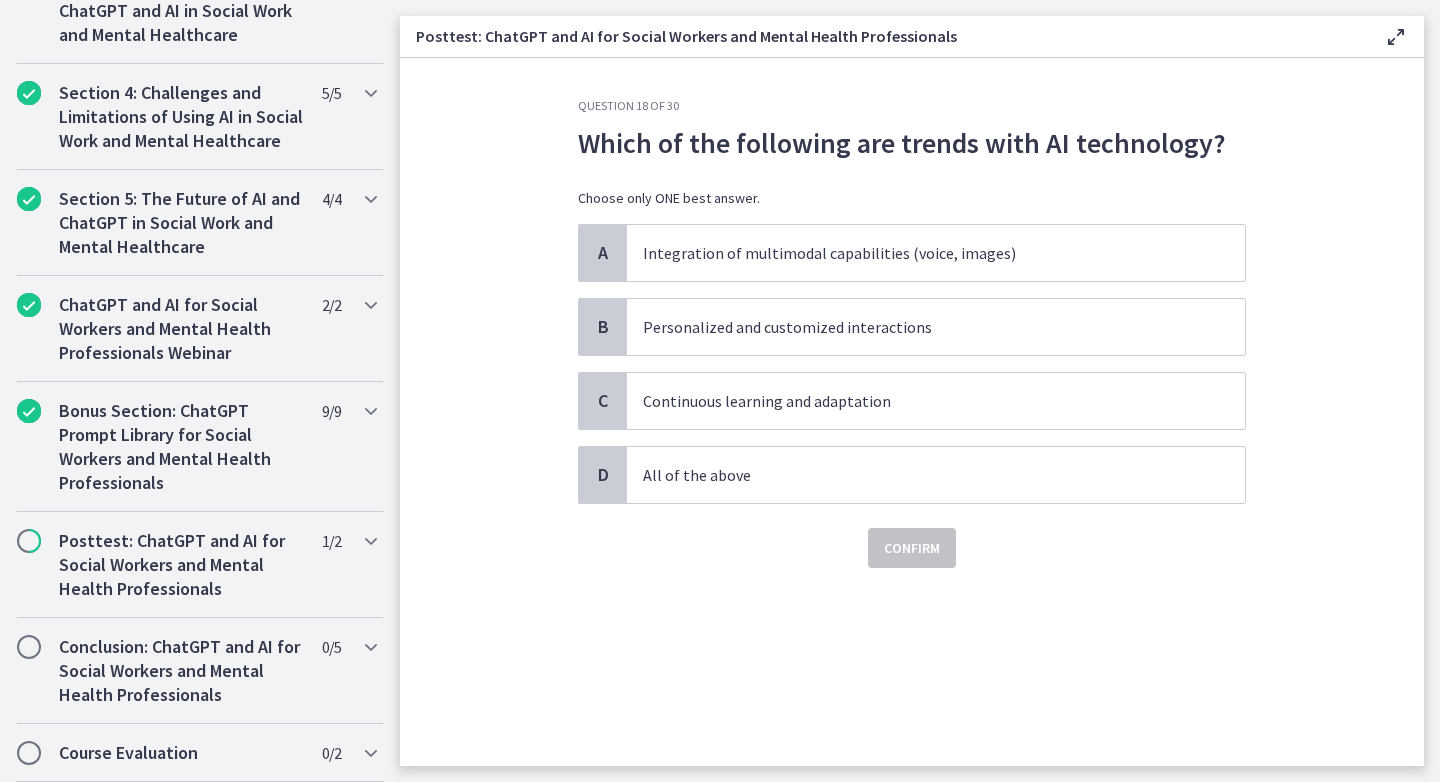 scroll, scrollTop: 0, scrollLeft: 0, axis: both 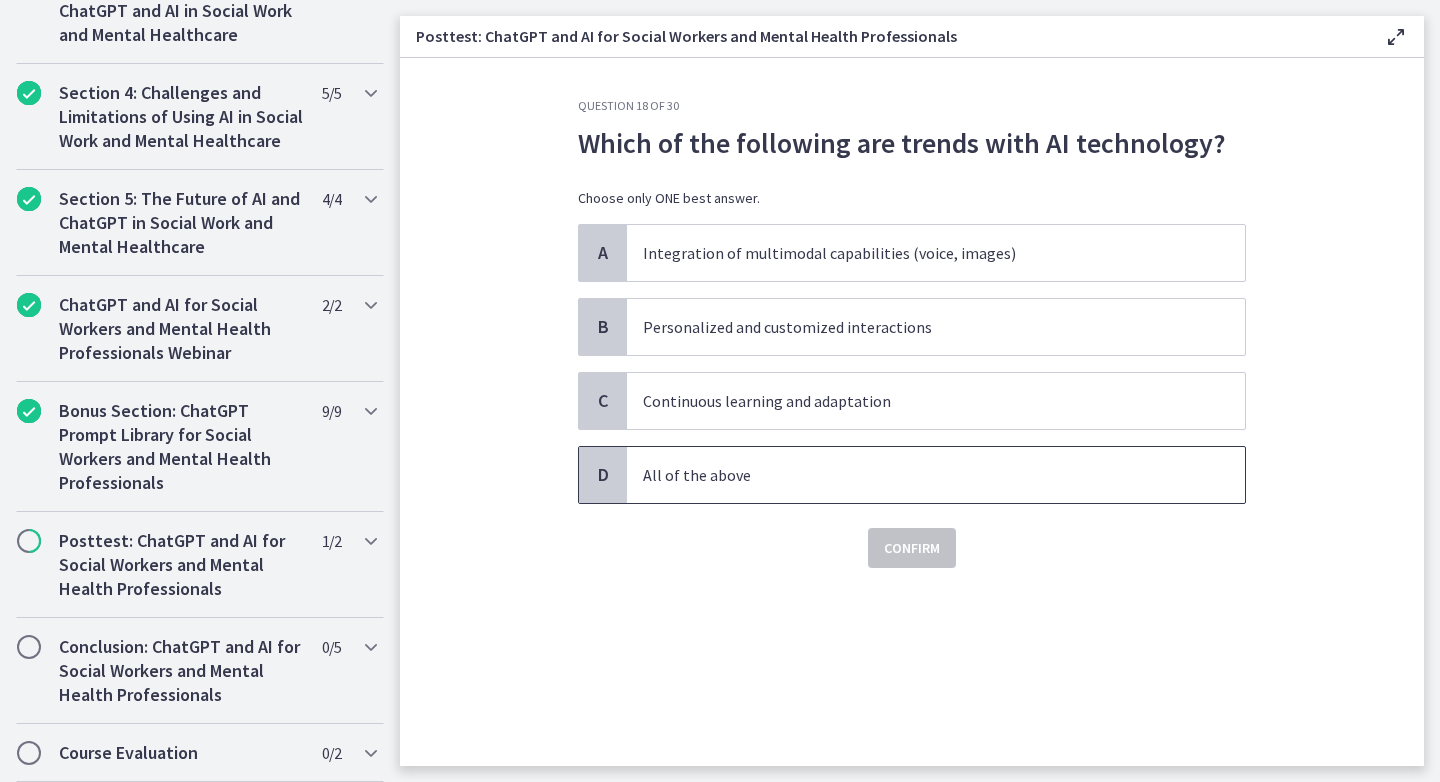 click on "D
All of the above" at bounding box center (912, 475) 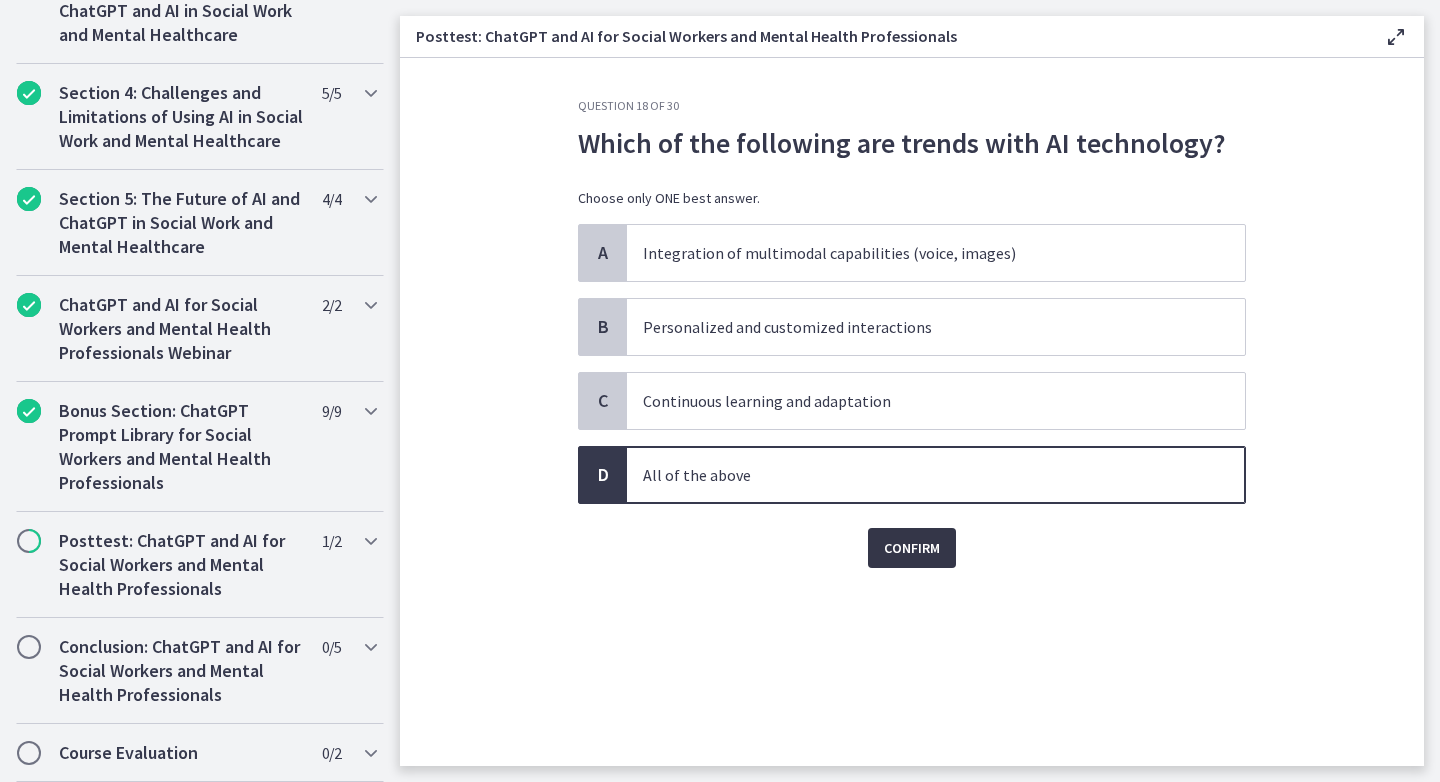 click on "Confirm" at bounding box center (912, 548) 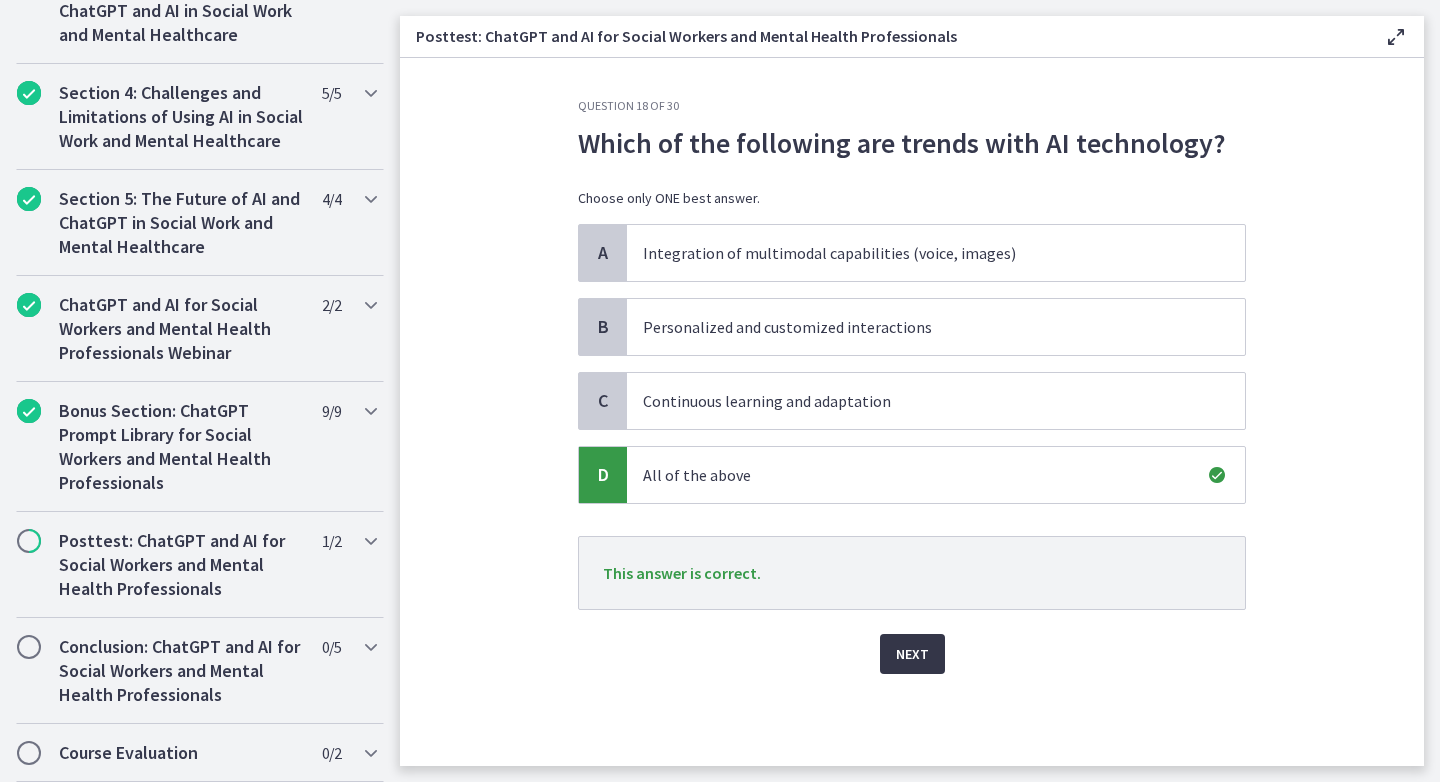 click on "Next" at bounding box center [912, 654] 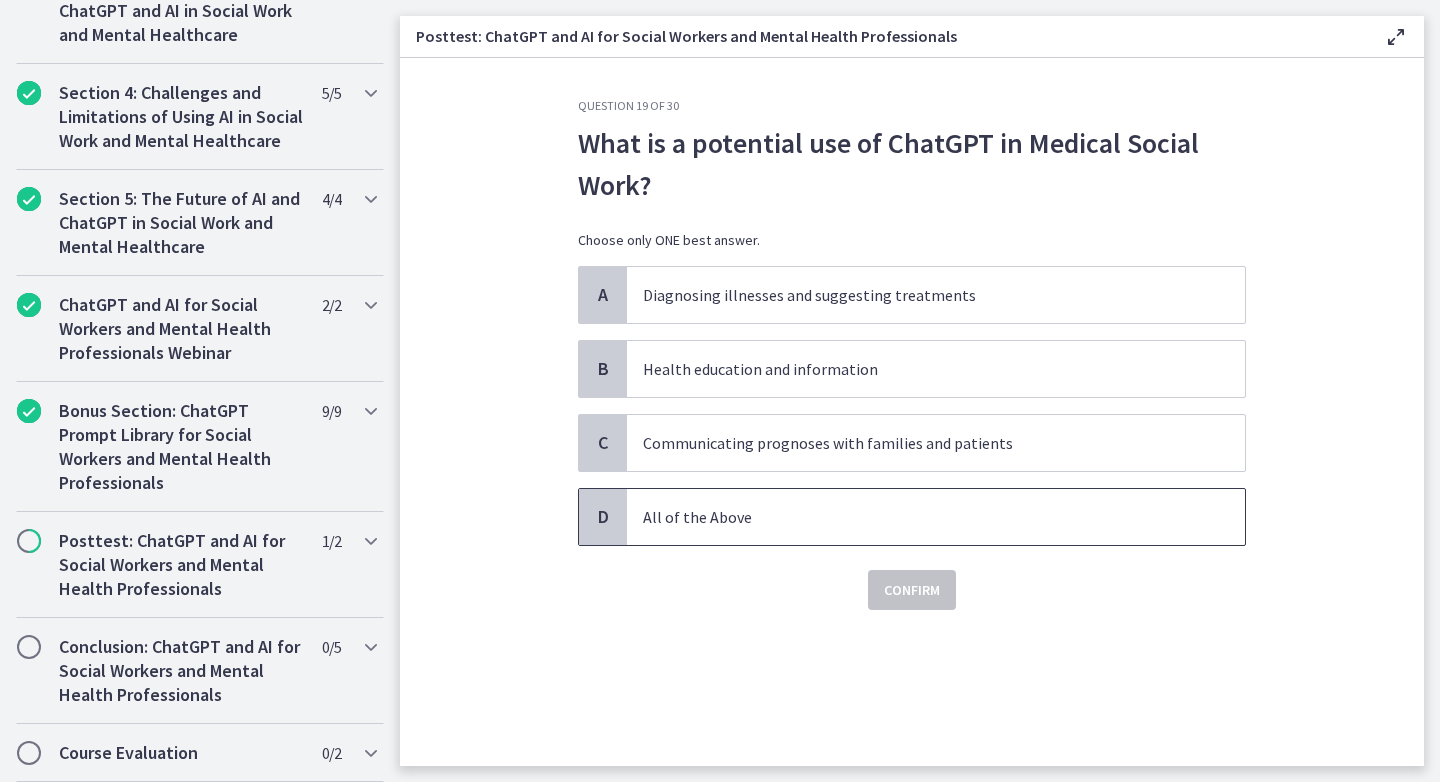 click on "All of the Above" at bounding box center (916, 517) 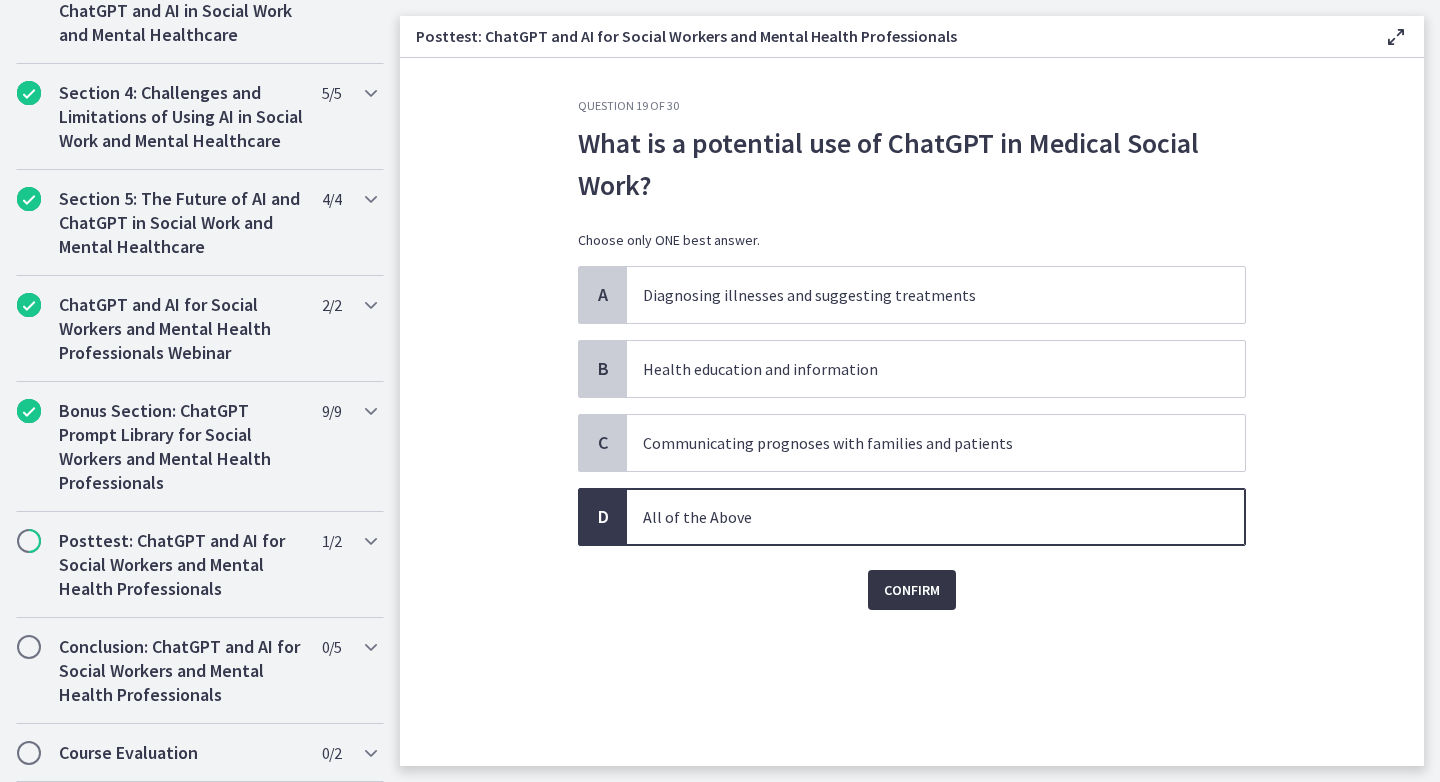 click on "Confirm" at bounding box center (912, 590) 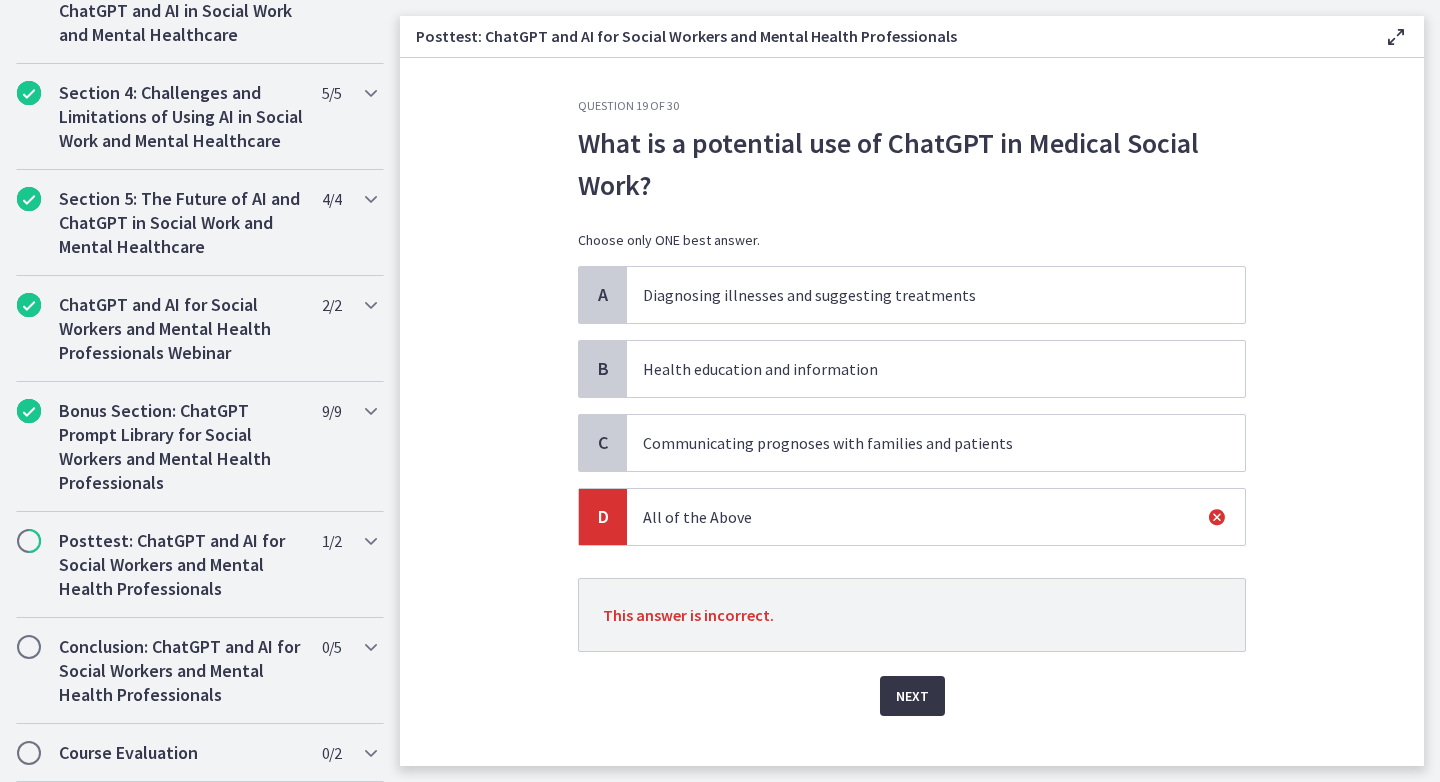 scroll, scrollTop: 30, scrollLeft: 0, axis: vertical 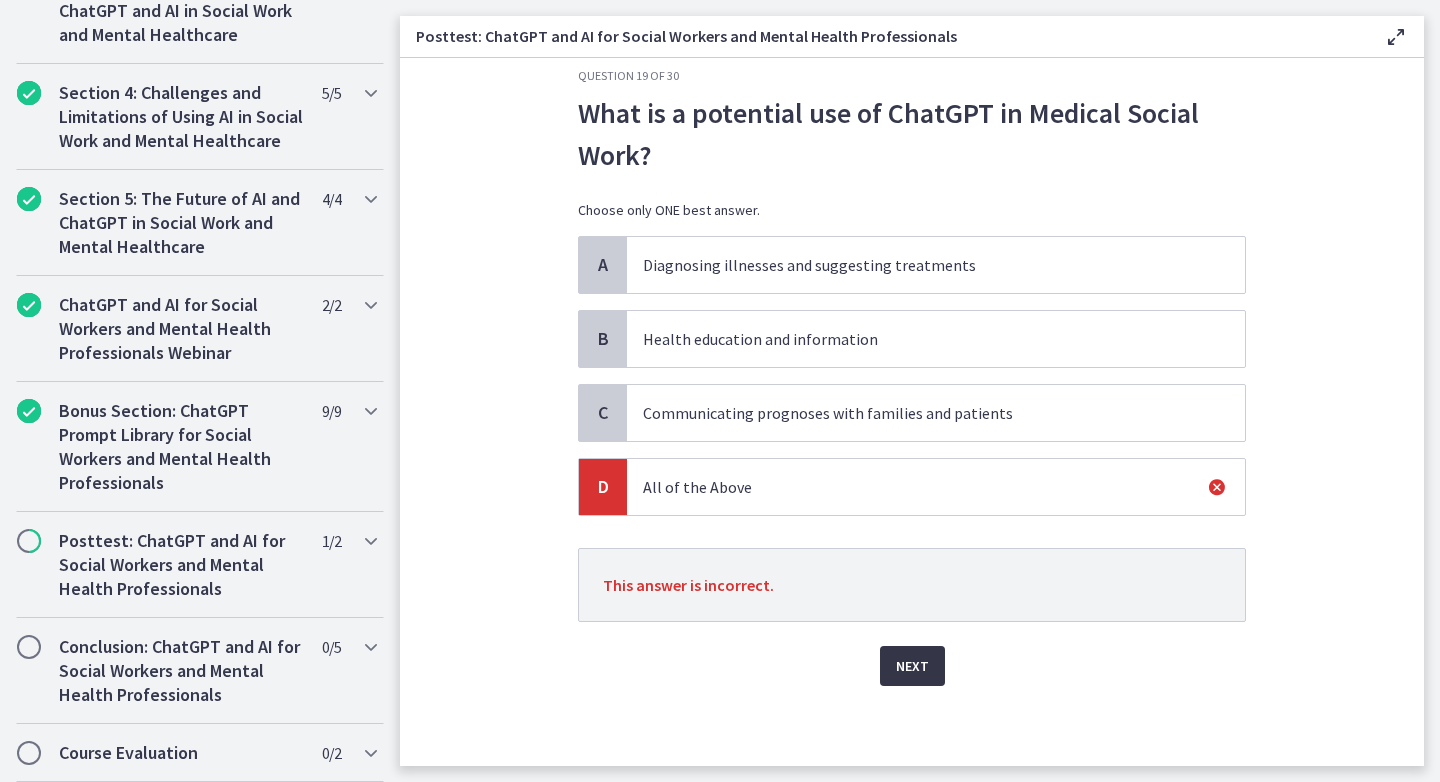 click on "Next" at bounding box center [912, 666] 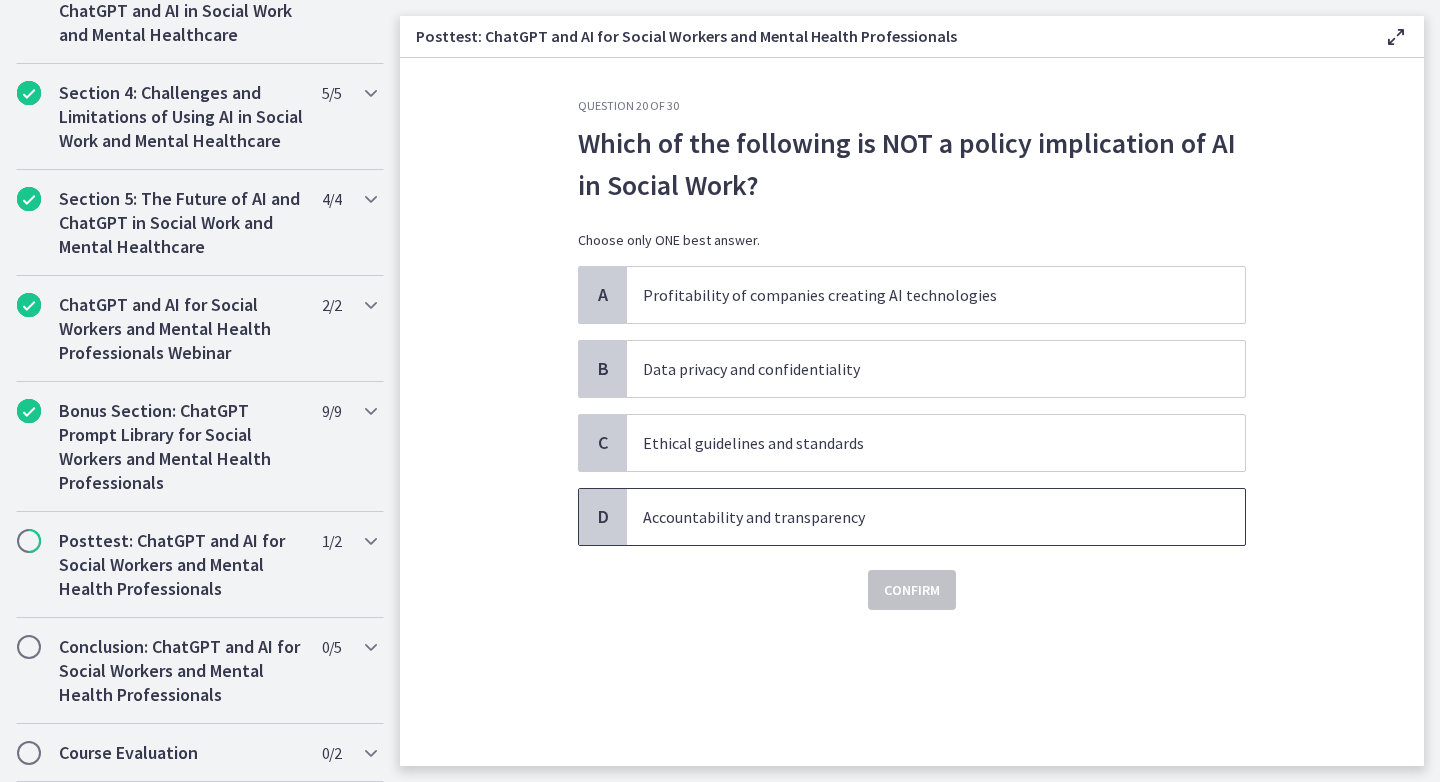 click on "Accountability and transparency" at bounding box center (916, 517) 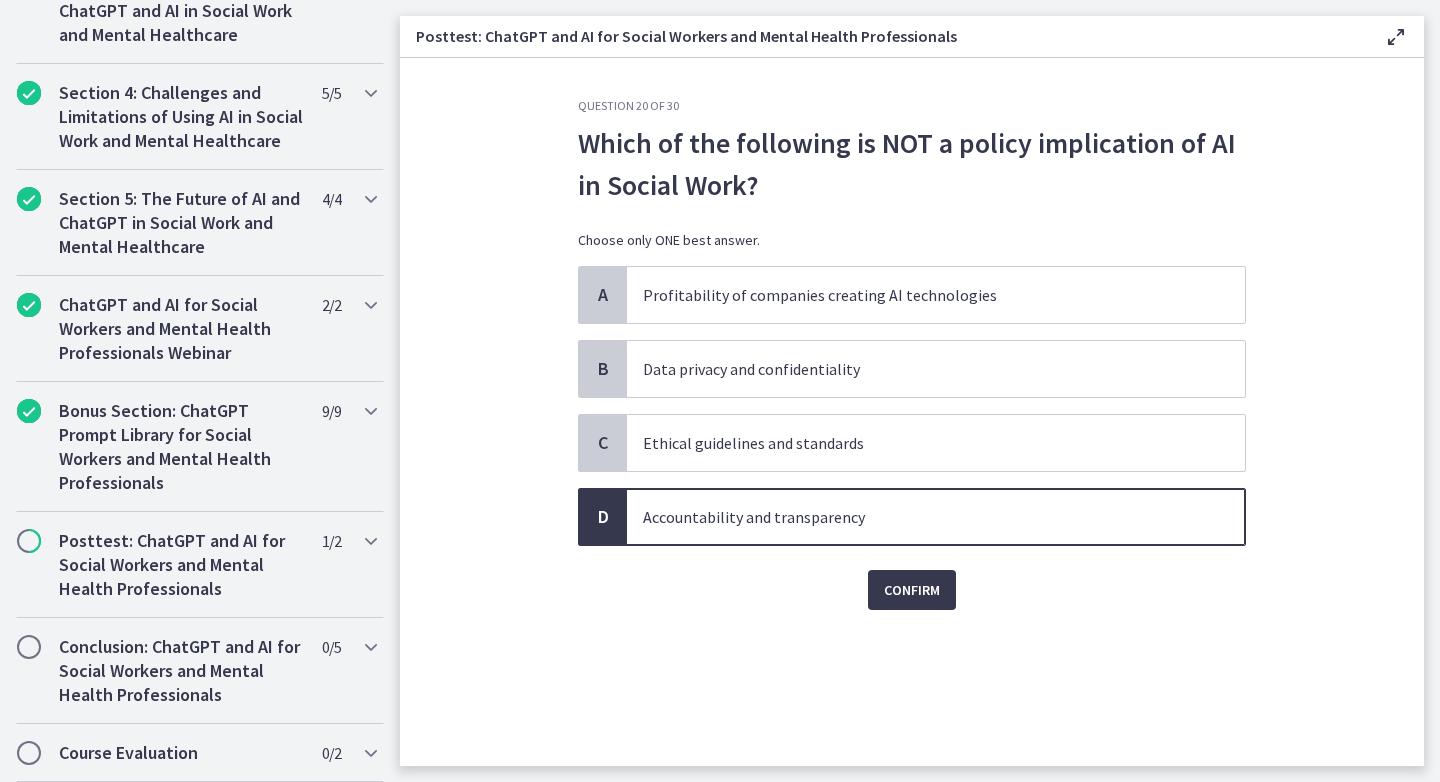 click on "Confirm" at bounding box center (912, 578) 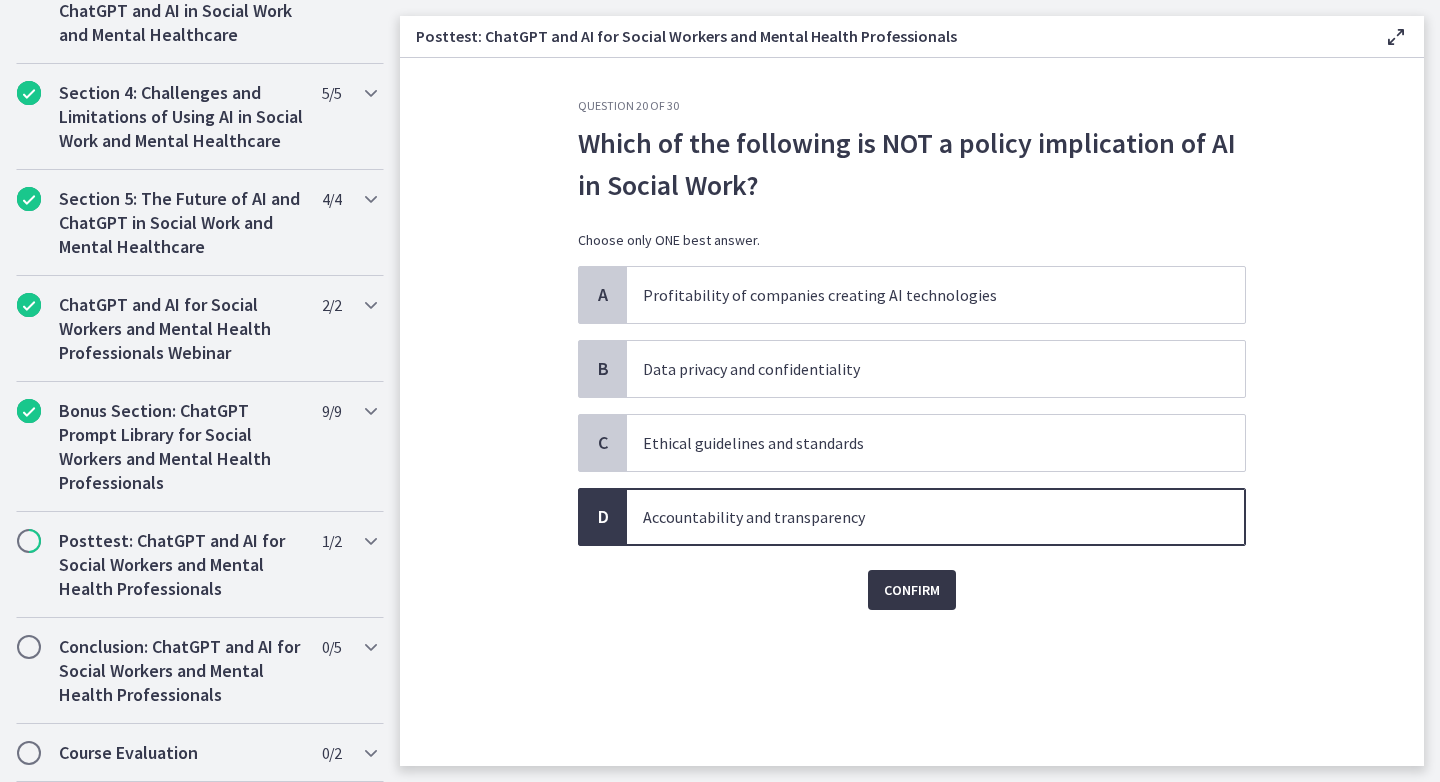 click on "Confirm" at bounding box center [912, 590] 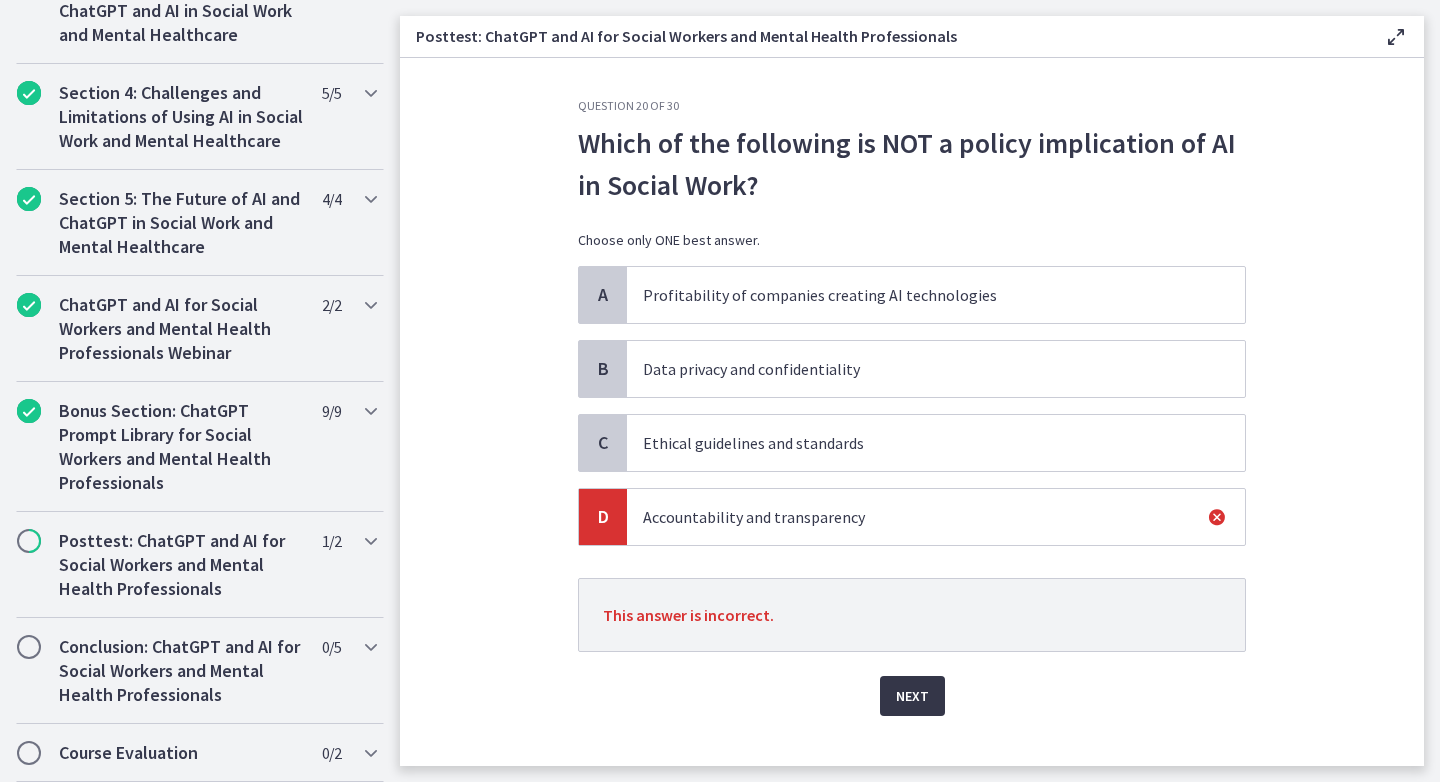 scroll, scrollTop: 30, scrollLeft: 0, axis: vertical 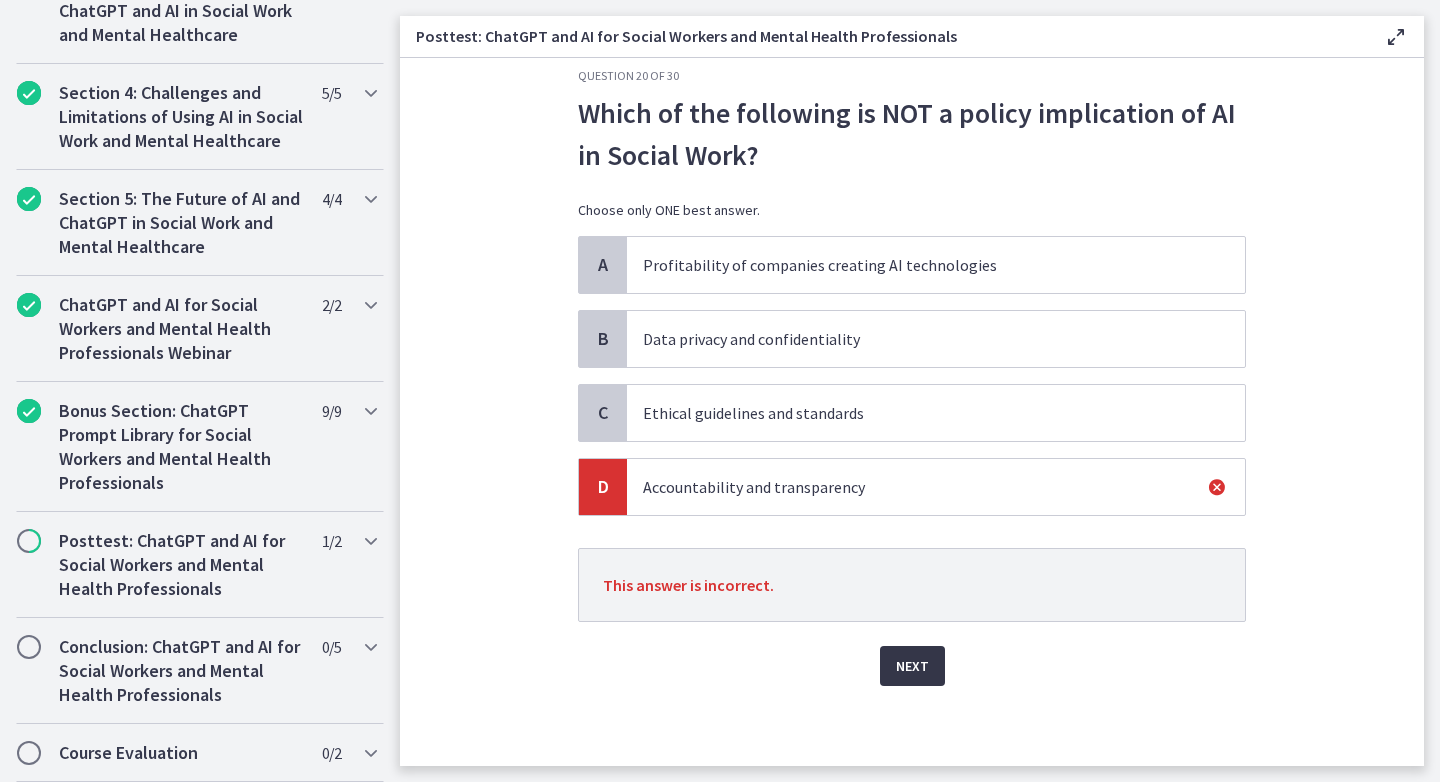 click on "Next" at bounding box center (912, 666) 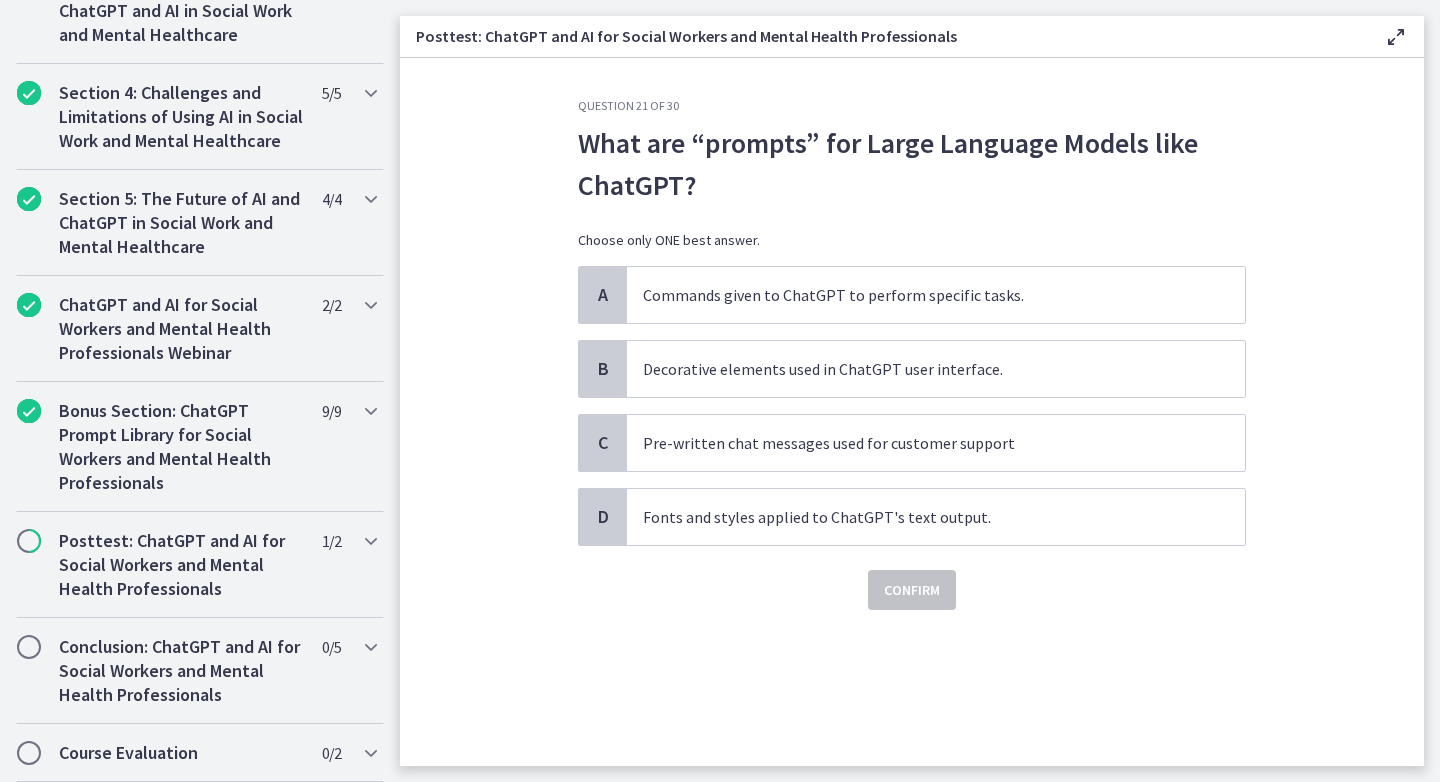 scroll, scrollTop: 0, scrollLeft: 0, axis: both 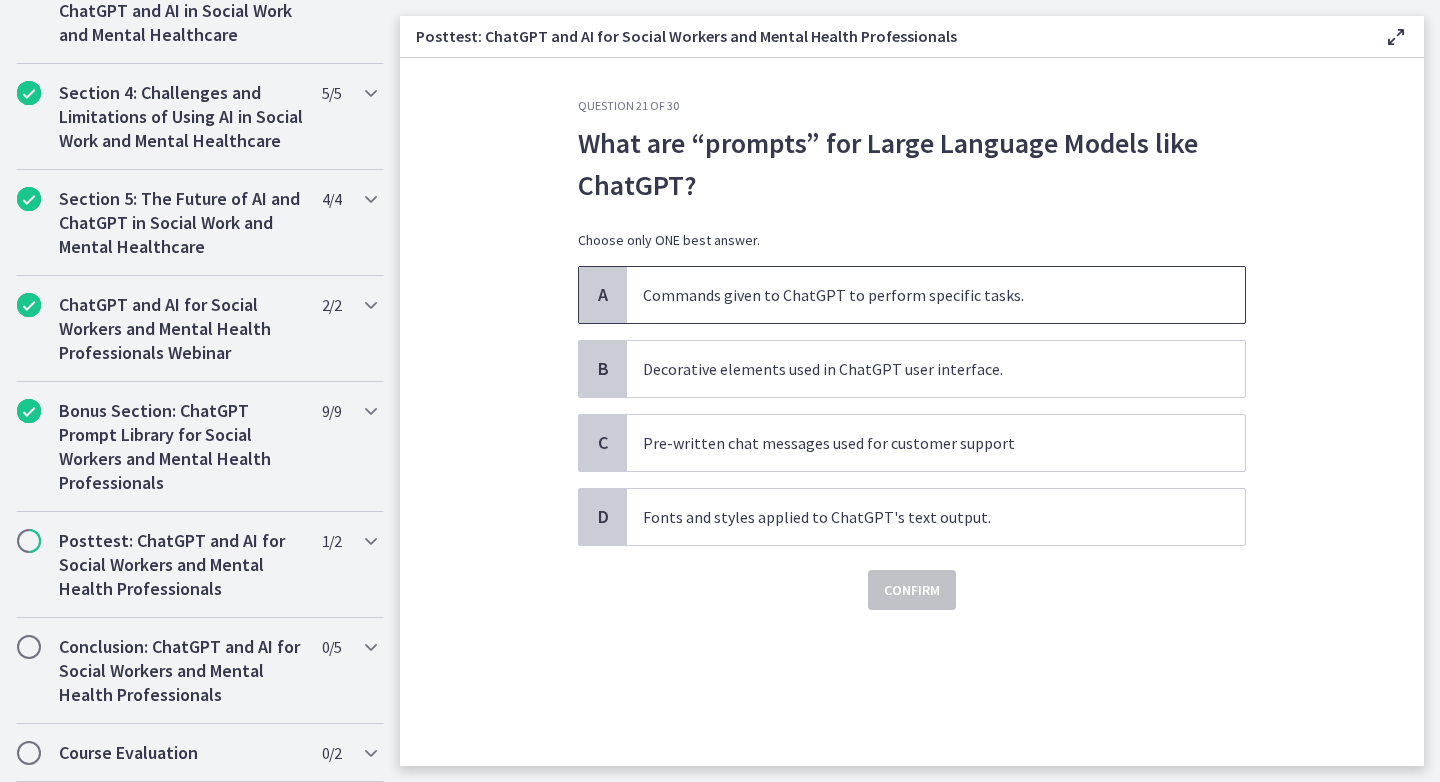 click on "Commands given to ChatGPT to perform specific tasks." at bounding box center [936, 295] 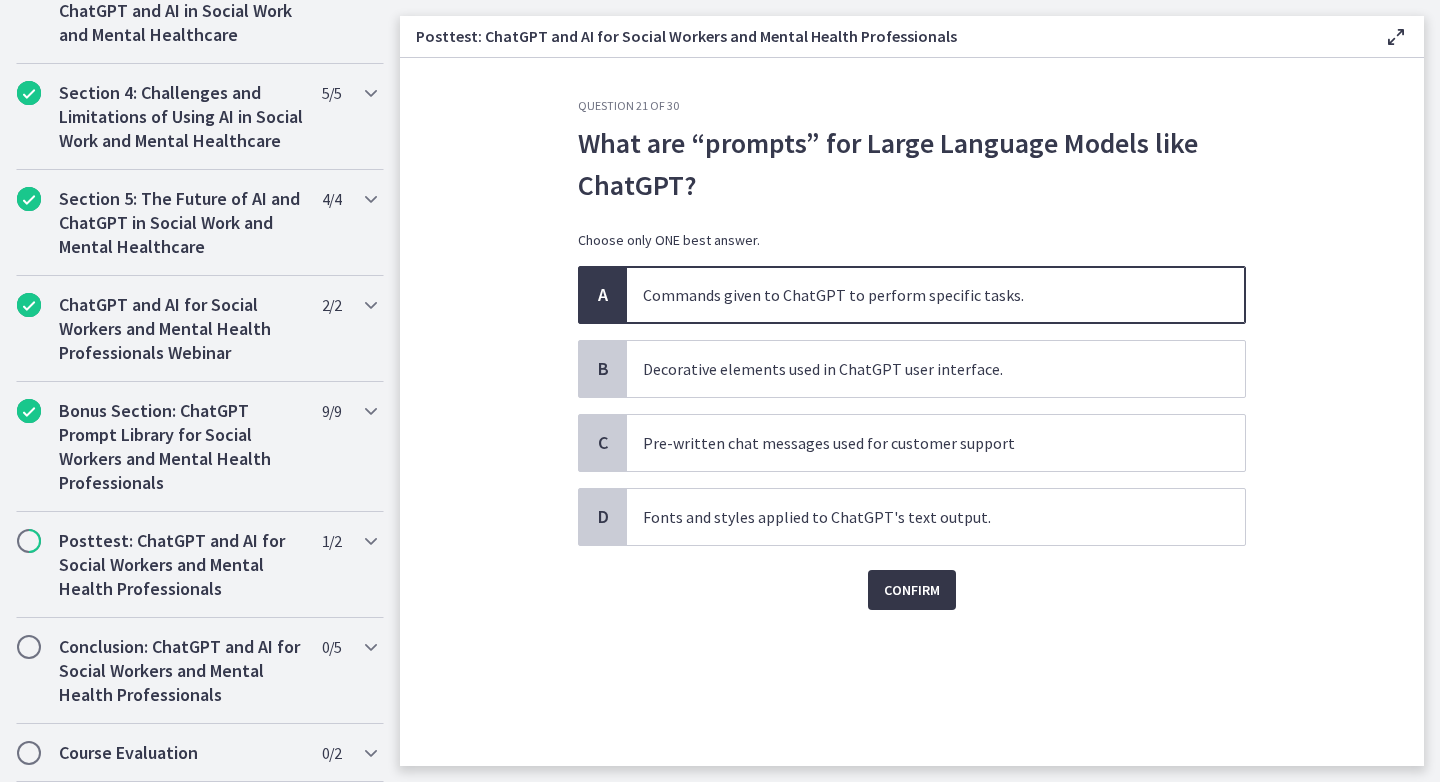 click on "Confirm" at bounding box center [912, 590] 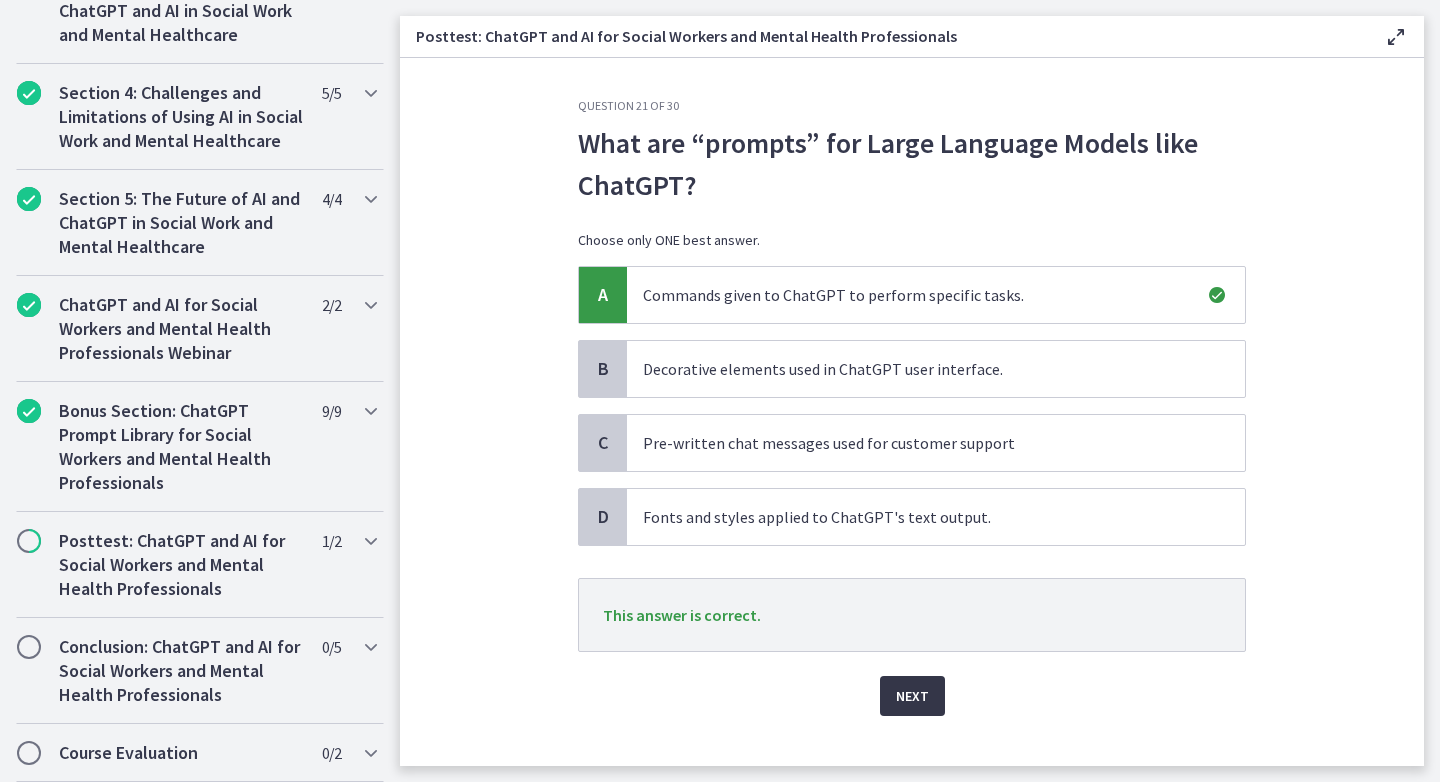 click on "Next" at bounding box center (912, 696) 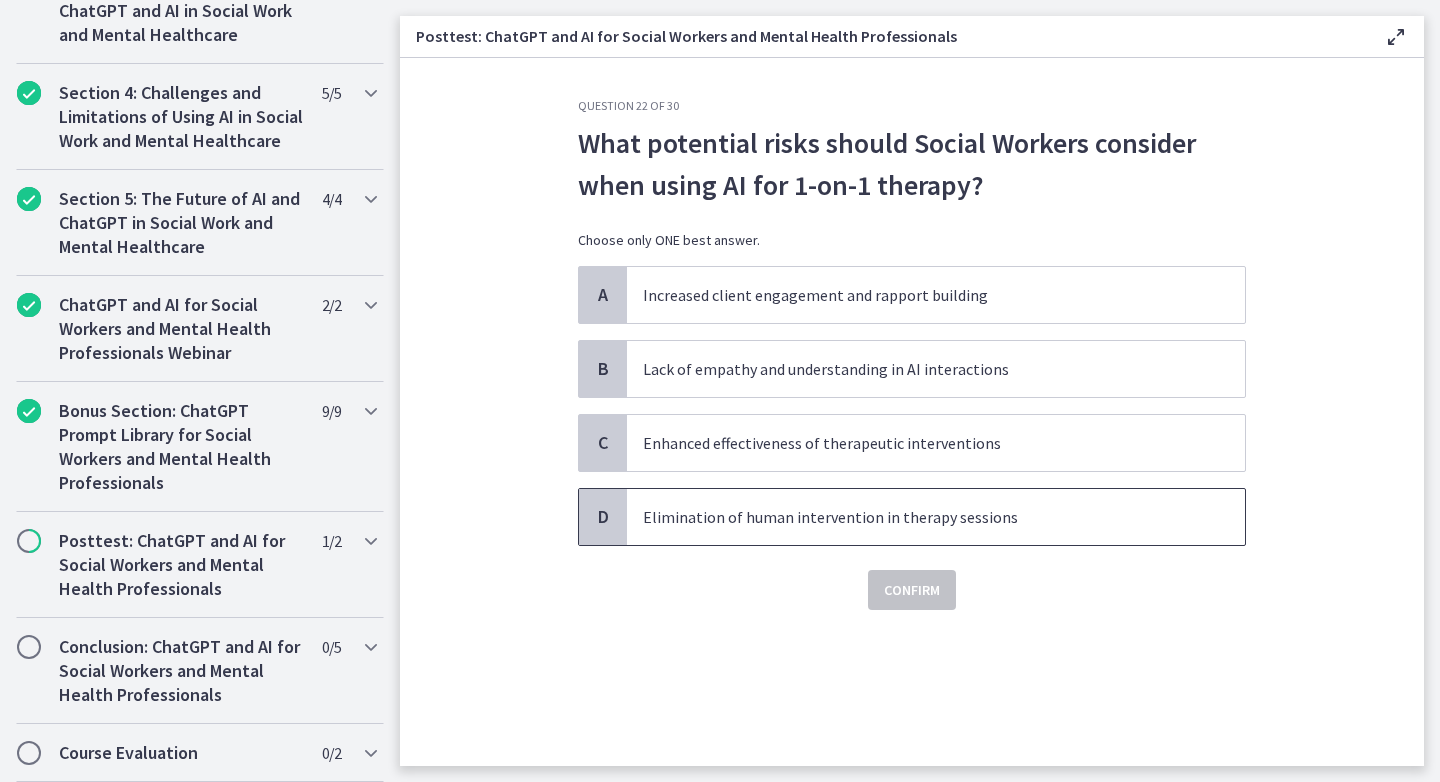 click on "Elimination of human intervention in therapy sessions" at bounding box center [936, 517] 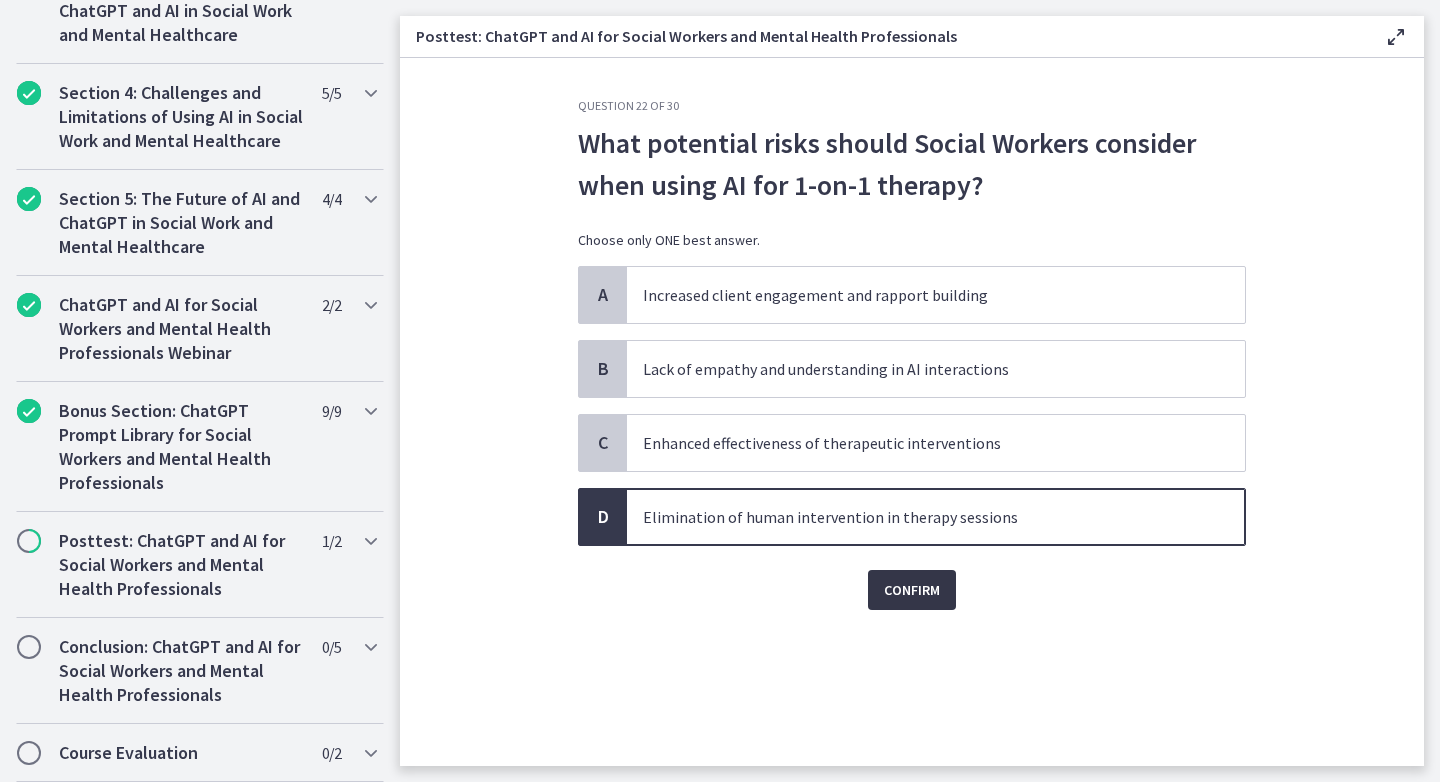 click on "Confirm" at bounding box center (912, 590) 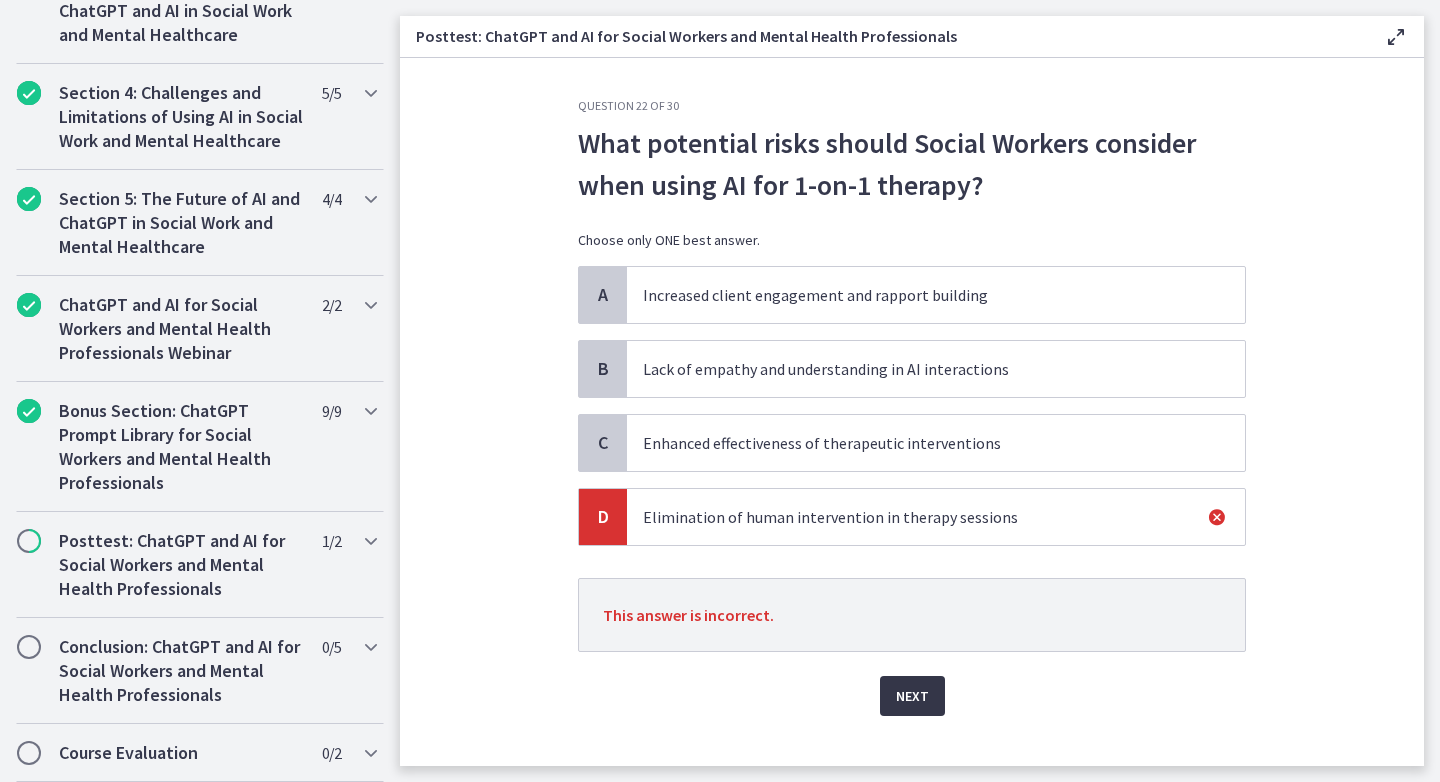 scroll, scrollTop: 30, scrollLeft: 0, axis: vertical 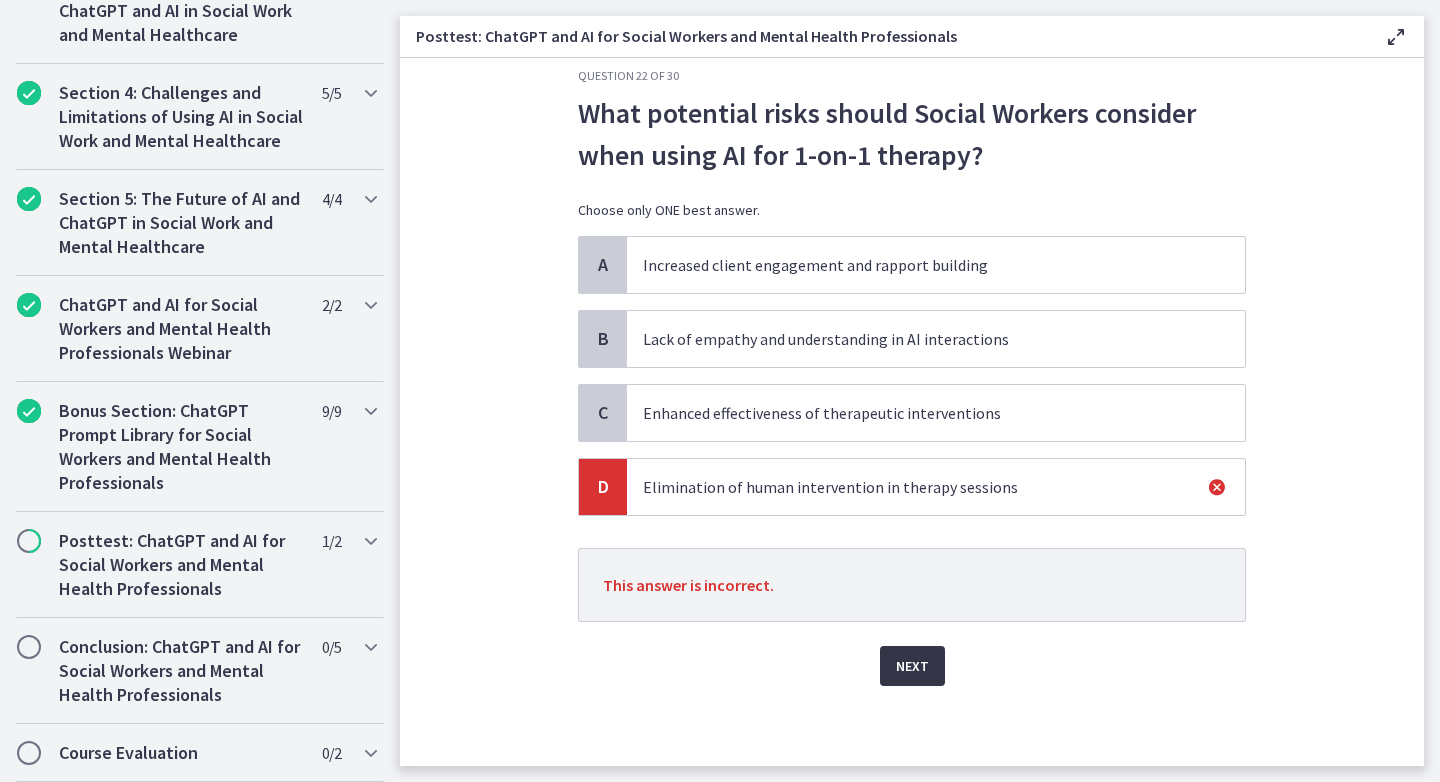 click on "Next" at bounding box center [912, 666] 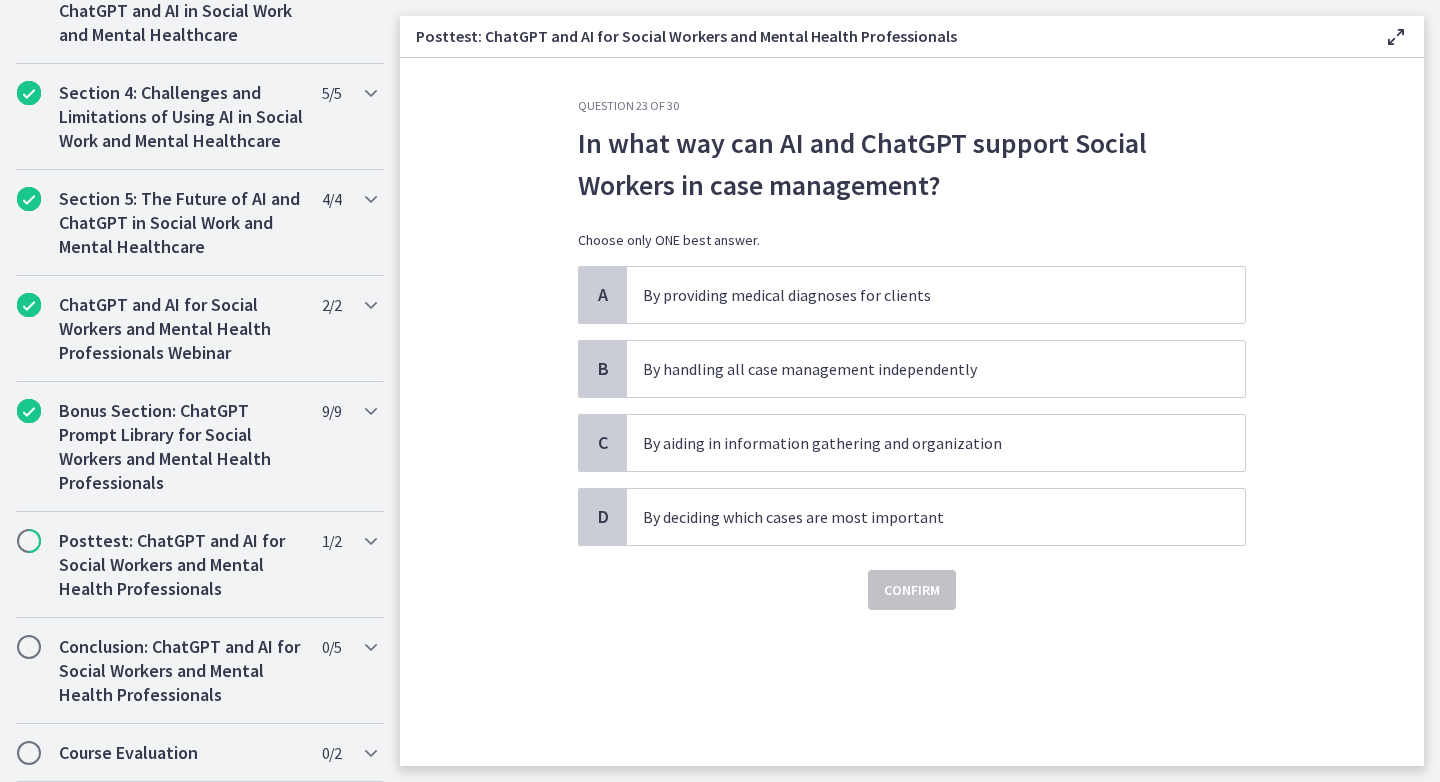 scroll, scrollTop: 0, scrollLeft: 0, axis: both 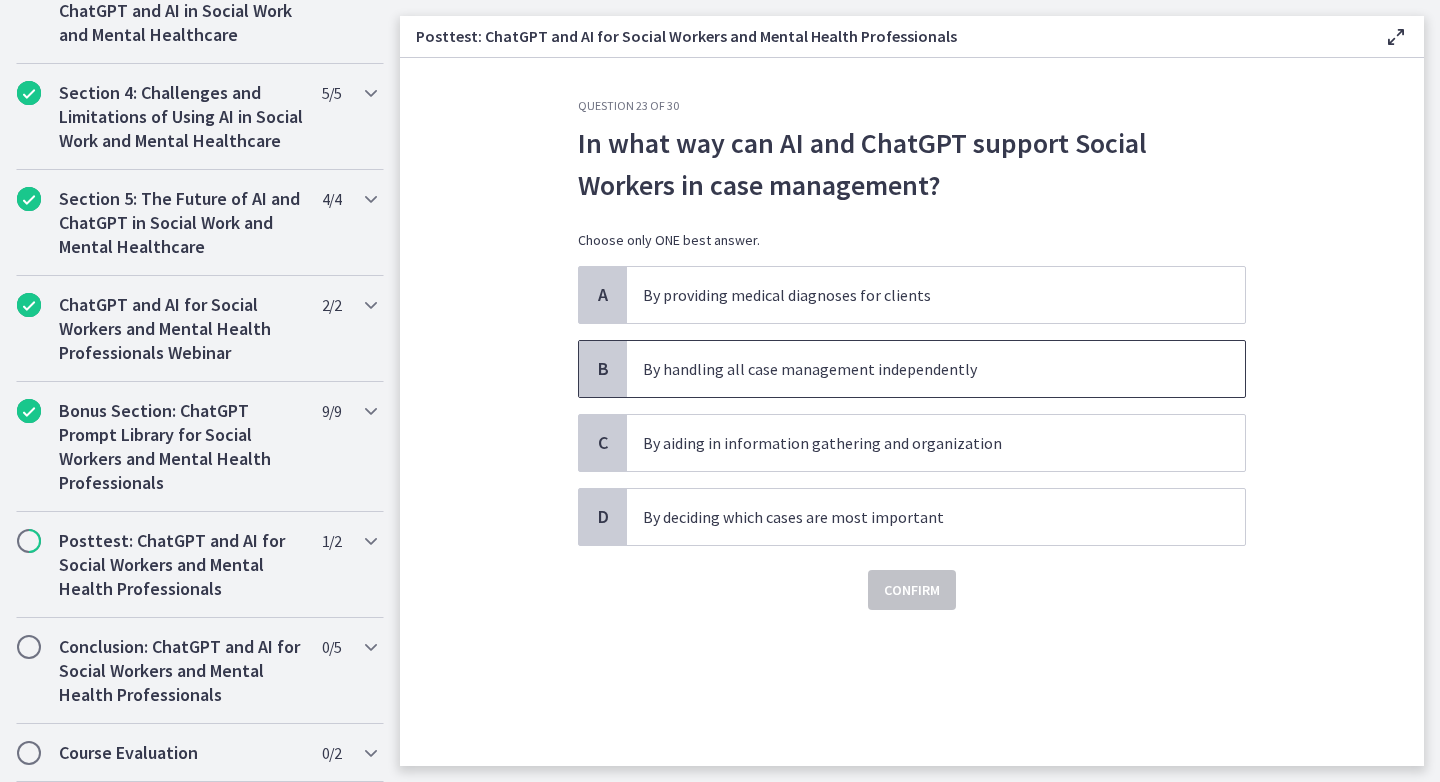 click on "By handling all case management independently" at bounding box center [916, 369] 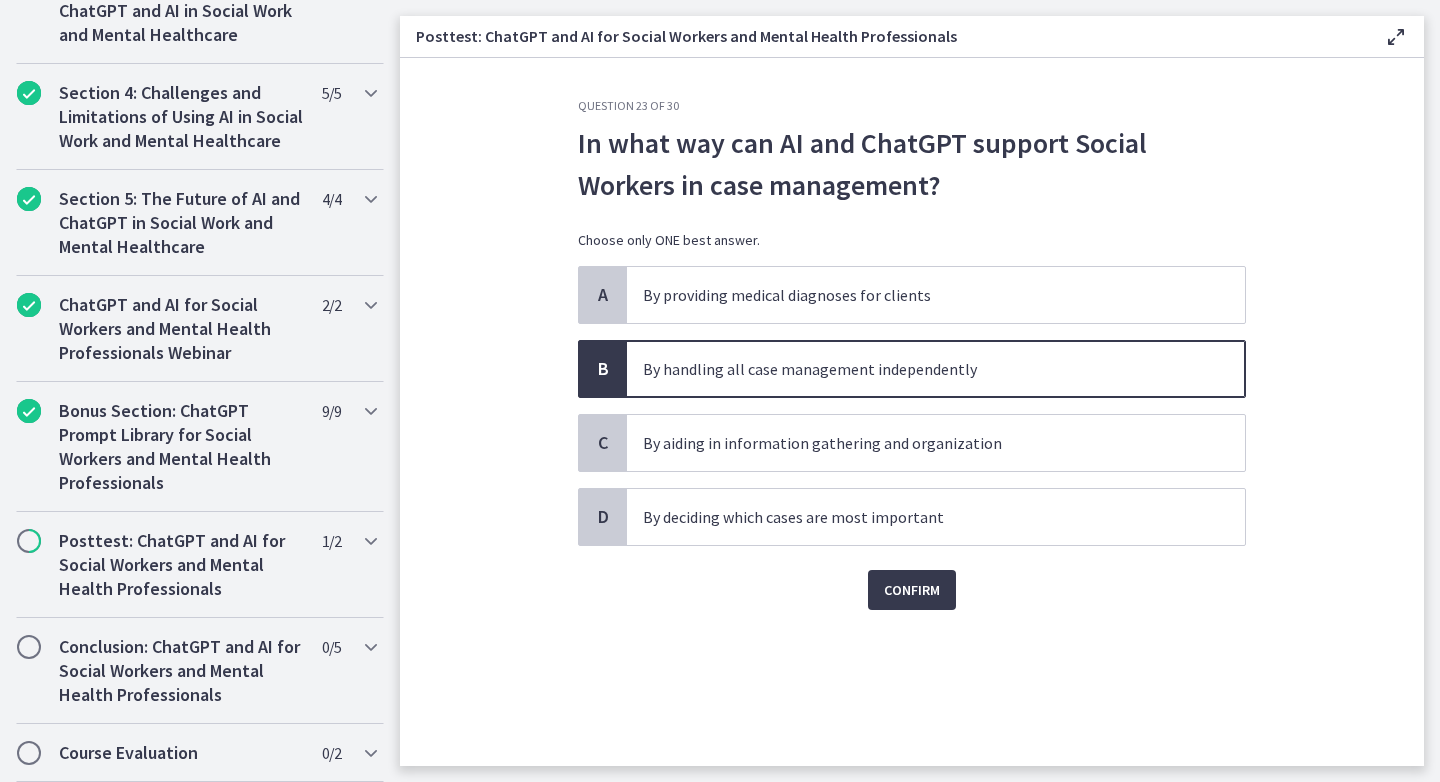 click on "Question   23   of   30
In what way can AI and ChatGPT support Social Workers in case management?
Choose only ONE best answer.
A
By providing medical diagnoses for clients
B
By handling all case management independently
C
By aiding in information gathering and organization
D
By deciding which cases are most important
Confirm" 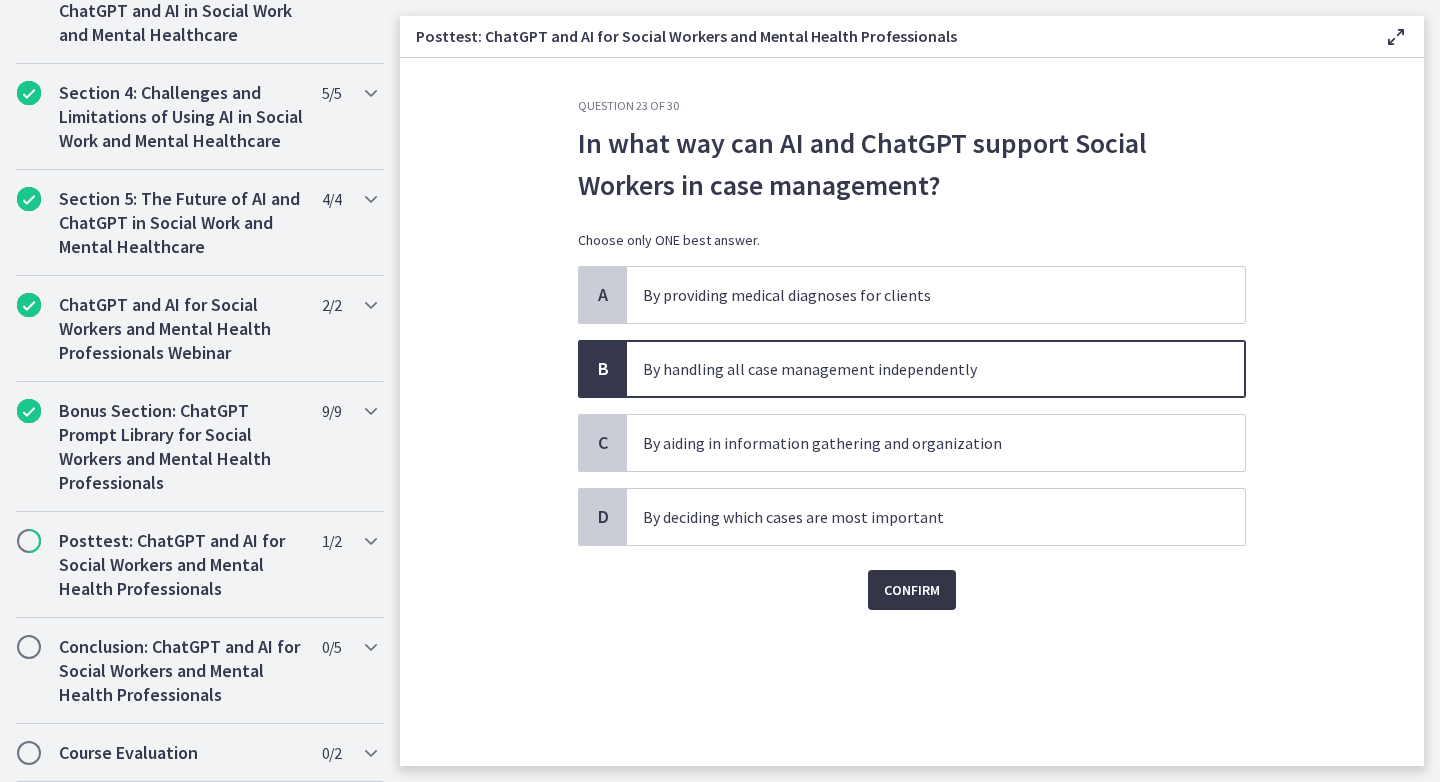click on "Confirm" at bounding box center (912, 590) 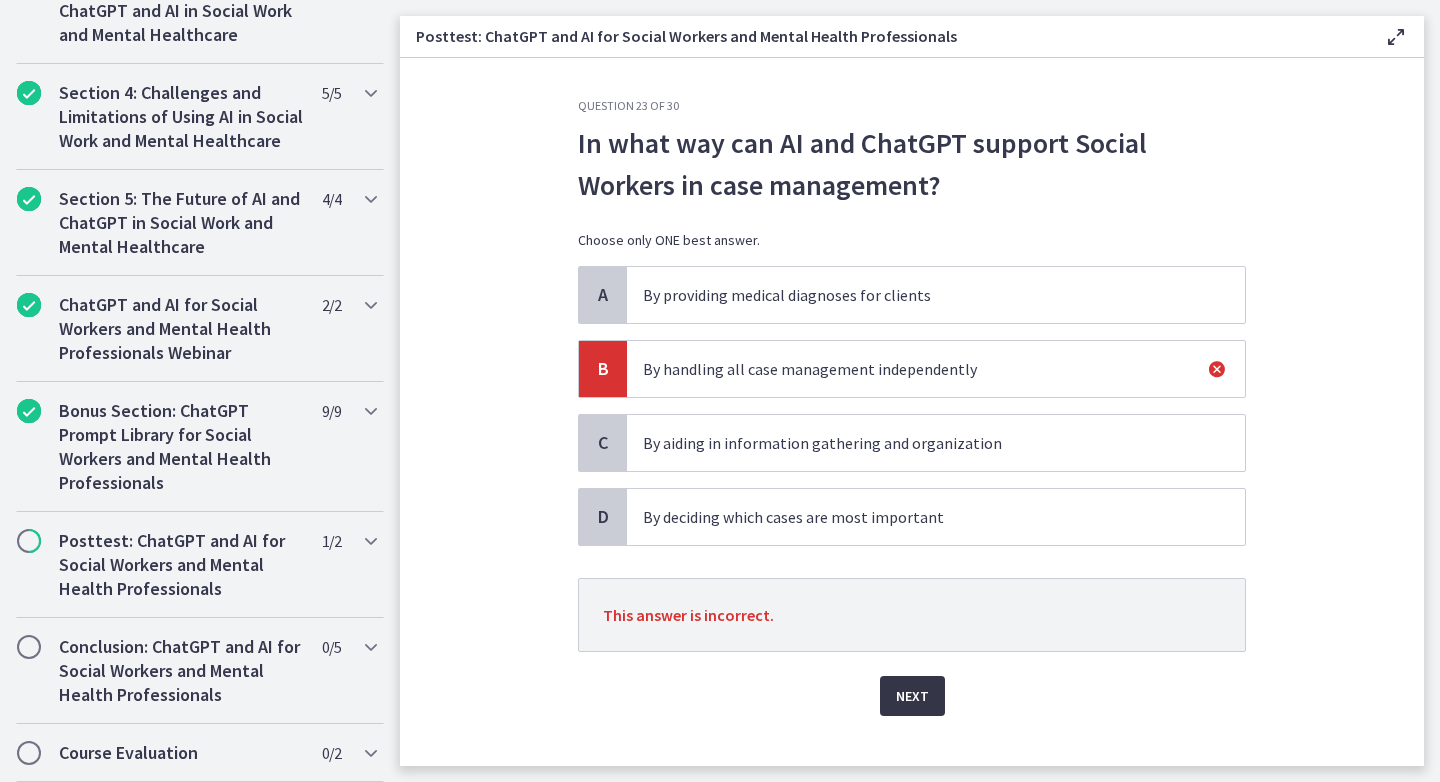 scroll, scrollTop: 30, scrollLeft: 0, axis: vertical 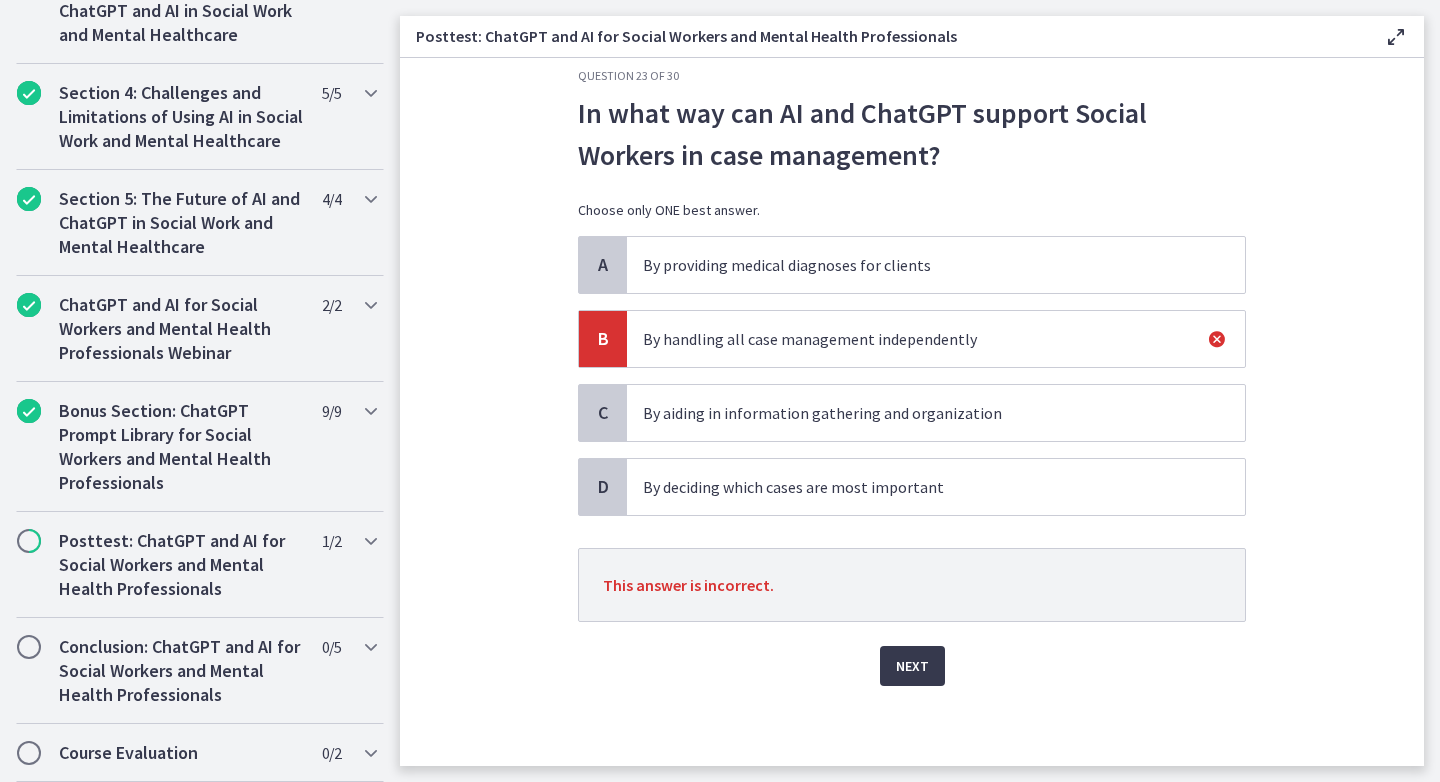 click on "Question   23   of   30
In what way can AI and ChatGPT support Social Workers in case management?
Choose only ONE best answer.
A
By providing medical diagnoses for clients
B
By handling all case management independently
C
By aiding in information gathering and organization
D
By deciding which cases are most important
This answer is incorrect.
Next" 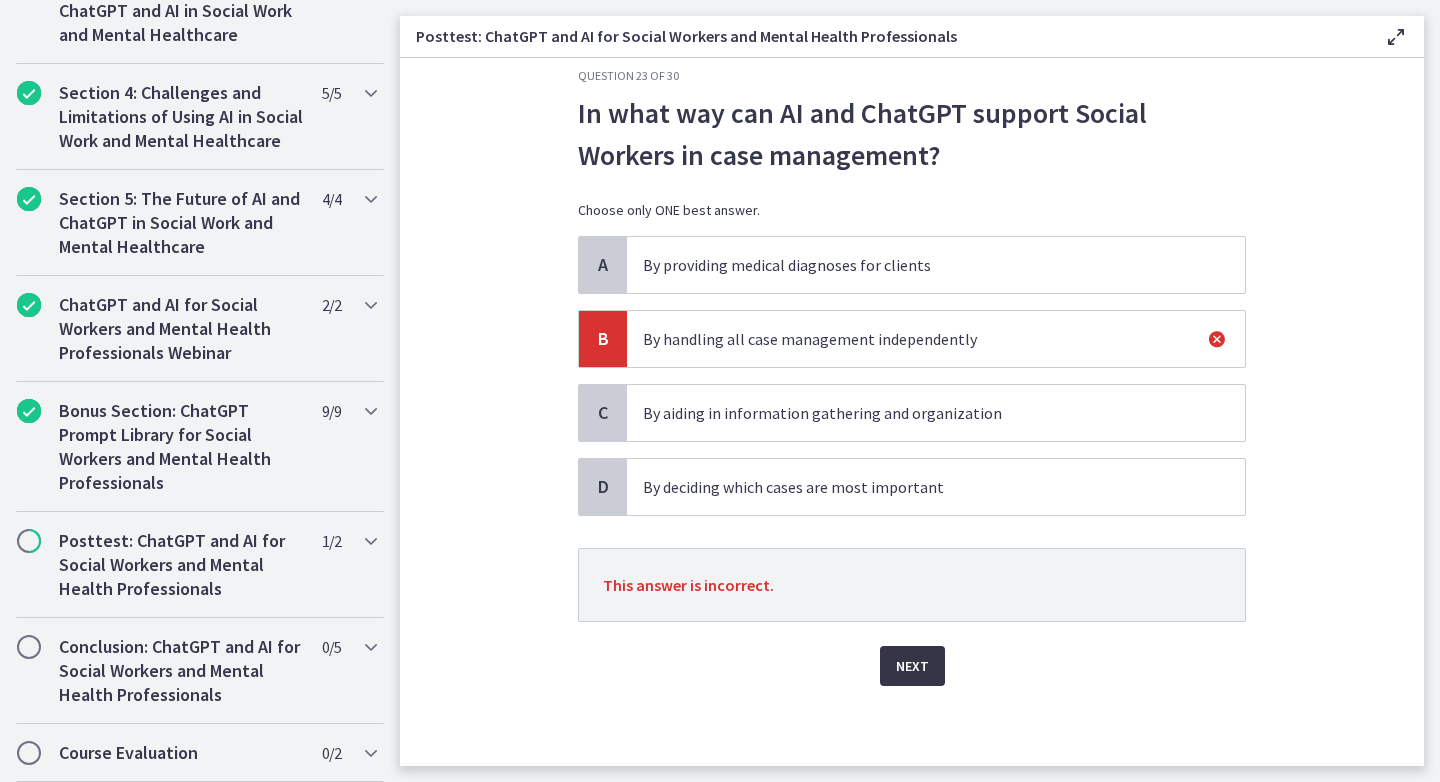 click on "Next" at bounding box center (912, 666) 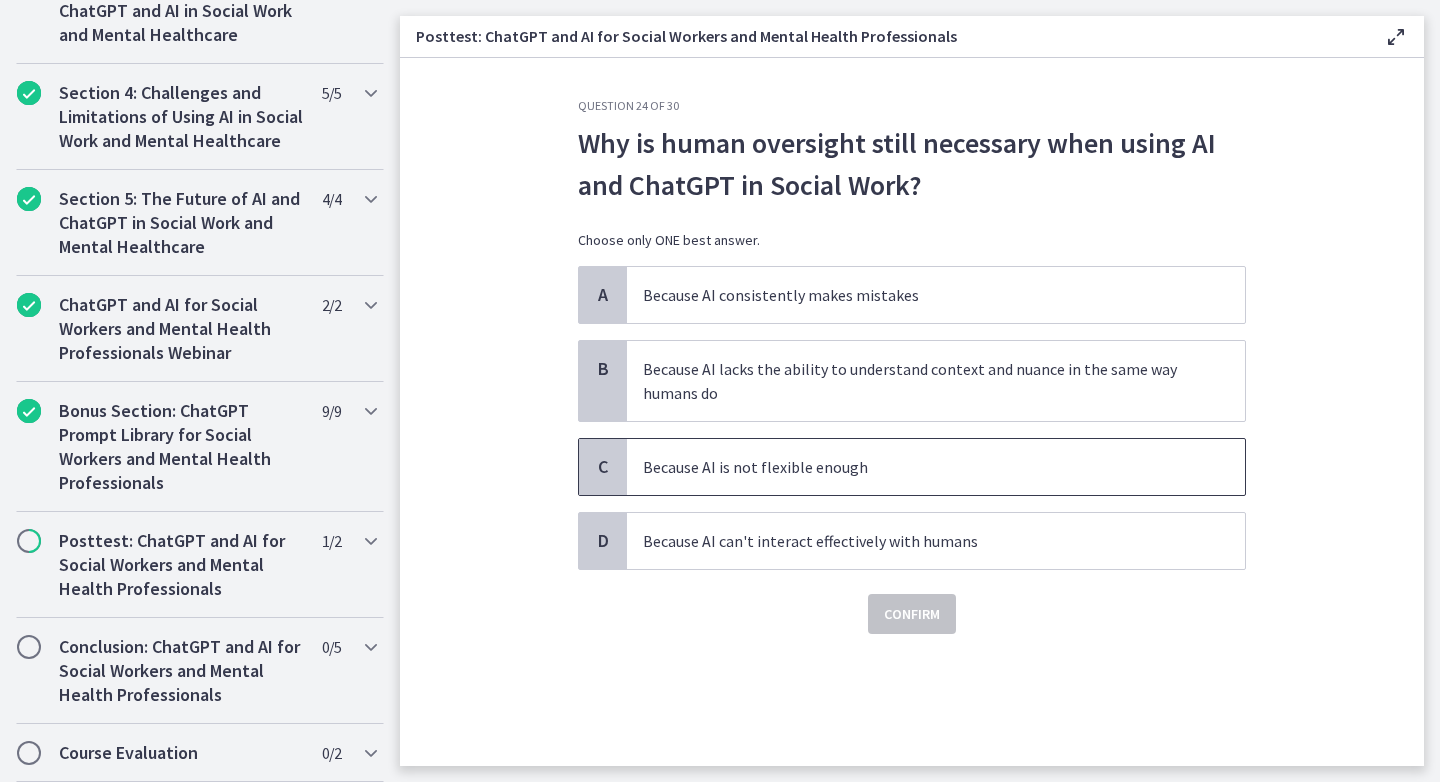 click on "Because AI is not flexible enough" at bounding box center (936, 467) 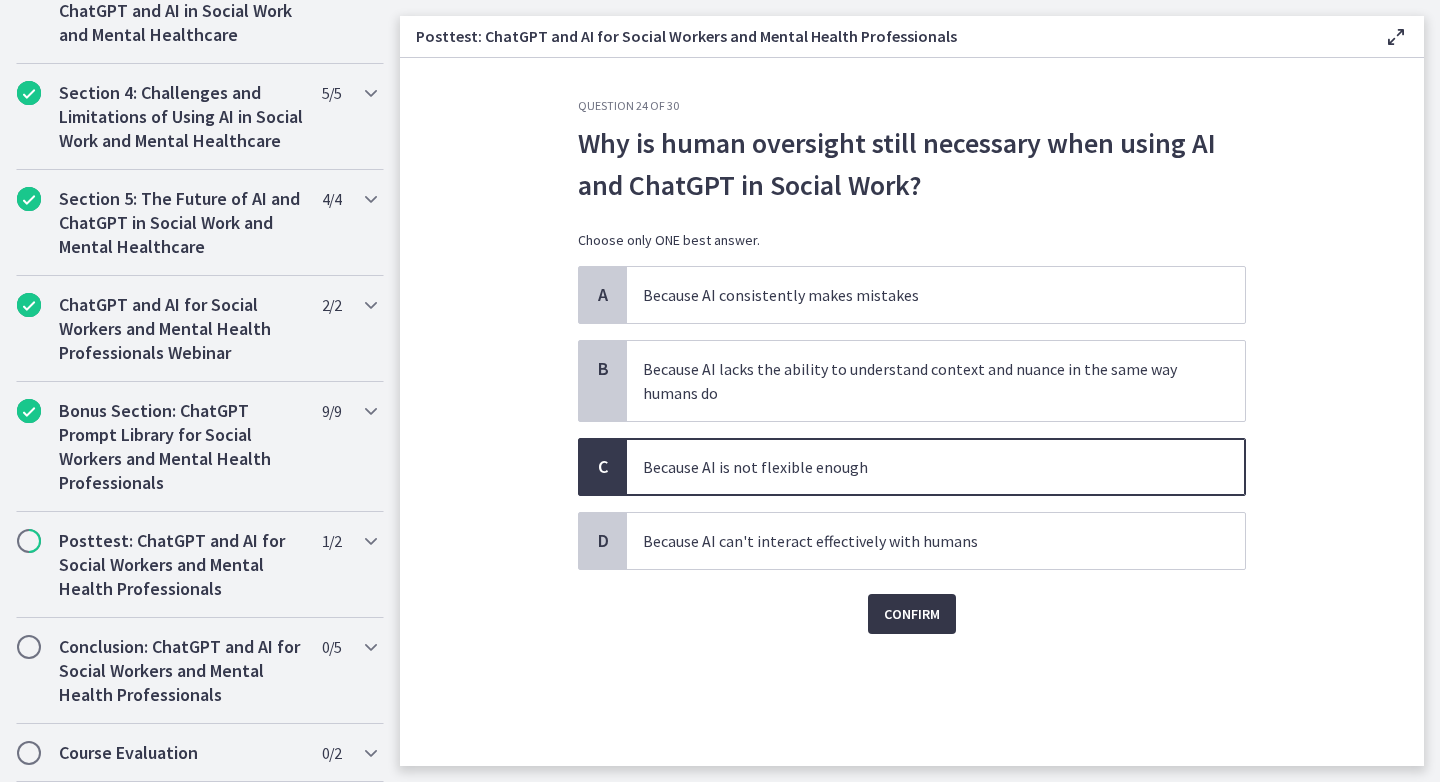 click on "Confirm" at bounding box center [912, 614] 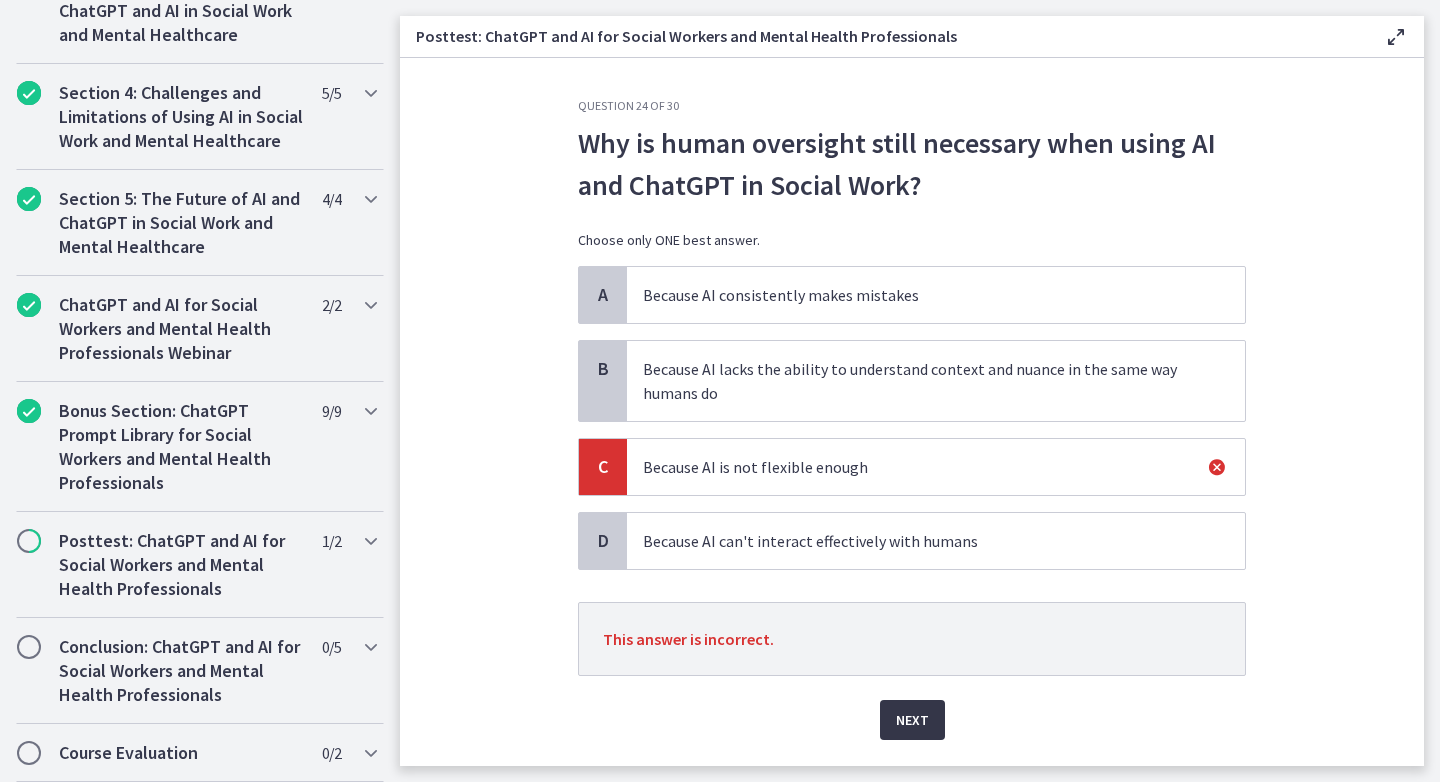 click on "Next" at bounding box center [912, 720] 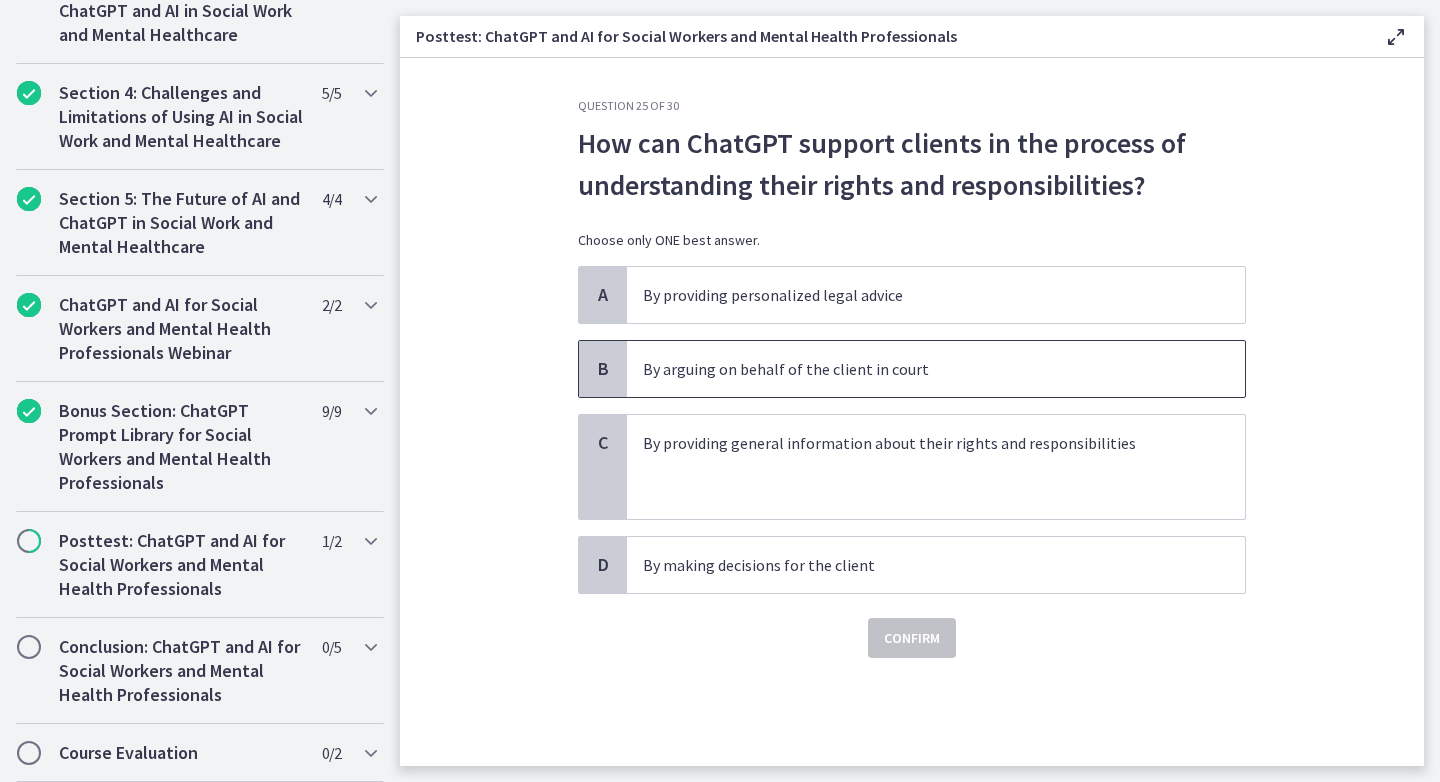 click on "By arguing on behalf of the client in court" at bounding box center (916, 369) 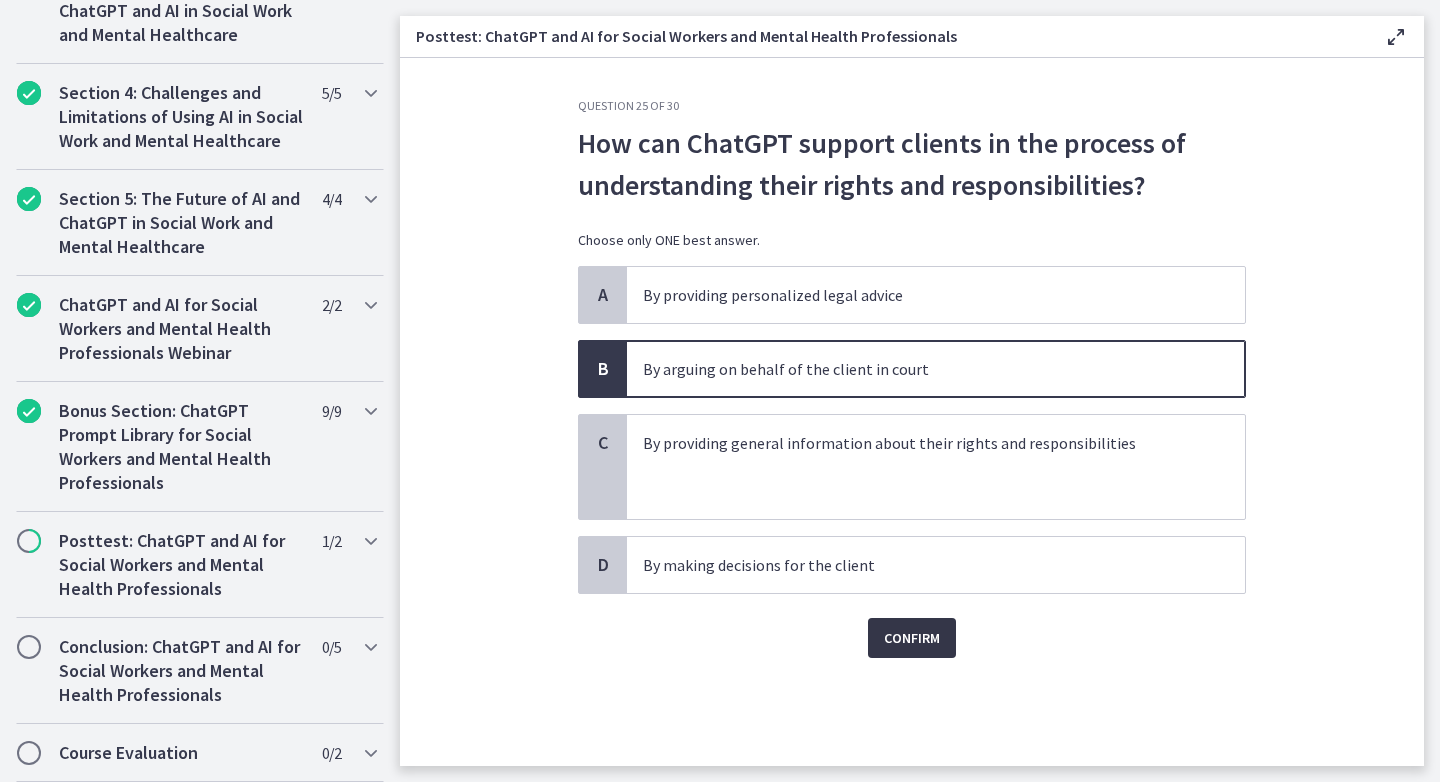 click on "Confirm" at bounding box center [912, 638] 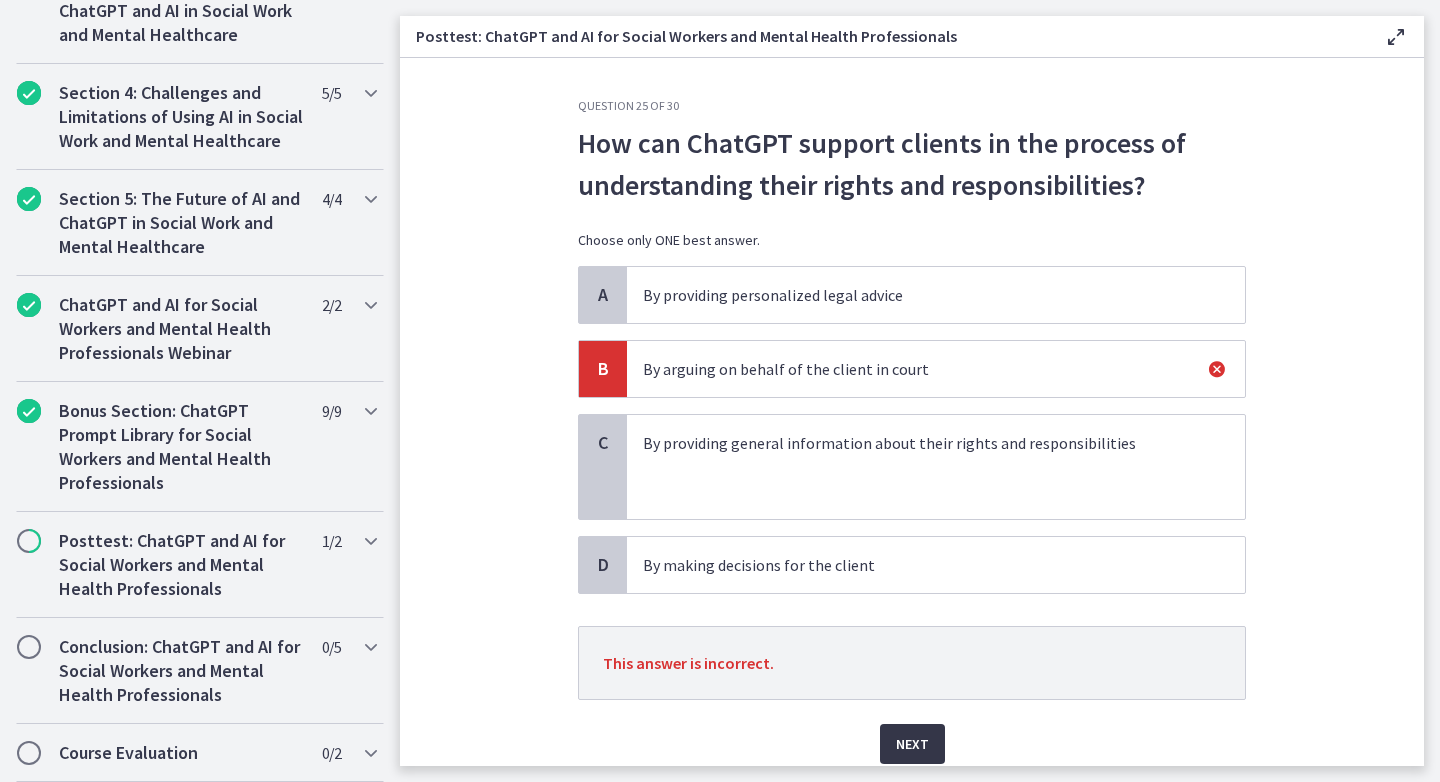 scroll, scrollTop: 78, scrollLeft: 0, axis: vertical 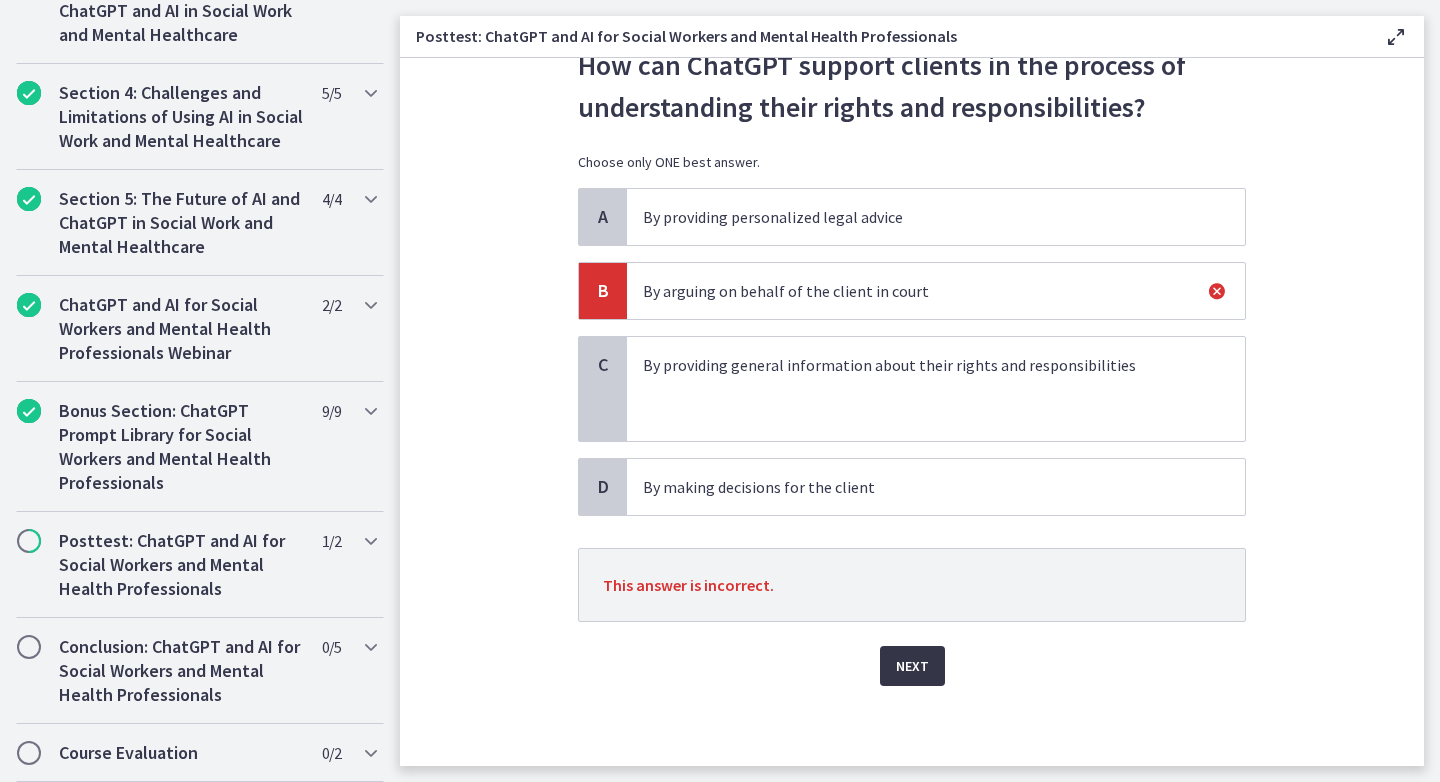 click on "Next" at bounding box center (912, 666) 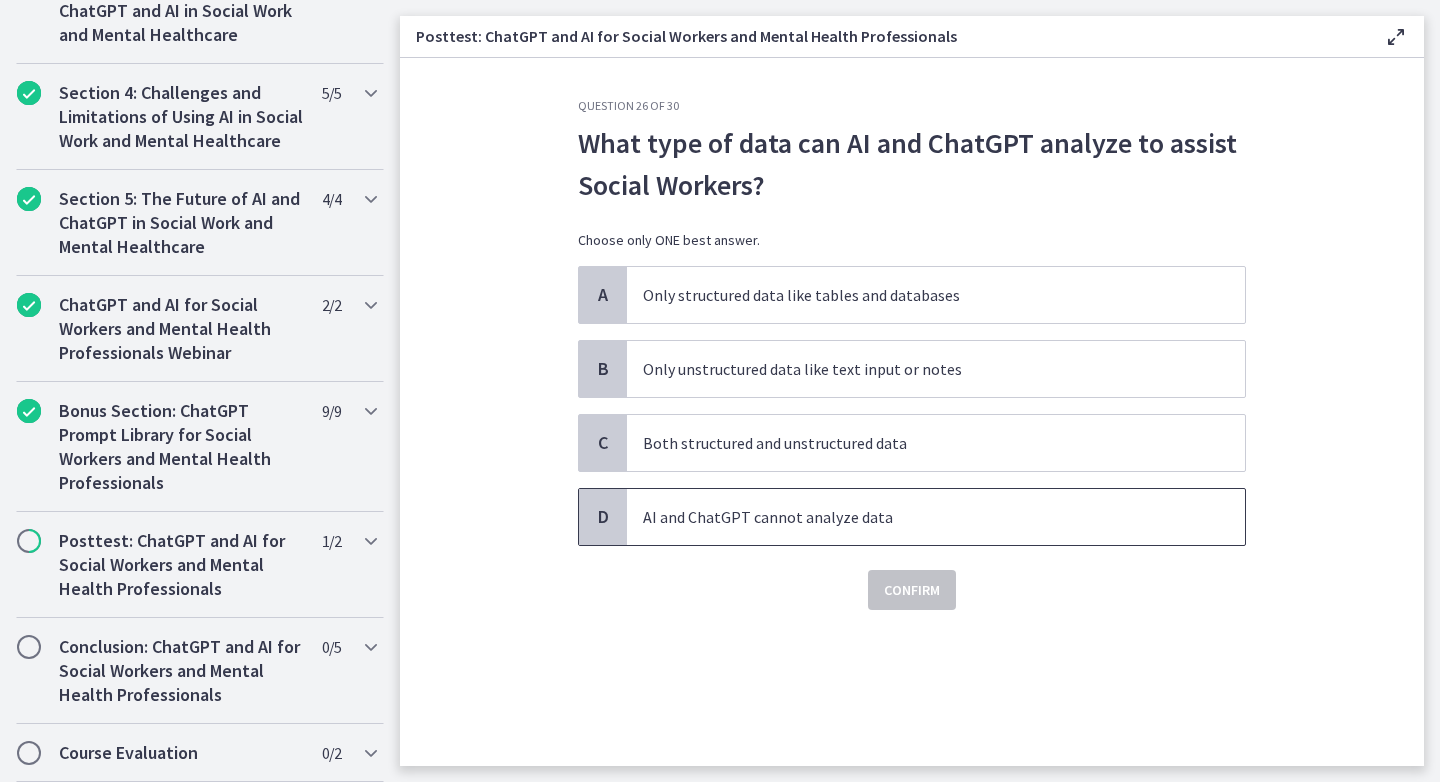 click on "AI and ChatGPT cannot analyze data" at bounding box center [916, 517] 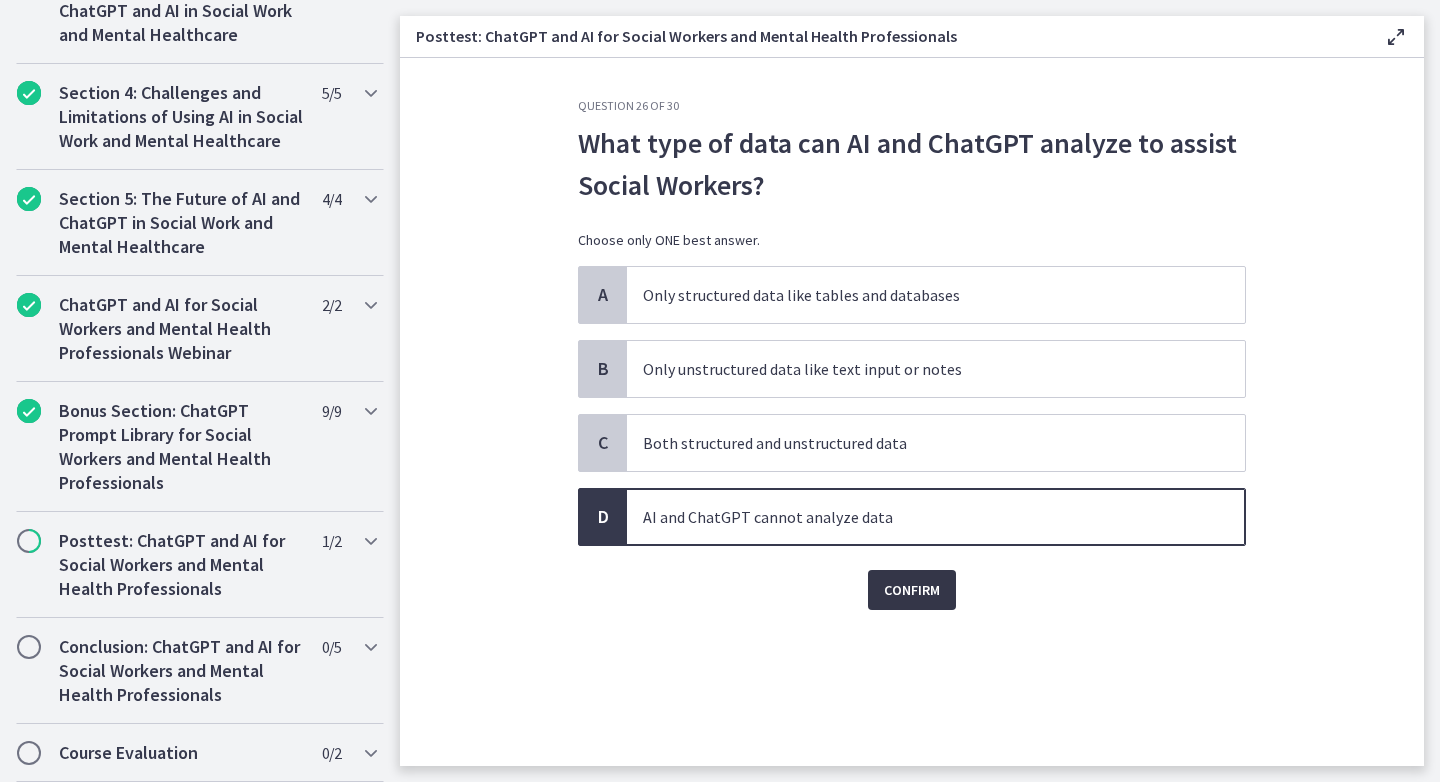 click on "Confirm" at bounding box center (912, 590) 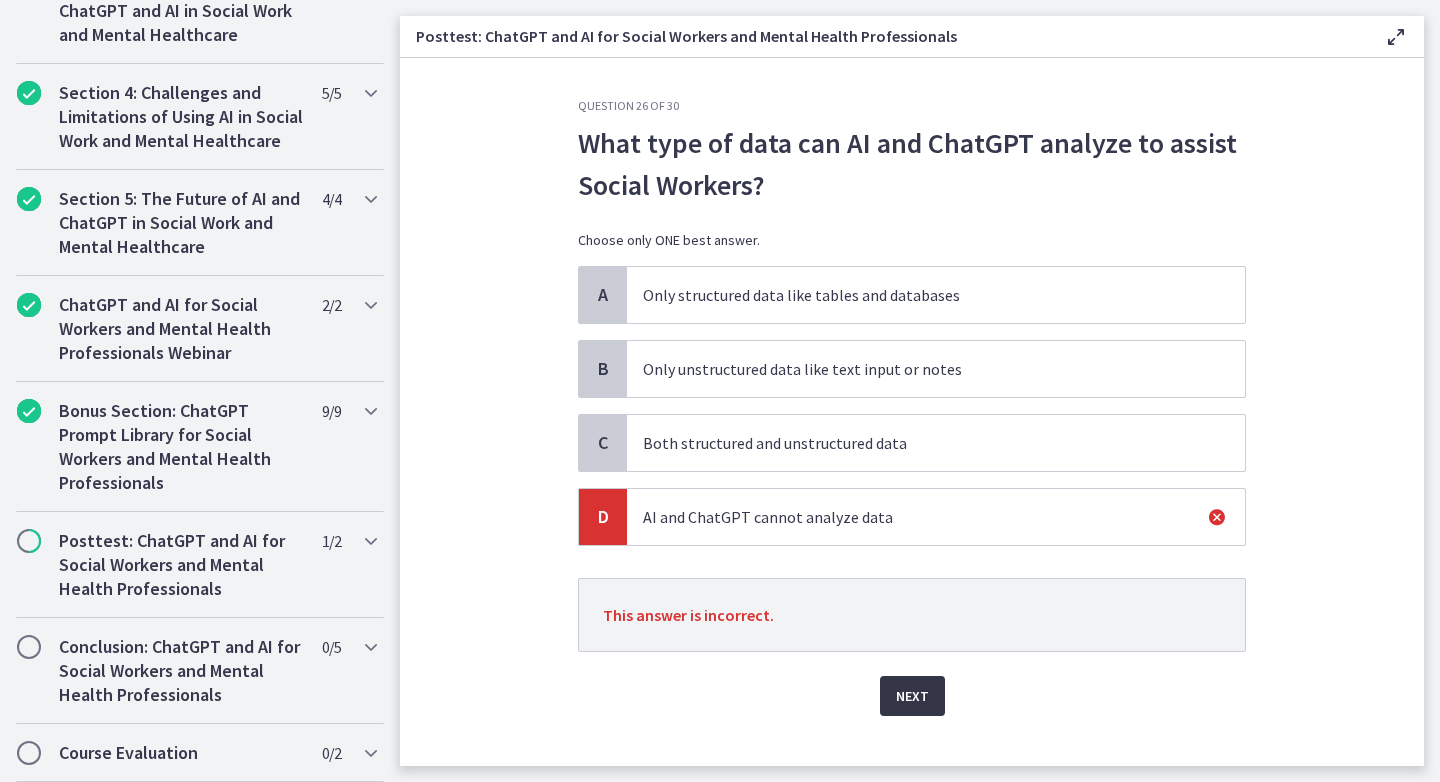 click on "Next" at bounding box center [912, 696] 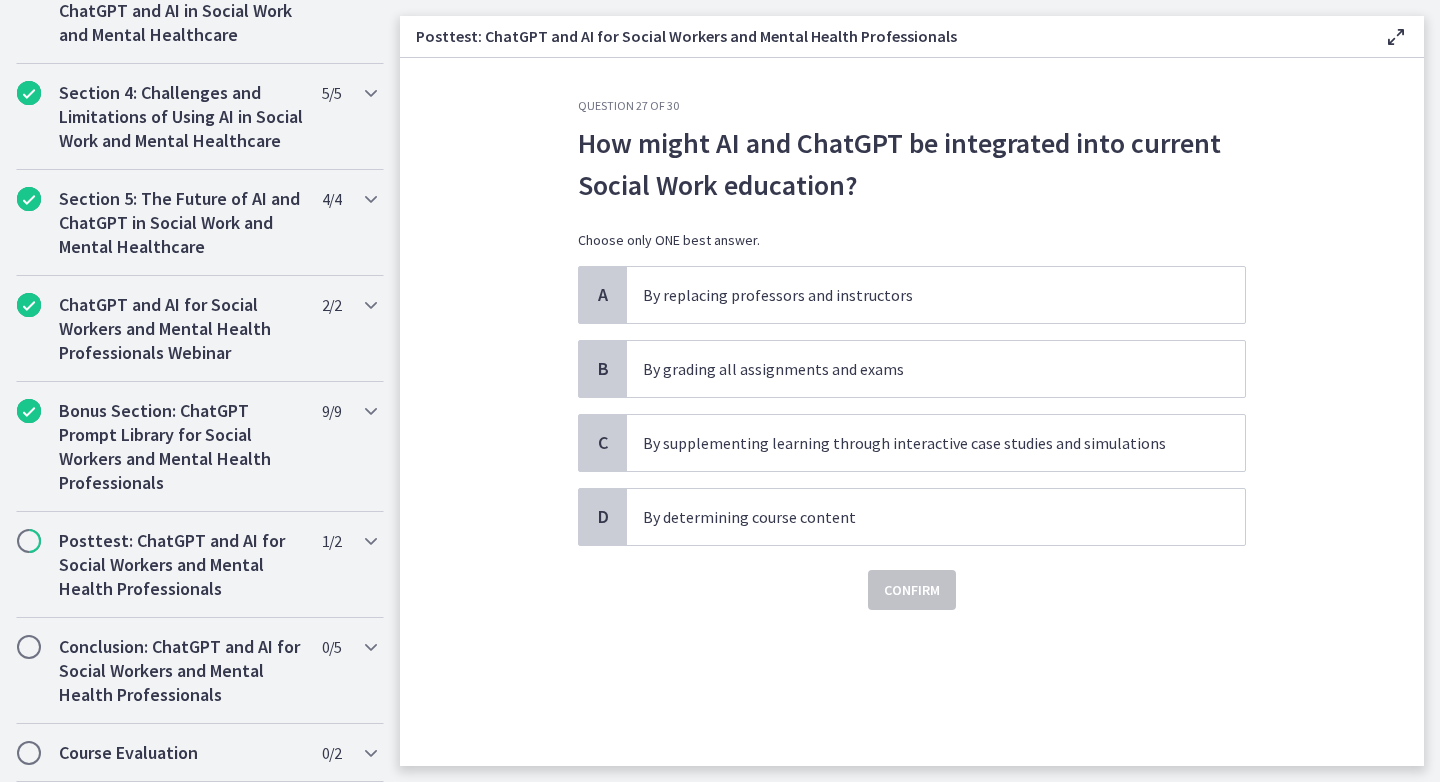 click on "A
By replacing professors and instructors
B
By grading all assignments and exams
C
By supplementing learning through interactive case studies and simulations
D
By determining course content" at bounding box center (912, 406) 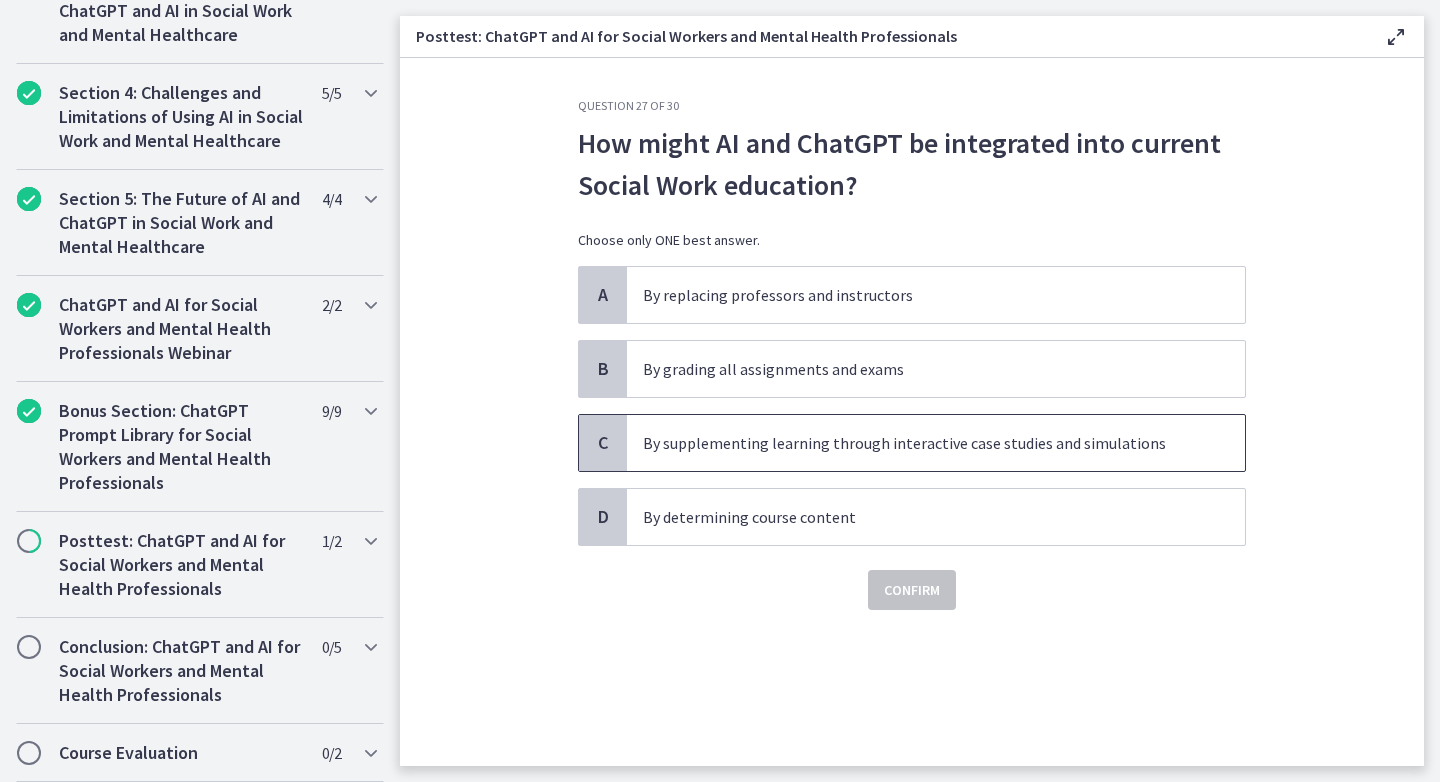 click on "By supplementing learning through interactive case studies and simulations" at bounding box center (916, 443) 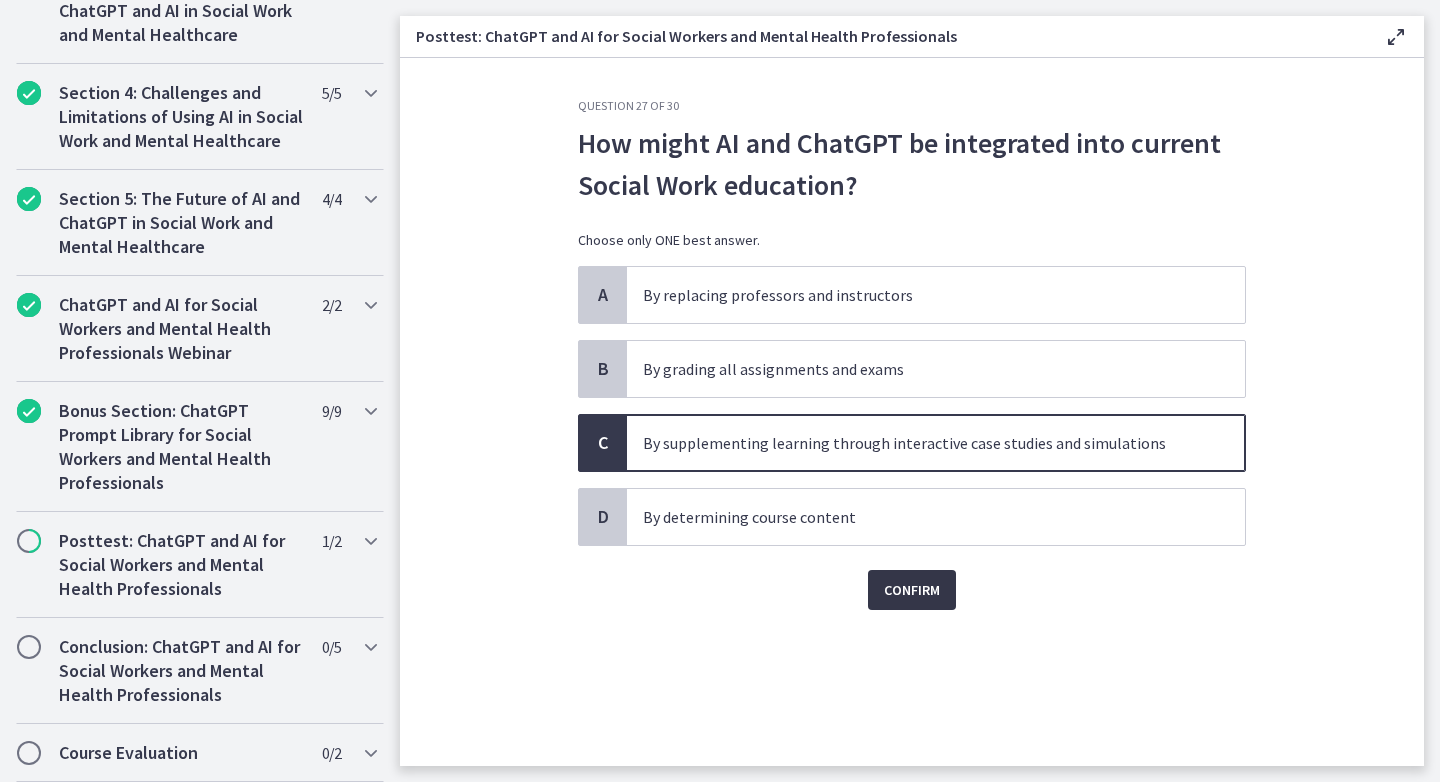 click on "Confirm" at bounding box center [912, 590] 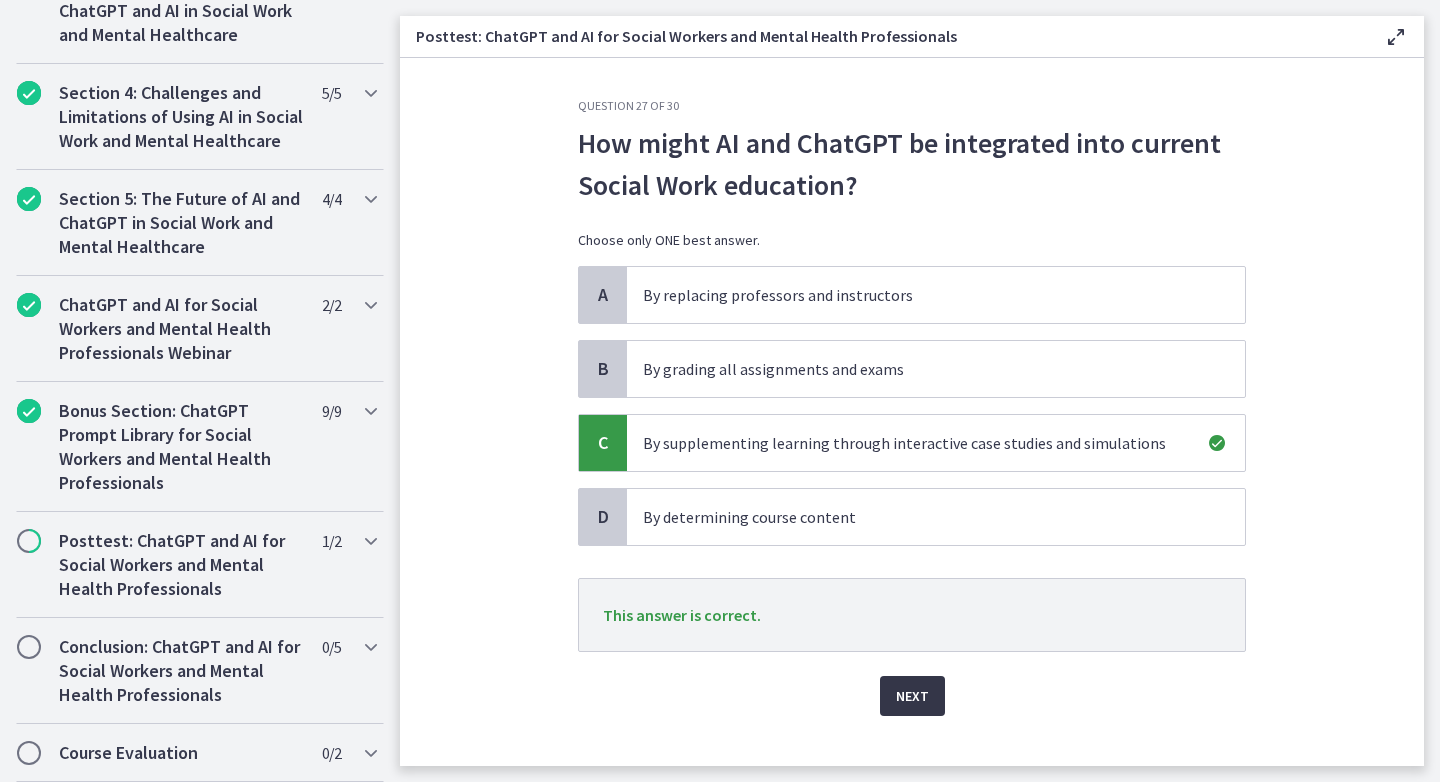 scroll, scrollTop: 30, scrollLeft: 0, axis: vertical 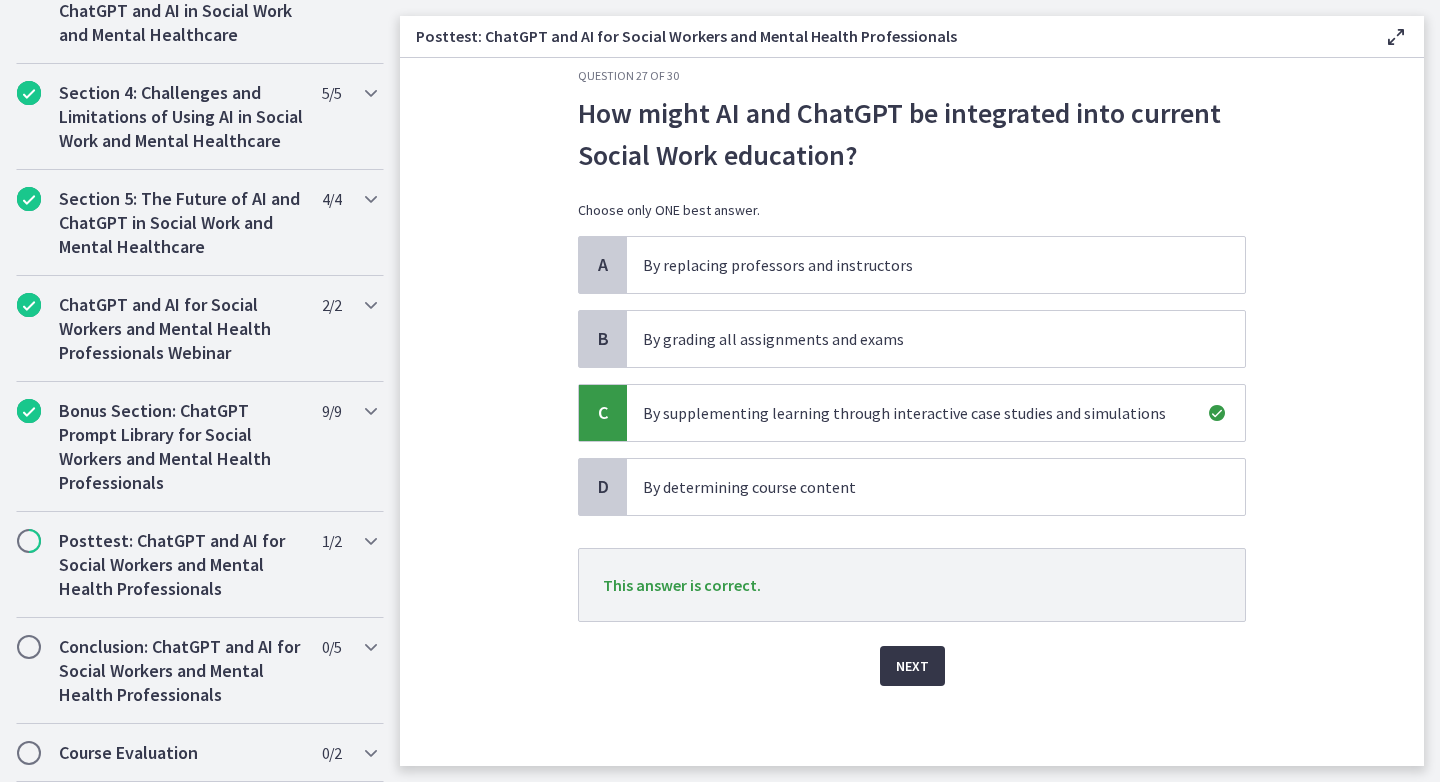 click on "Next" at bounding box center [912, 666] 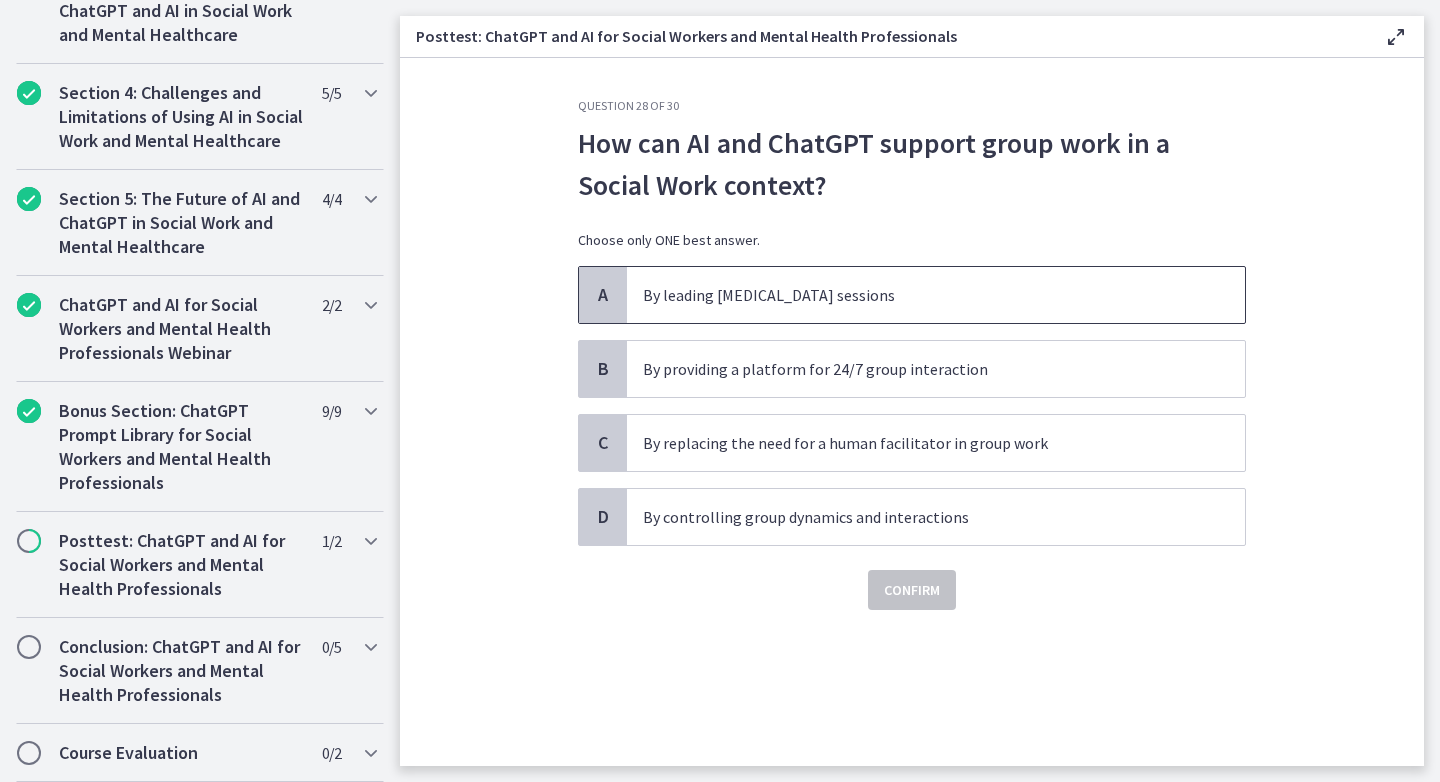 click on "By leading [MEDICAL_DATA] sessions" at bounding box center [916, 295] 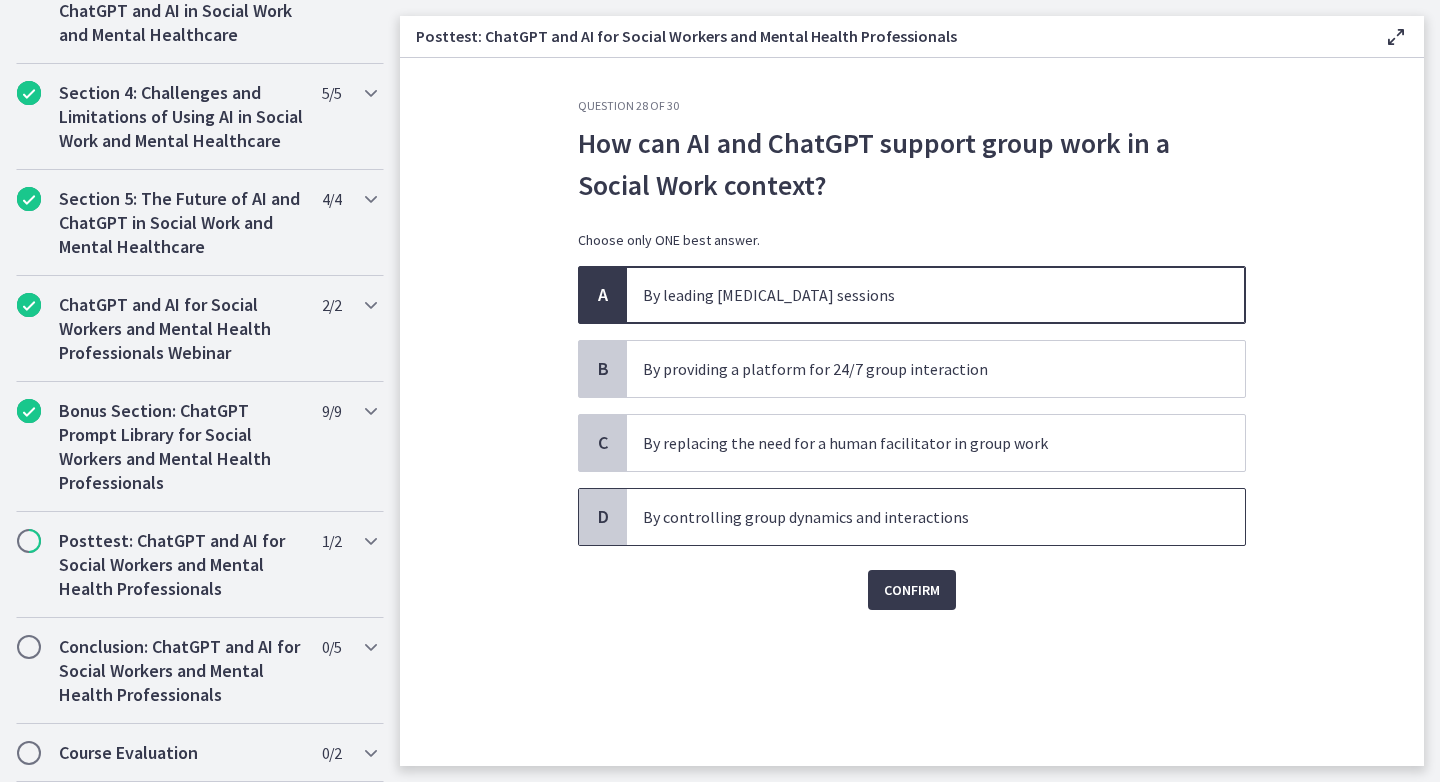 click on "By controlling group dynamics and interactions" at bounding box center (916, 517) 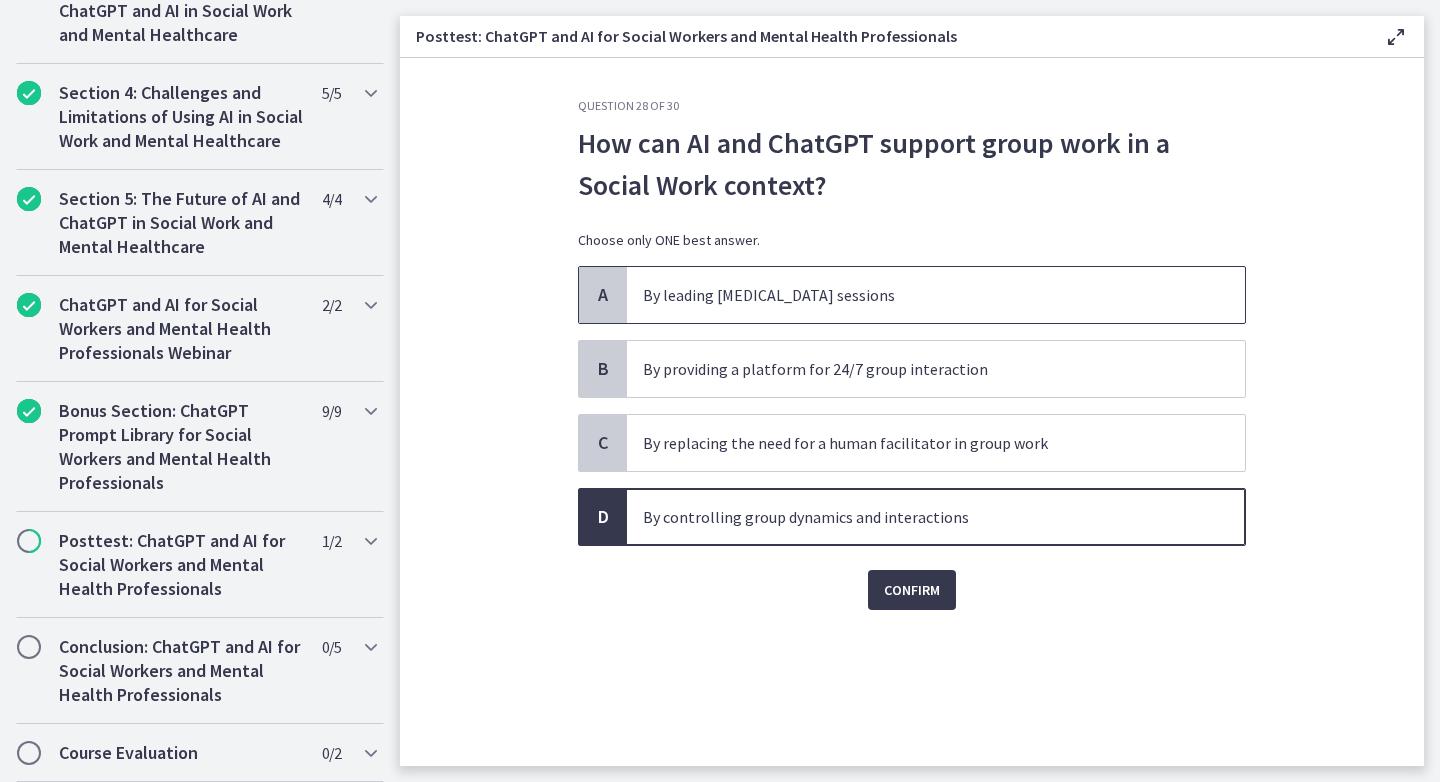 click on "By leading [MEDICAL_DATA] sessions" at bounding box center [936, 295] 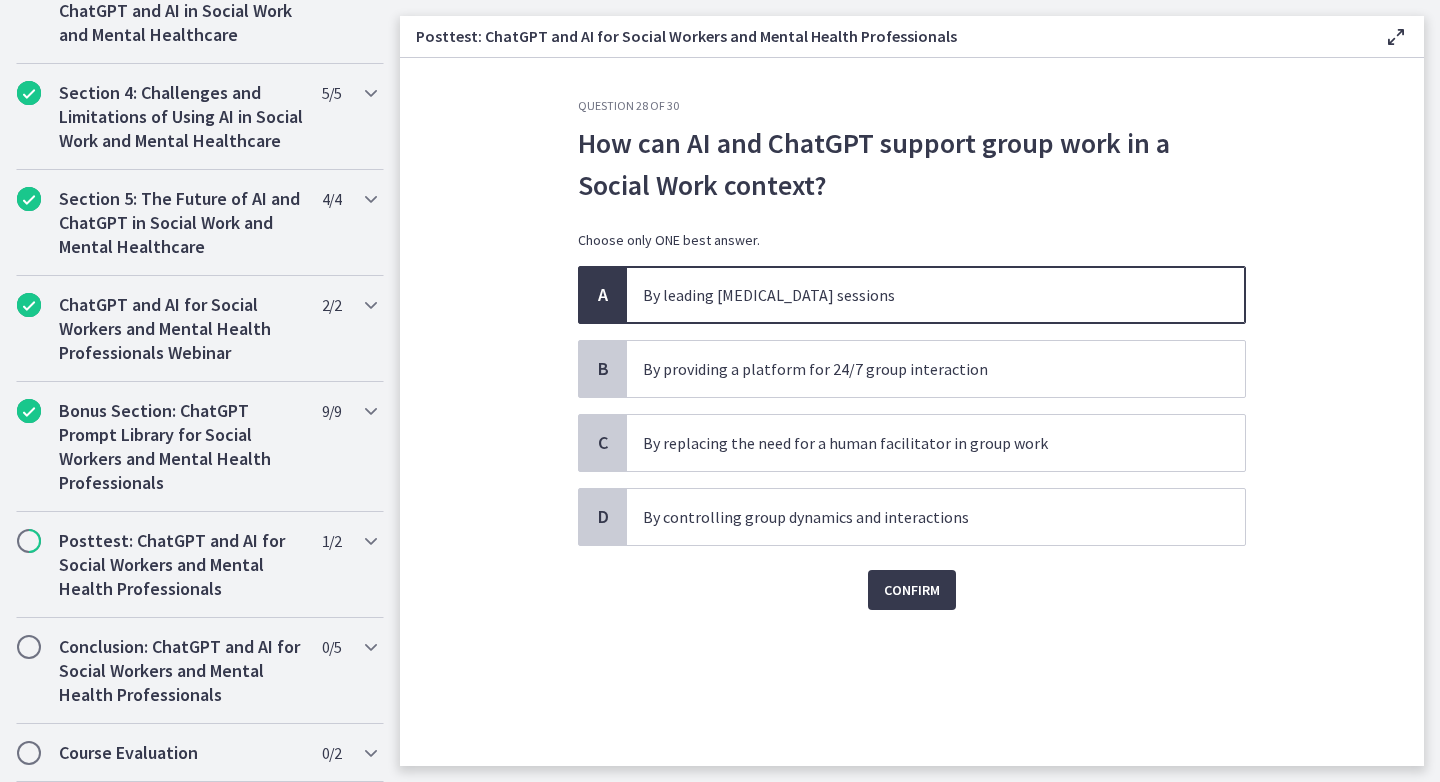 click on "Confirm" at bounding box center (912, 578) 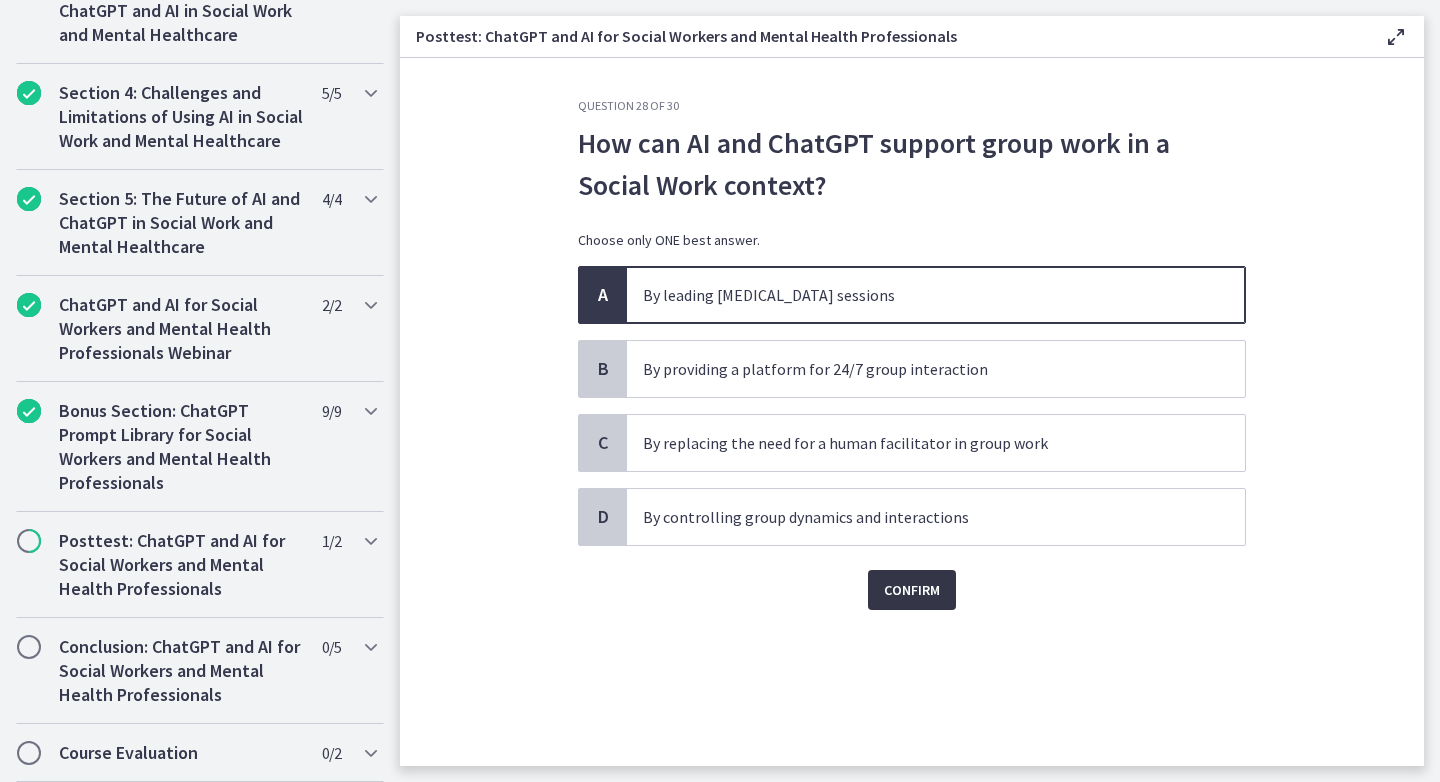 click on "Confirm" at bounding box center (912, 590) 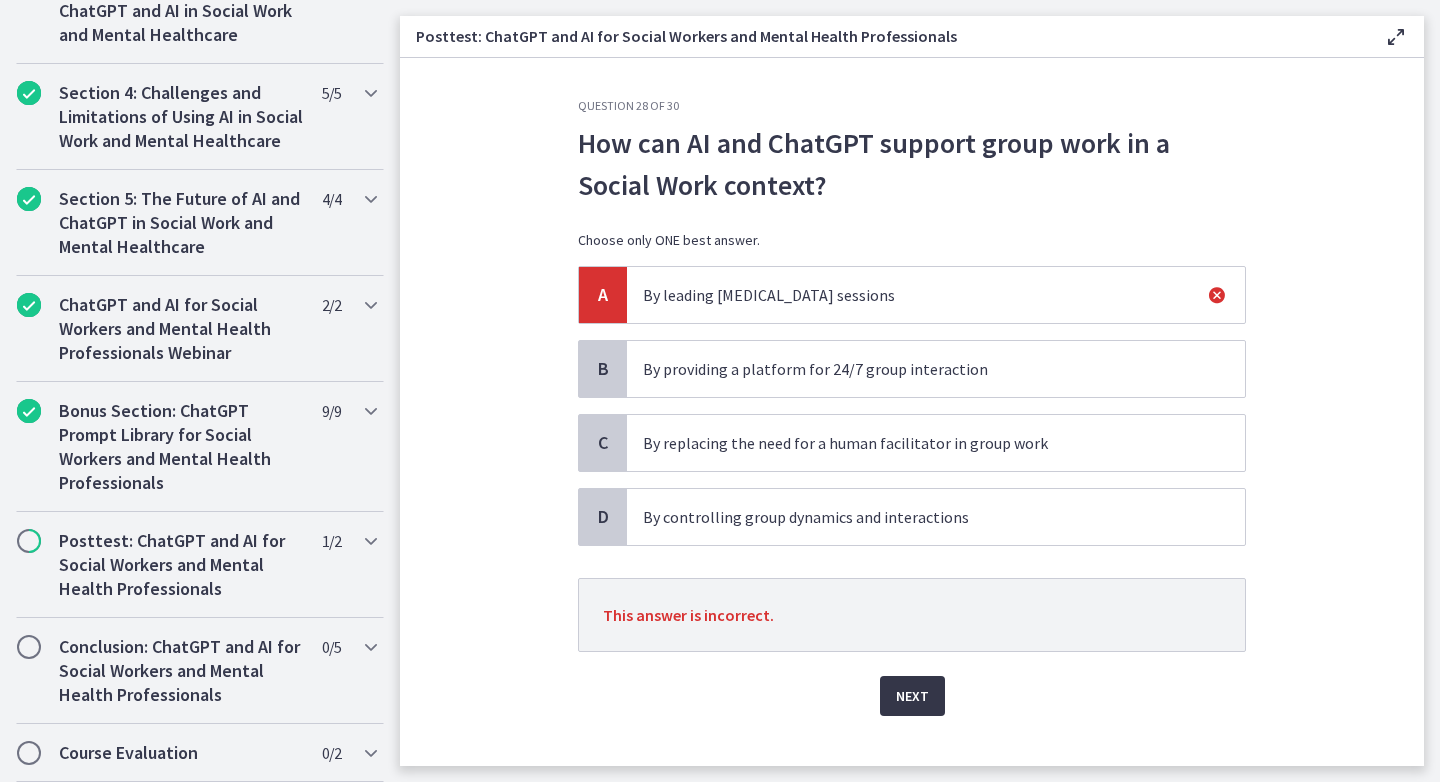 scroll, scrollTop: 30, scrollLeft: 0, axis: vertical 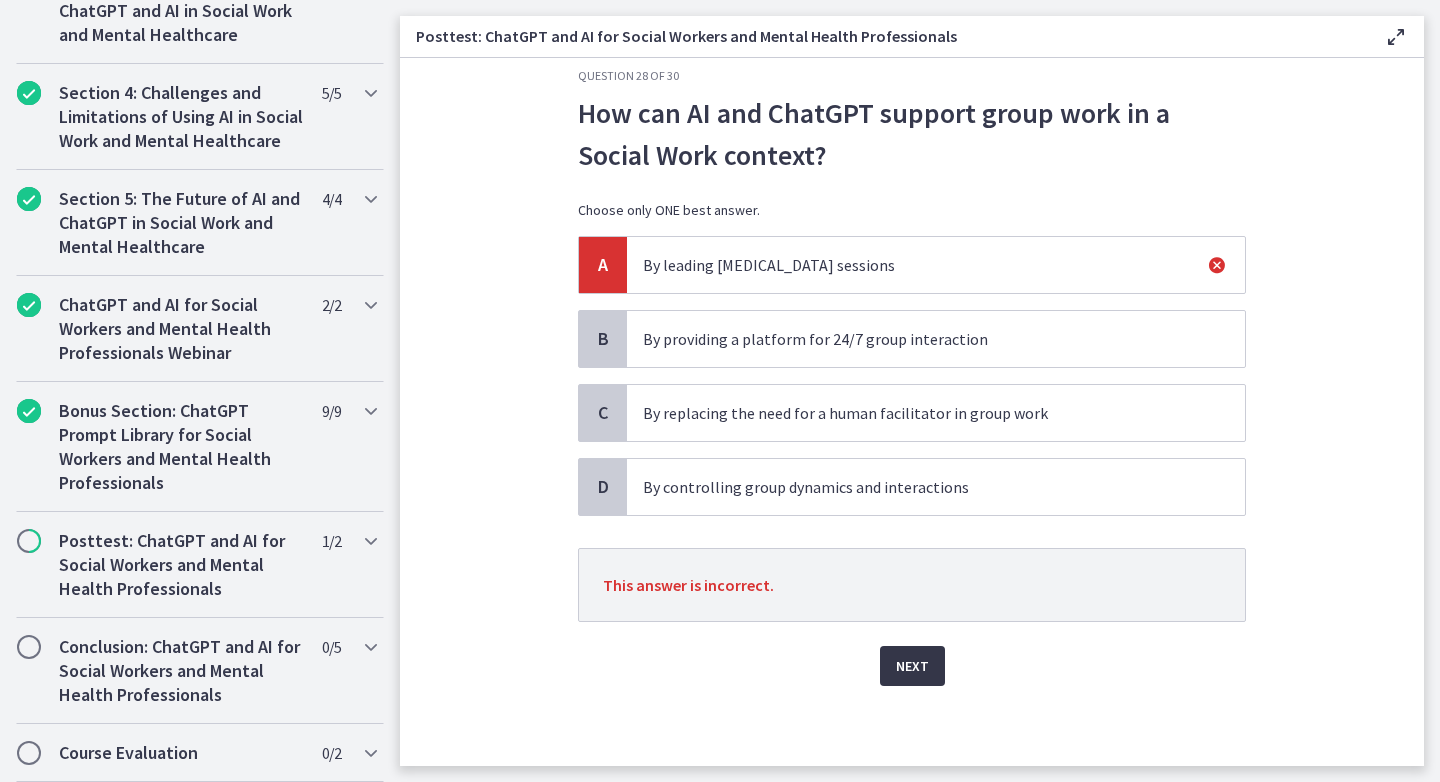 click on "Next" at bounding box center (912, 666) 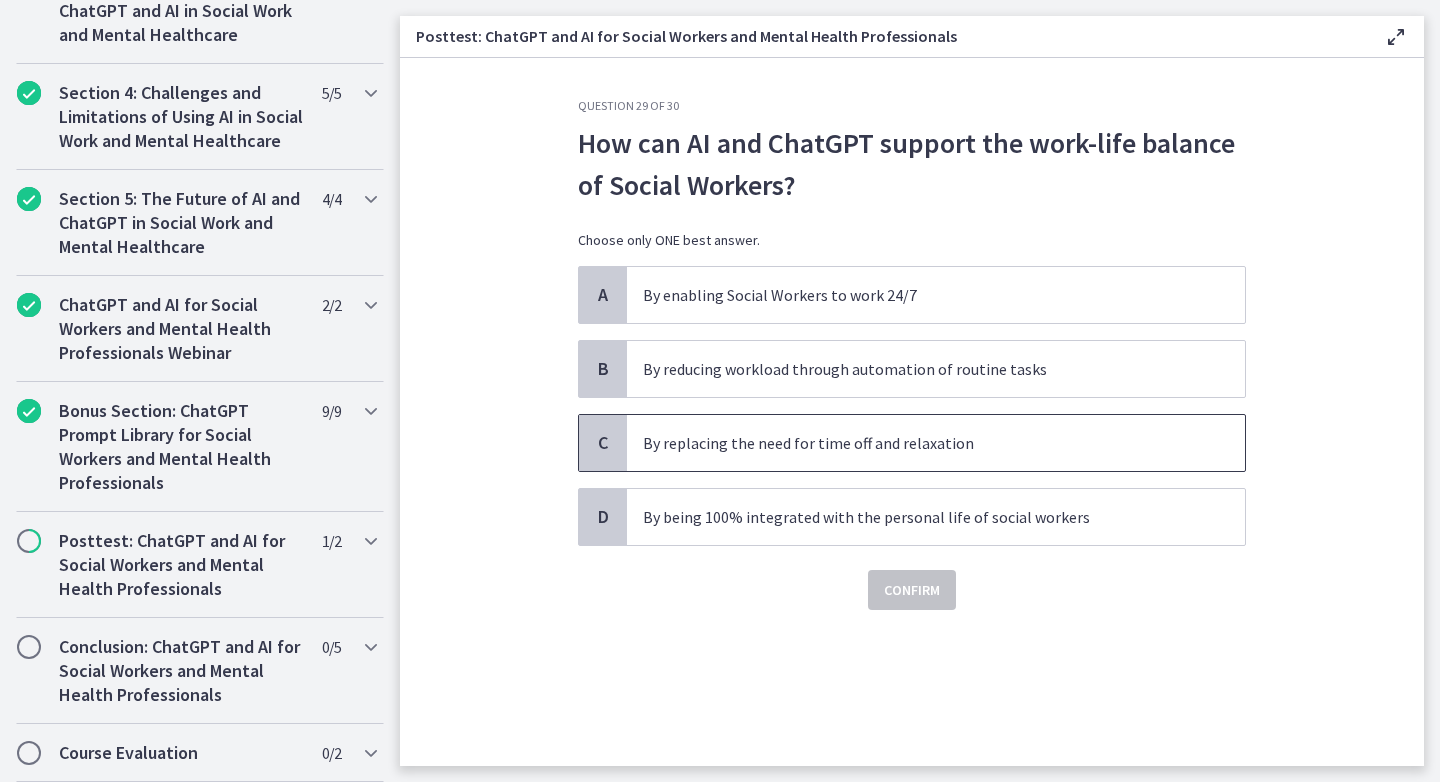 click on "By replacing the need for time off and relaxation" at bounding box center (916, 443) 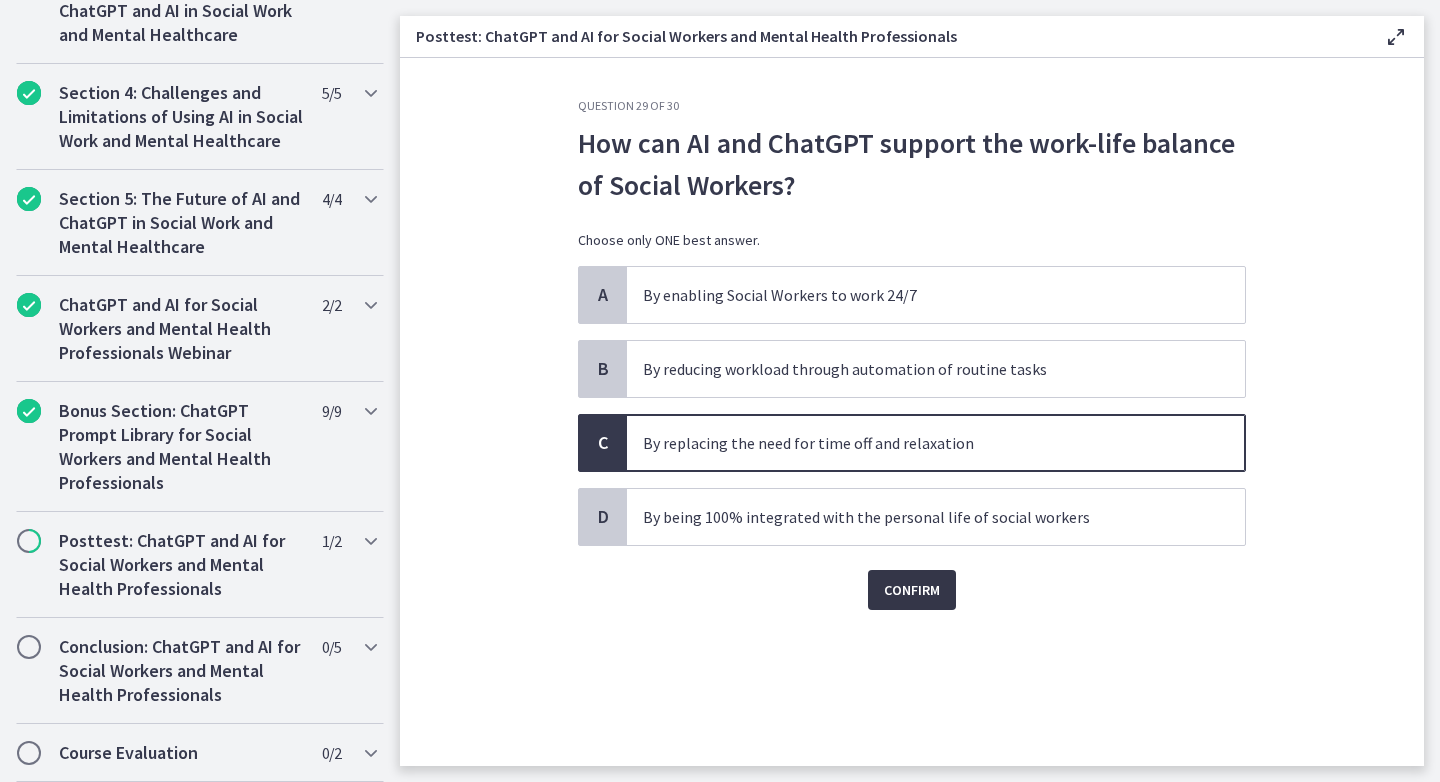 click on "Confirm" at bounding box center (912, 590) 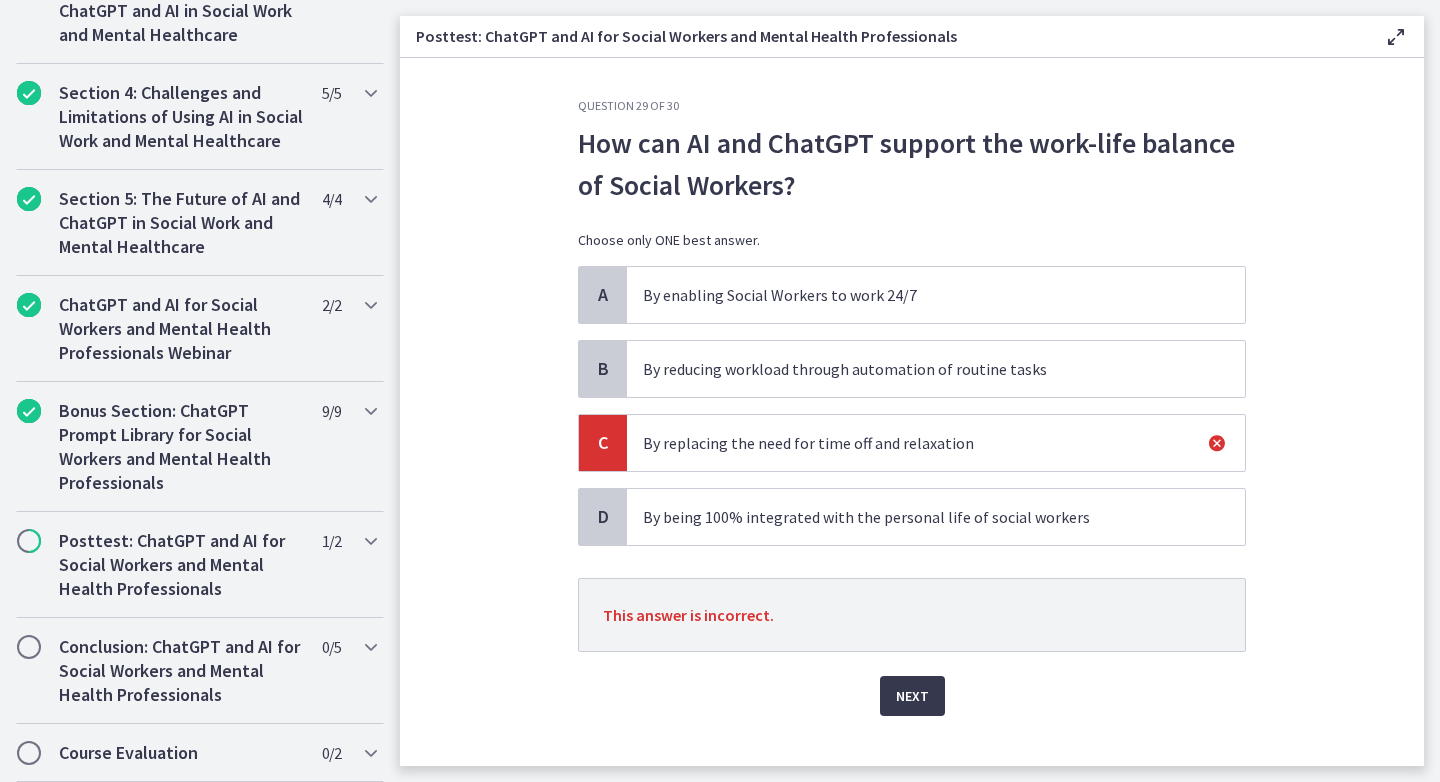 click on "By enabling Social Workers to work 24/7" at bounding box center (936, 295) 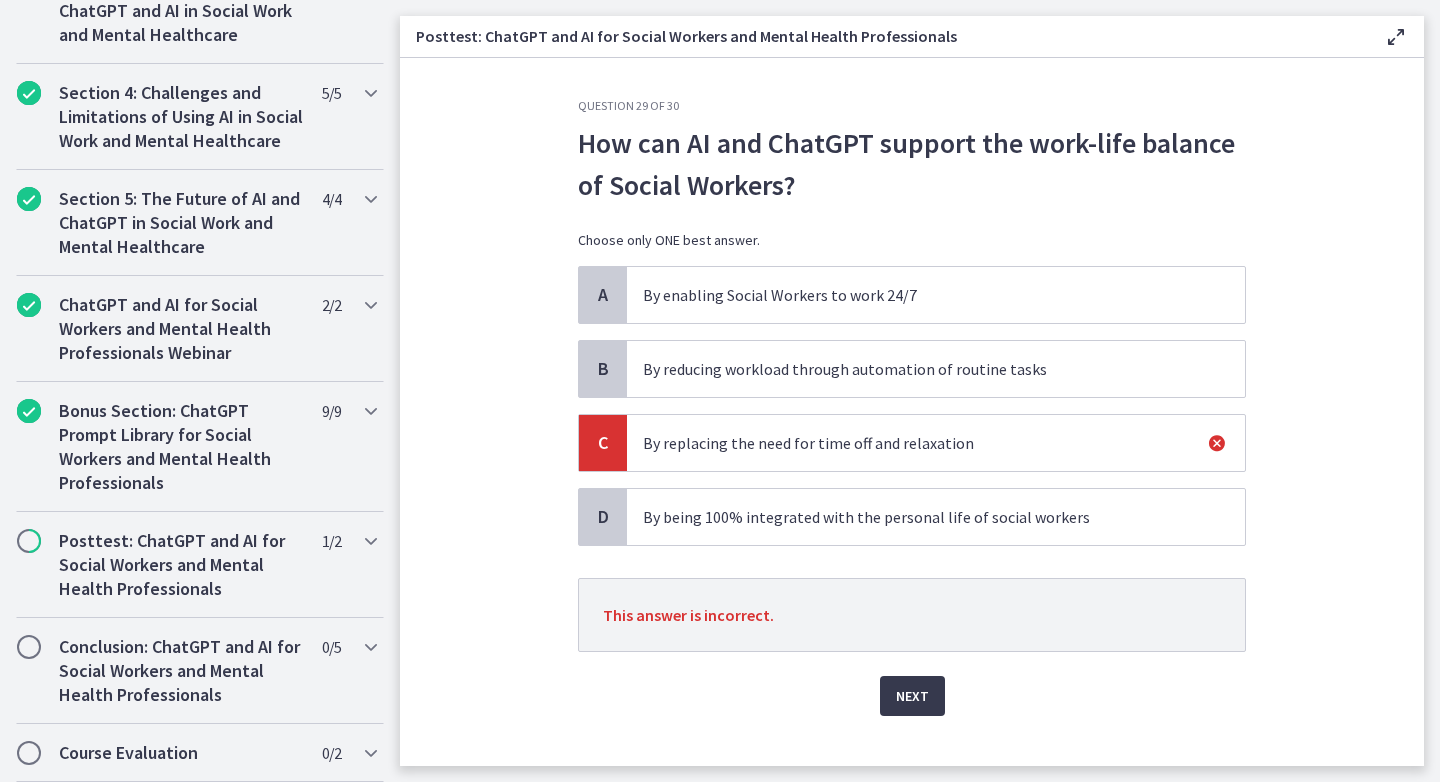 click on "Question   29   of   30
How can AI and ChatGPT support the work-life balance of Social Workers?
Choose only ONE best answer.
A
By enabling Social Workers to work 24/7
B
By reducing workload through automation of routine tasks
C
By replacing the need for time off and relaxation
D
By being 100% integrated with the personal life of social workers
This answer is incorrect.
Next" 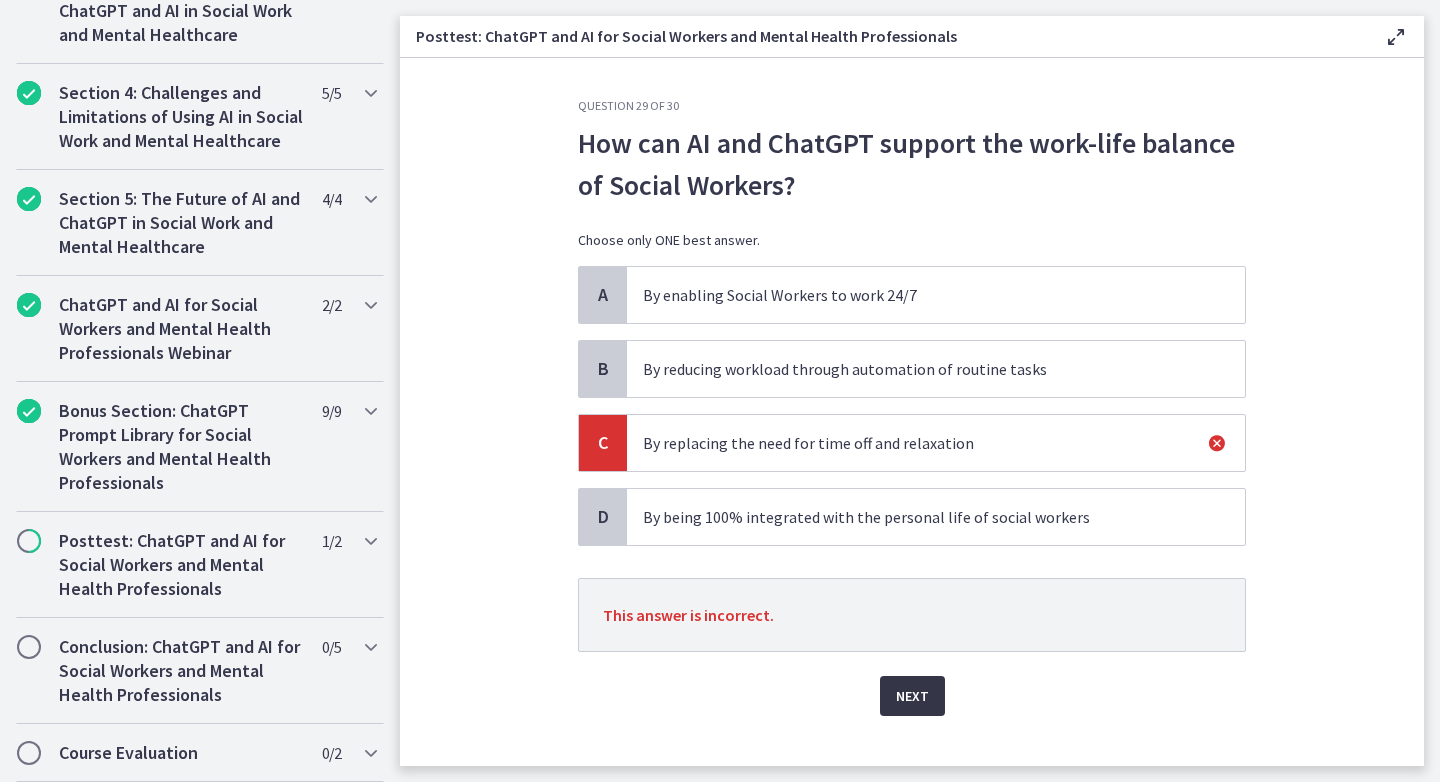 click on "Next" at bounding box center [912, 696] 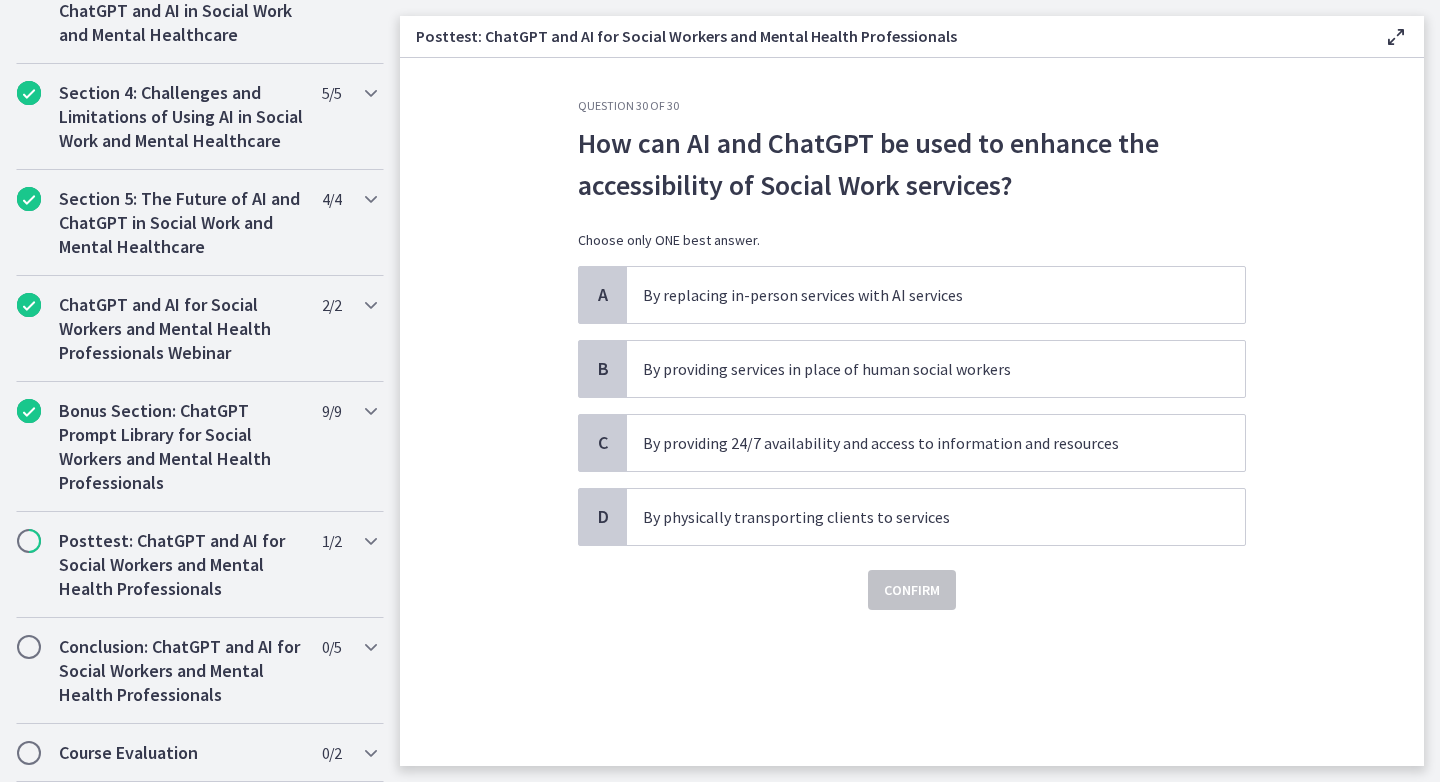 click on "A
By replacing in-person services with AI services
B
By providing services in place of human social workers
C
By providing 24/7 availability and access to information and resources
D
By physically transporting clients to services" at bounding box center (912, 406) 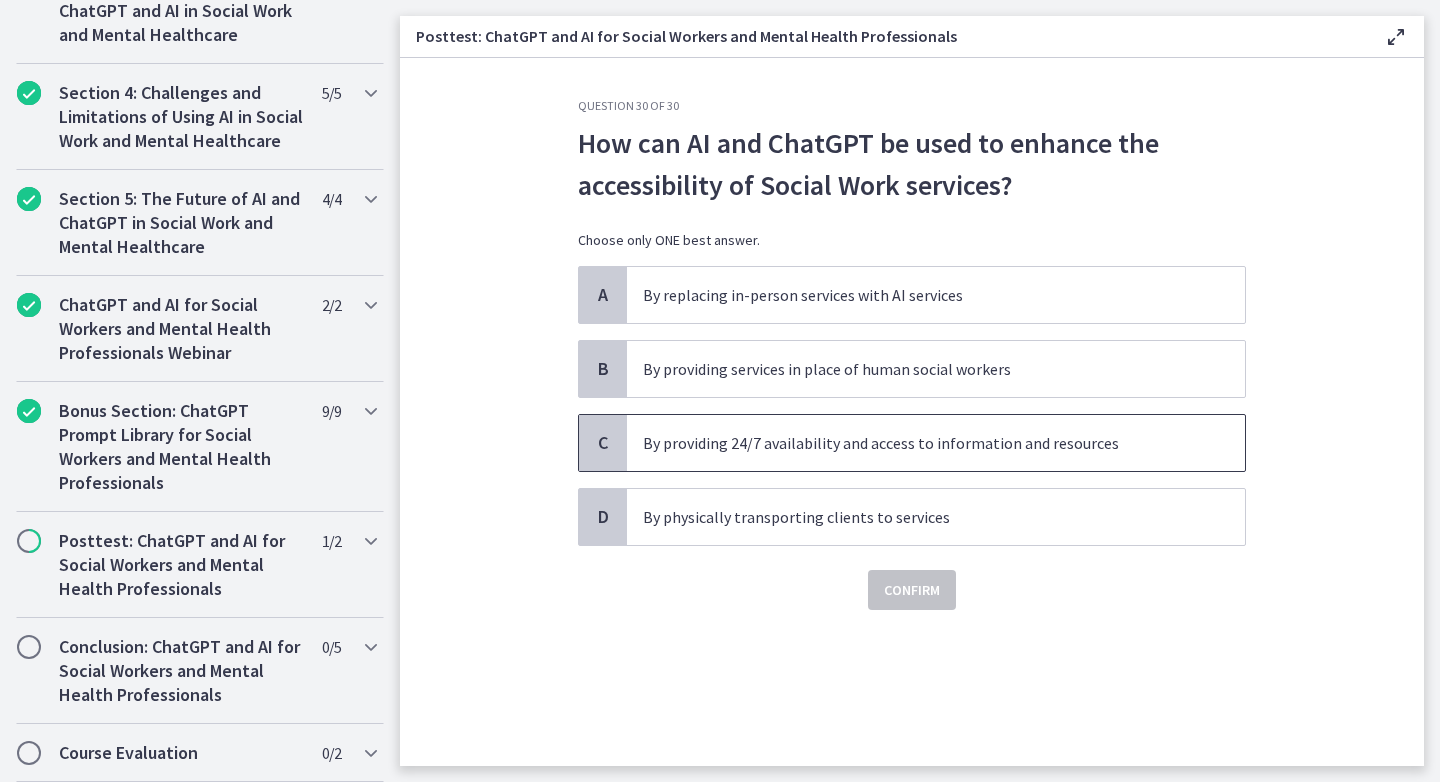 click on "By providing 24/7 availability and access to information and resources" at bounding box center [916, 443] 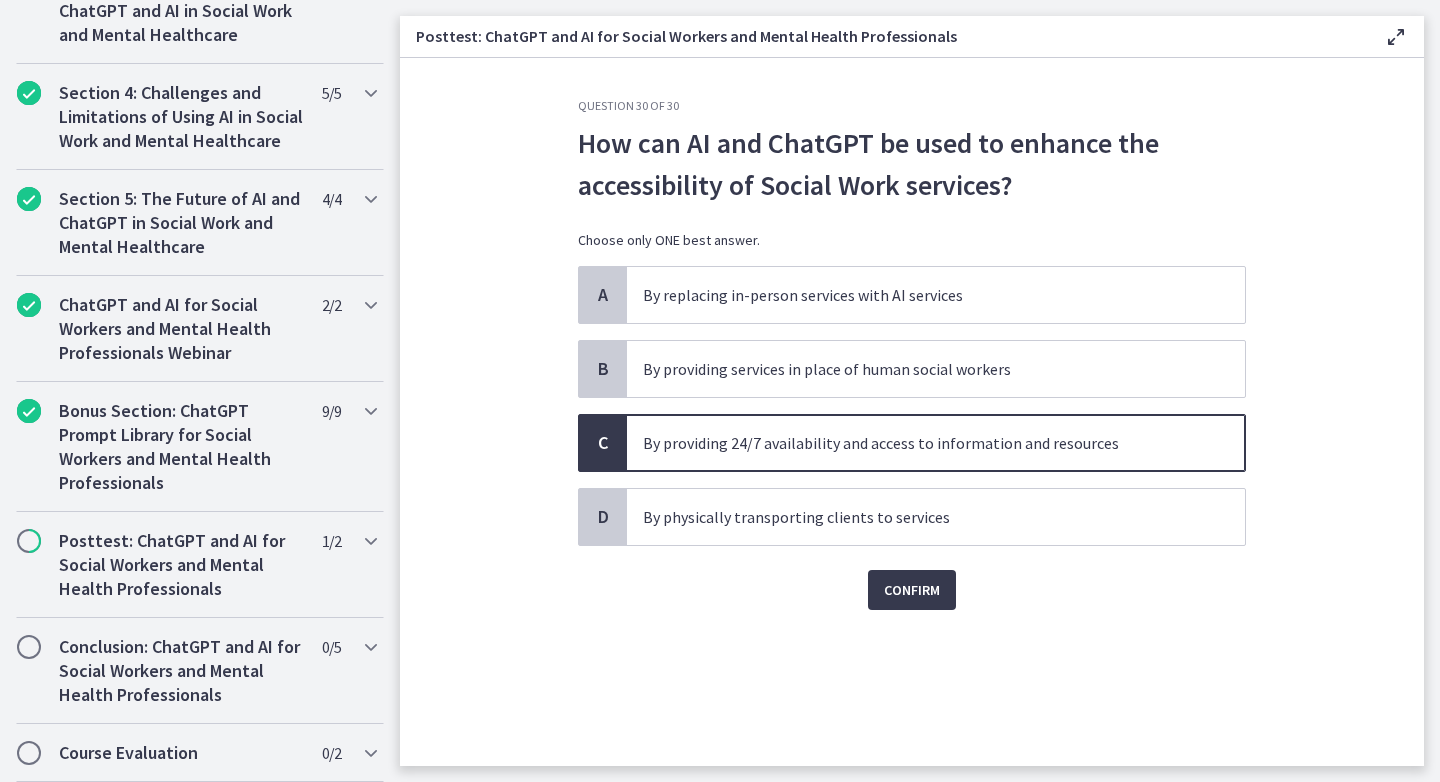 click on "Confirm" at bounding box center [912, 578] 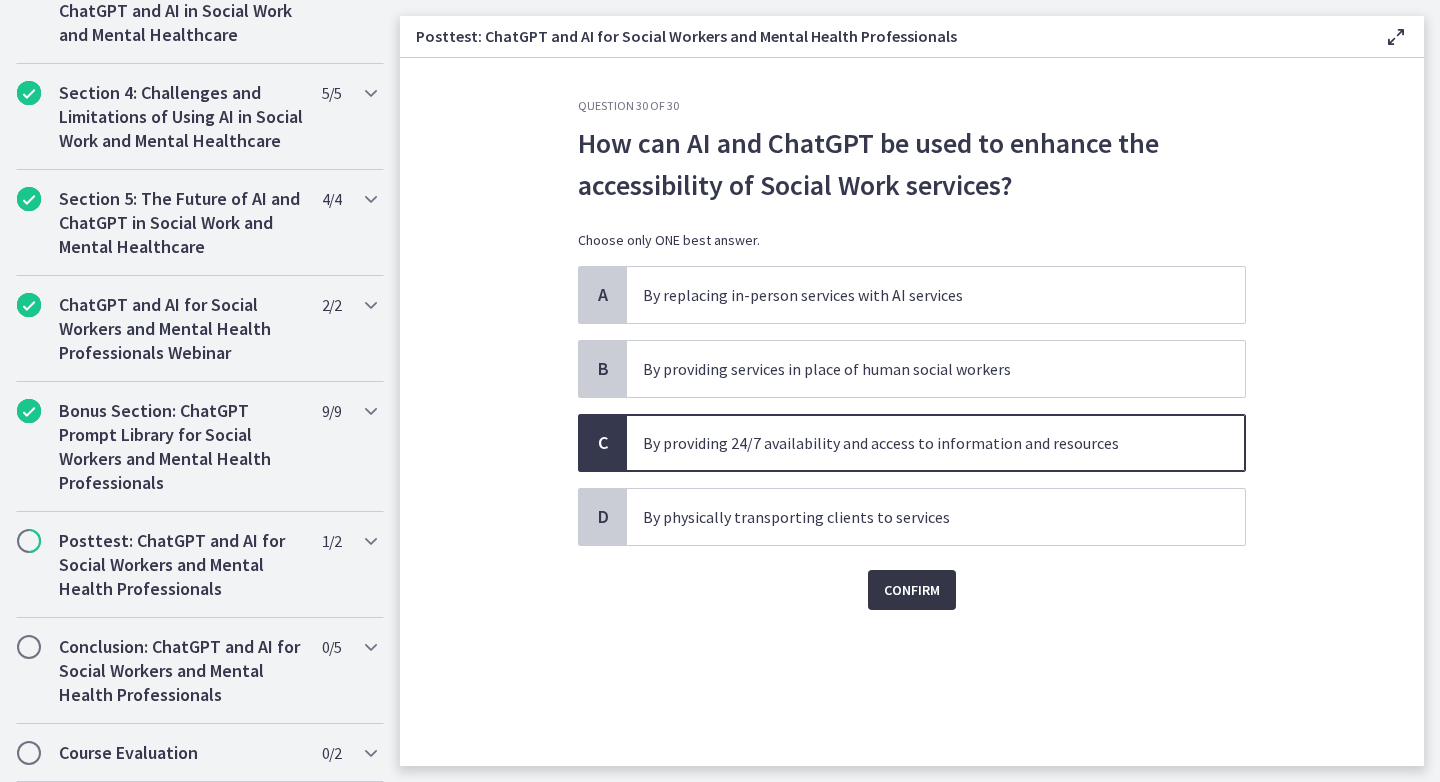 click on "Confirm" at bounding box center (912, 590) 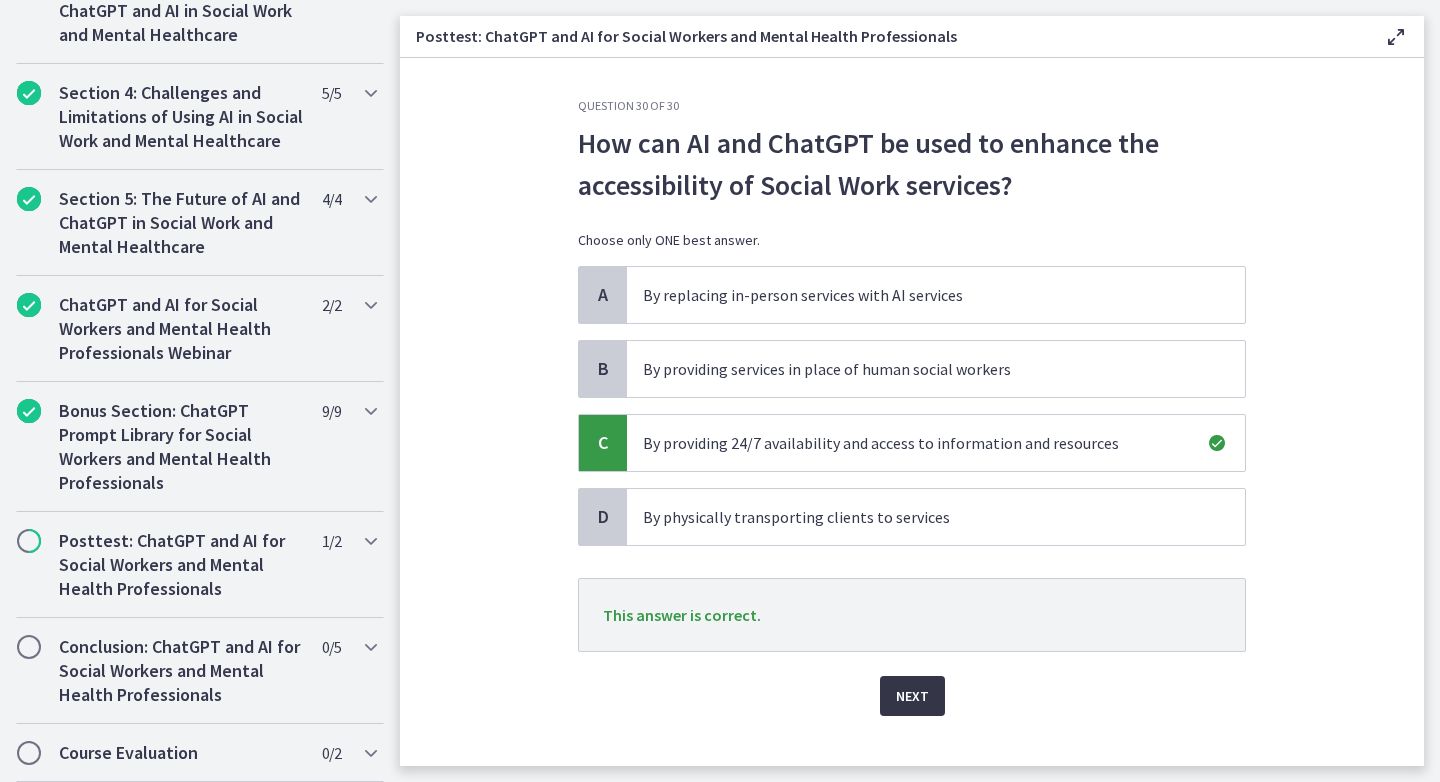 click on "Next" at bounding box center (912, 696) 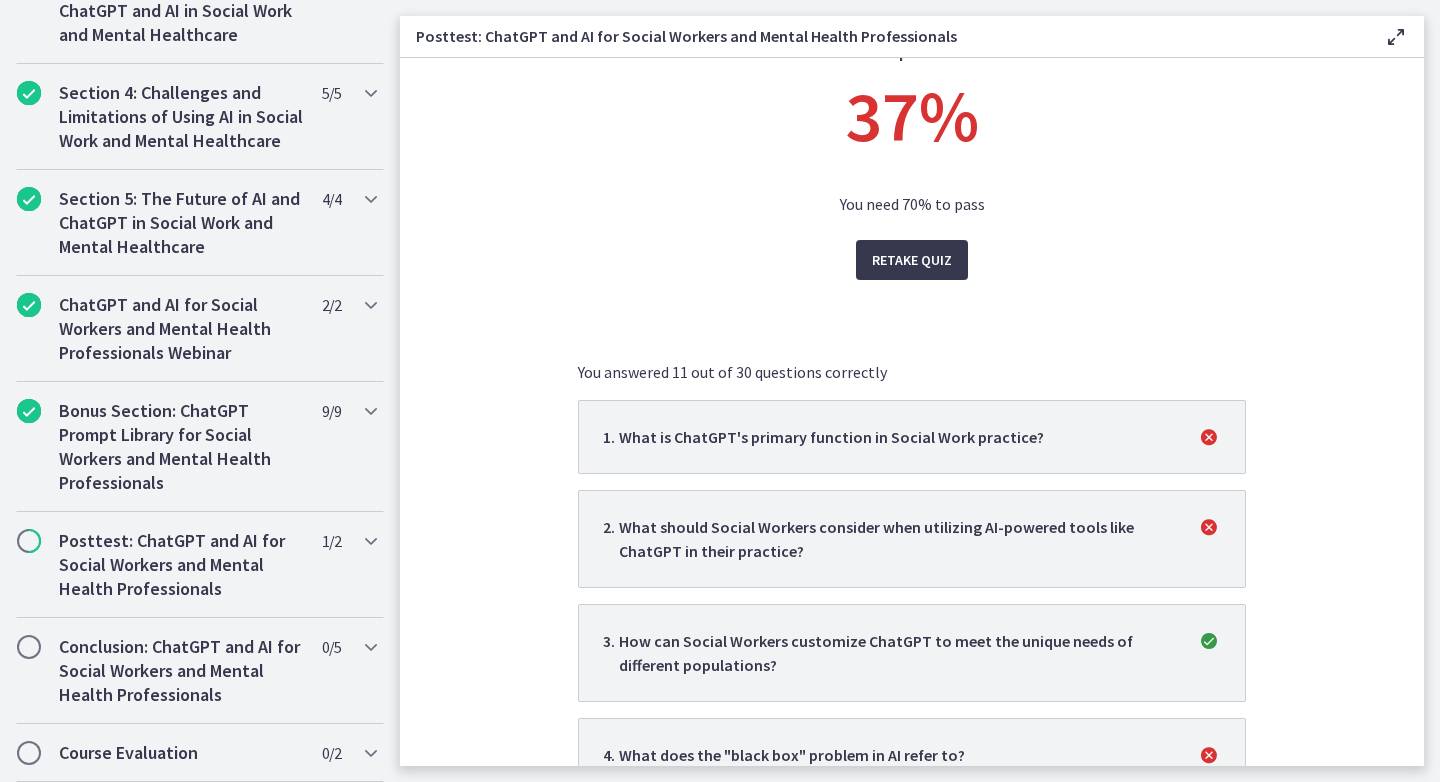 scroll, scrollTop: 92, scrollLeft: 0, axis: vertical 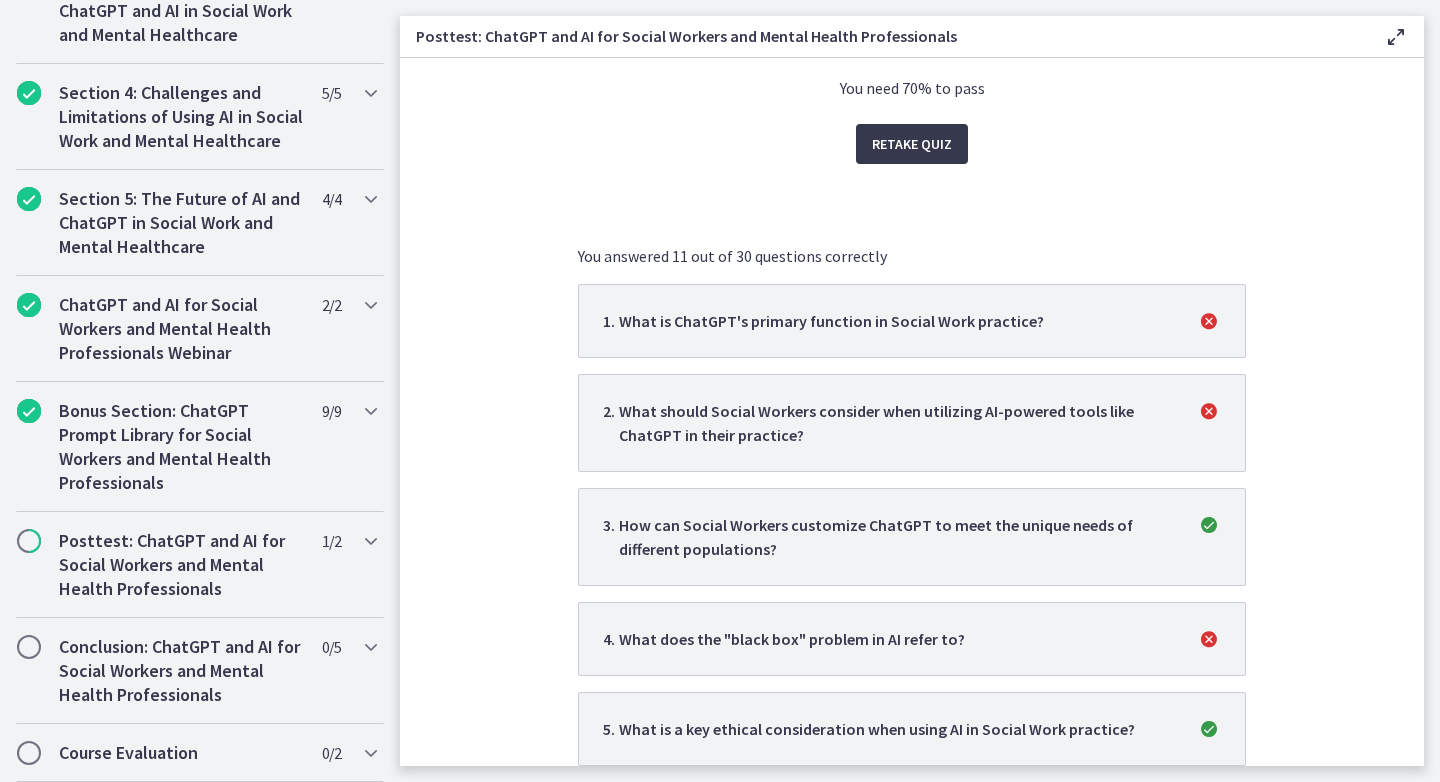 click on "1 .
What is [PERSON_NAME]'s primary function in Social Work practice?" at bounding box center (912, 321) 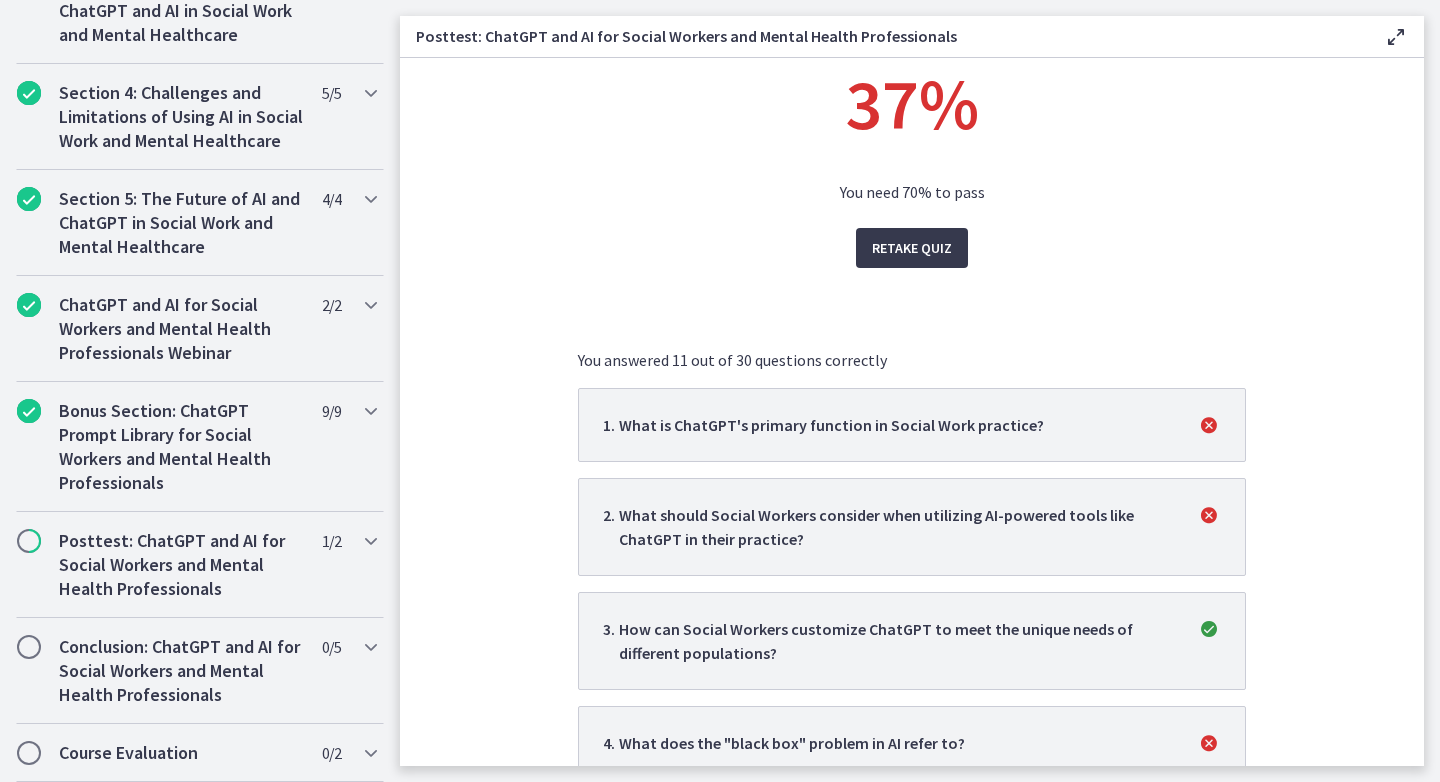 scroll, scrollTop: 0, scrollLeft: 0, axis: both 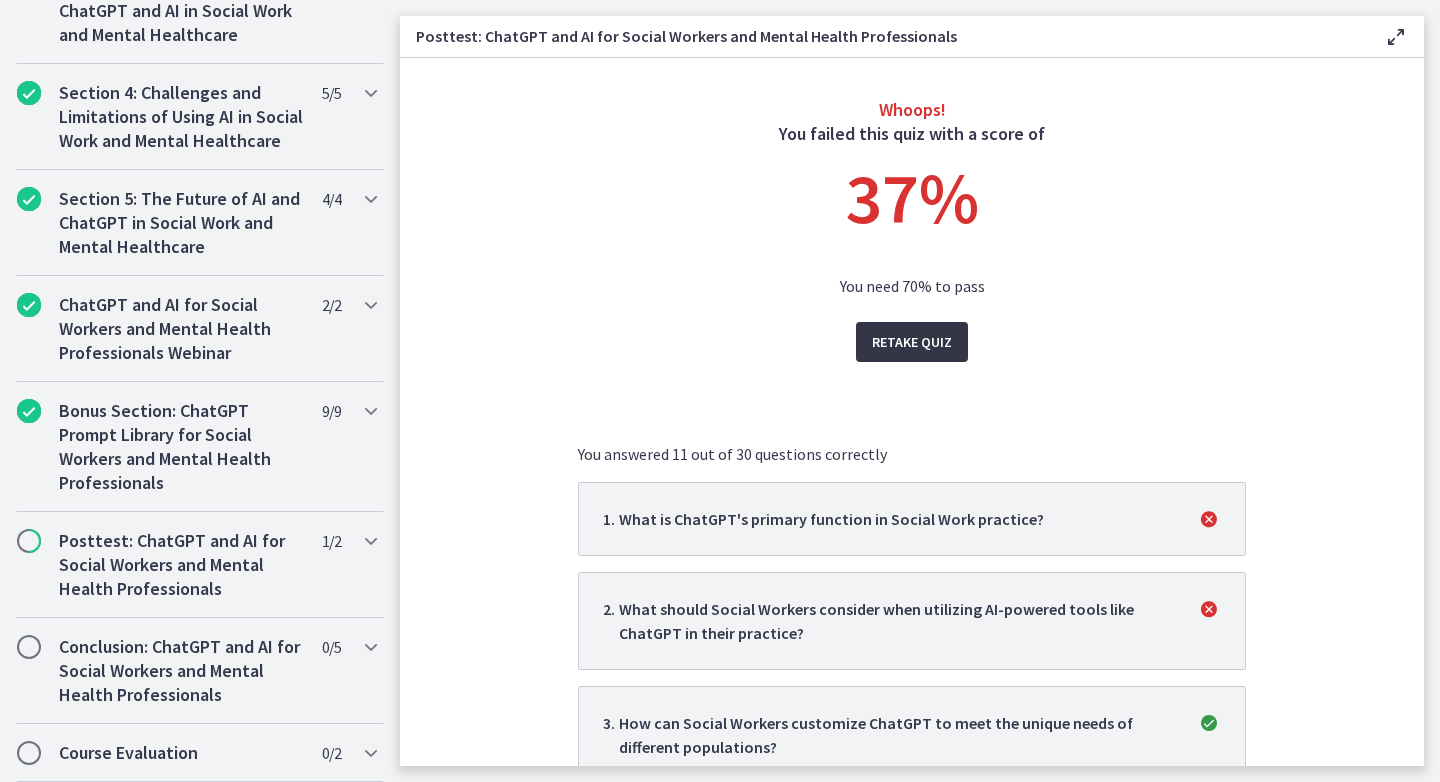 click on "Retake Quiz" at bounding box center [912, 342] 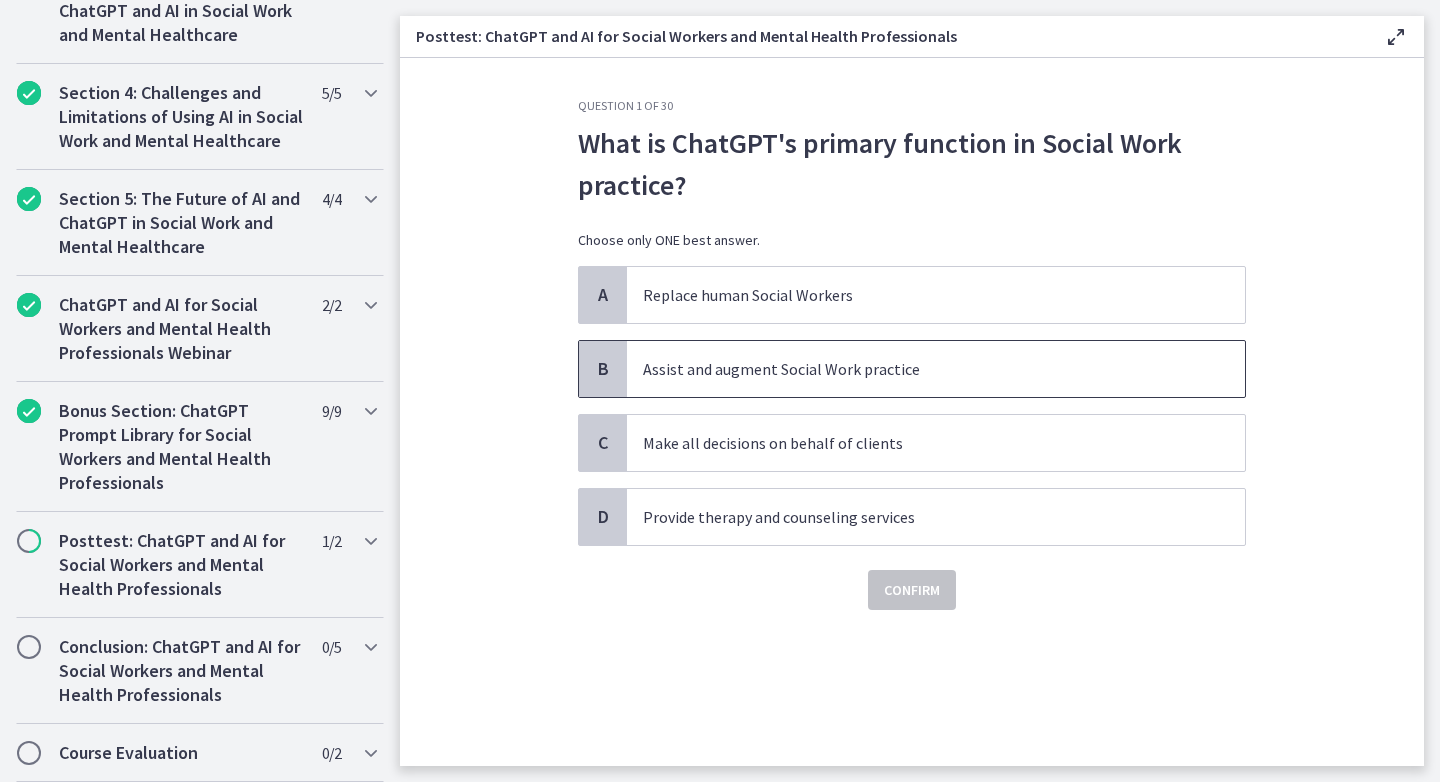 click on "Assist and augment Social Work practice" at bounding box center [936, 369] 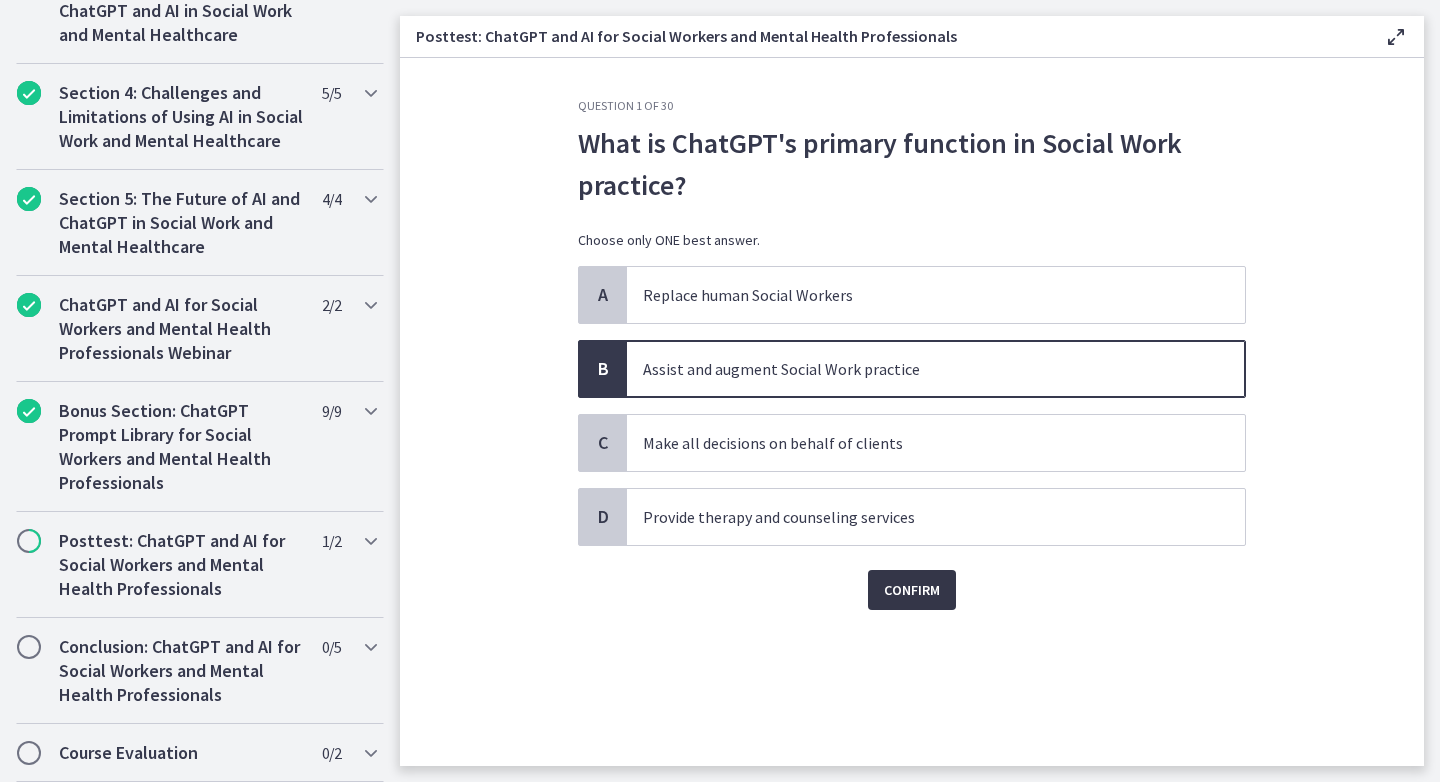 click on "Confirm" at bounding box center [912, 590] 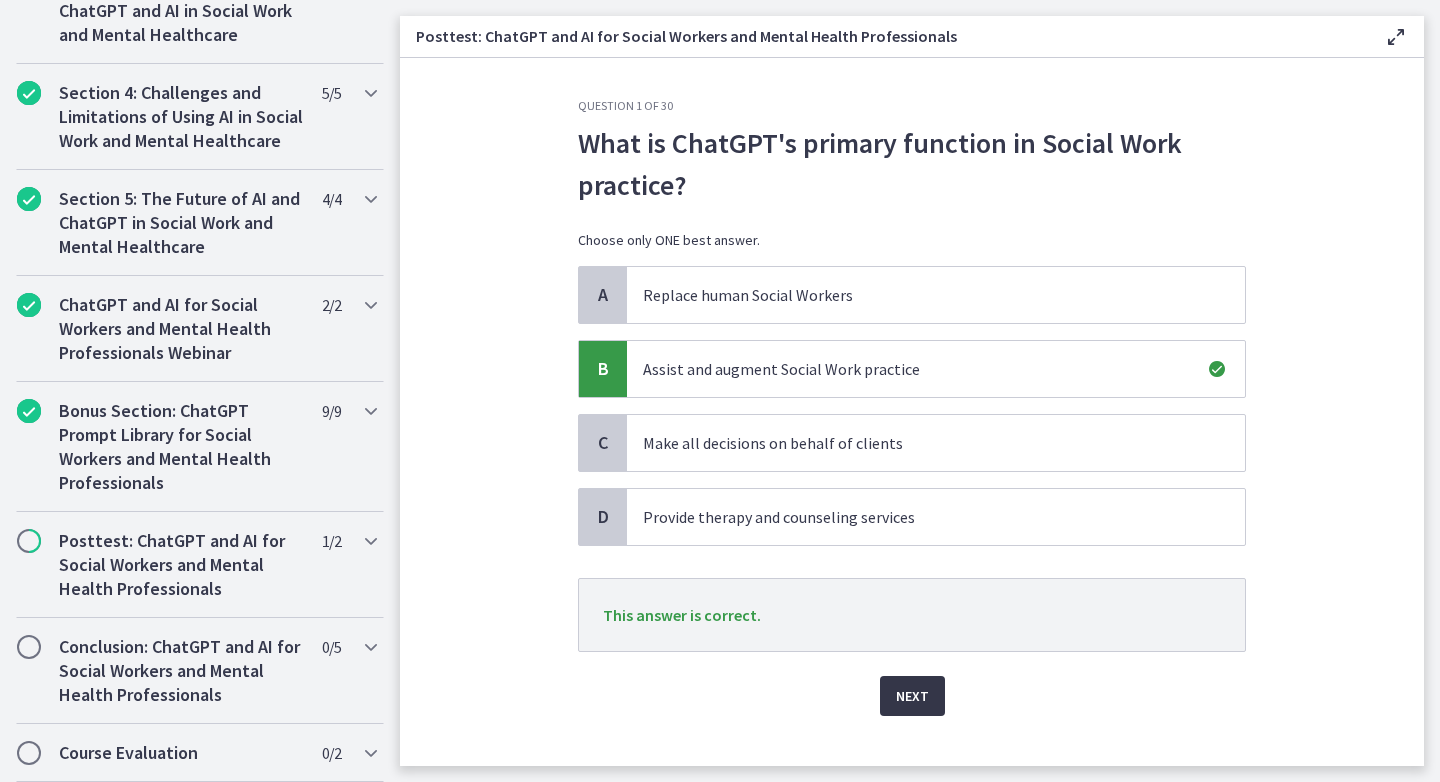 click on "Next" at bounding box center [912, 696] 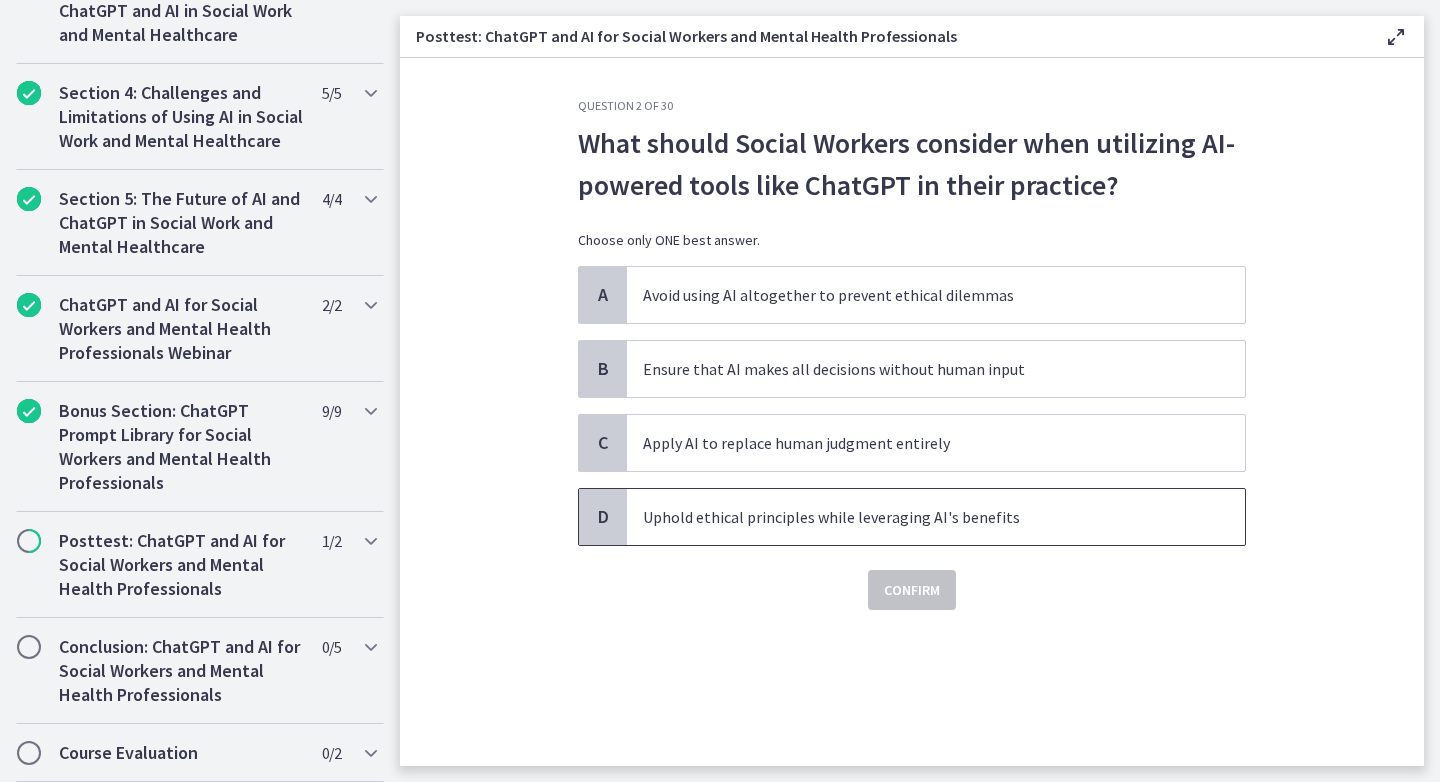 click on "Uphold ethical principles while leveraging AI's benefits" at bounding box center (916, 517) 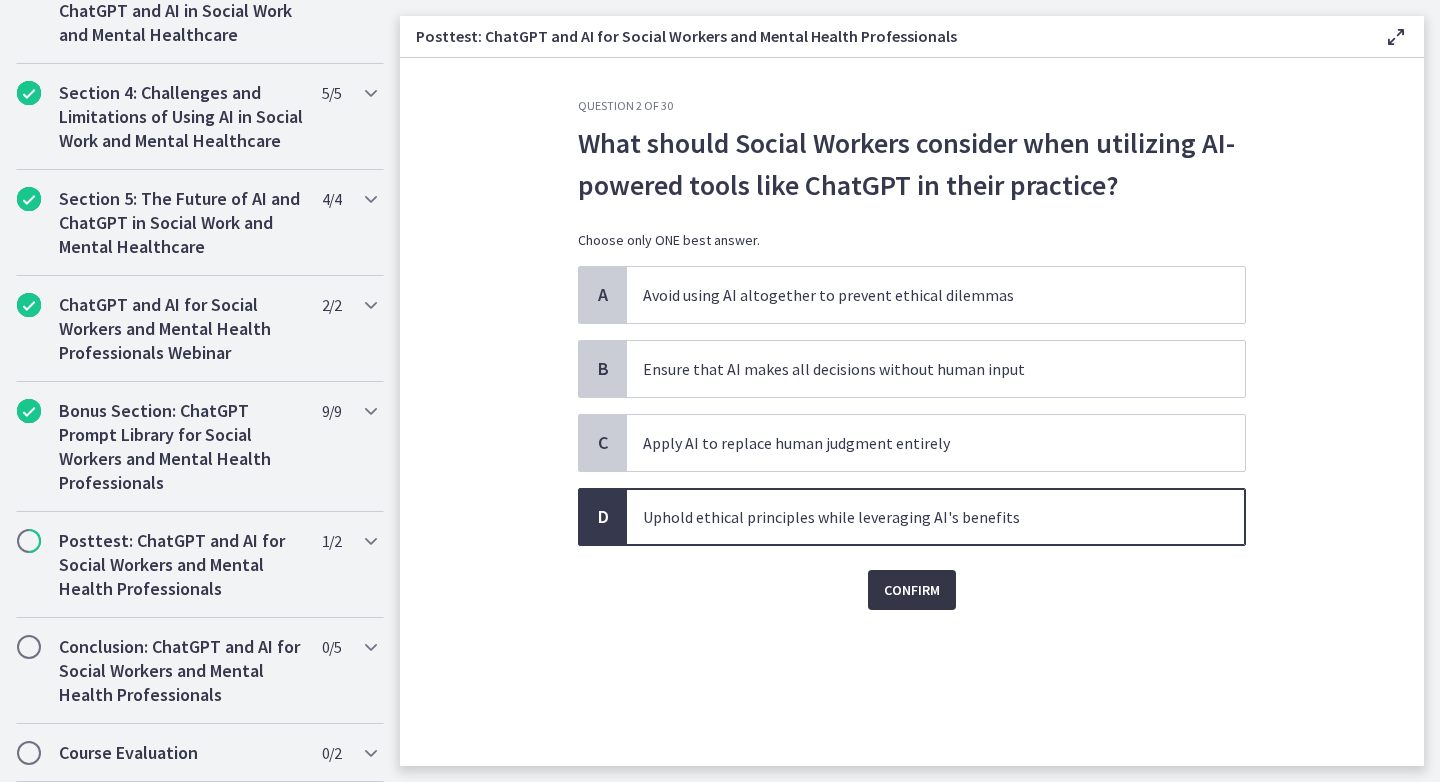 click on "Confirm" at bounding box center (912, 590) 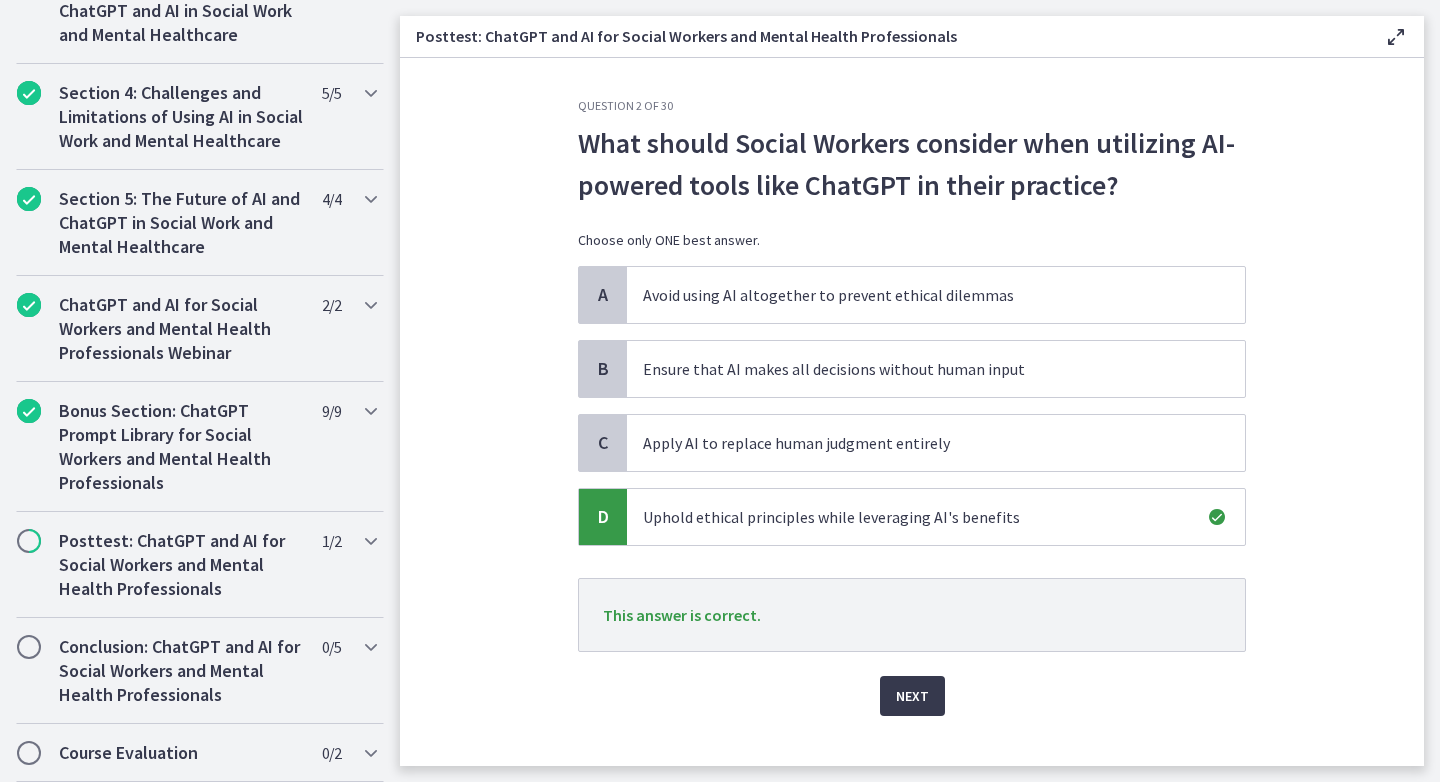 click on "Question   2   of   30
What should Social Workers consider when utilizing AI-powered tools like ChatGPT in their practice?
Choose only ONE best answer.
A
Avoid using AI altogether to prevent ethical dilemmas
B
Ensure that AI makes all decisions without human input
C
Apply AI to replace human judgment entirely
D
Uphold ethical principles while leveraging AI's benefits
This answer is correct.
Next" 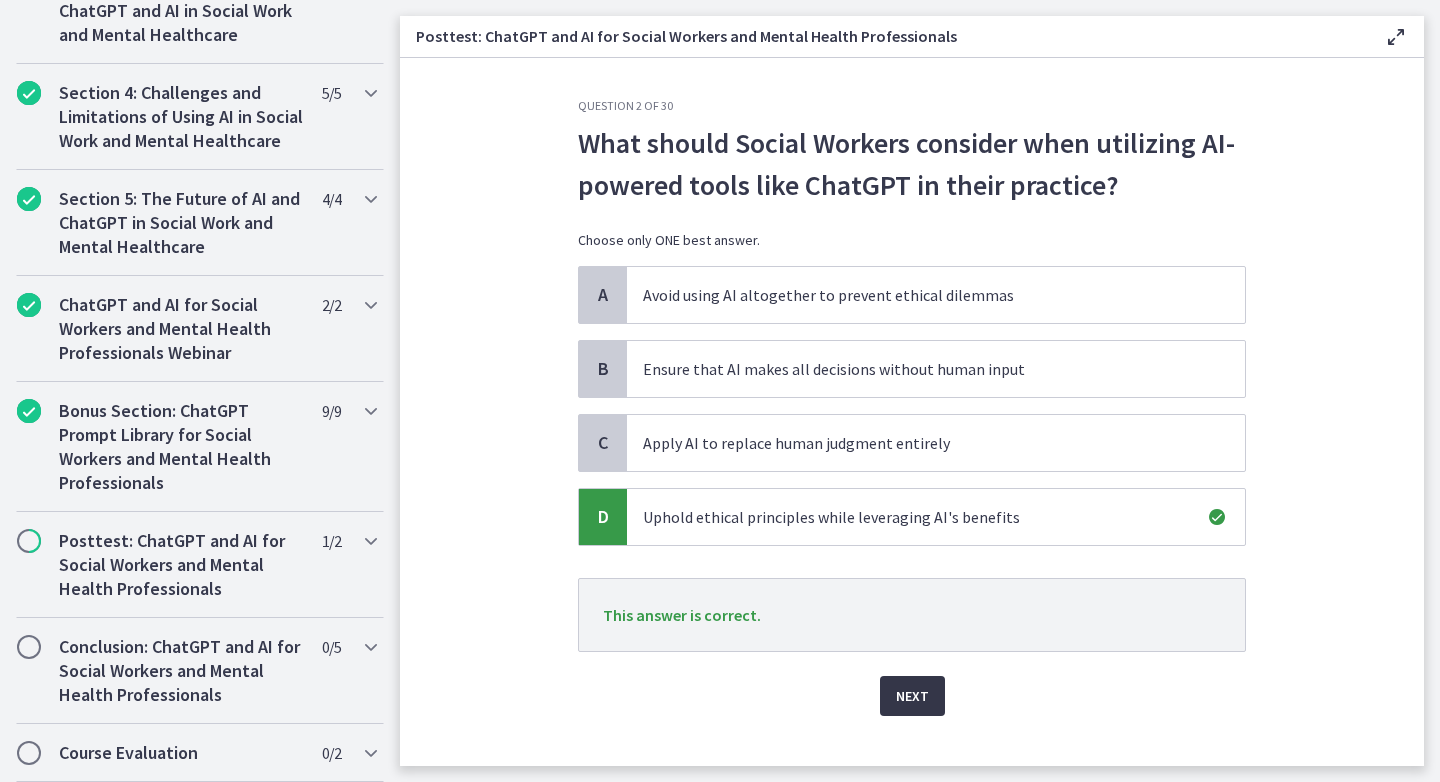 click on "Next" at bounding box center [912, 696] 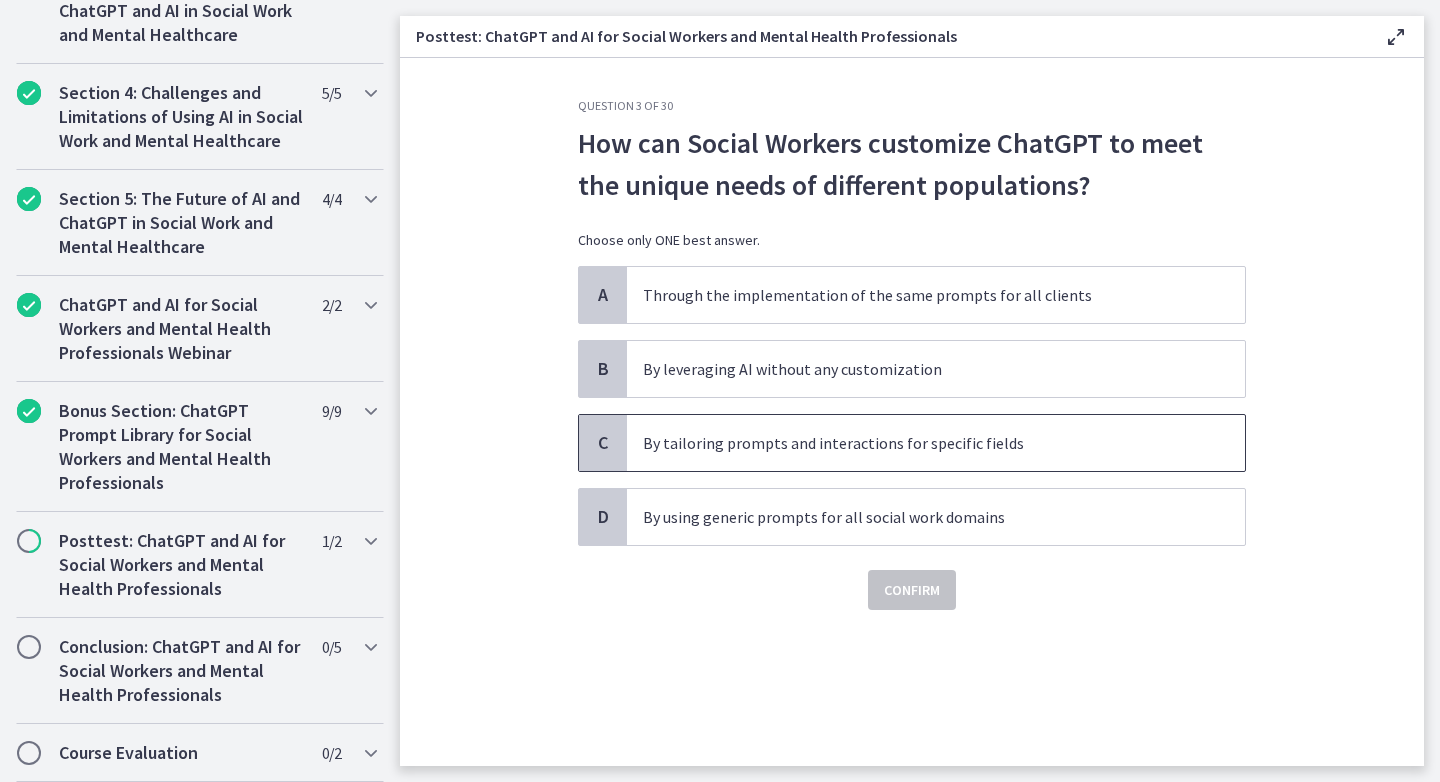 click on "By tailoring prompts and interactions for specific fields" at bounding box center [916, 443] 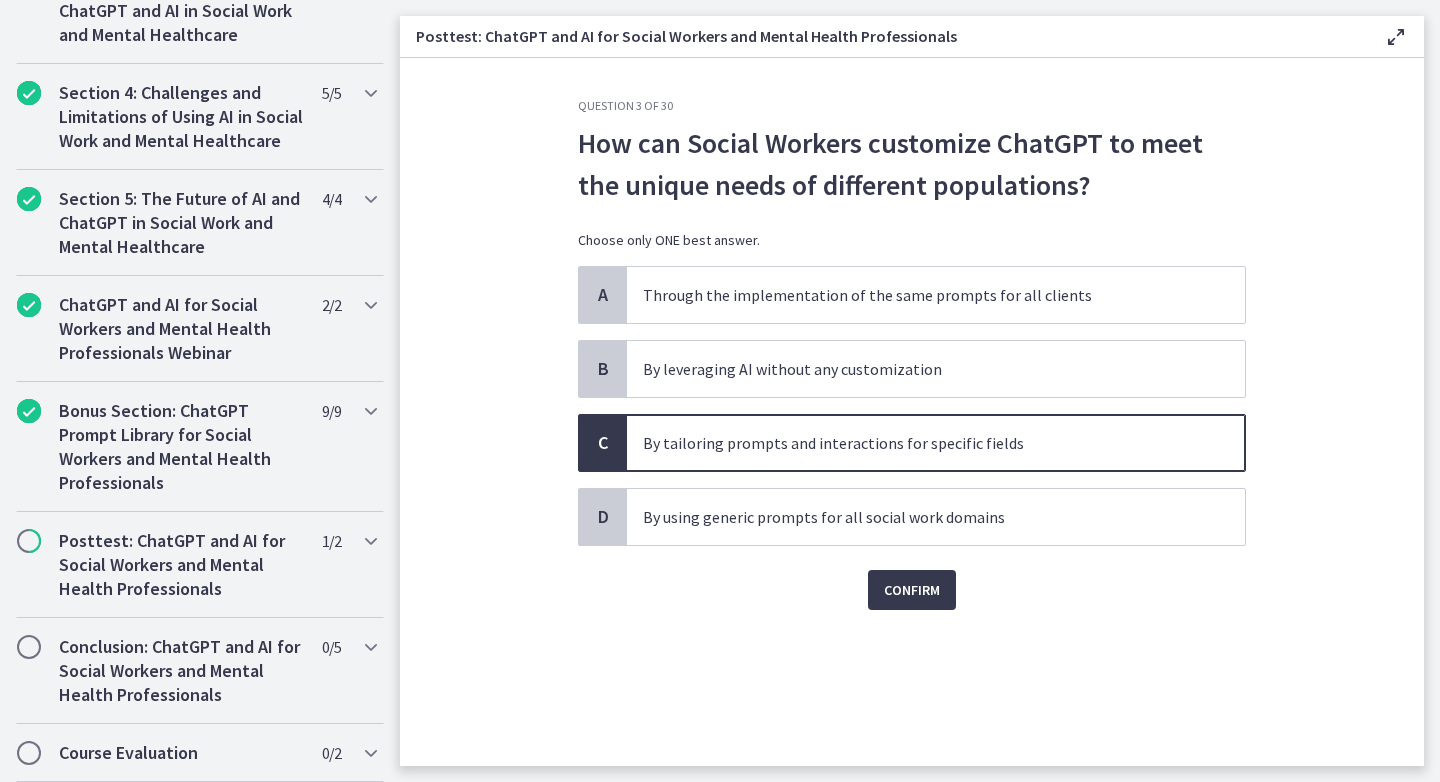 click on "Question   3   of   30
How can Social Workers customize ChatGPT to meet the unique needs of different populations?
Choose only ONE best answer.
A
Through the implementation of the same prompts for all clients
B
By leveraging AI without any customization
C
By tailoring prompts and interactions for specific fields
D
By using generic prompts for all social work domains
Confirm" 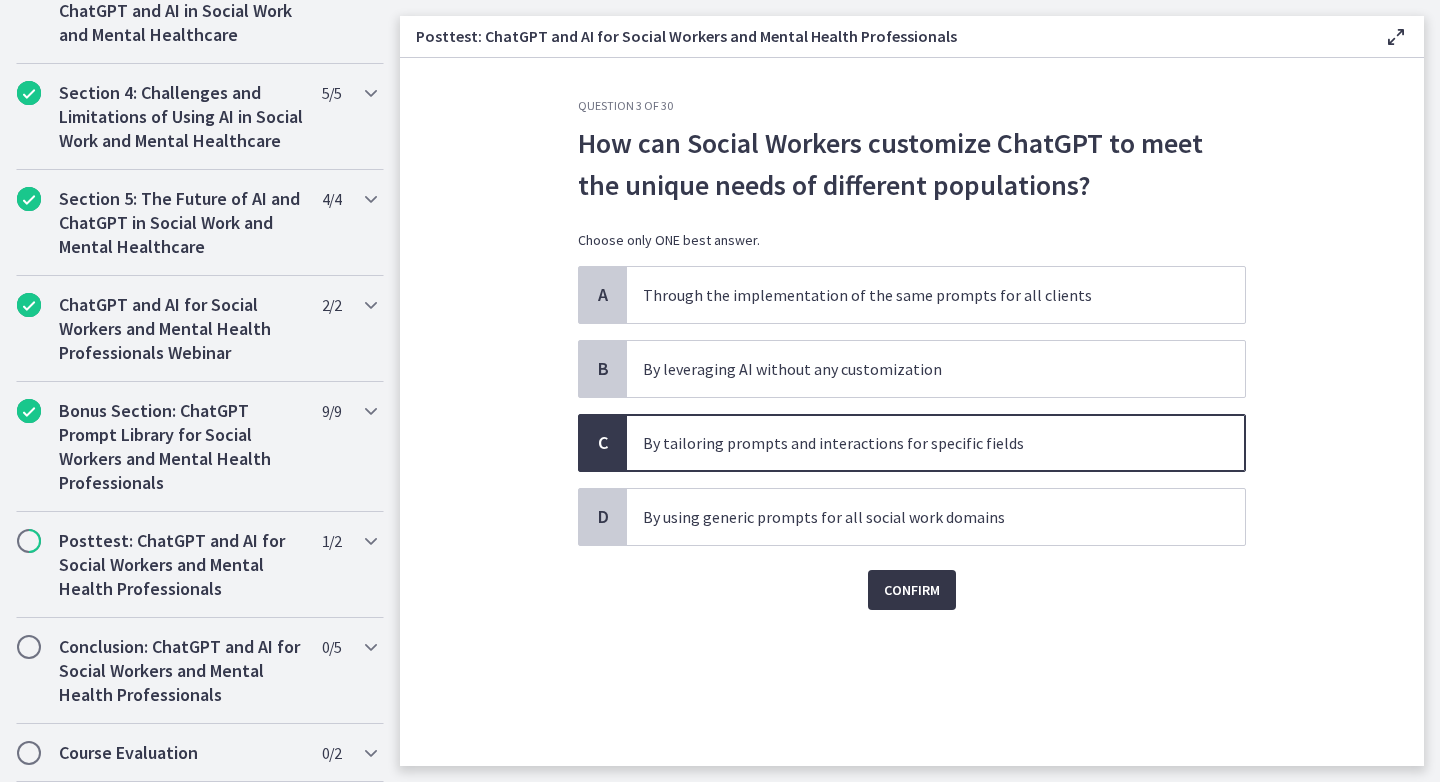 click on "Confirm" at bounding box center (912, 590) 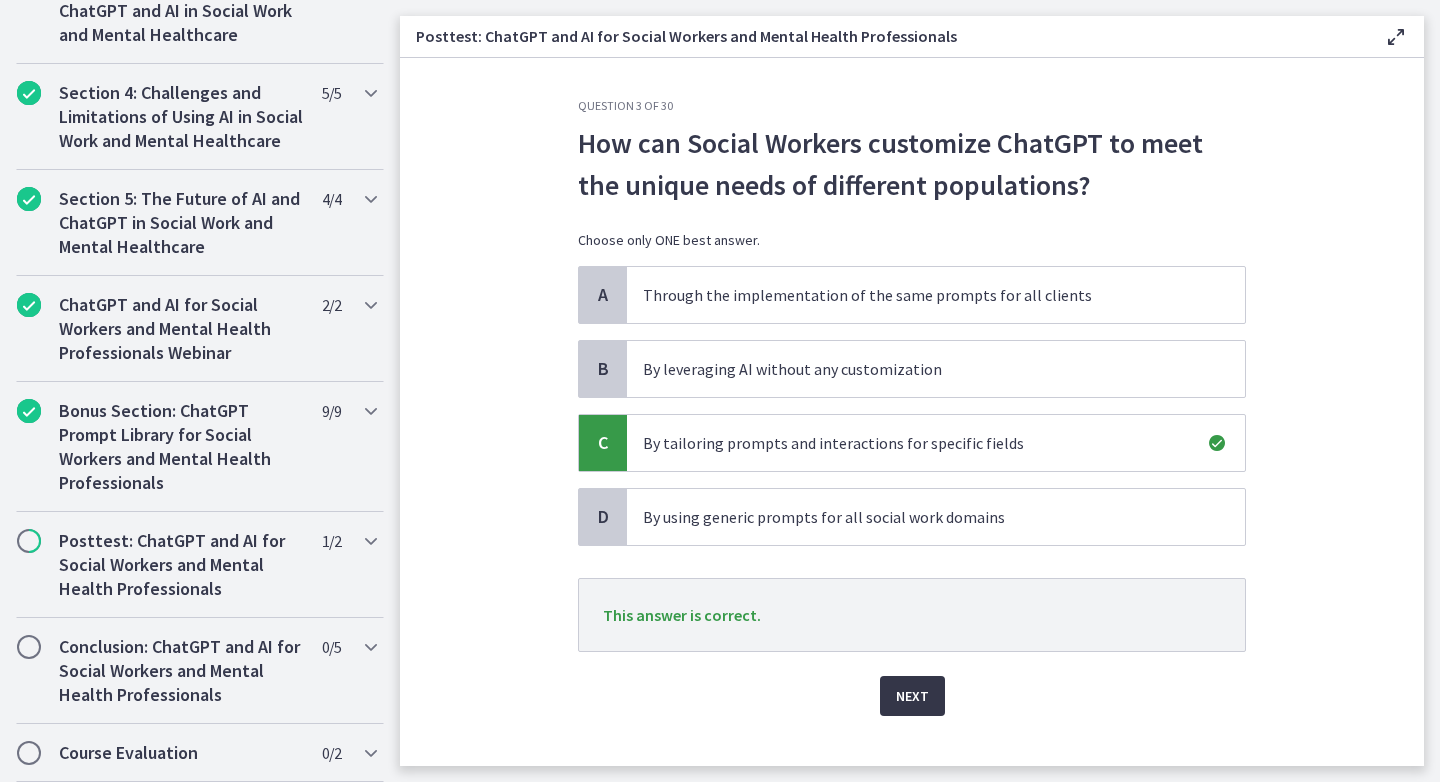 click on "Next" at bounding box center (912, 696) 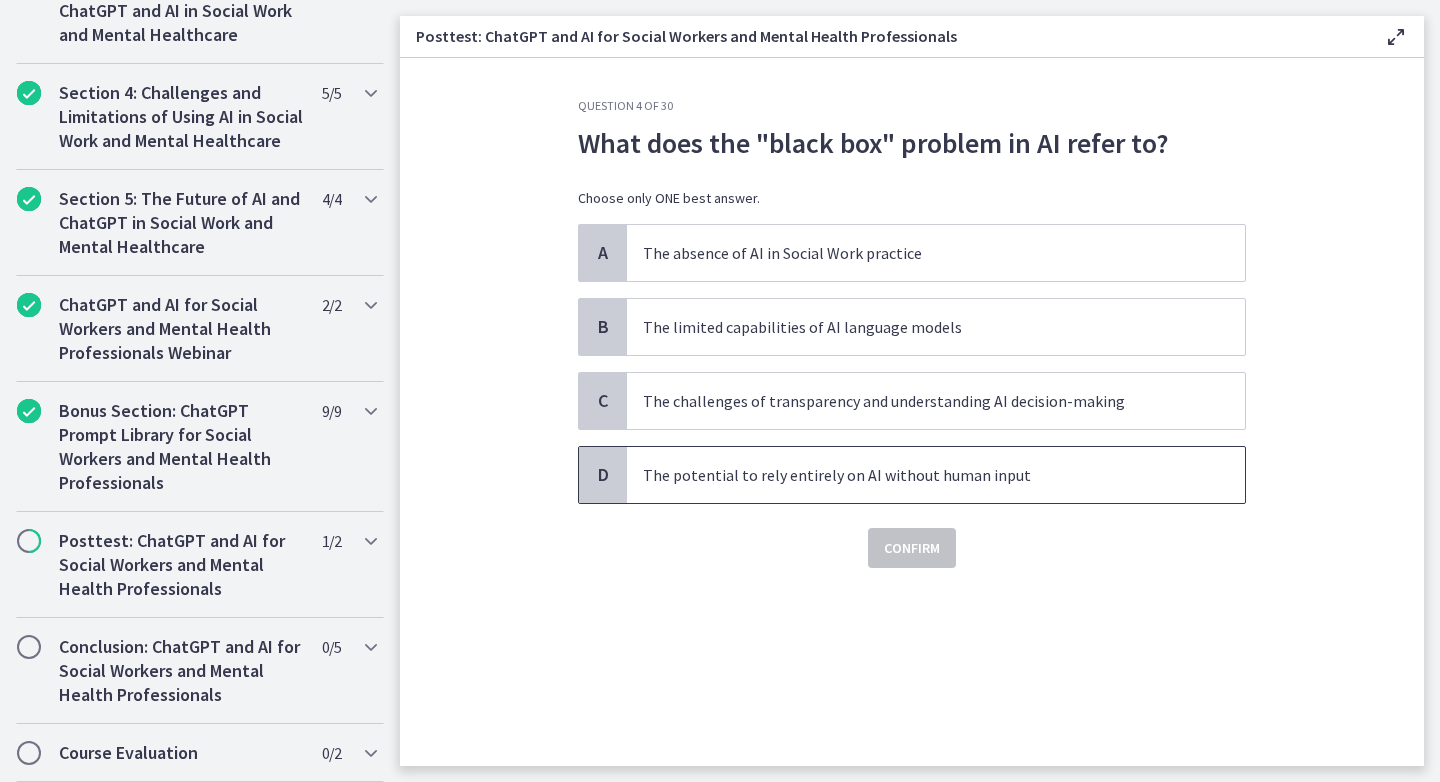 click on "The potential to rely entirely on AI without human input" at bounding box center (916, 475) 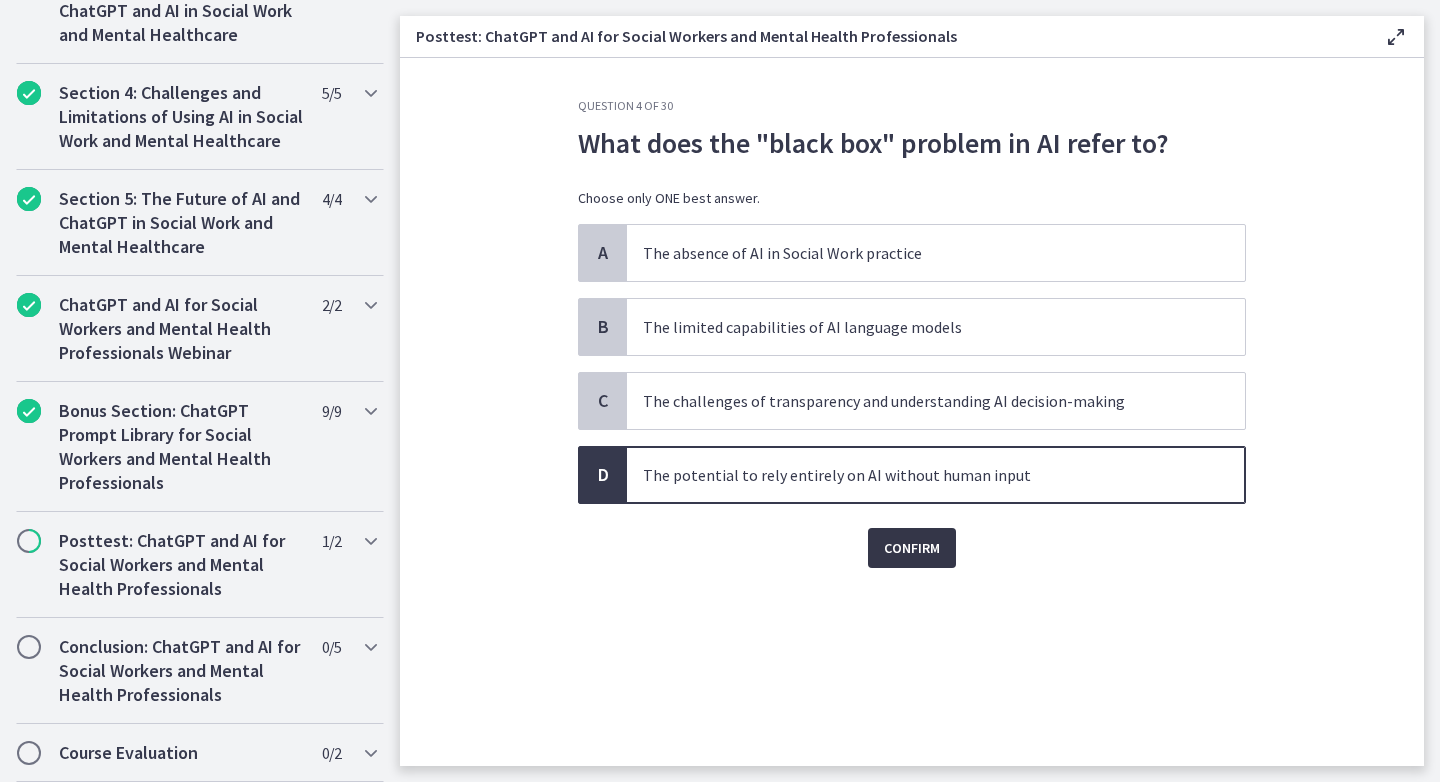 click on "Confirm" at bounding box center [912, 548] 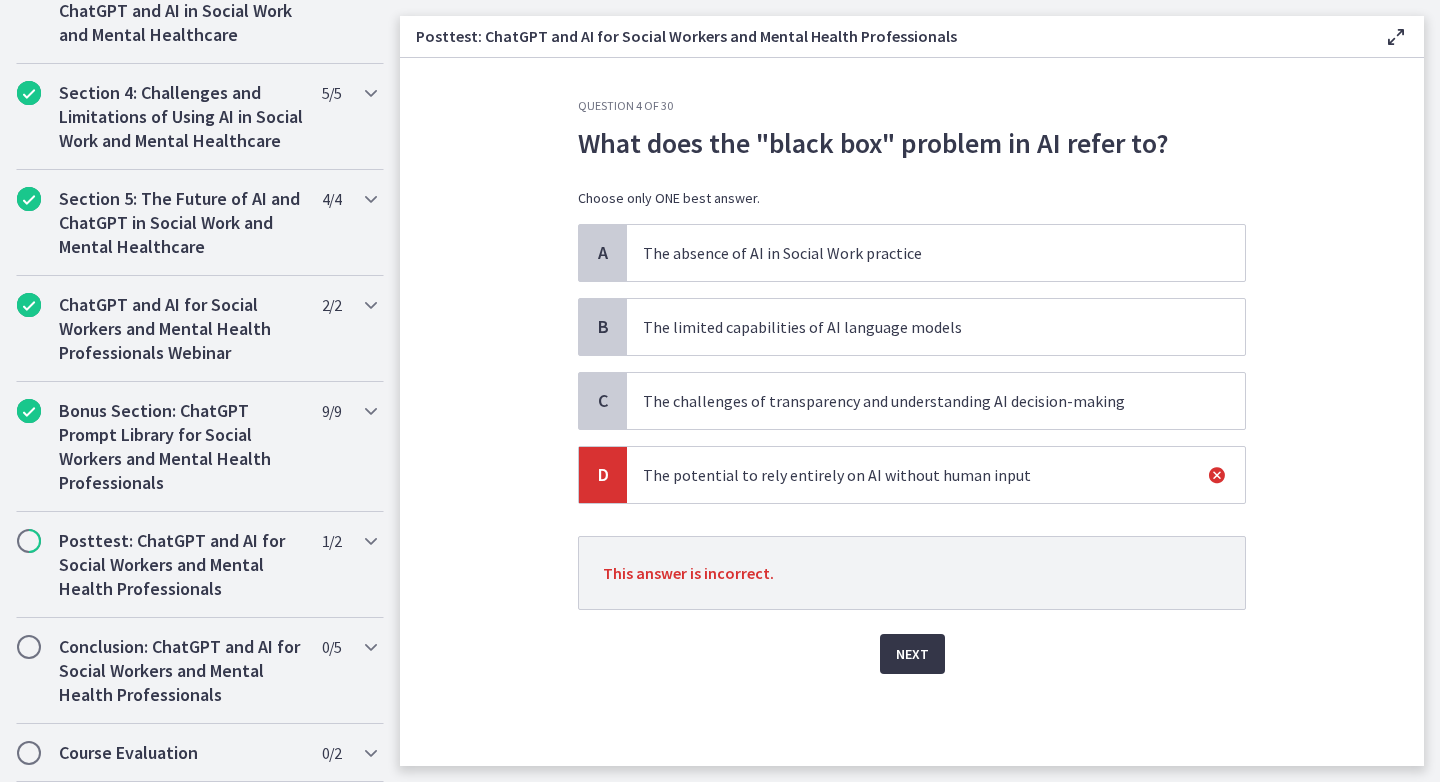 click on "Next" at bounding box center [912, 654] 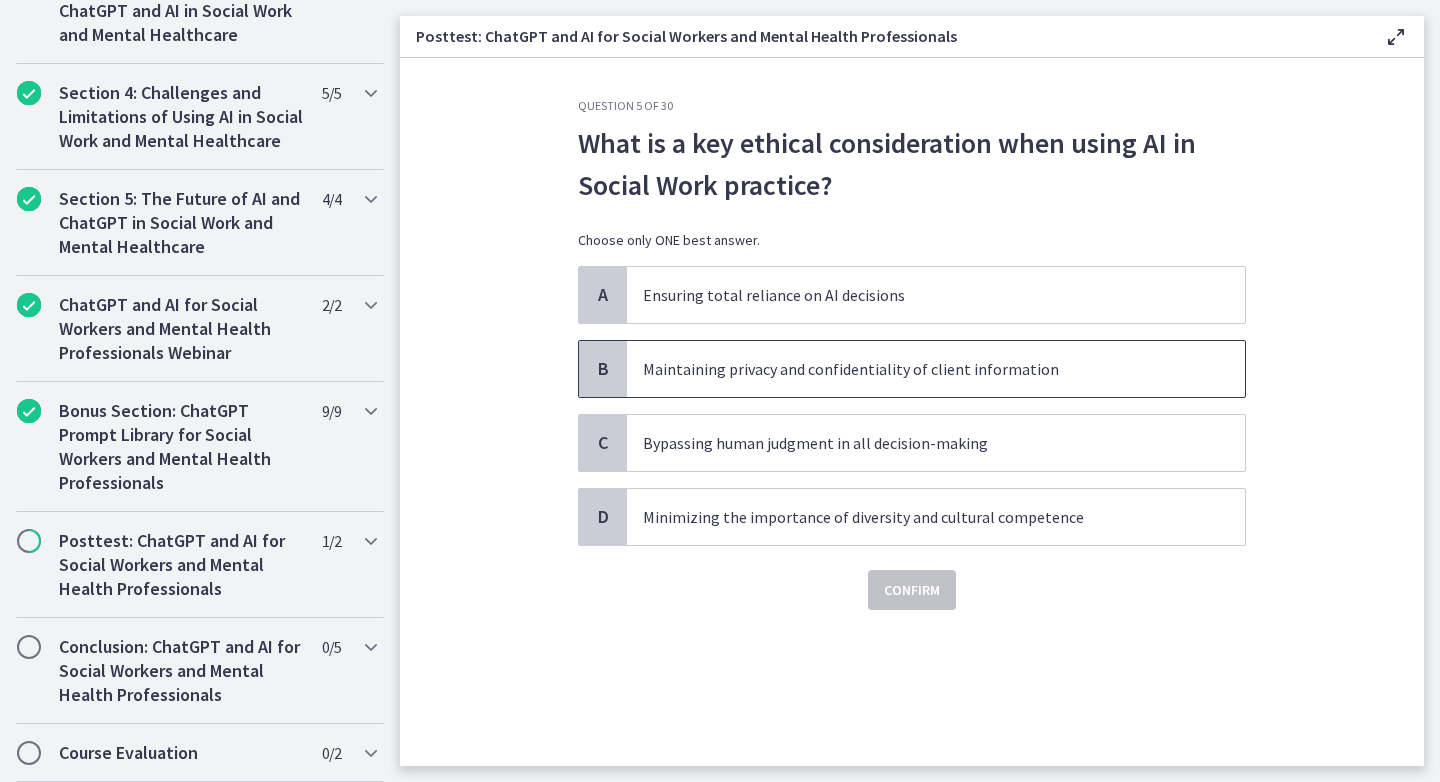 click on "Maintaining privacy and confidentiality of client information" at bounding box center (936, 369) 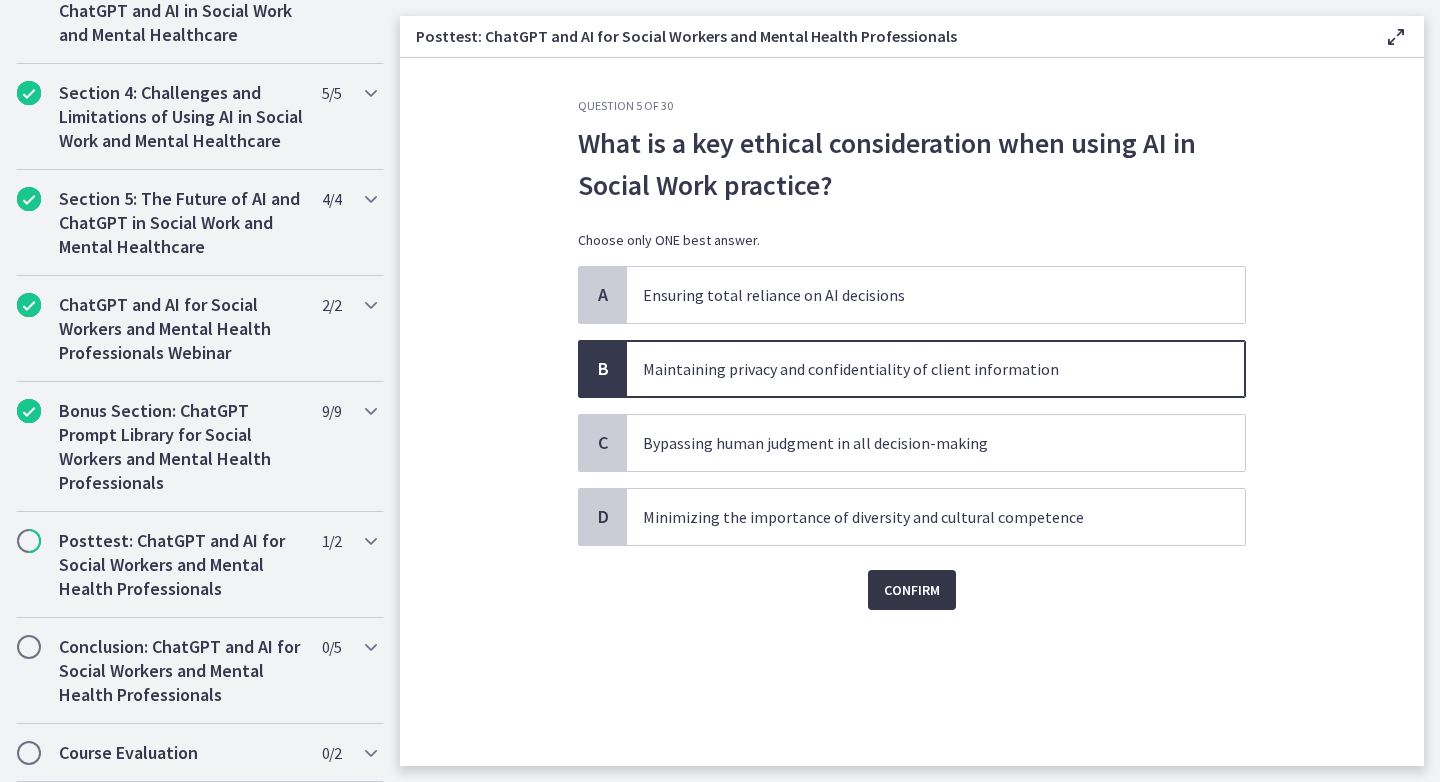 click on "Confirm" at bounding box center [912, 590] 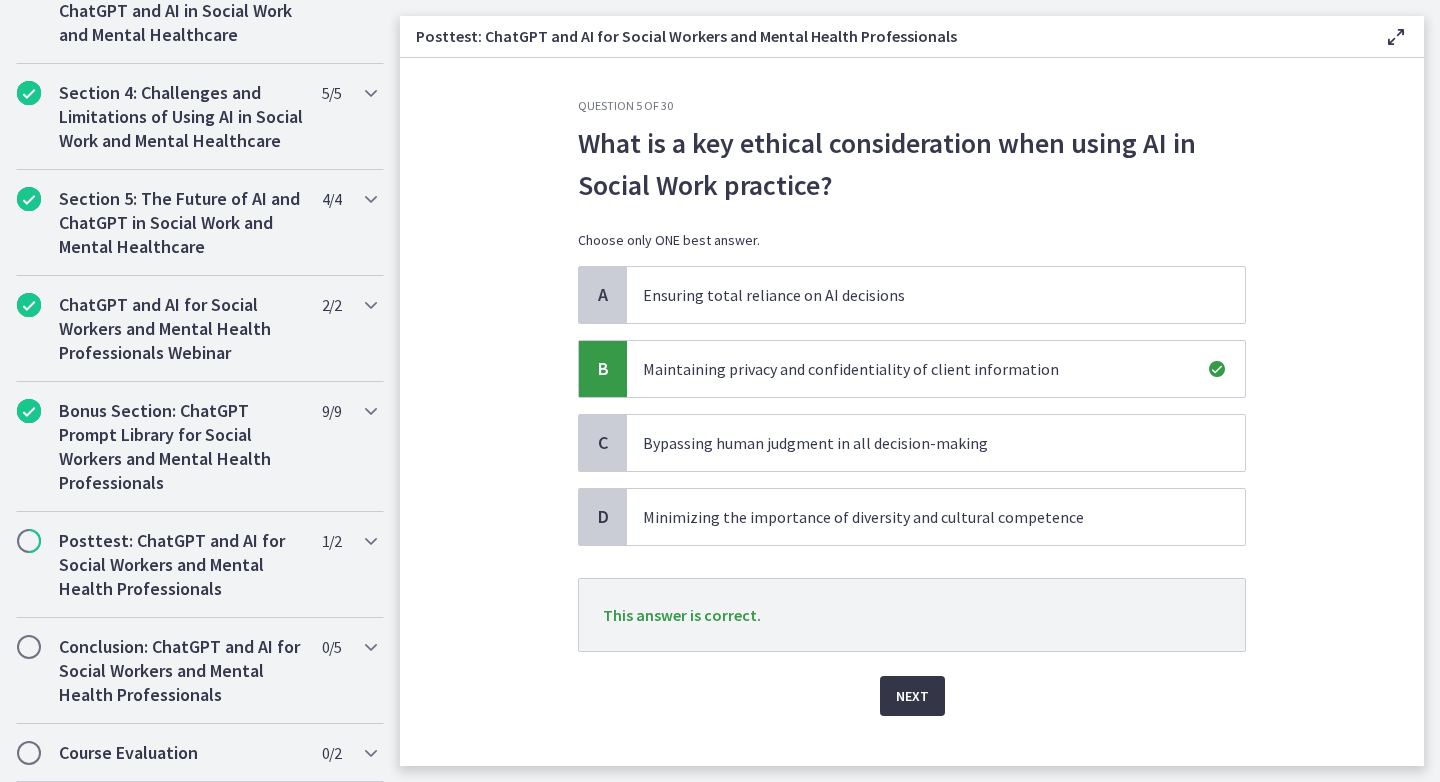 click on "Next" at bounding box center [912, 696] 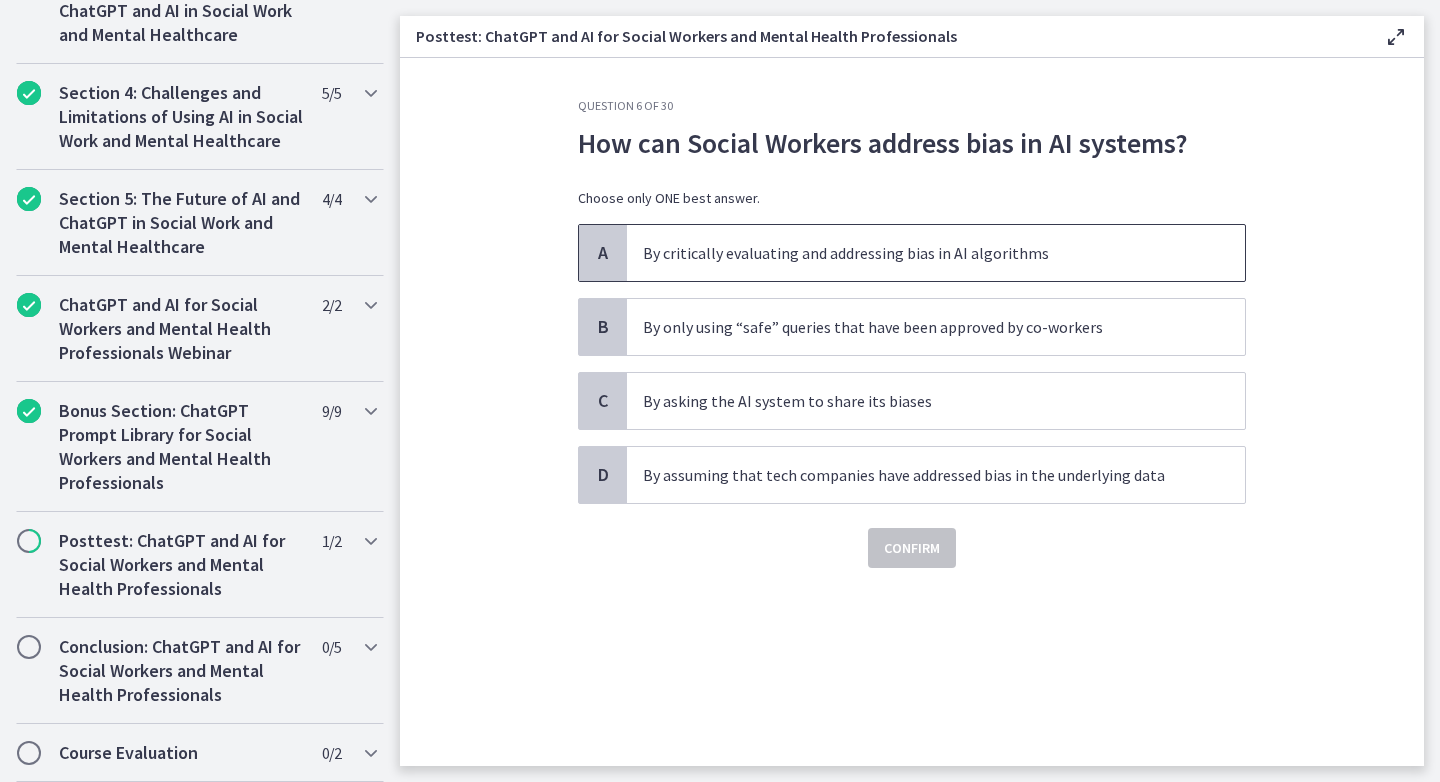 click on "By critically evaluating and addressing bias in AI algorithms" at bounding box center [916, 253] 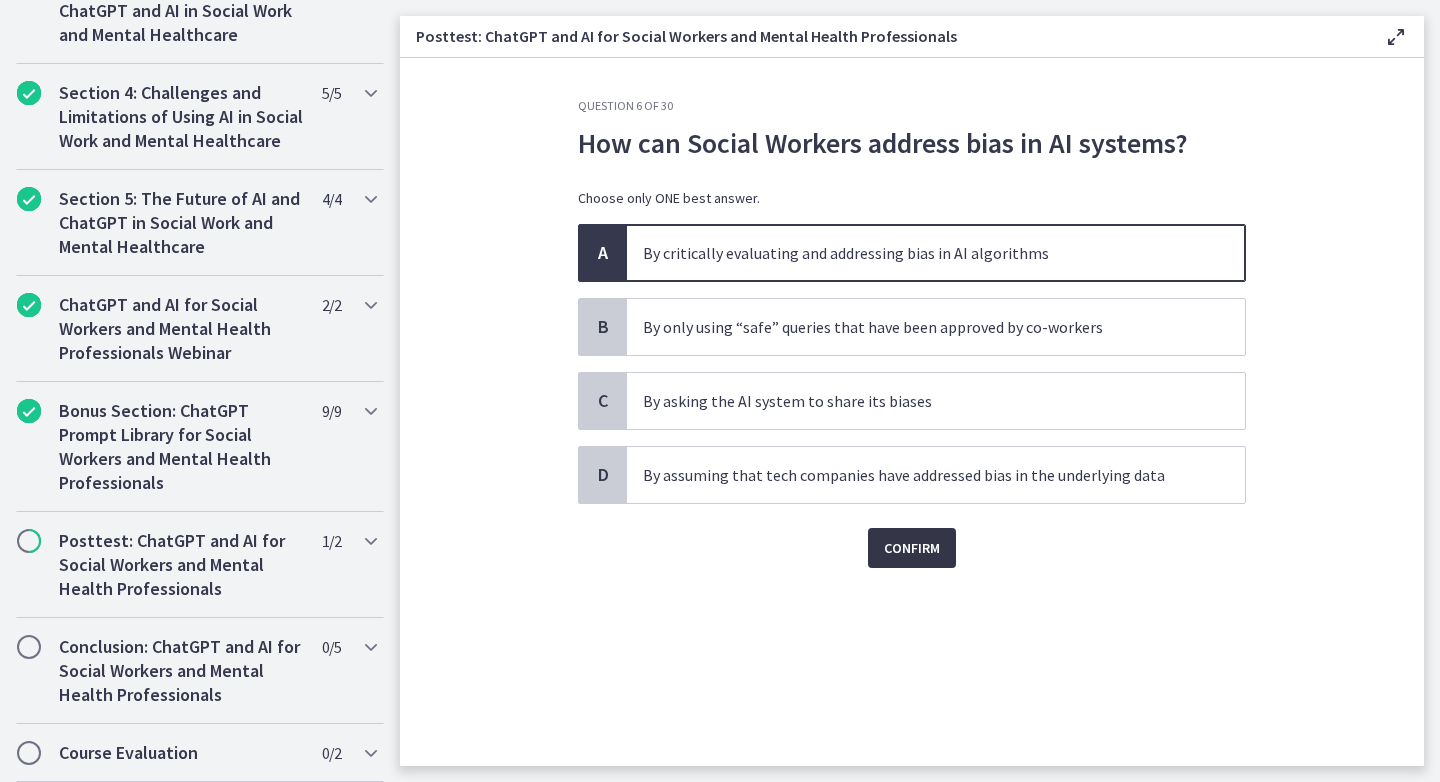 click on "Confirm" at bounding box center (912, 548) 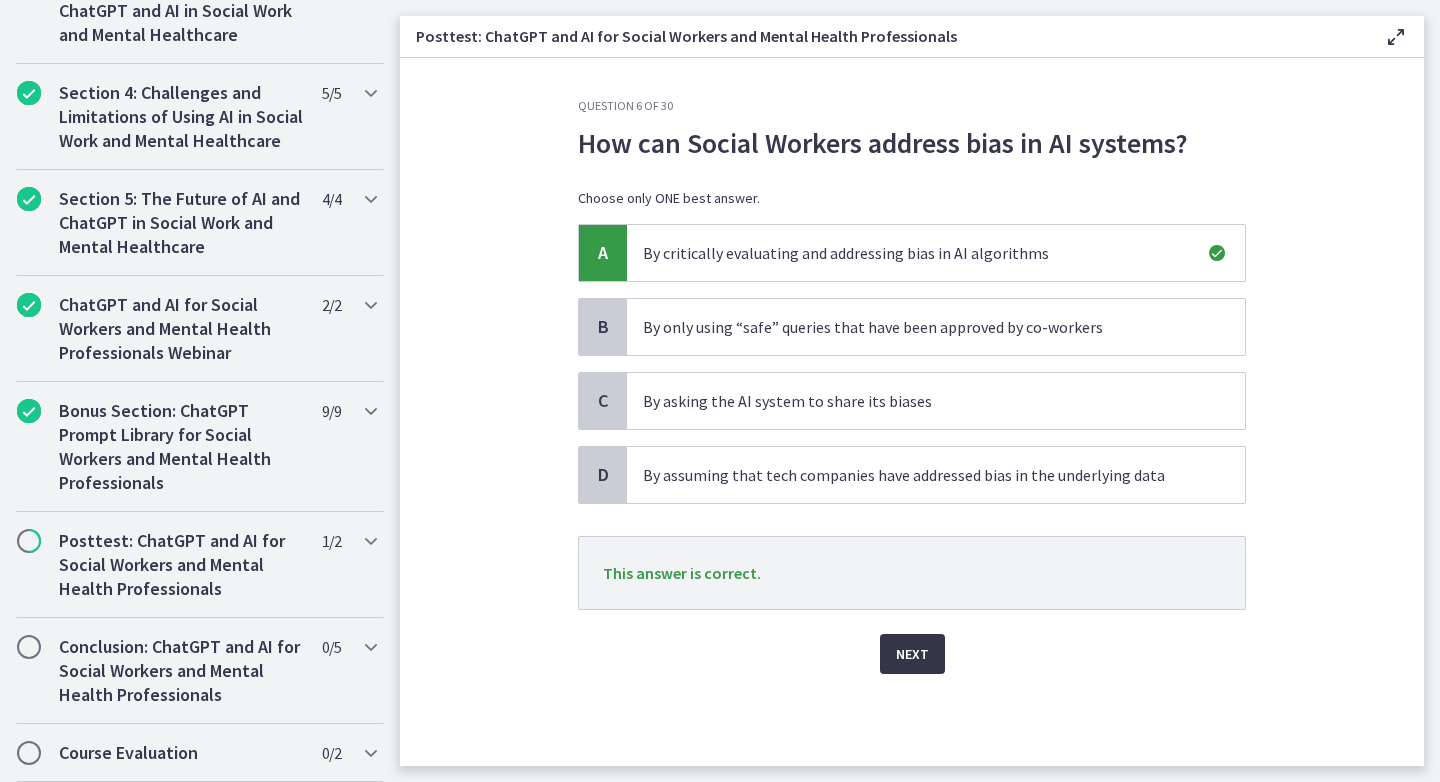 click on "Next" at bounding box center (912, 654) 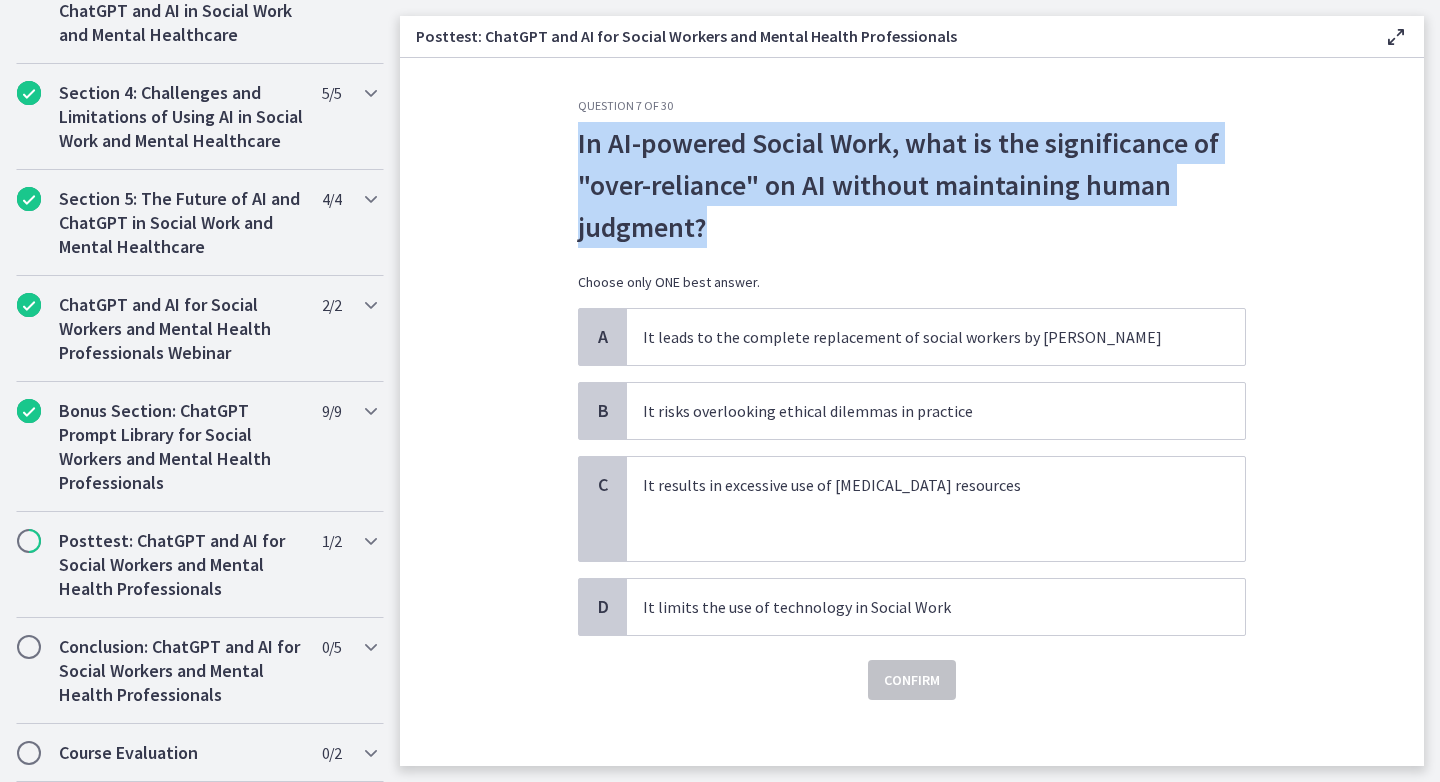 drag, startPoint x: 715, startPoint y: 232, endPoint x: 561, endPoint y: 128, distance: 185.82788 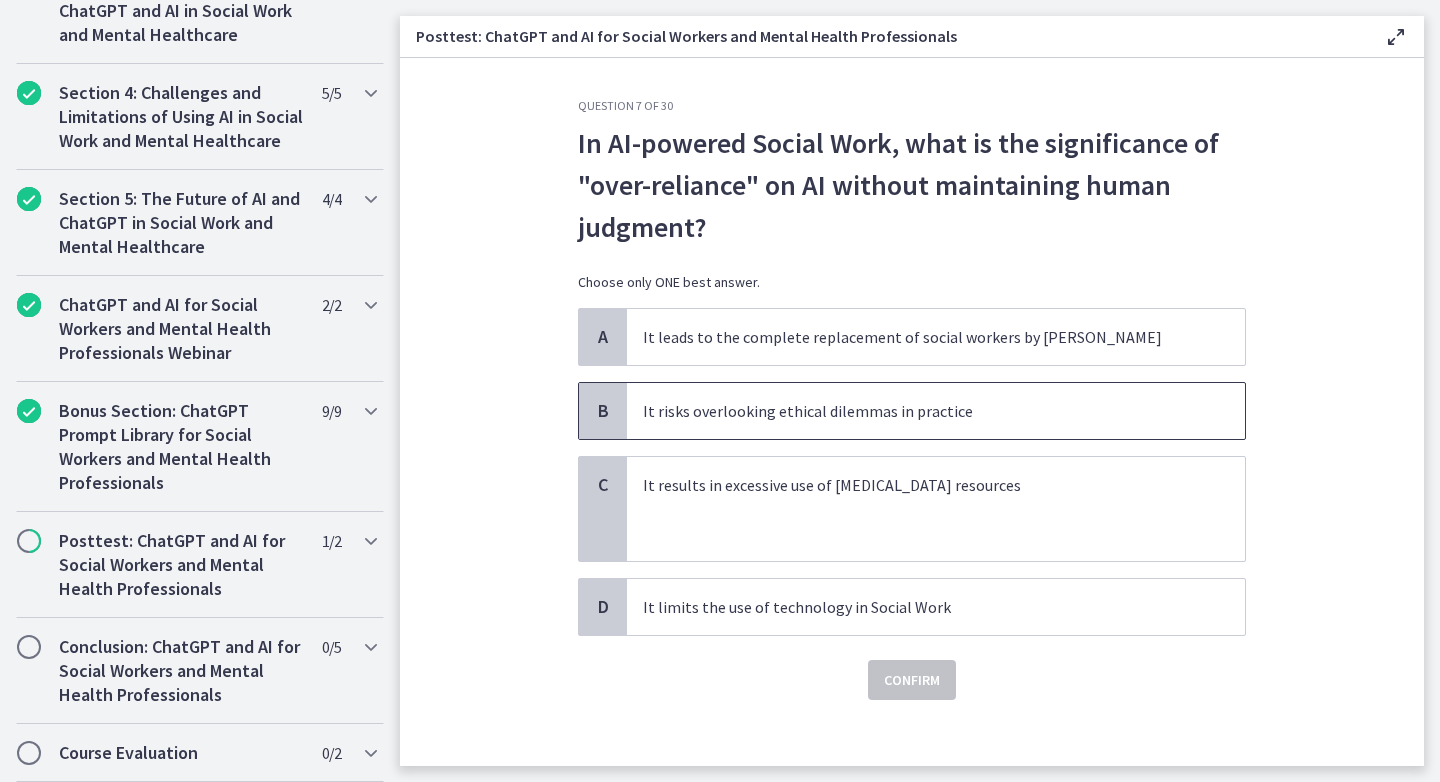 click on "It risks overlooking ethical dilemmas in practice" at bounding box center (936, 411) 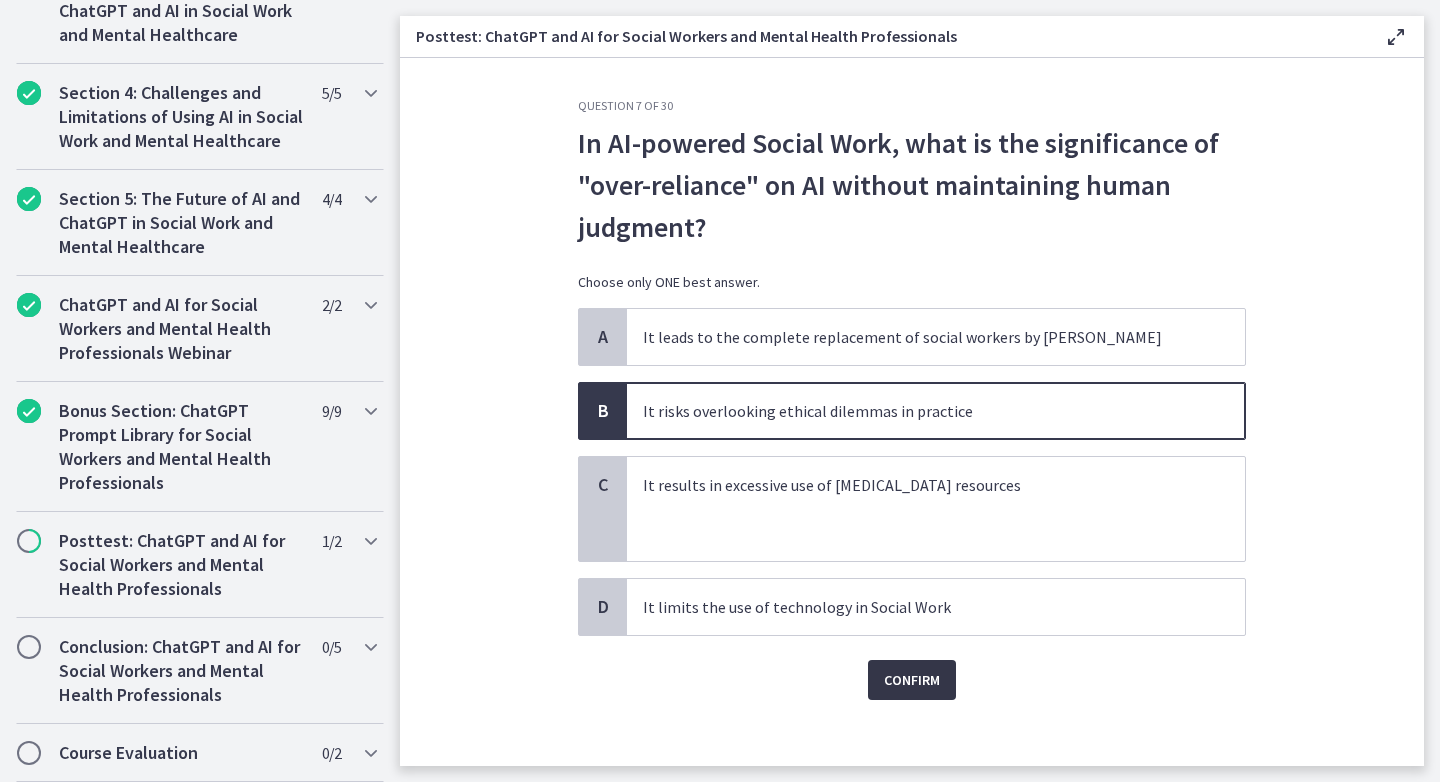 click on "Confirm" at bounding box center [912, 680] 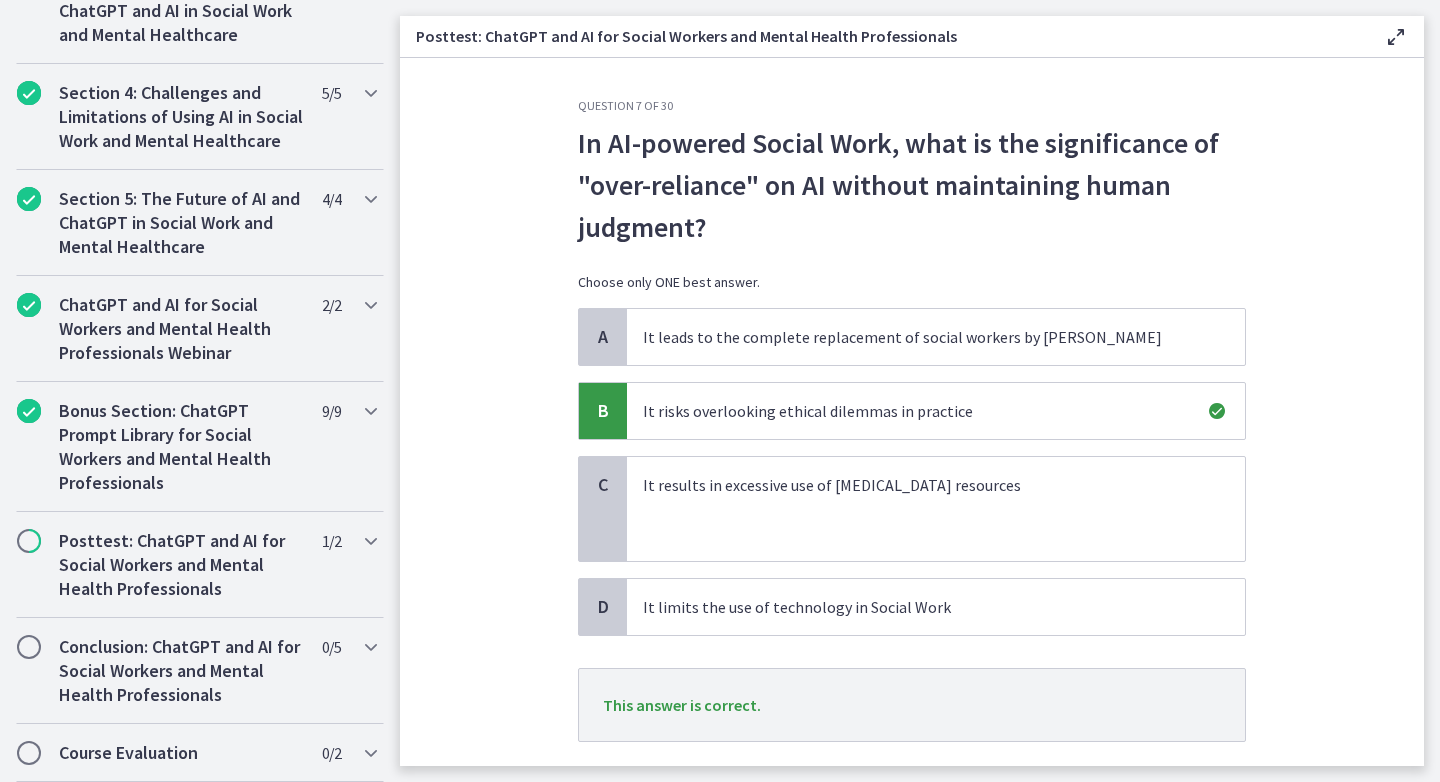 scroll, scrollTop: 120, scrollLeft: 0, axis: vertical 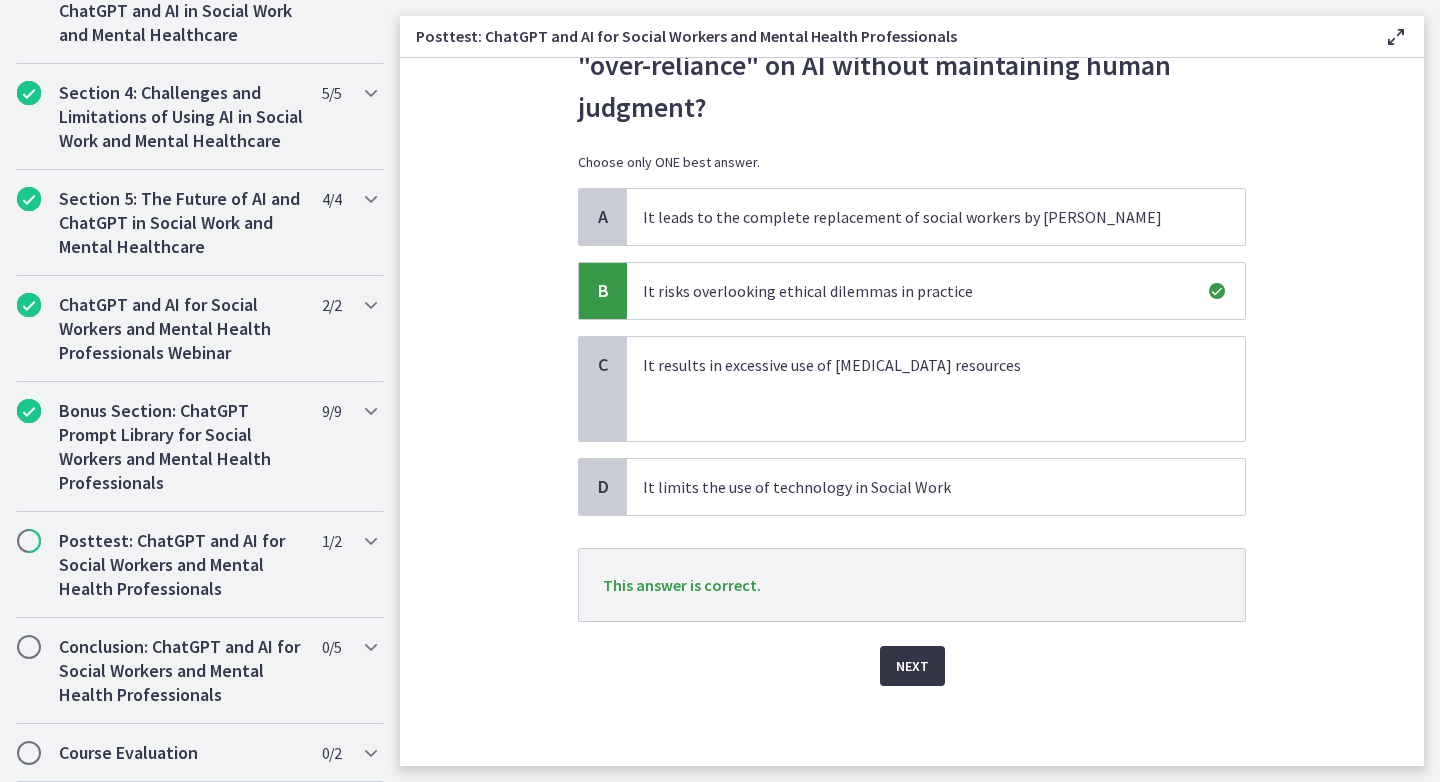 click on "Next" at bounding box center (912, 666) 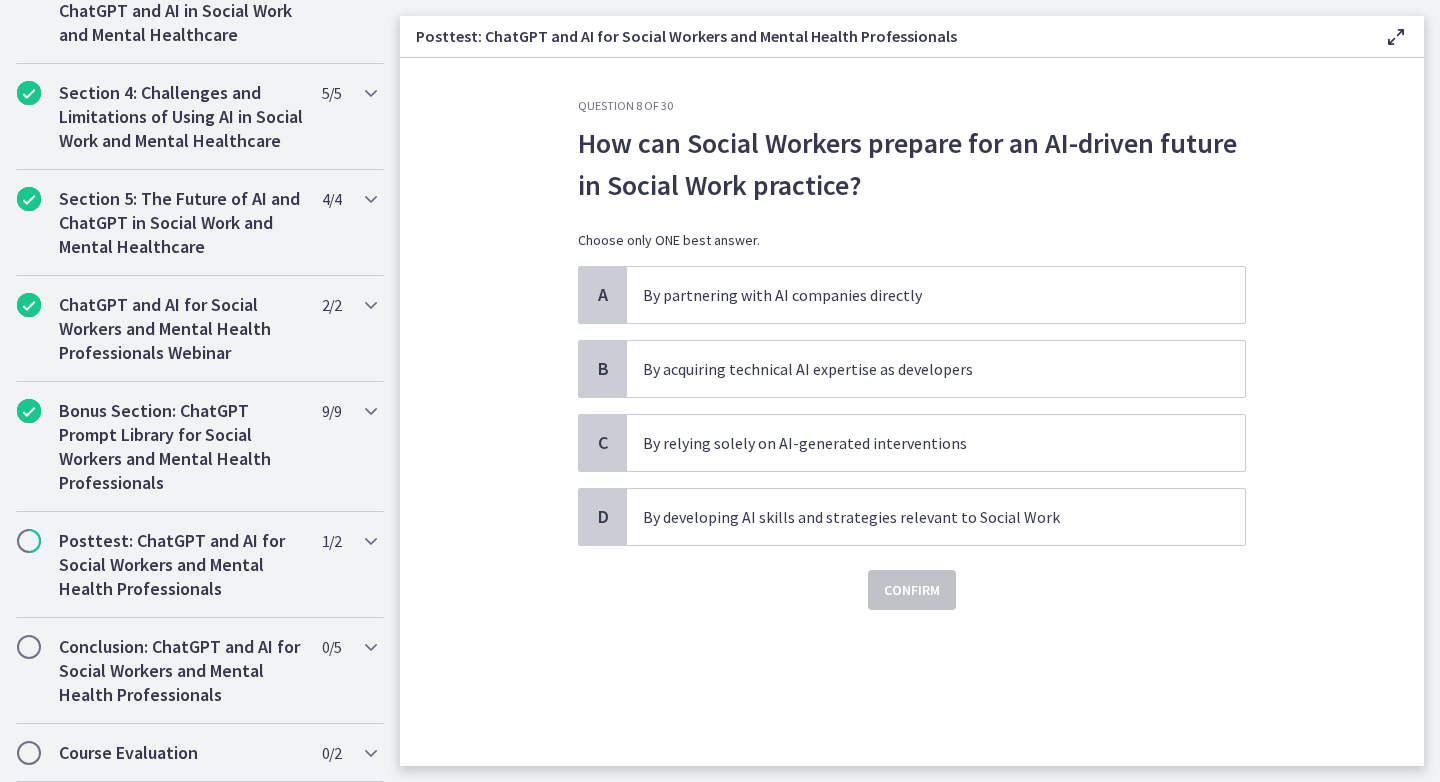 scroll, scrollTop: 0, scrollLeft: 0, axis: both 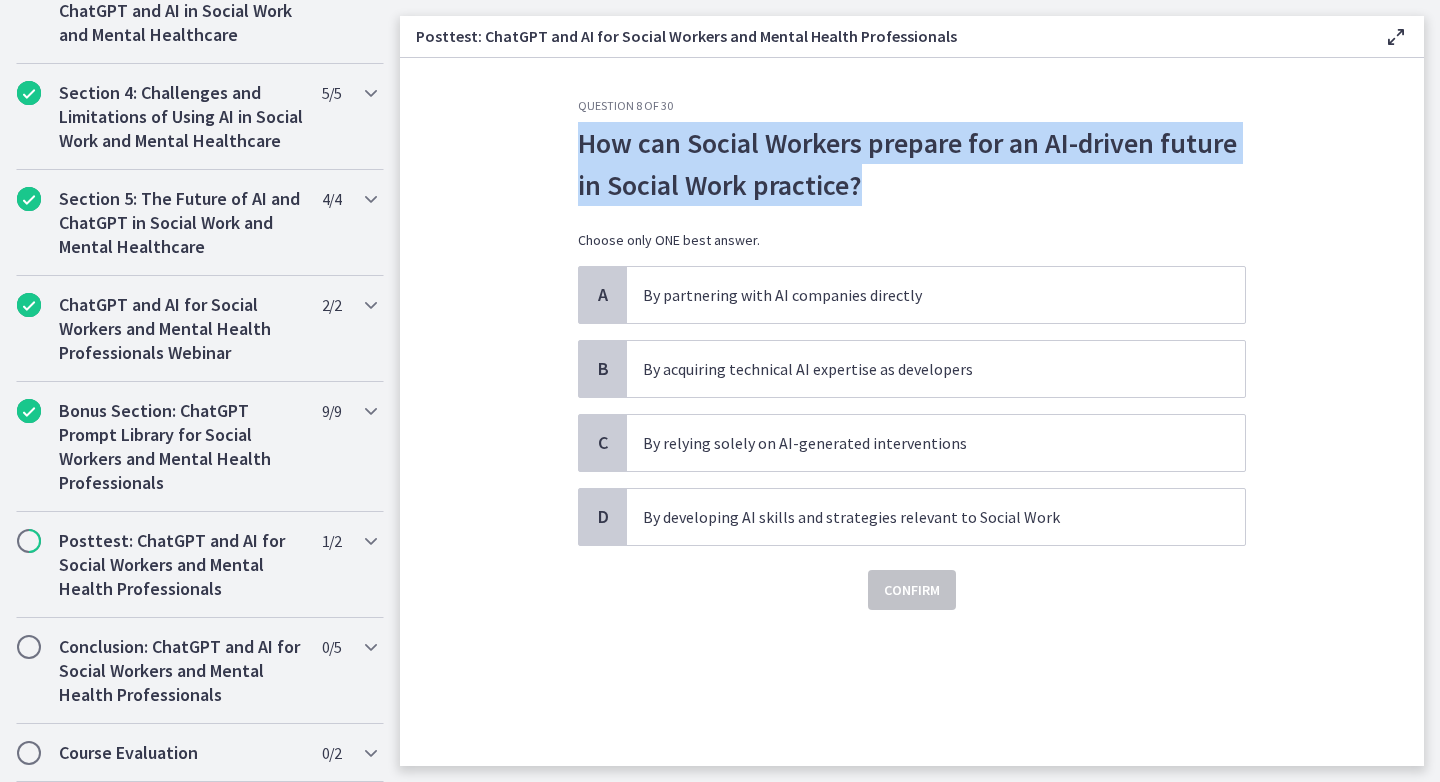 drag, startPoint x: 877, startPoint y: 178, endPoint x: 572, endPoint y: 148, distance: 306.47186 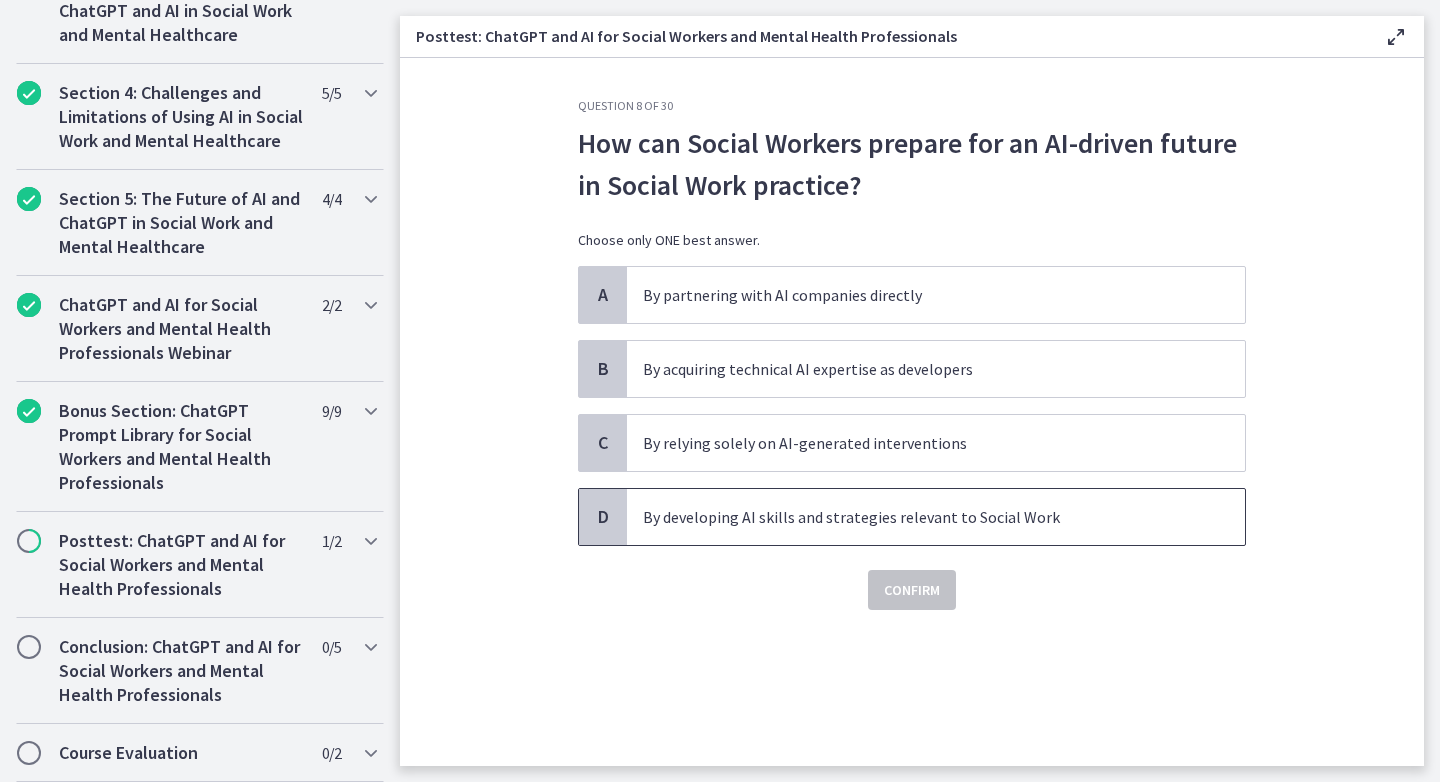click on "By developing AI skills and strategies relevant to Social Work" at bounding box center [936, 517] 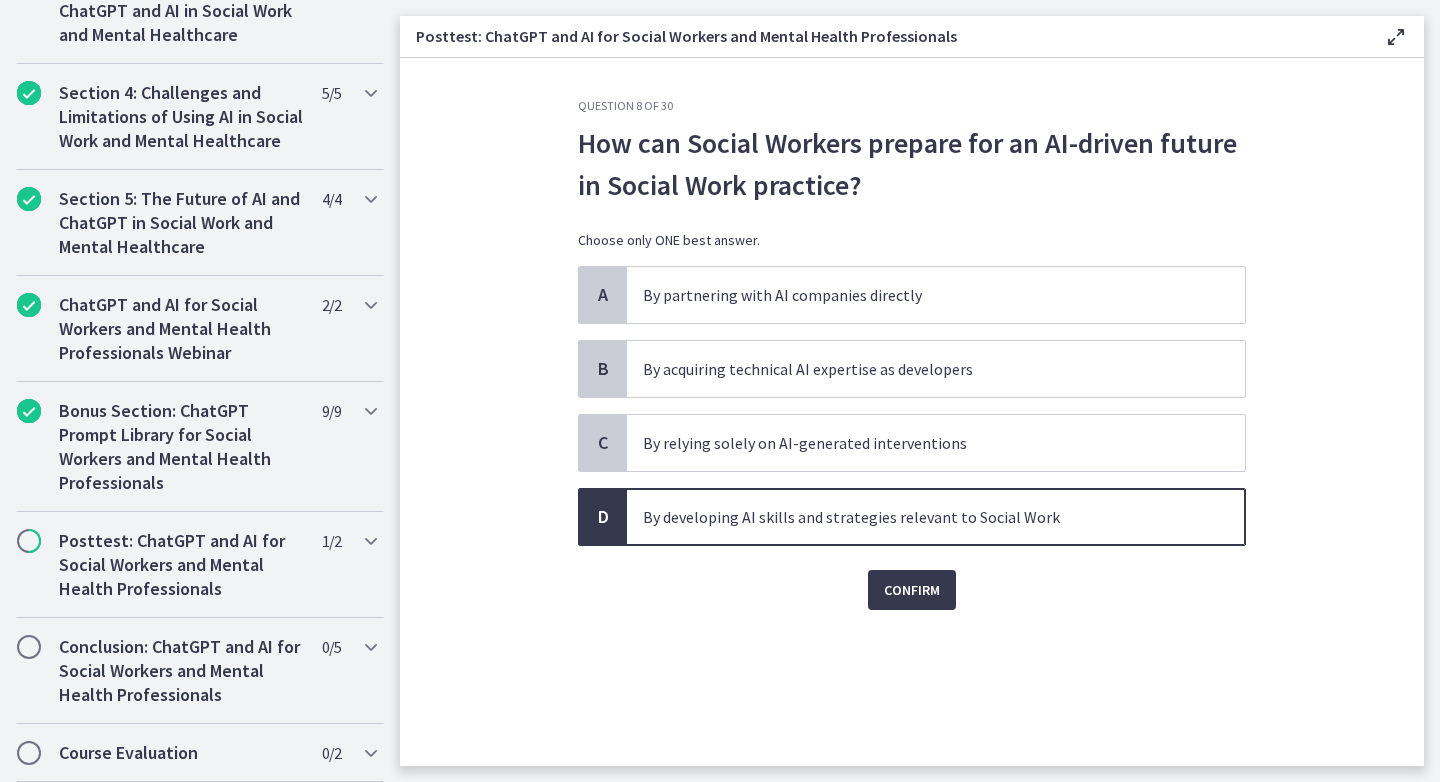 click on "Confirm" at bounding box center [912, 578] 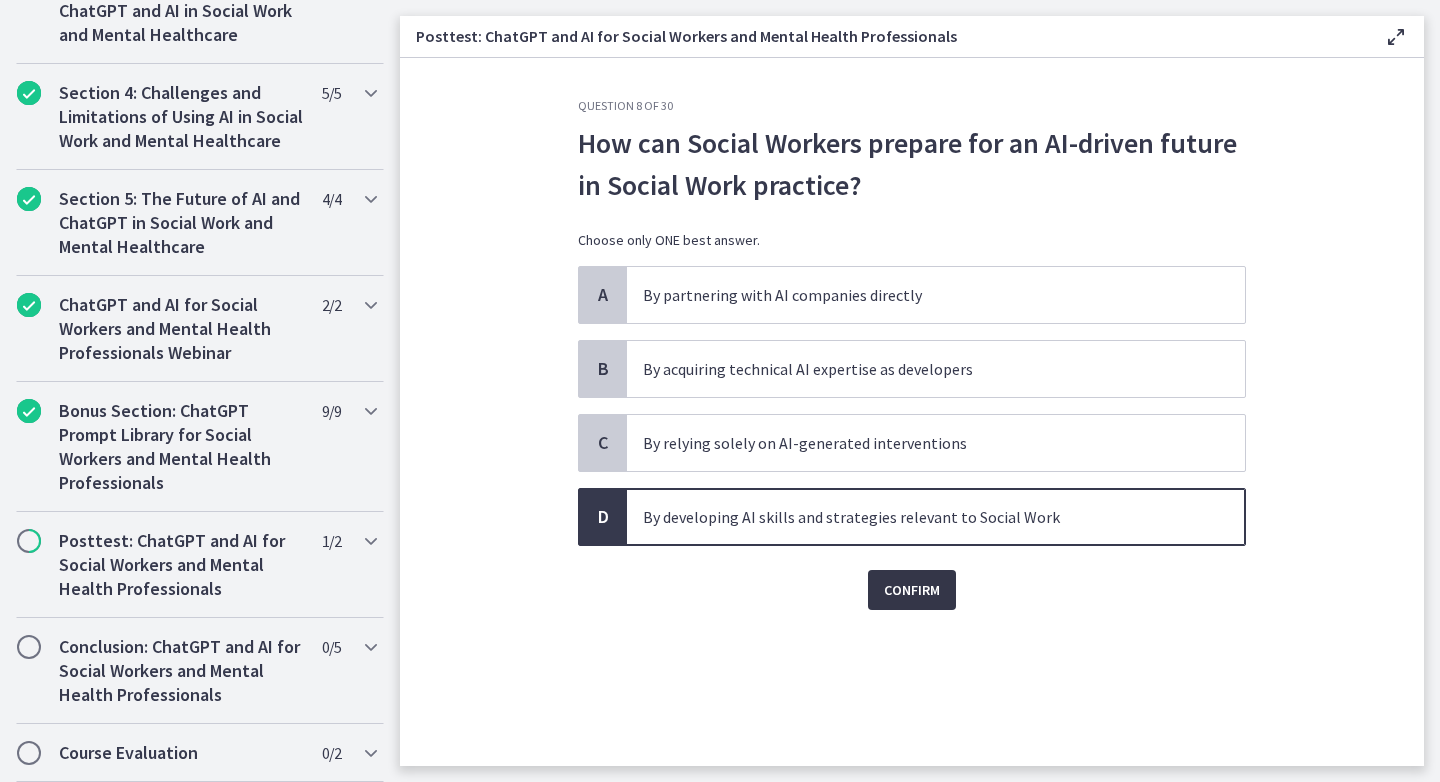 click on "Confirm" at bounding box center [912, 590] 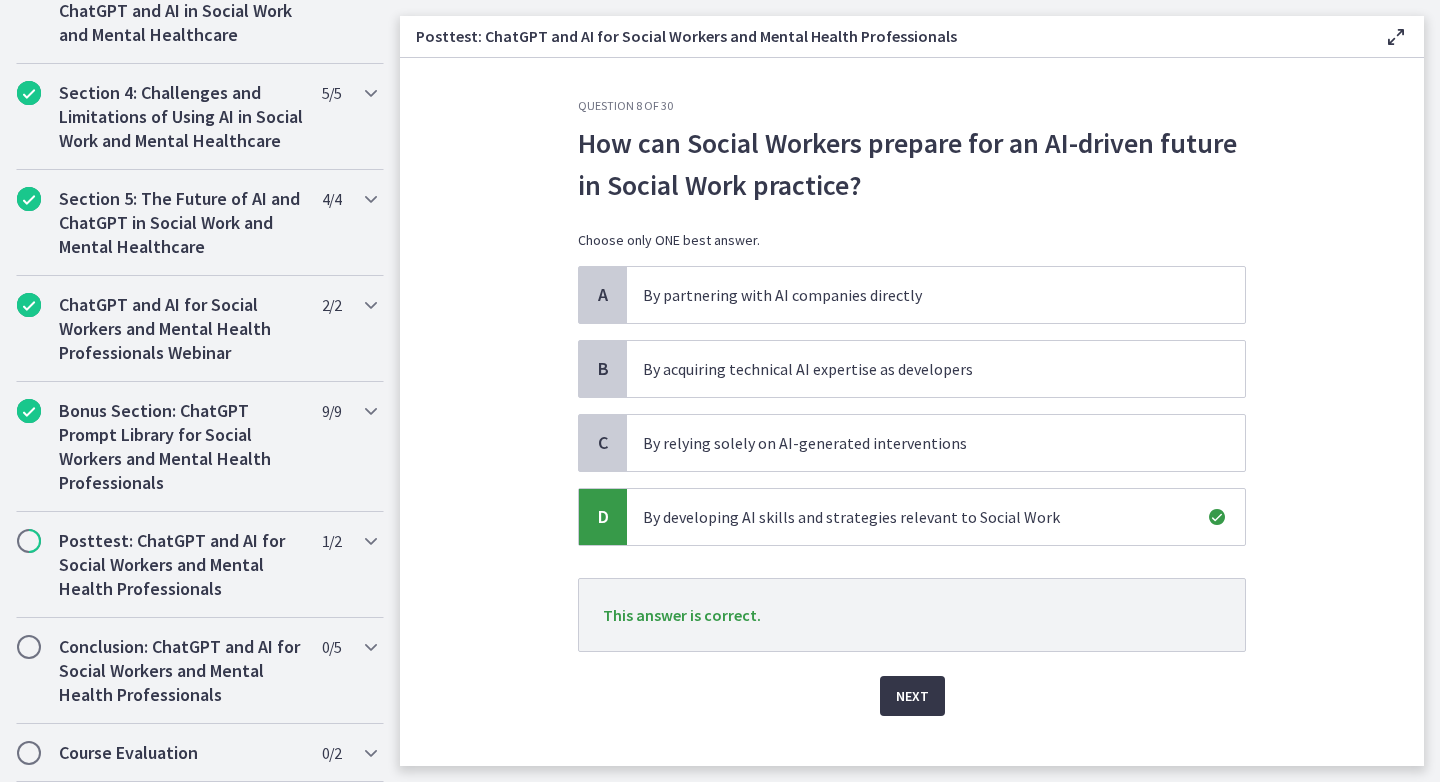 click on "Next" at bounding box center (912, 696) 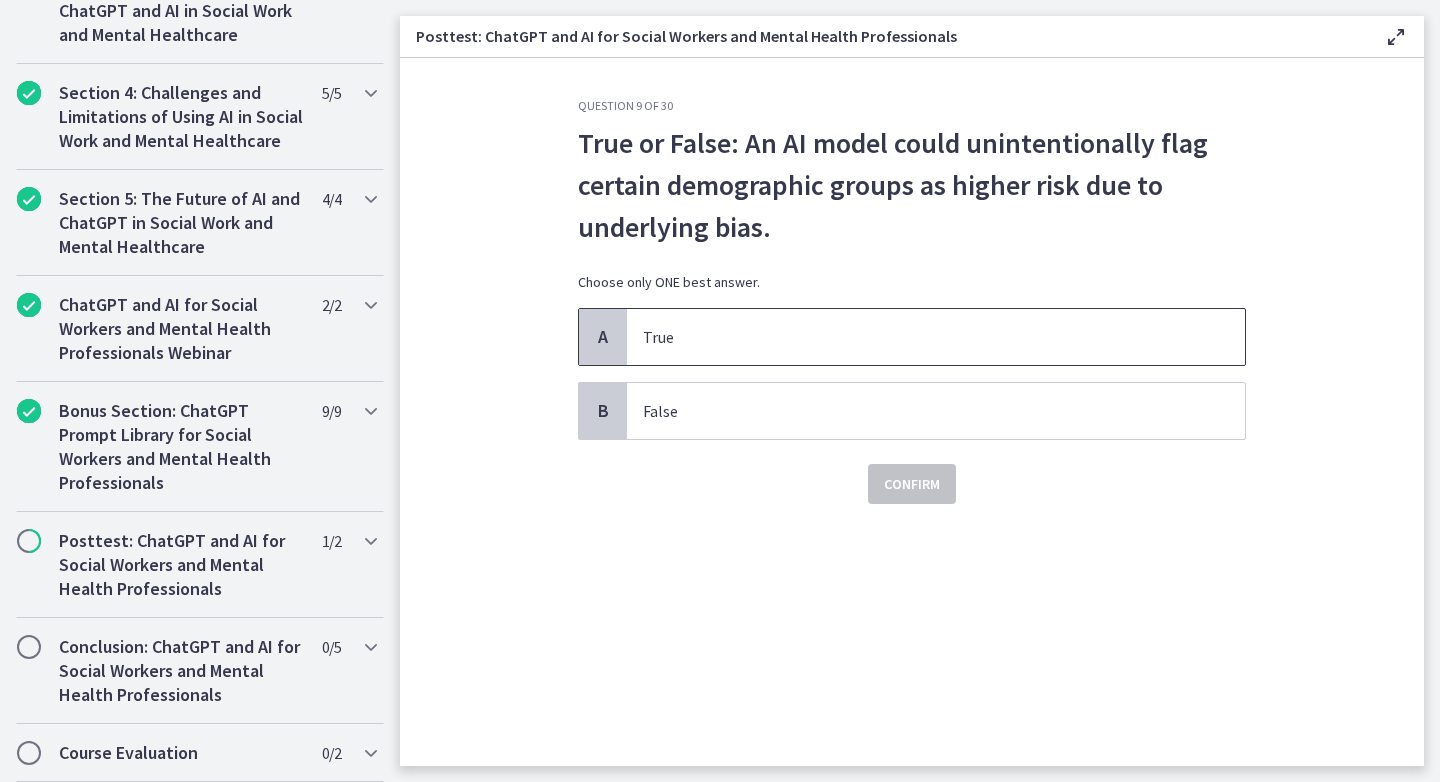 click on "True" at bounding box center (936, 337) 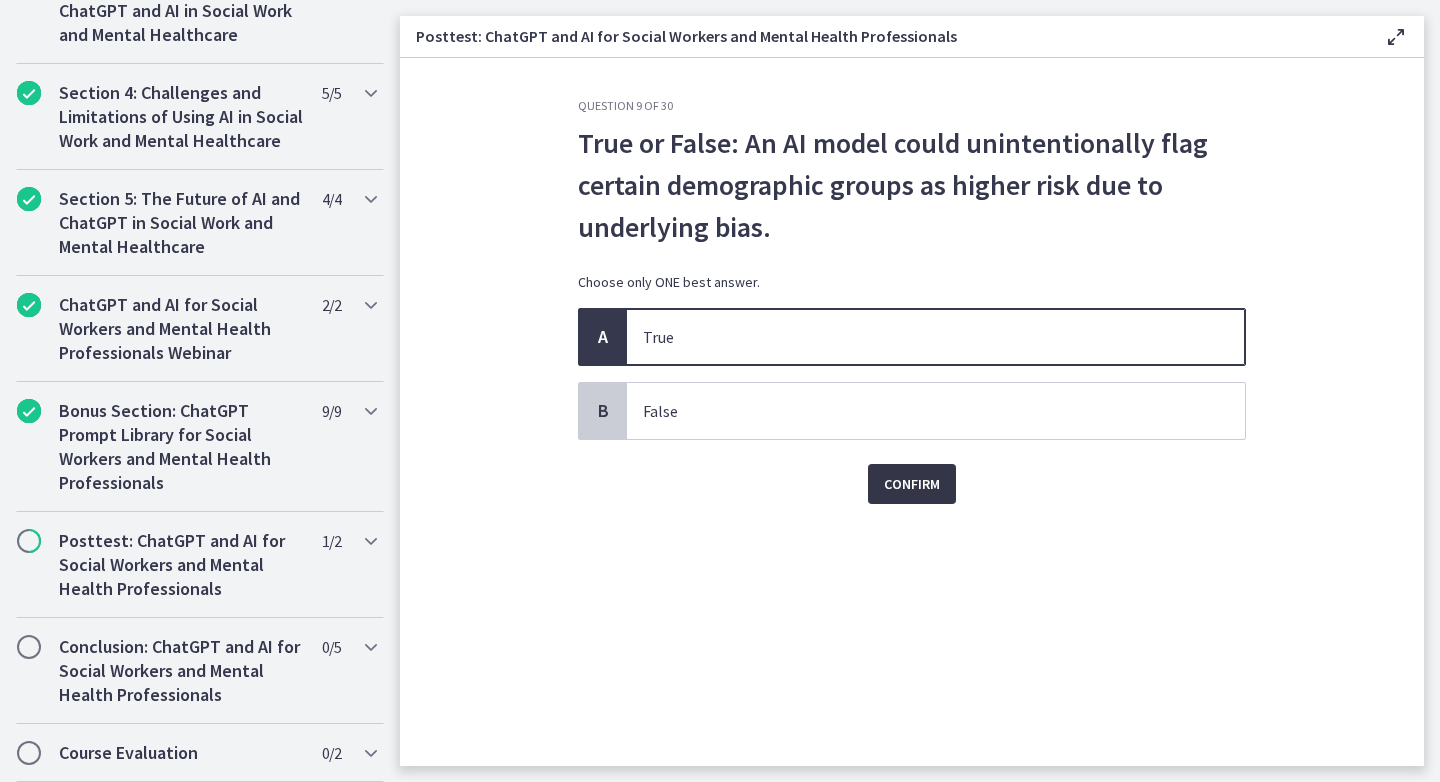 click on "Confirm" at bounding box center (912, 484) 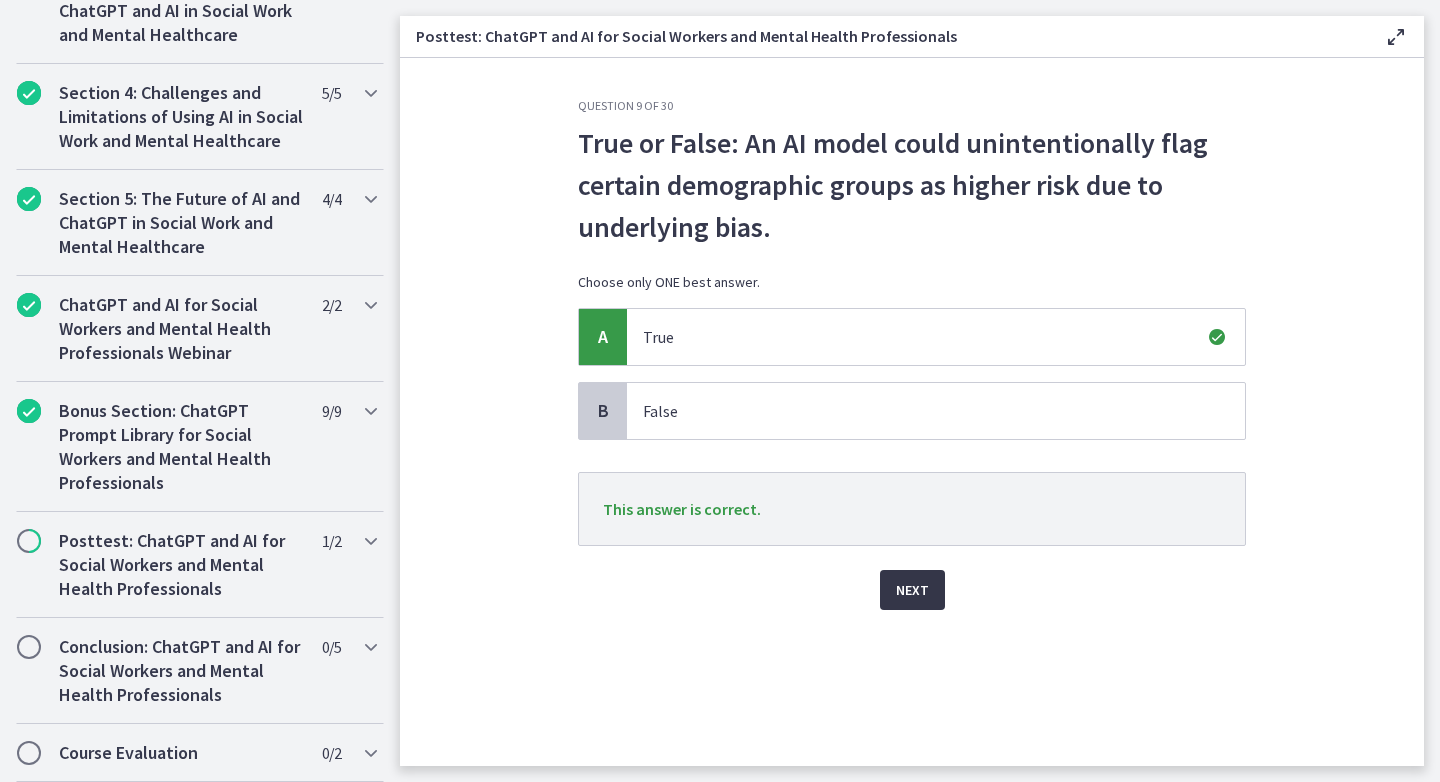 click on "Next" at bounding box center [912, 590] 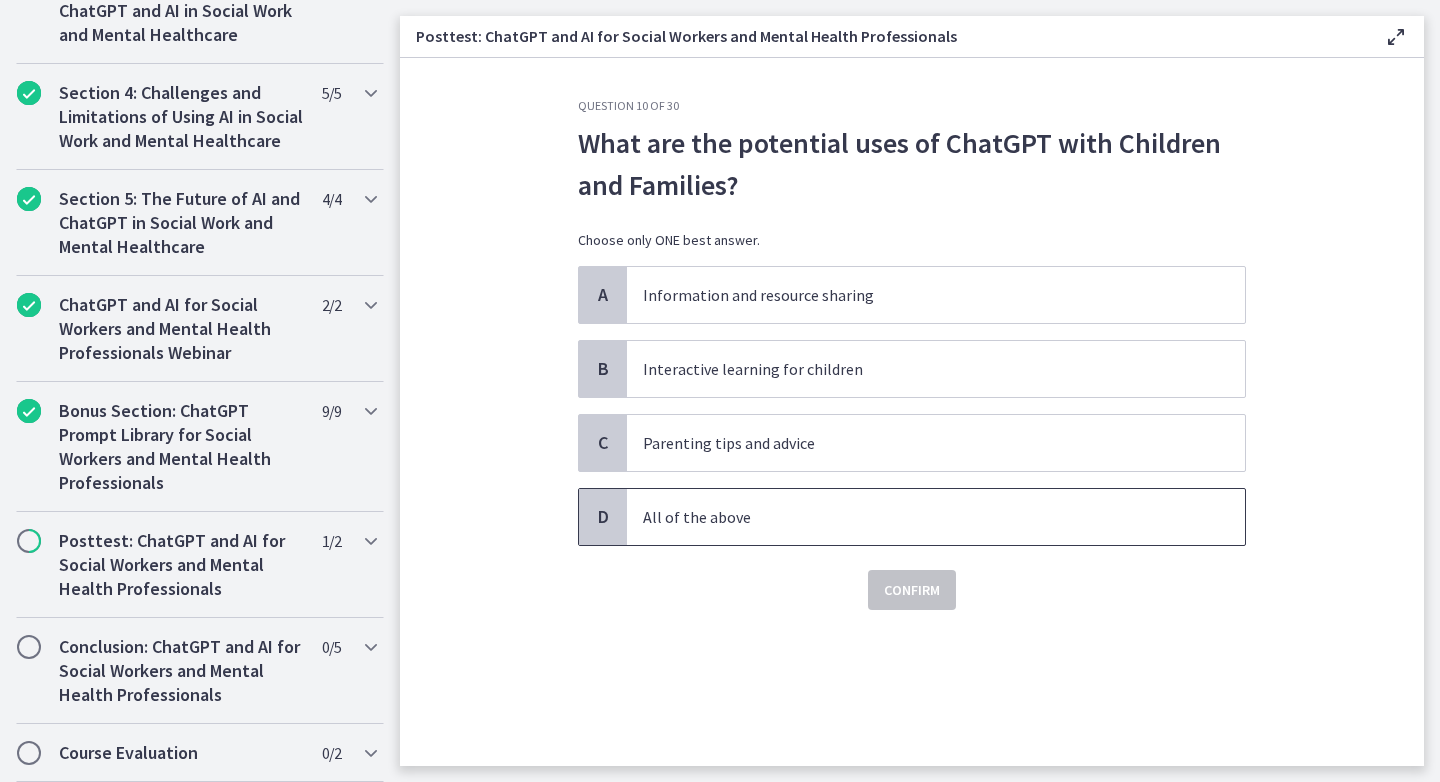click on "All of the above" at bounding box center (916, 517) 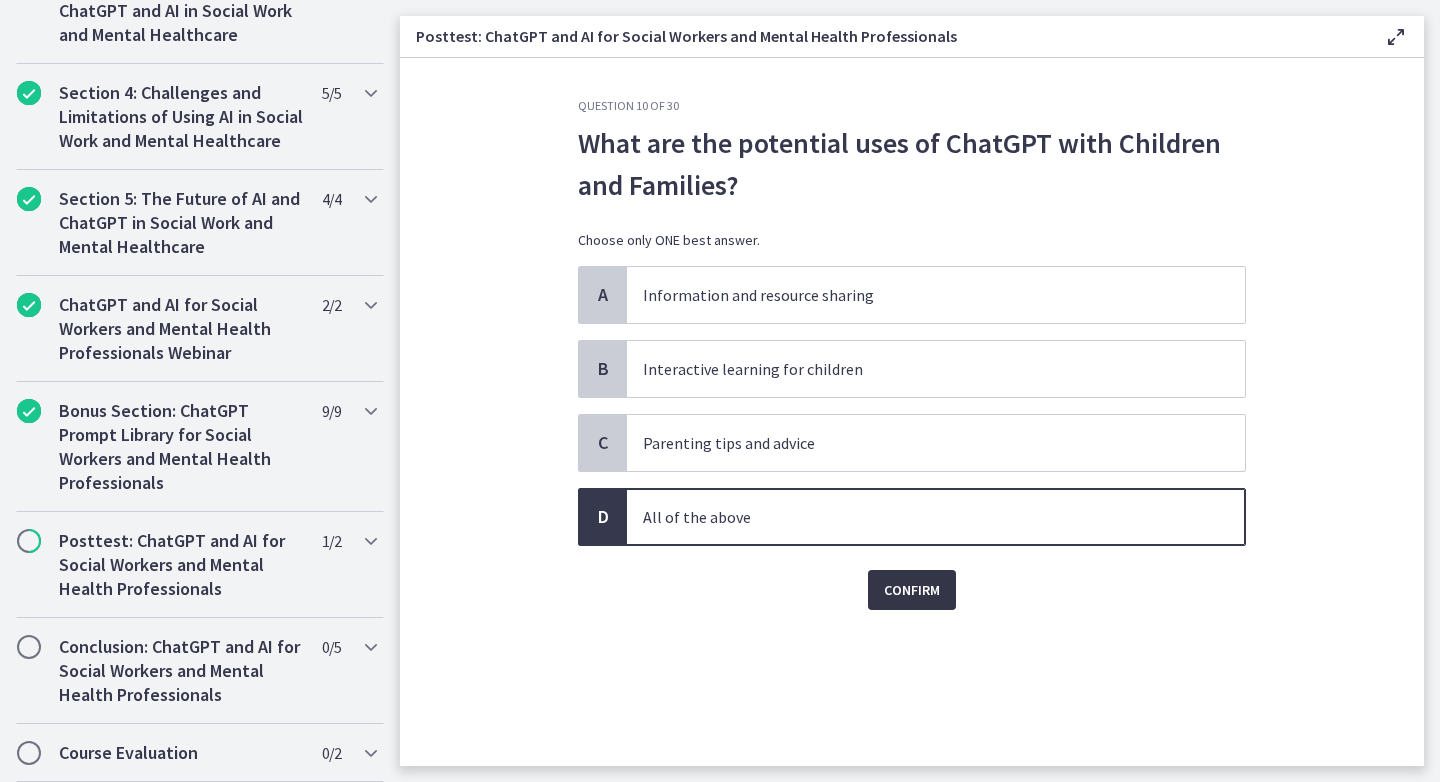 click on "Confirm" at bounding box center [912, 590] 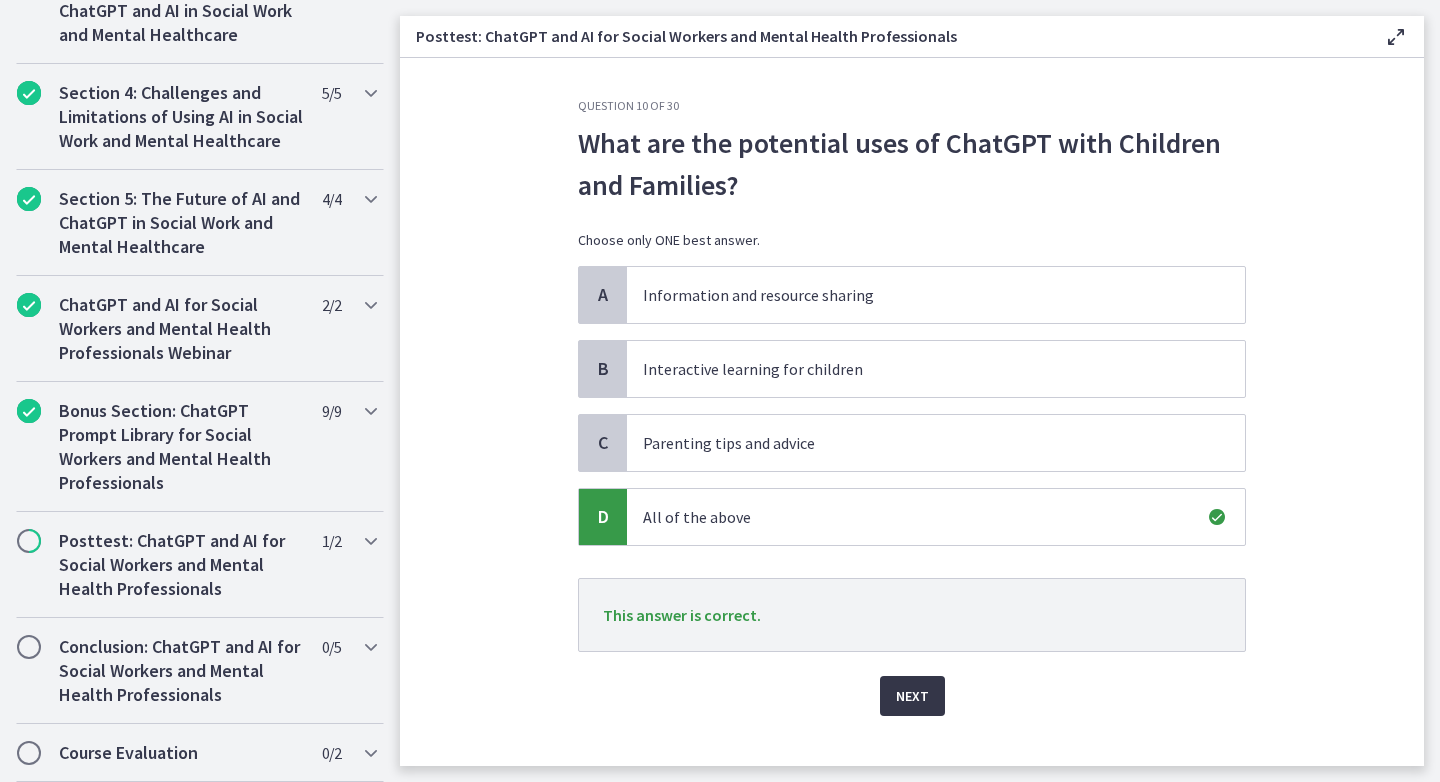 click on "Next" at bounding box center [912, 696] 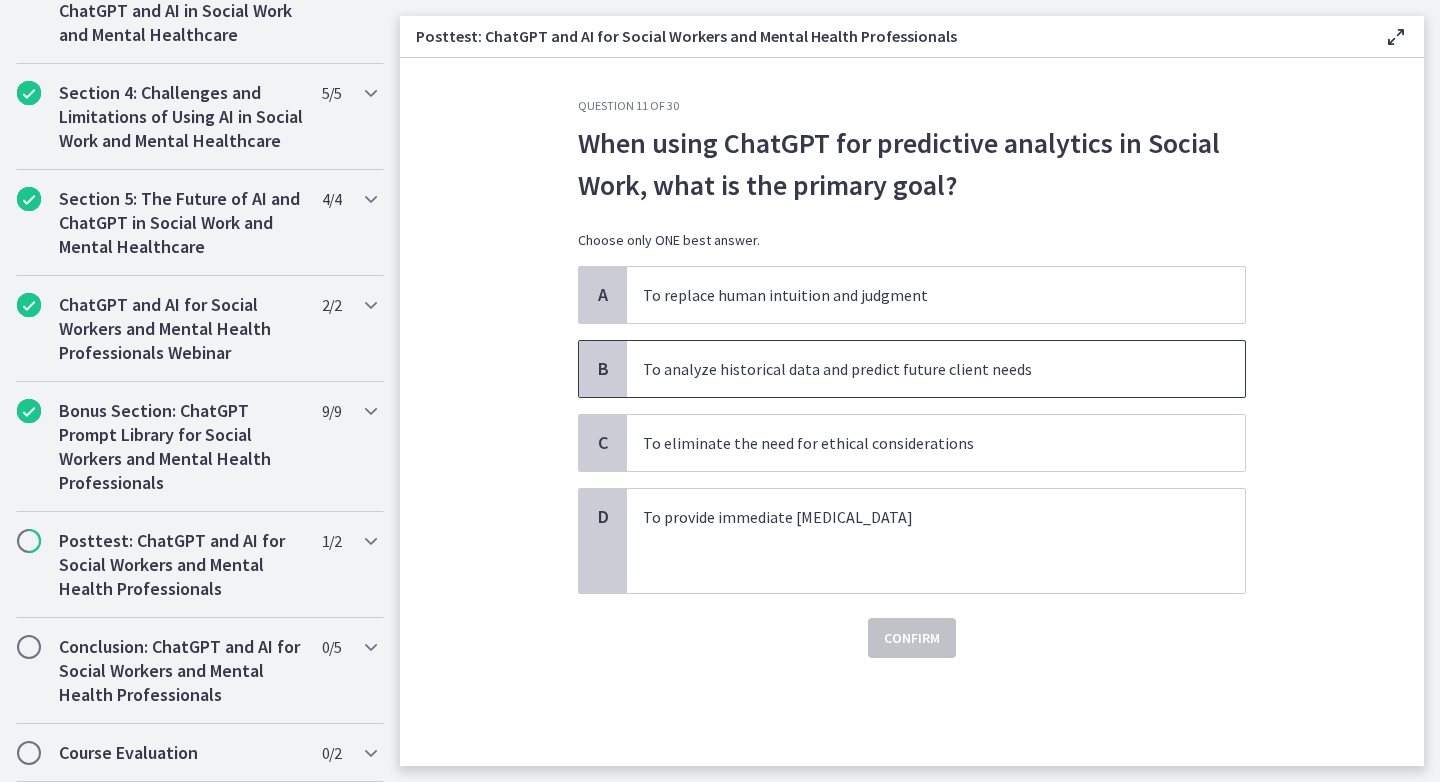 click on "To analyze historical data and predict future client needs" at bounding box center [936, 369] 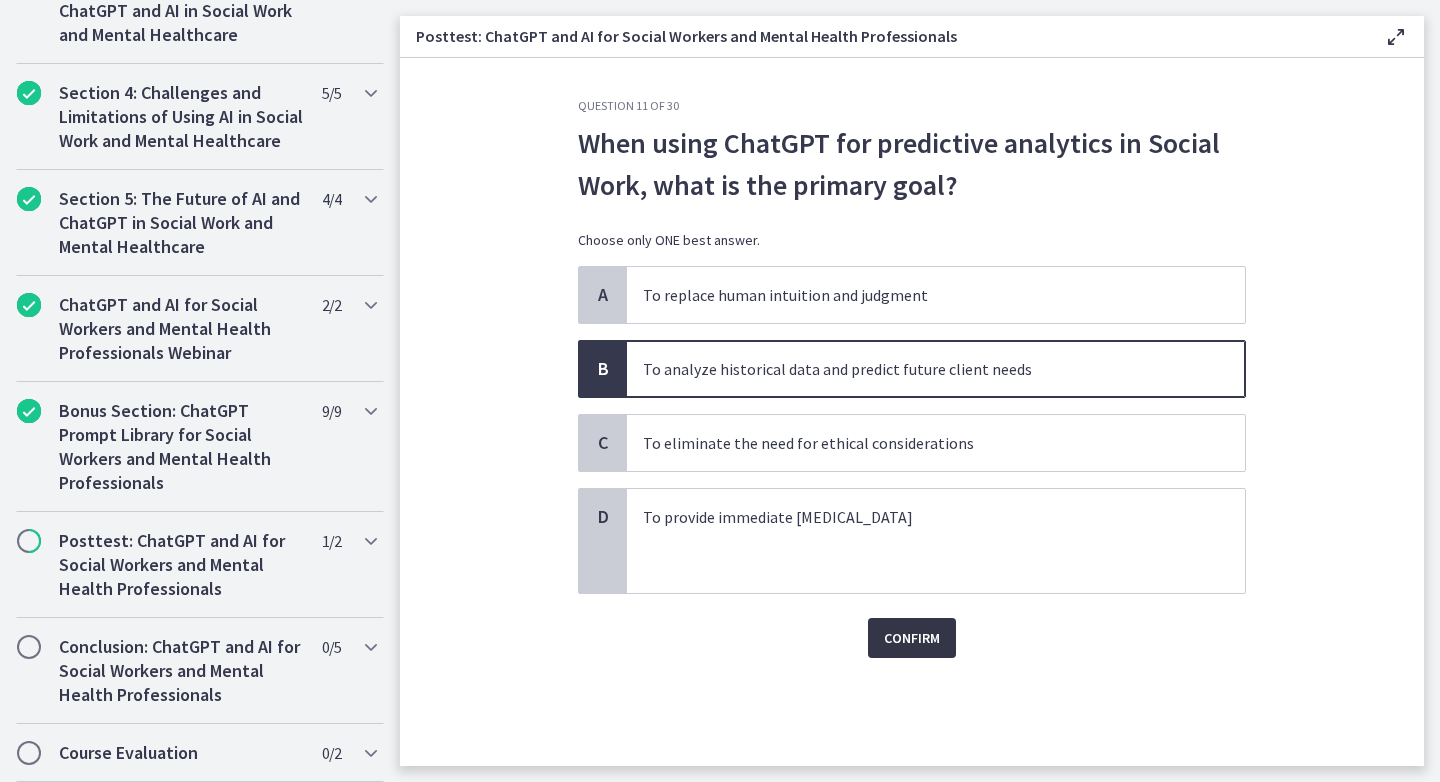 click on "Confirm" at bounding box center [912, 638] 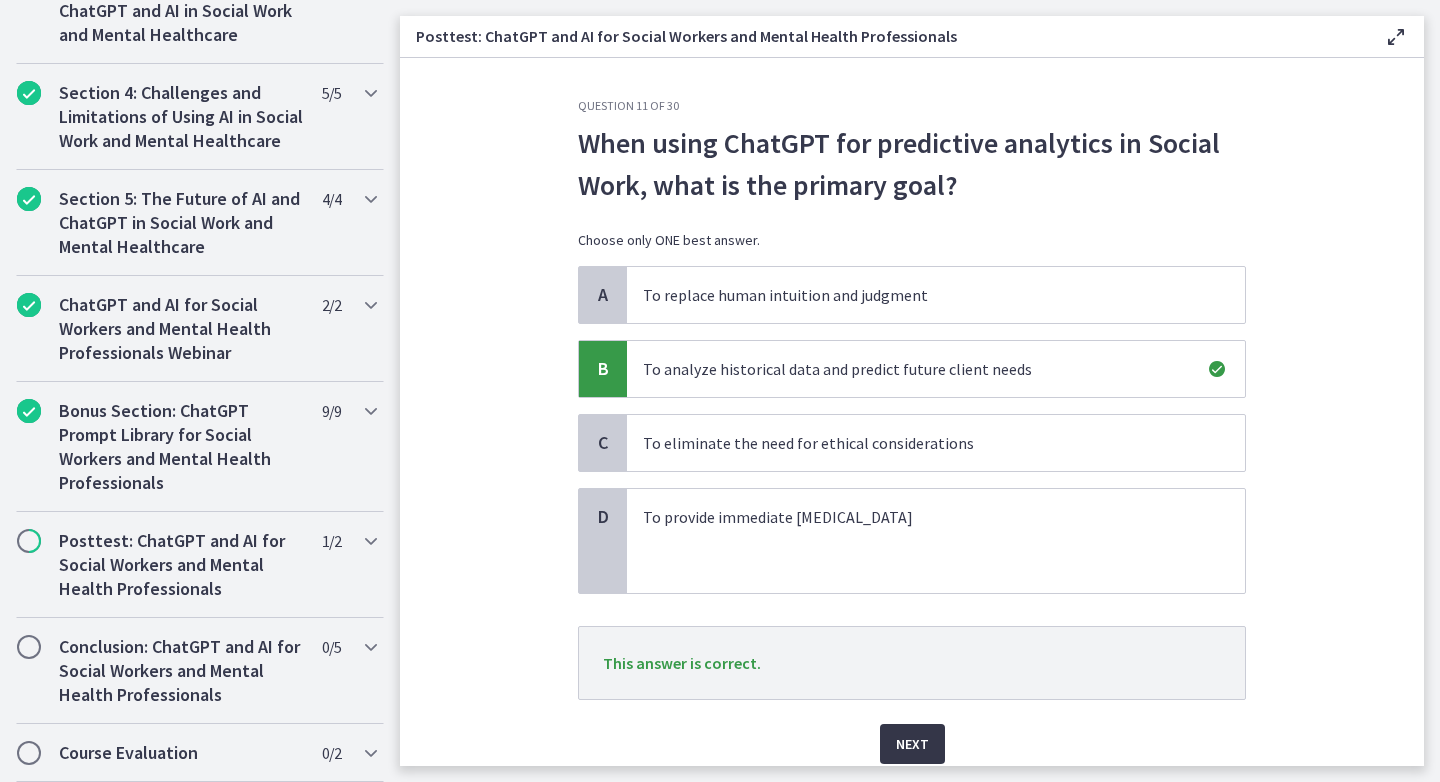 click on "Next" at bounding box center (912, 744) 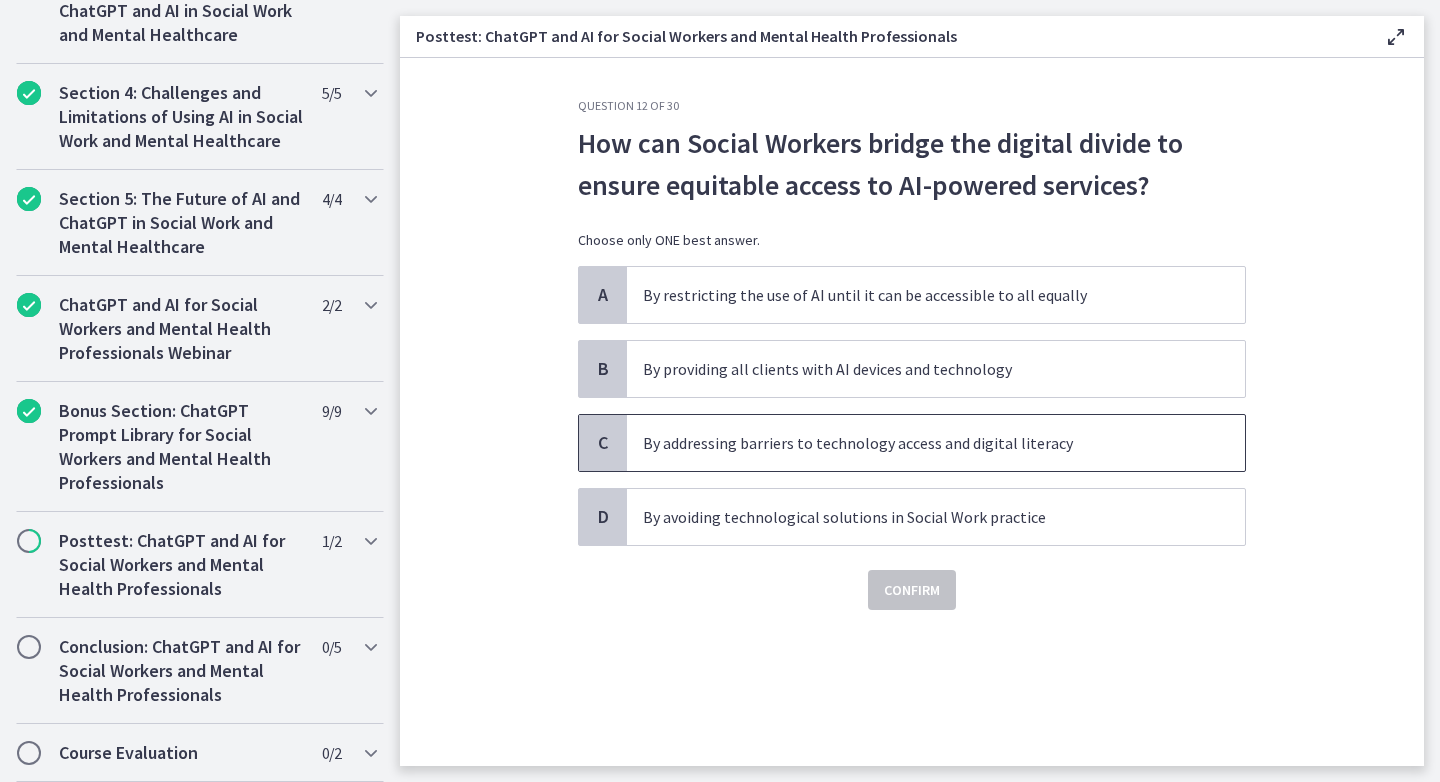 click on "By addressing barriers to technology access and digital literacy" at bounding box center [916, 443] 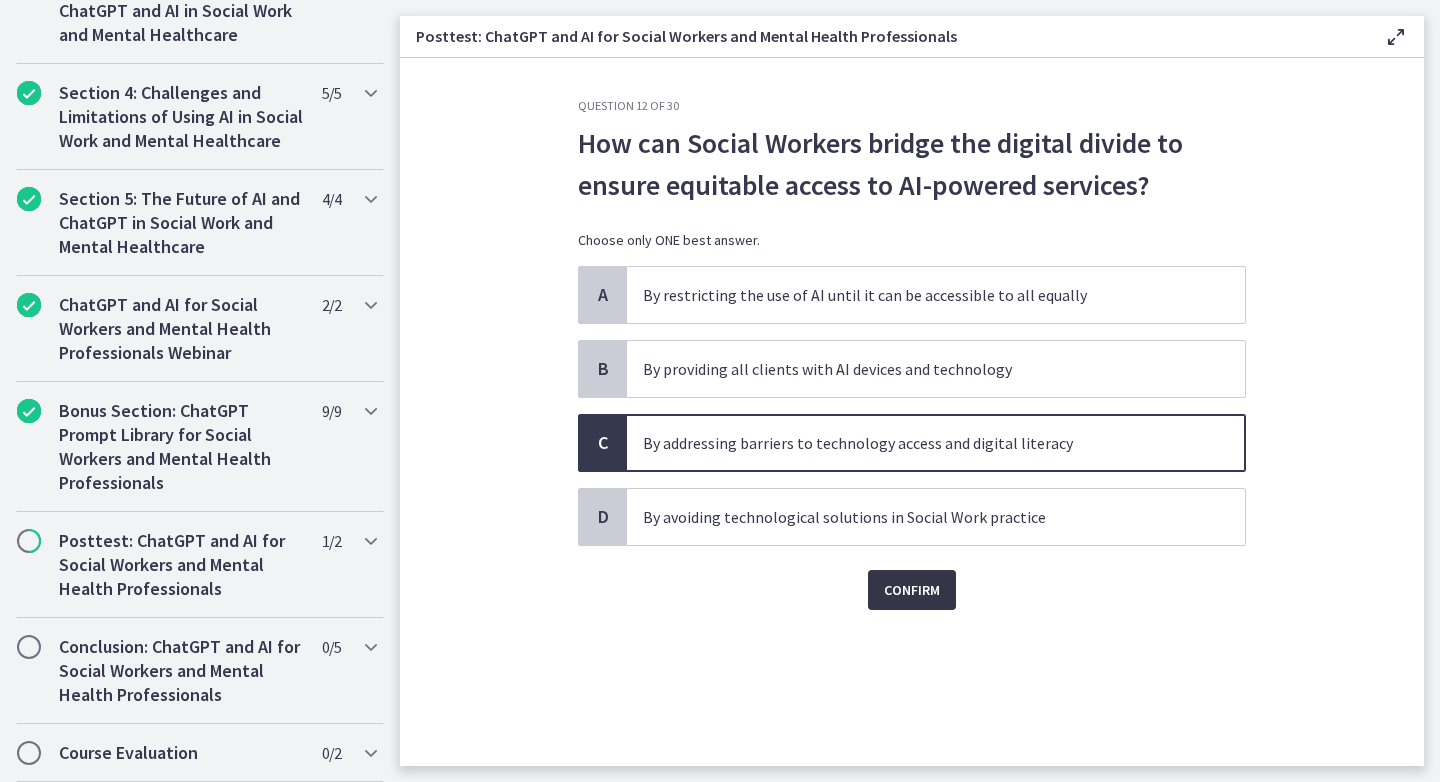 click on "Confirm" at bounding box center (912, 590) 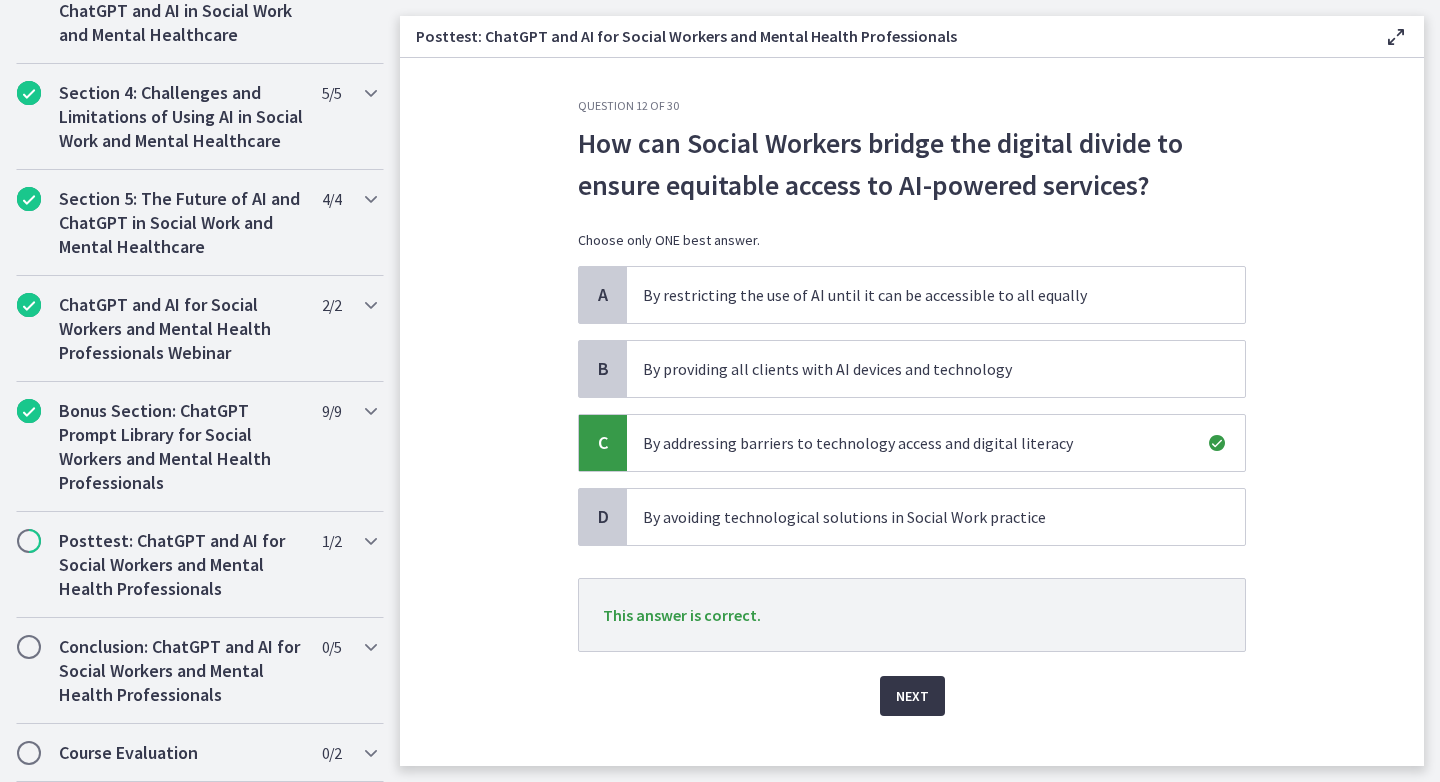 click on "Next" at bounding box center [912, 696] 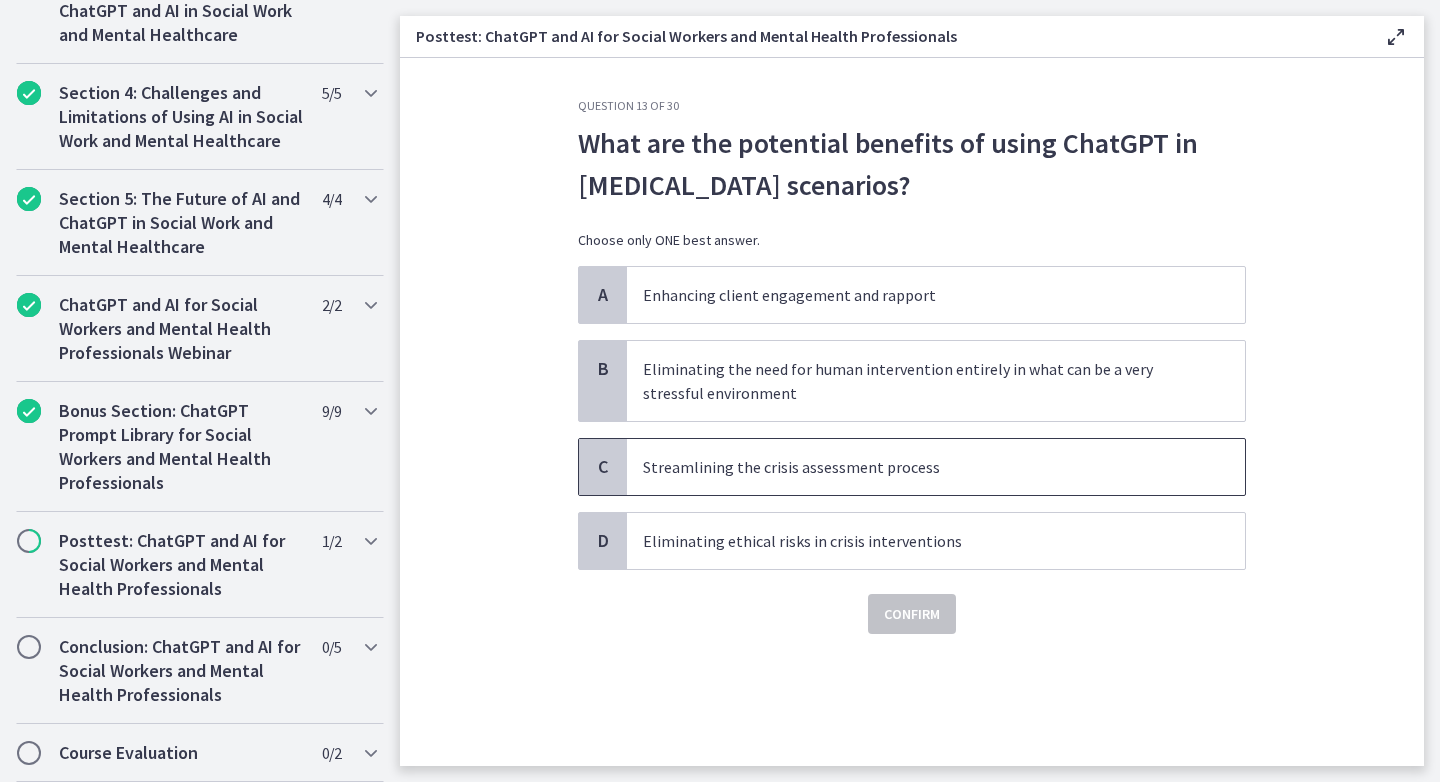 click on "Streamlining the crisis assessment process" at bounding box center (936, 467) 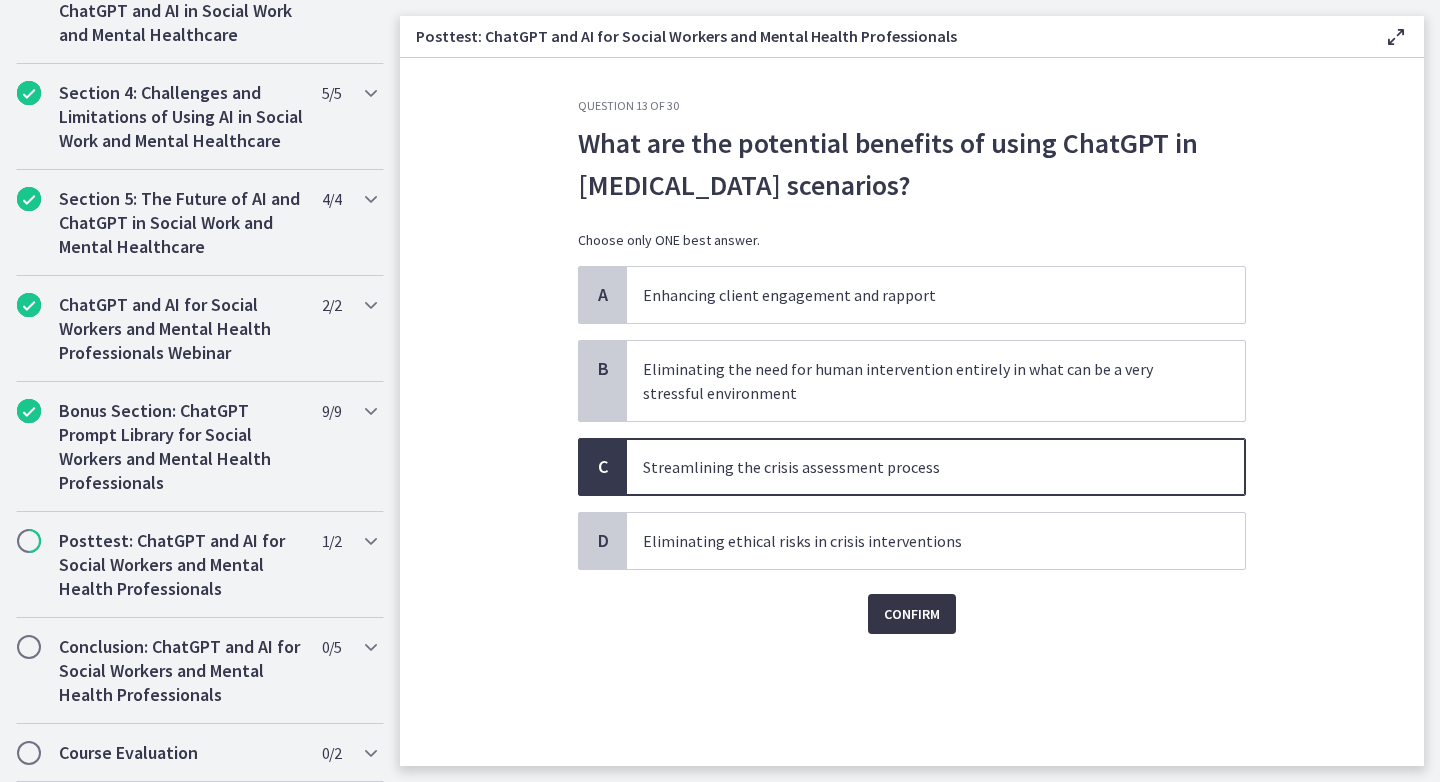 click on "Confirm" at bounding box center [912, 614] 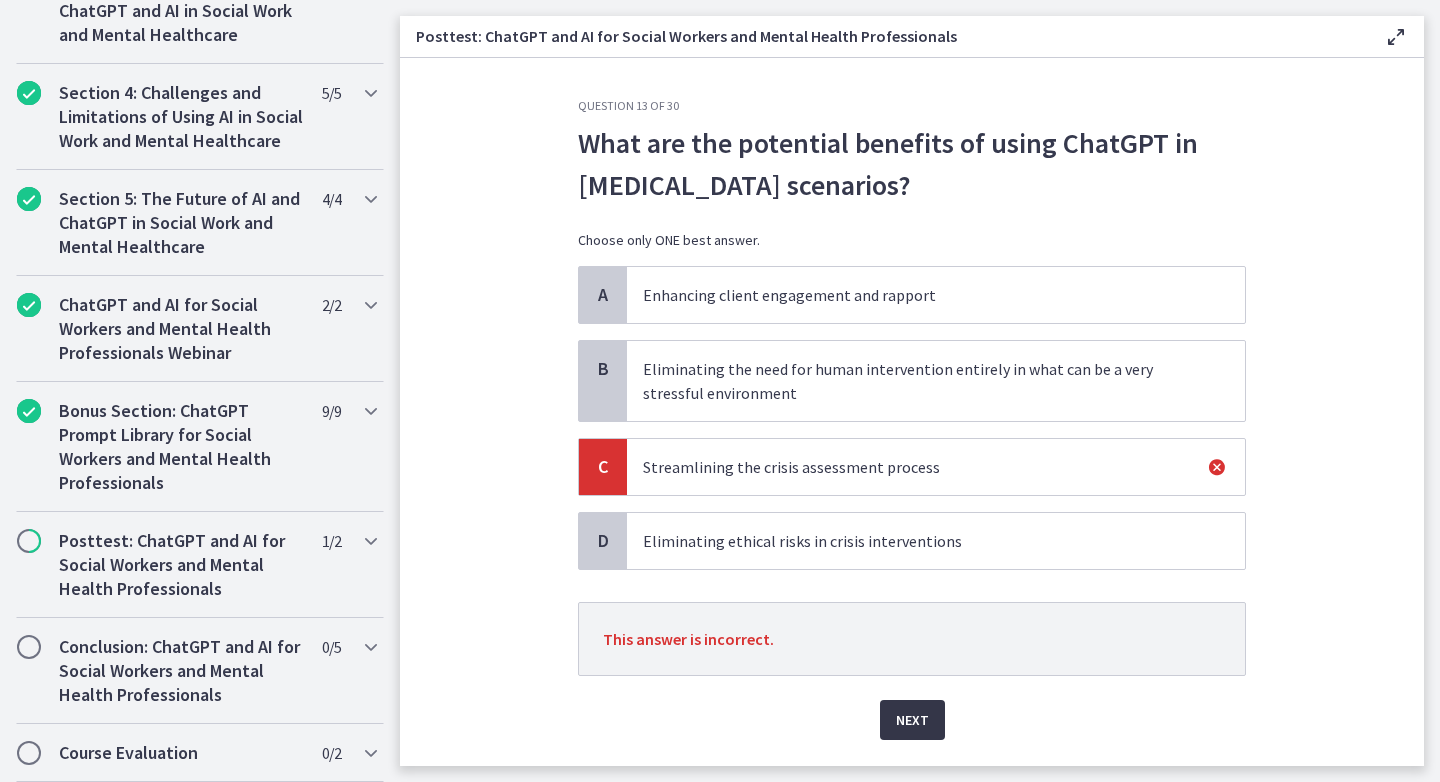 click on "Next" at bounding box center (912, 720) 